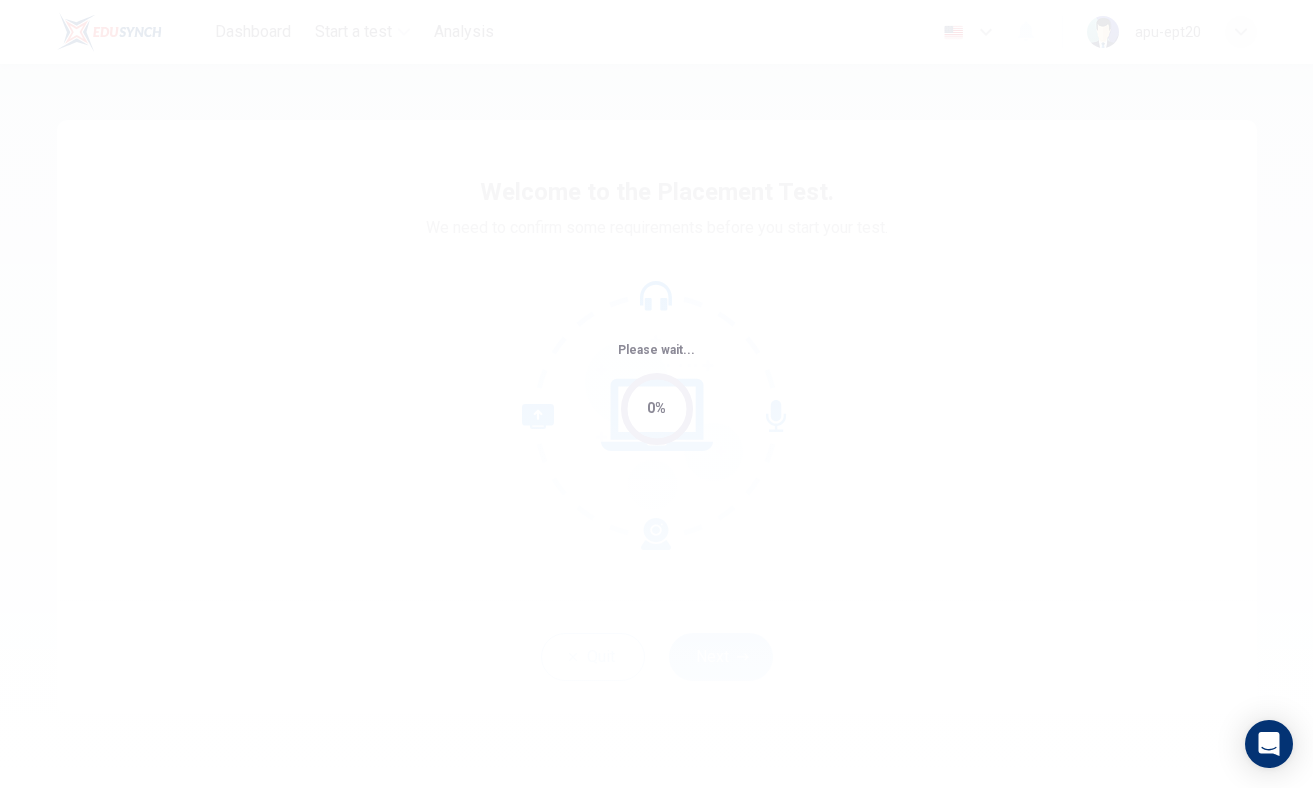 scroll, scrollTop: 0, scrollLeft: 0, axis: both 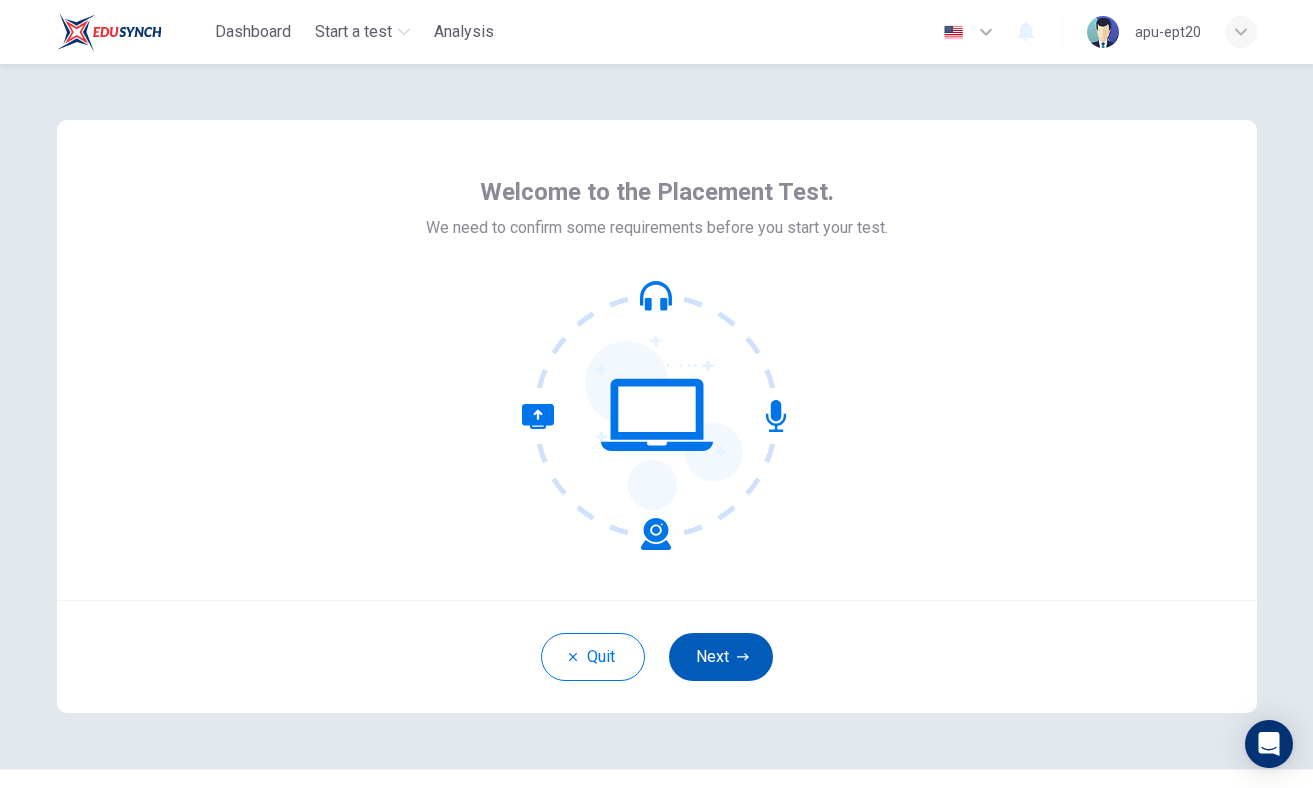 click on "Next" at bounding box center (721, 657) 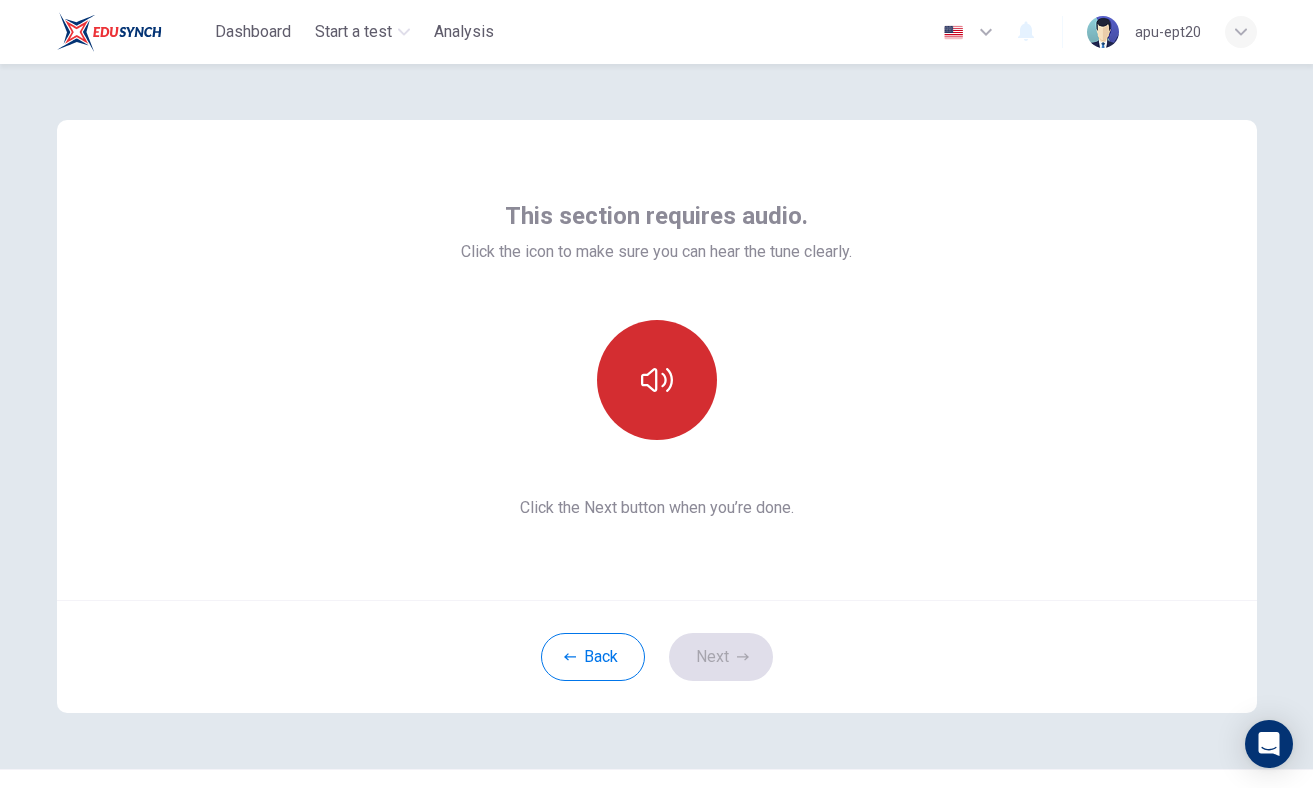 click at bounding box center (657, 380) 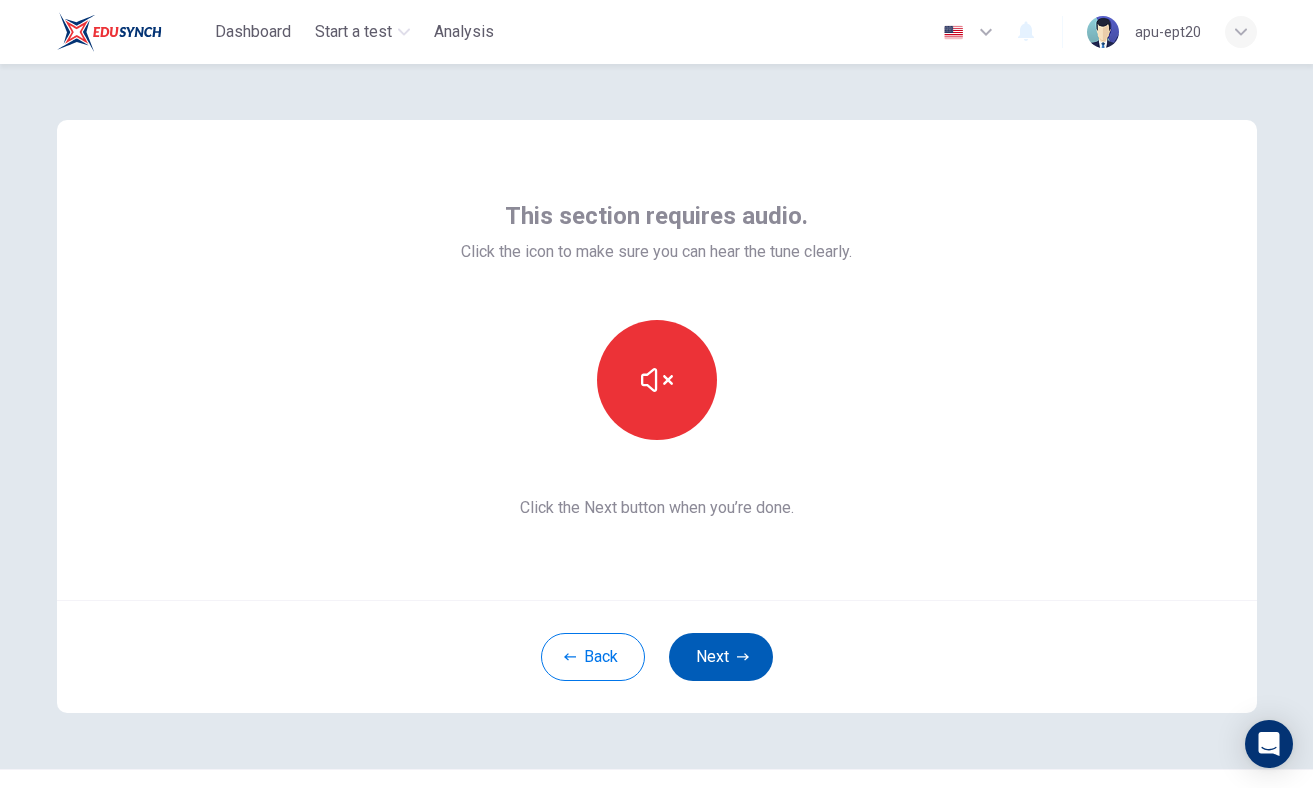 click on "Next" at bounding box center (721, 657) 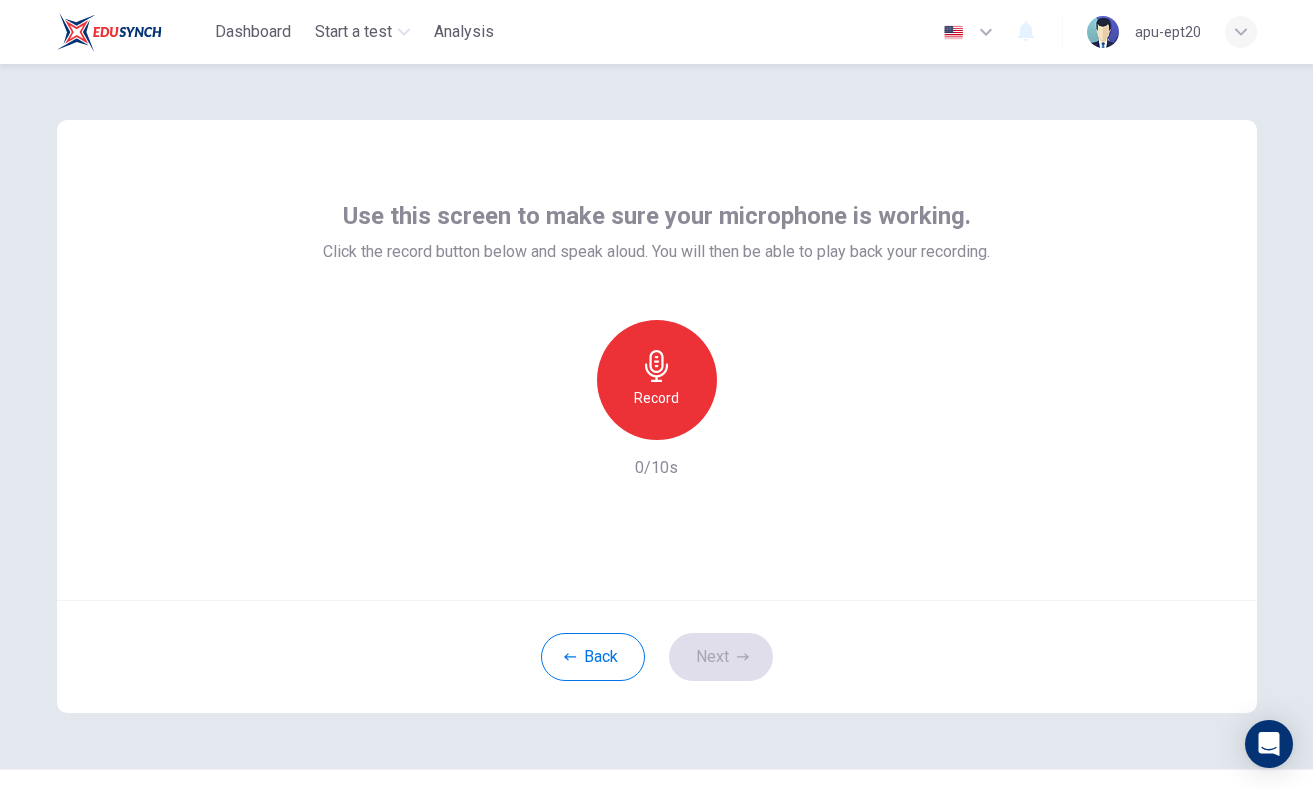 click on "Record" at bounding box center (656, 398) 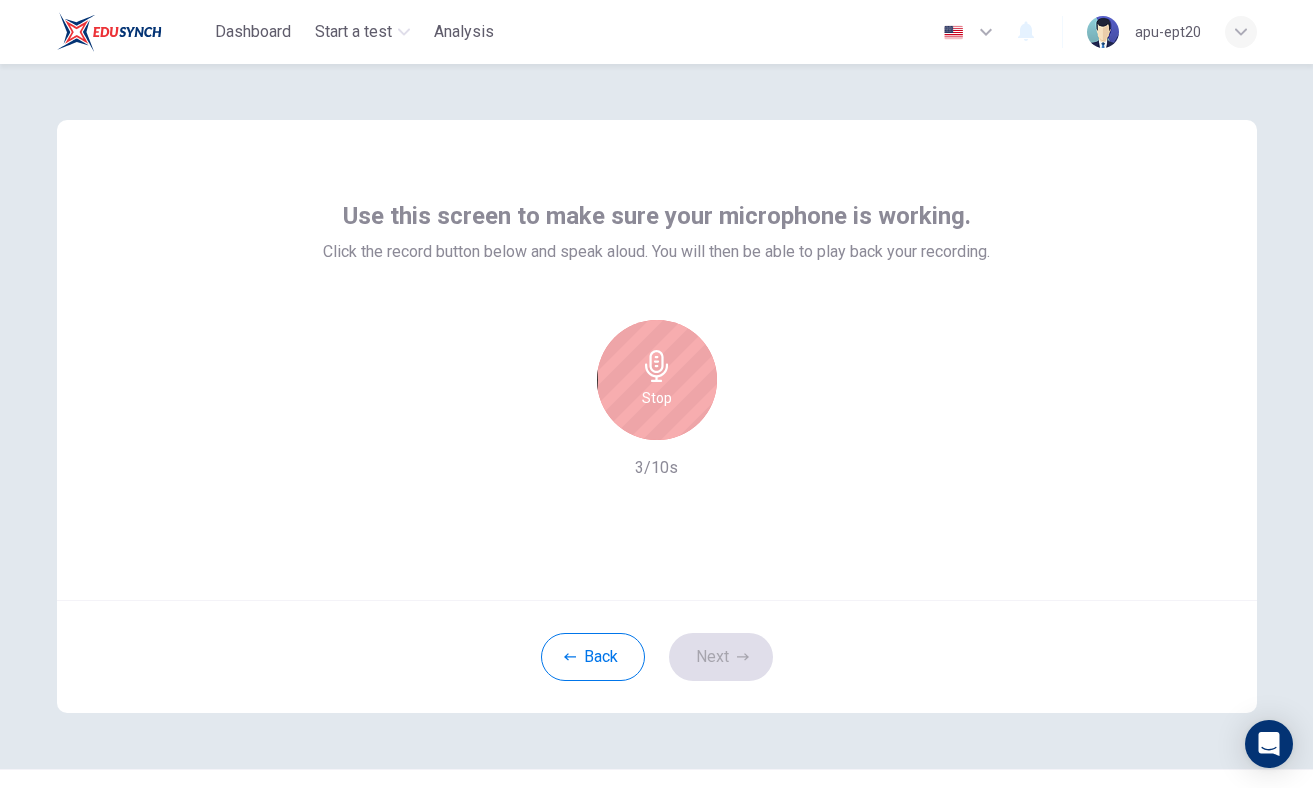 click on "Stop" at bounding box center [657, 398] 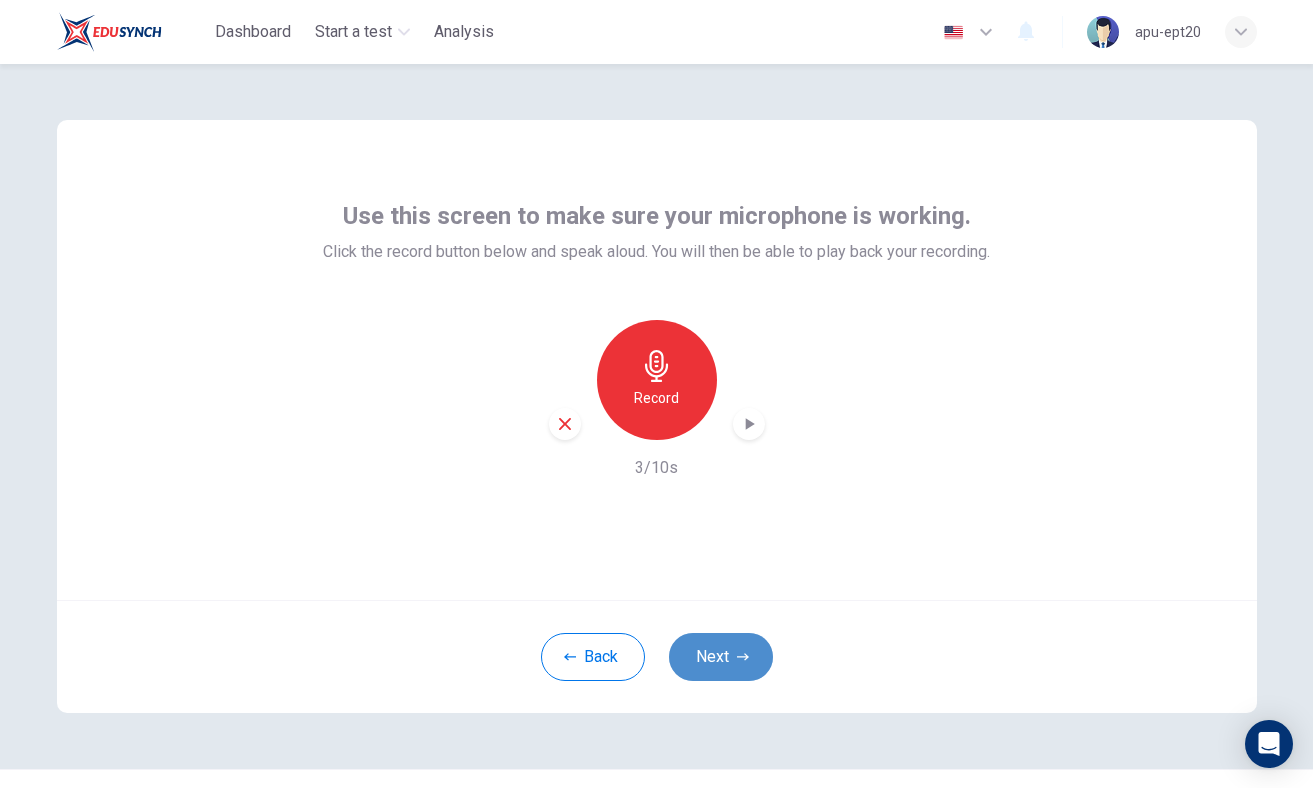click on "Next" at bounding box center [721, 657] 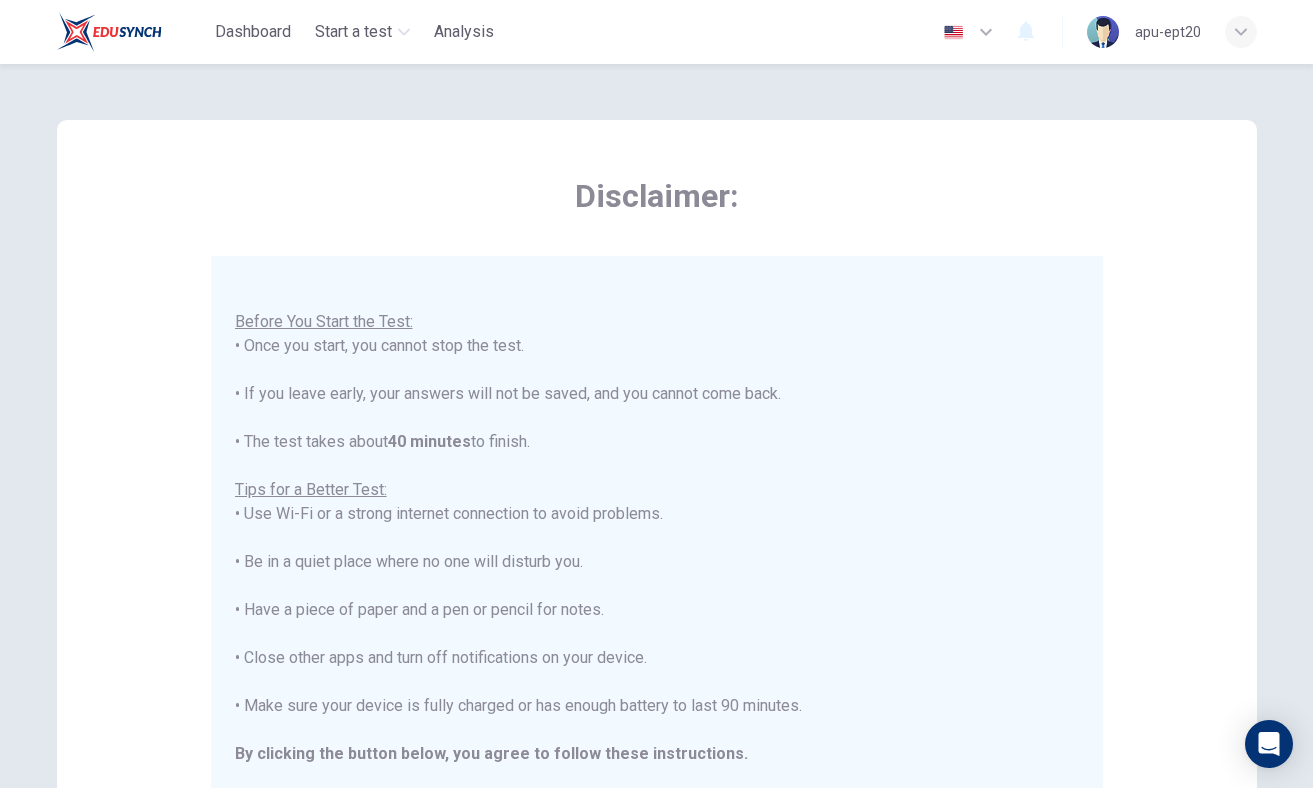 scroll, scrollTop: 23, scrollLeft: 0, axis: vertical 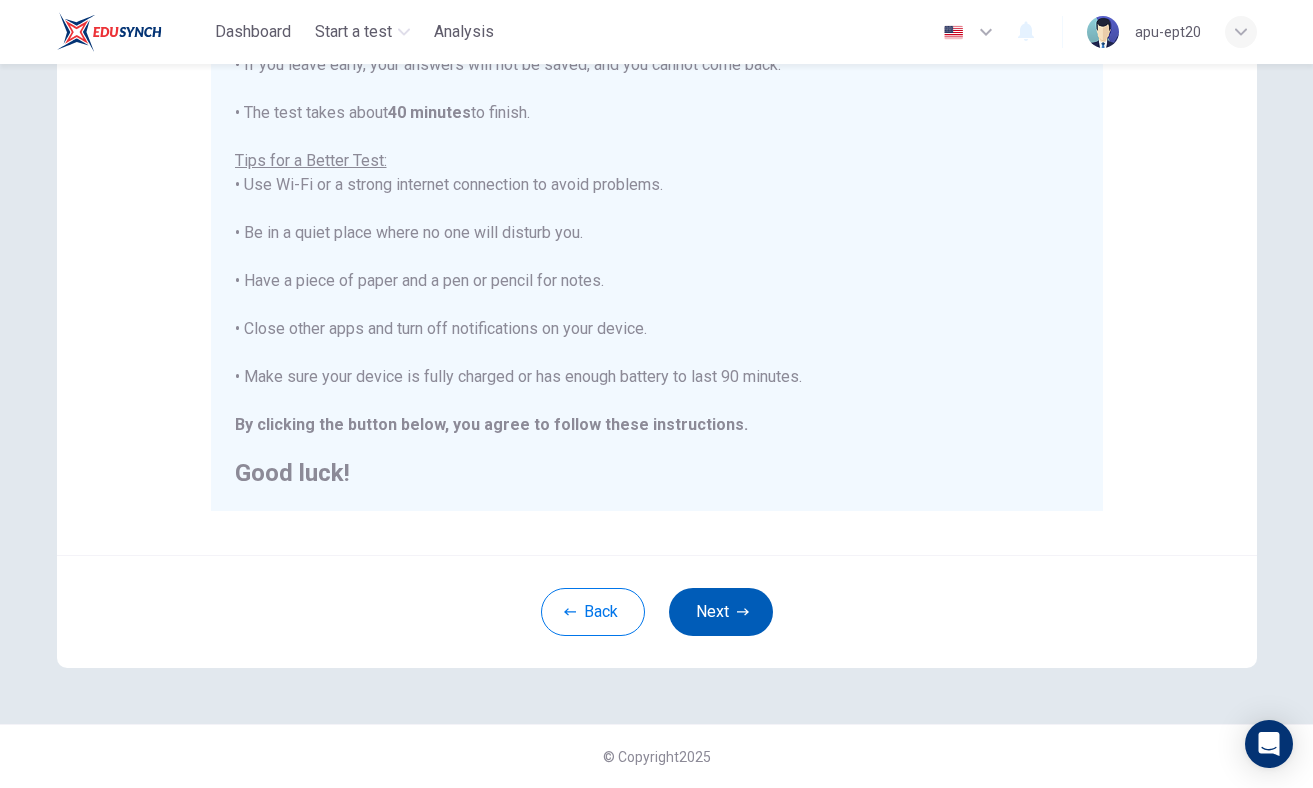 click on "Next" at bounding box center [721, 612] 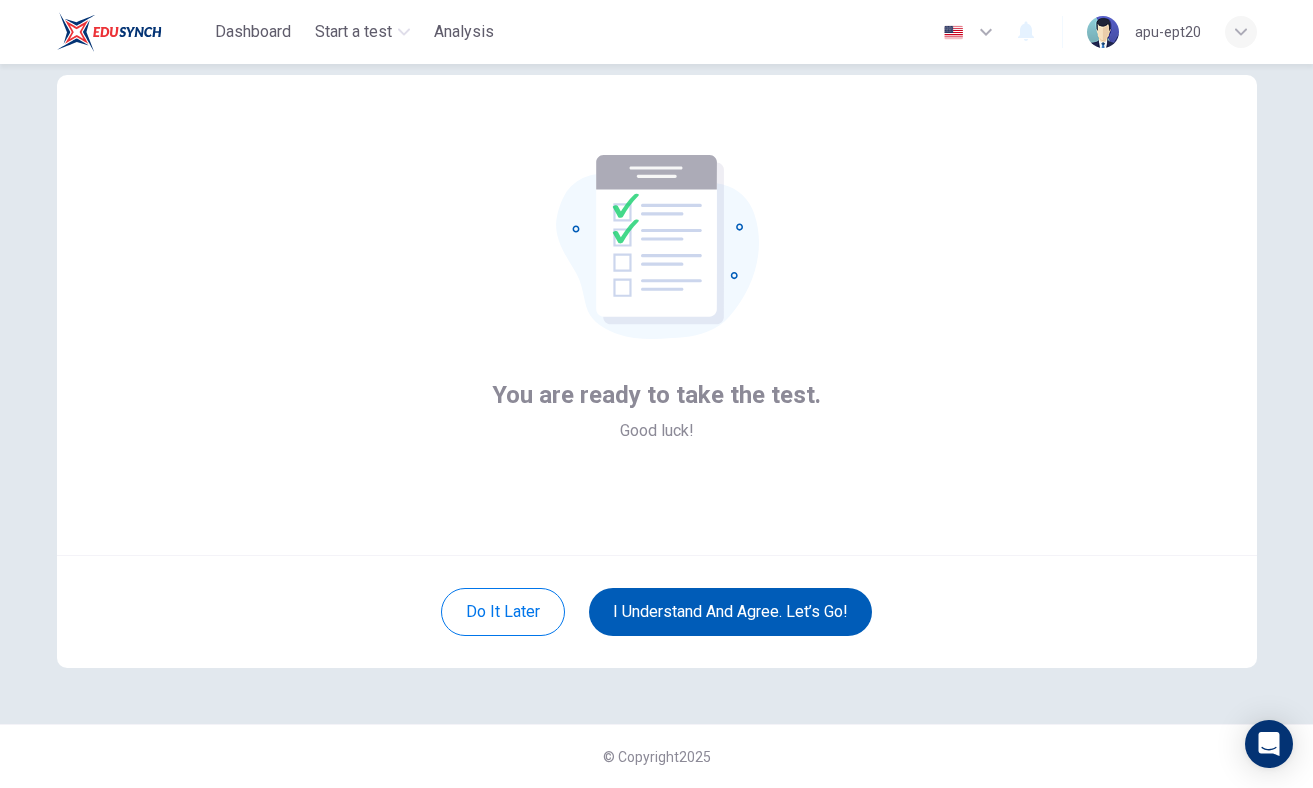 scroll, scrollTop: 45, scrollLeft: 0, axis: vertical 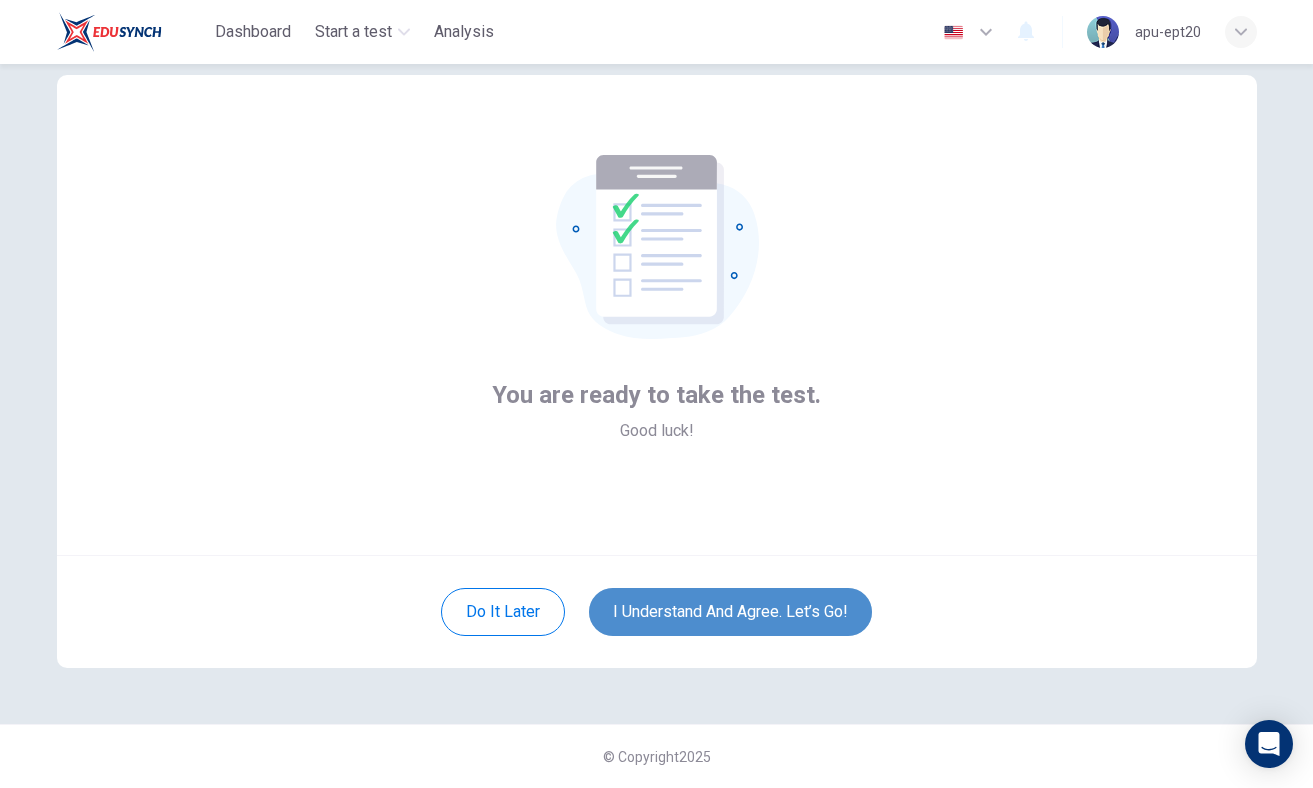 click on "I understand and agree. Let’s go!" at bounding box center [730, 612] 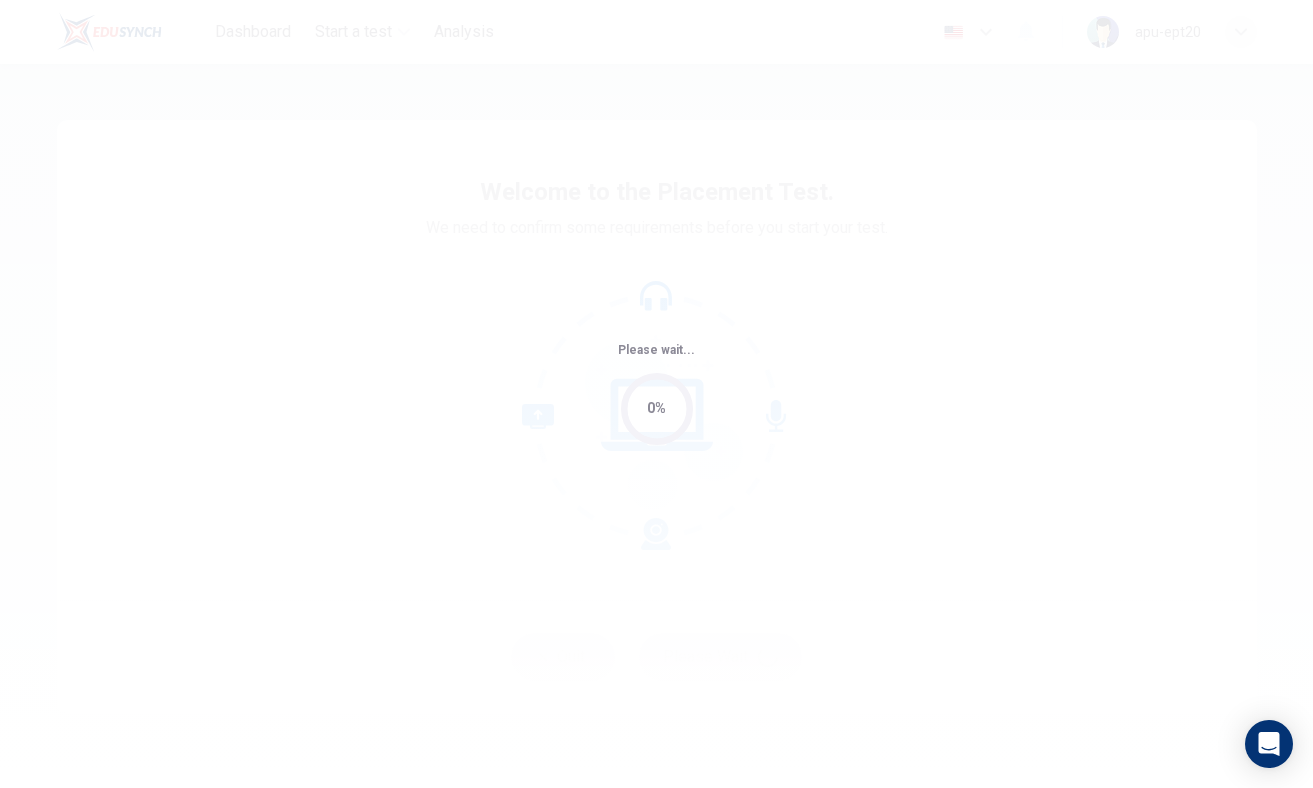 scroll, scrollTop: 0, scrollLeft: 0, axis: both 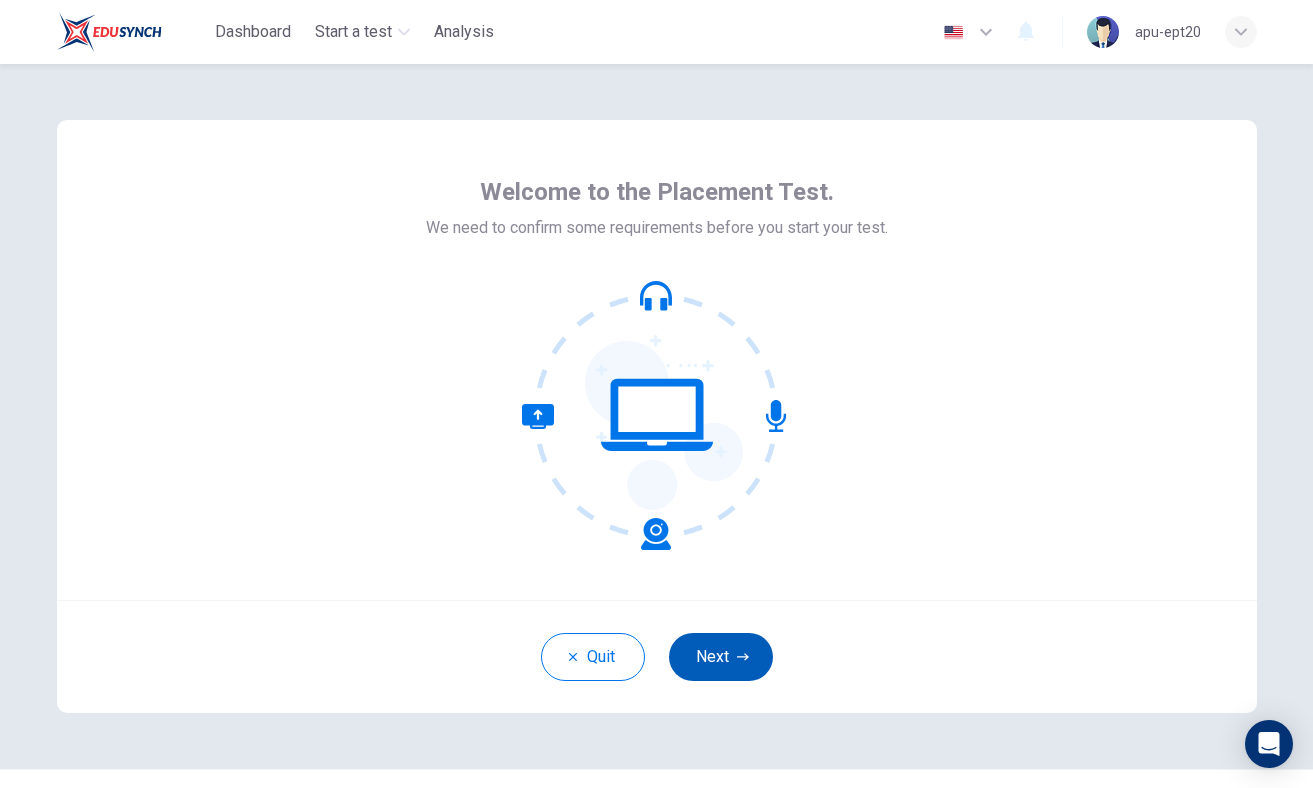 click on "Next" at bounding box center [721, 657] 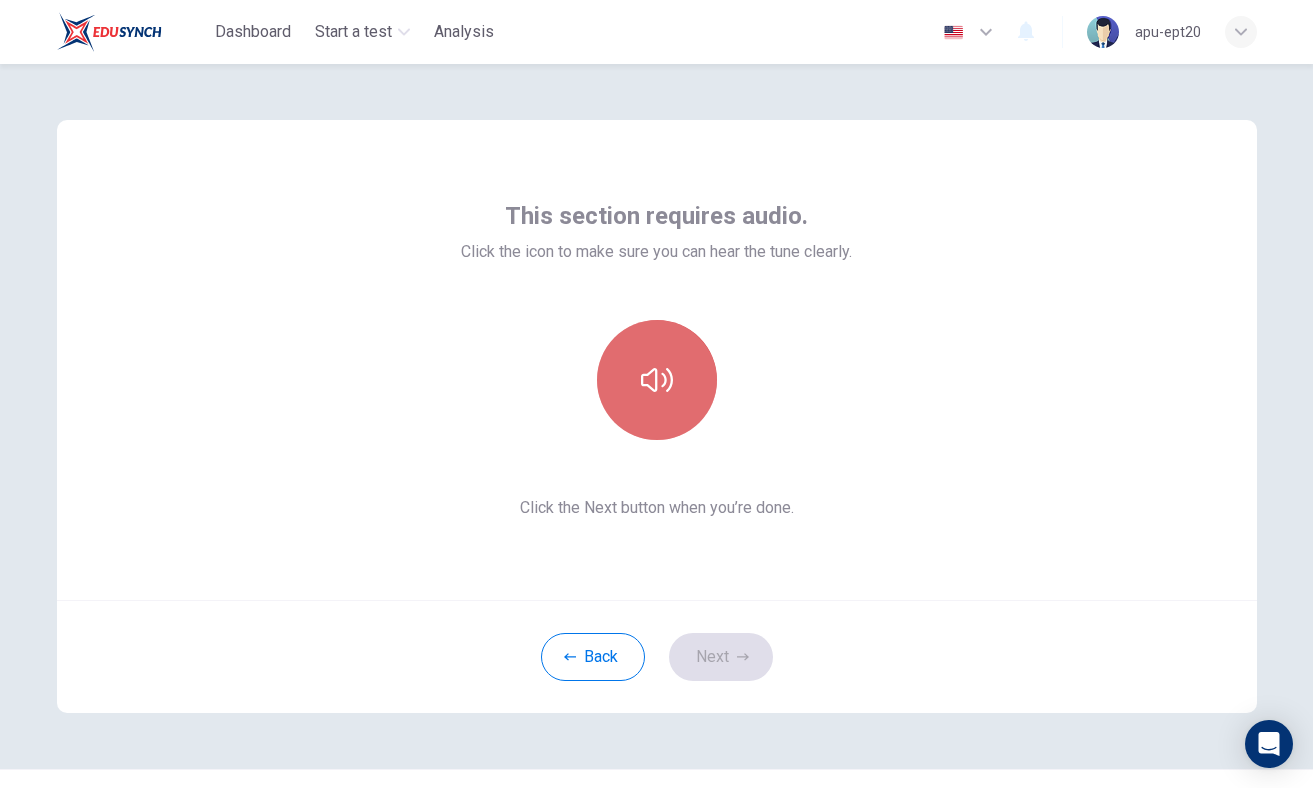 click 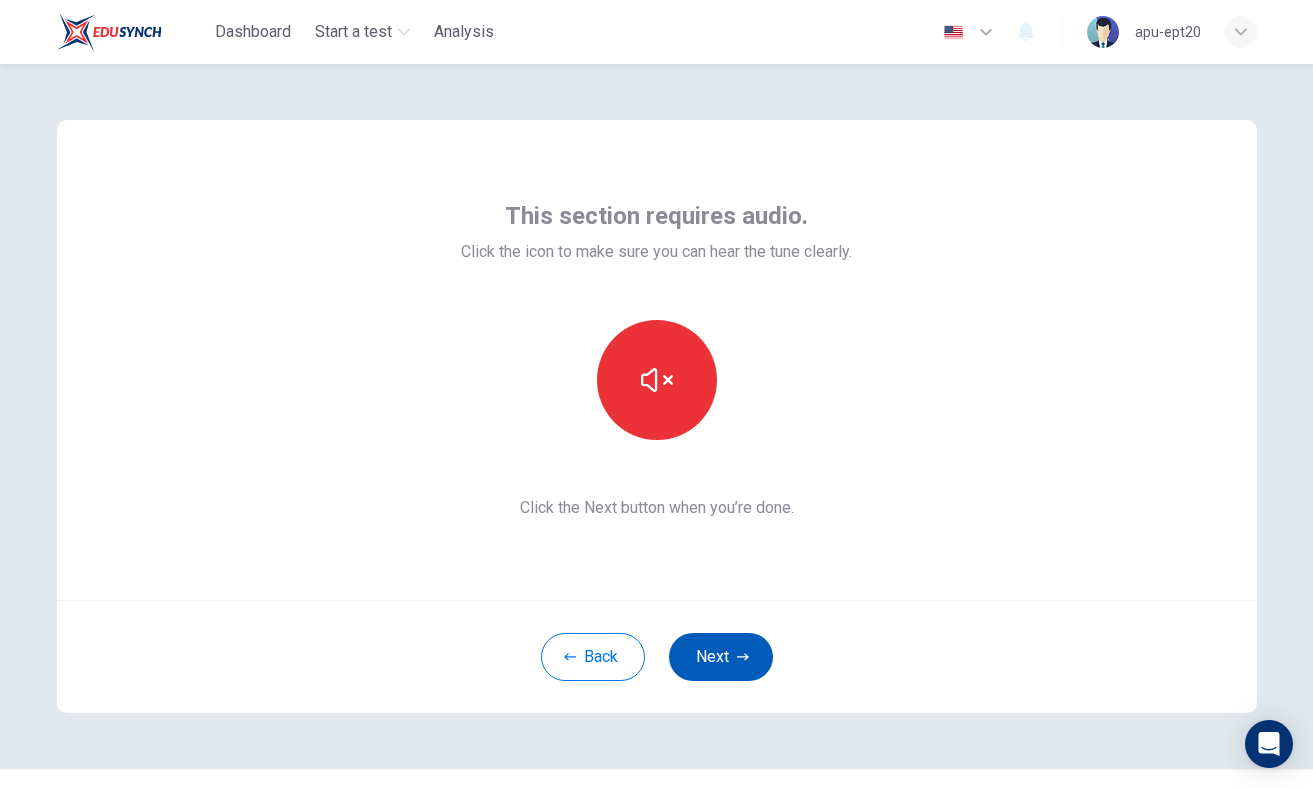 click on "Next" at bounding box center (721, 657) 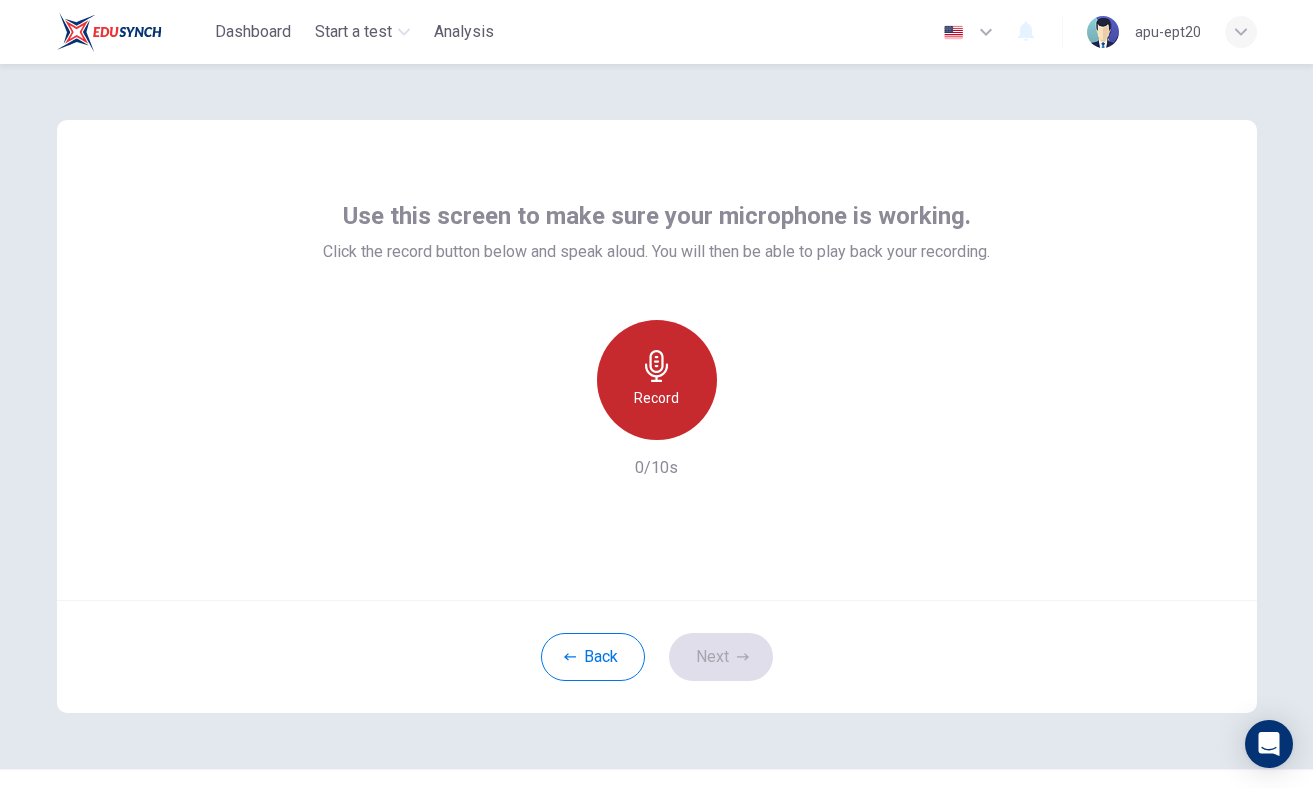 click on "Record" at bounding box center (656, 398) 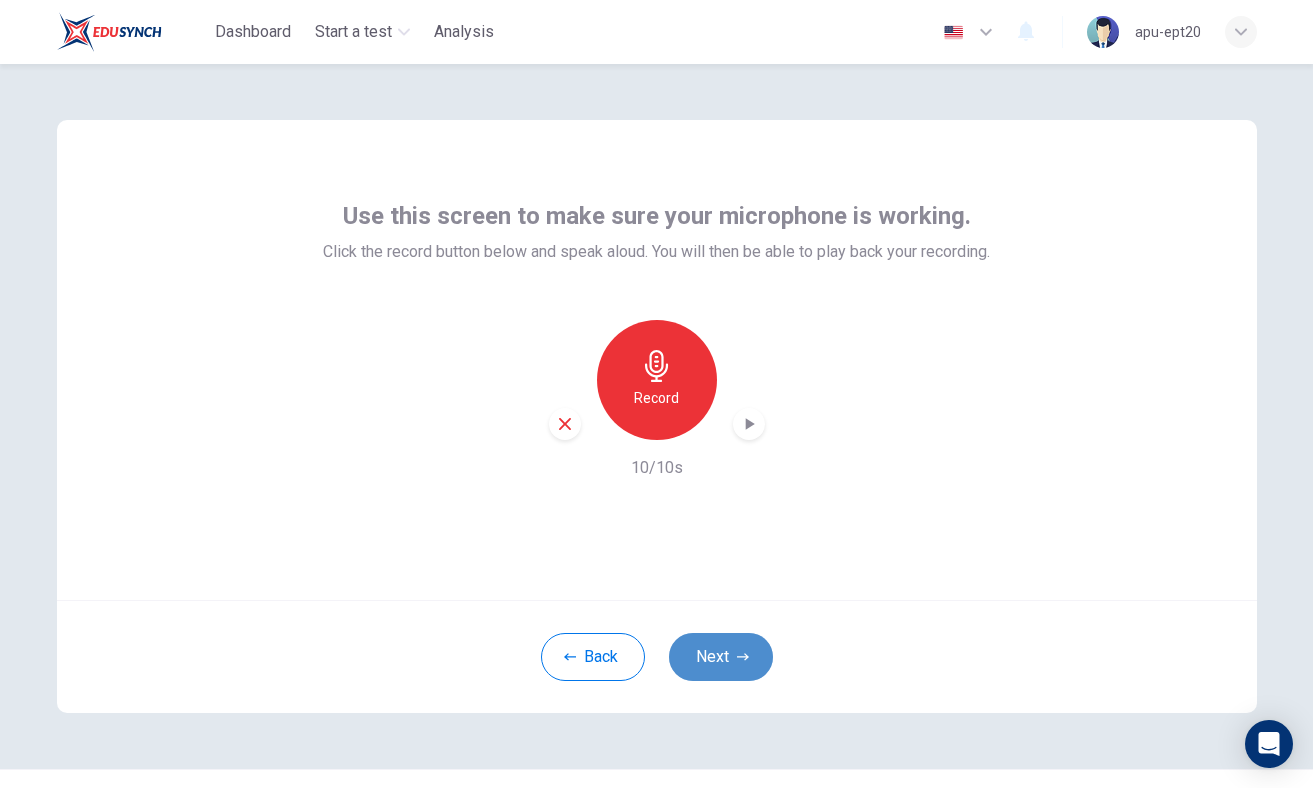 click on "Next" at bounding box center [721, 657] 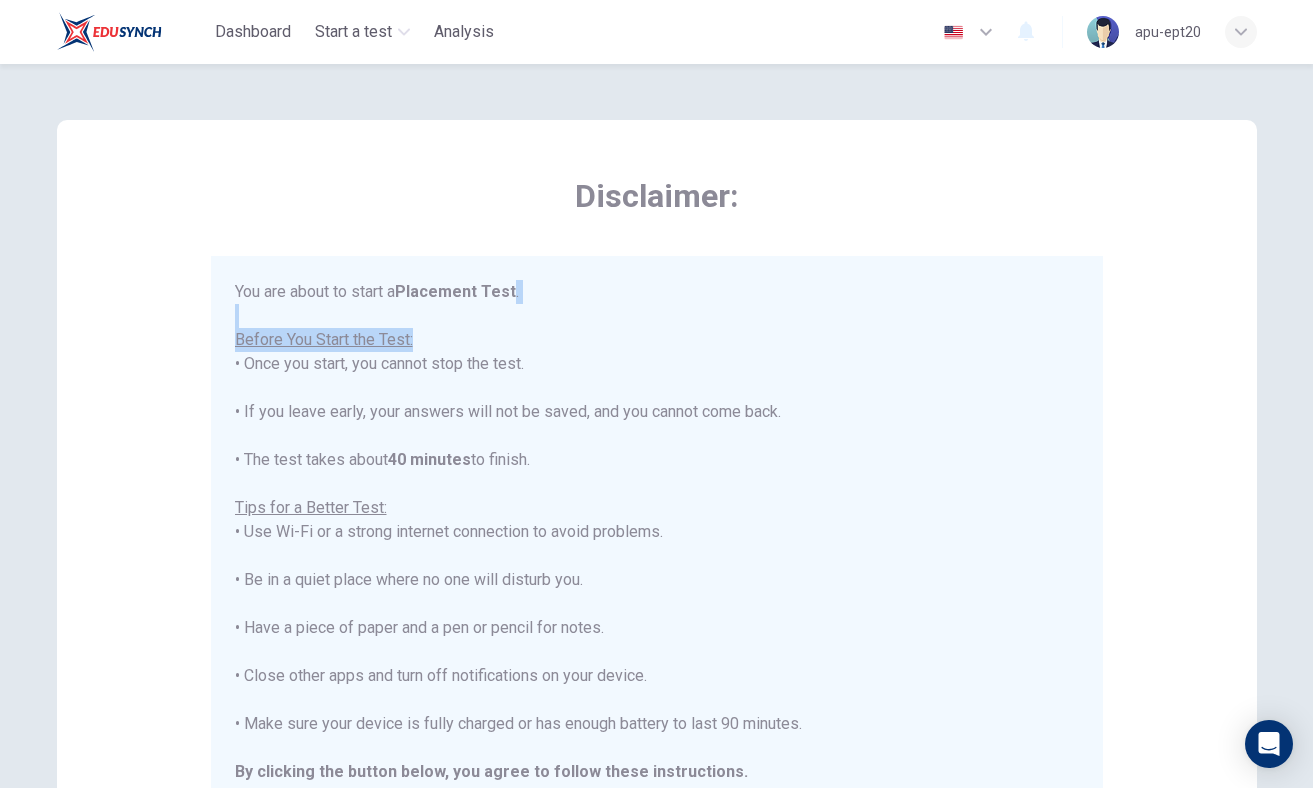 drag, startPoint x: 1301, startPoint y: 240, endPoint x: 1314, endPoint y: 328, distance: 88.95505 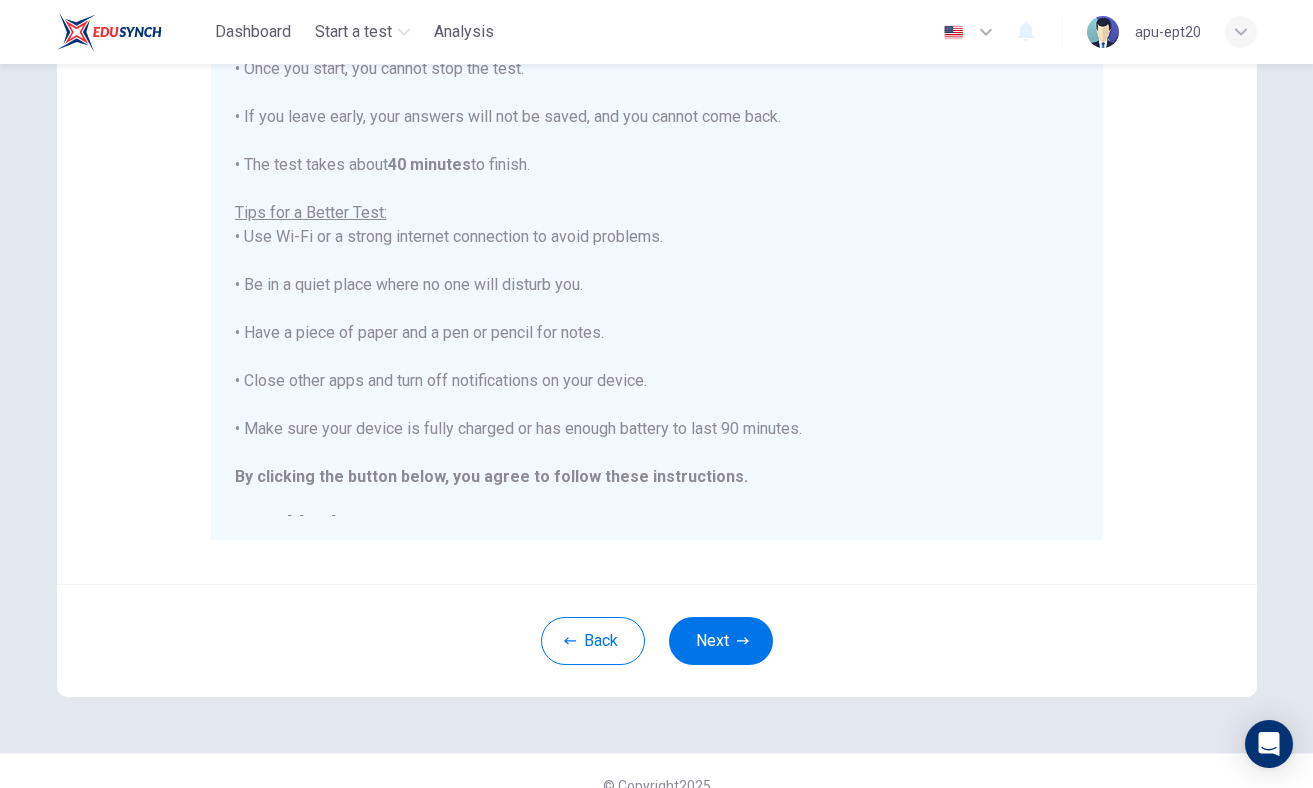 scroll, scrollTop: 324, scrollLeft: 0, axis: vertical 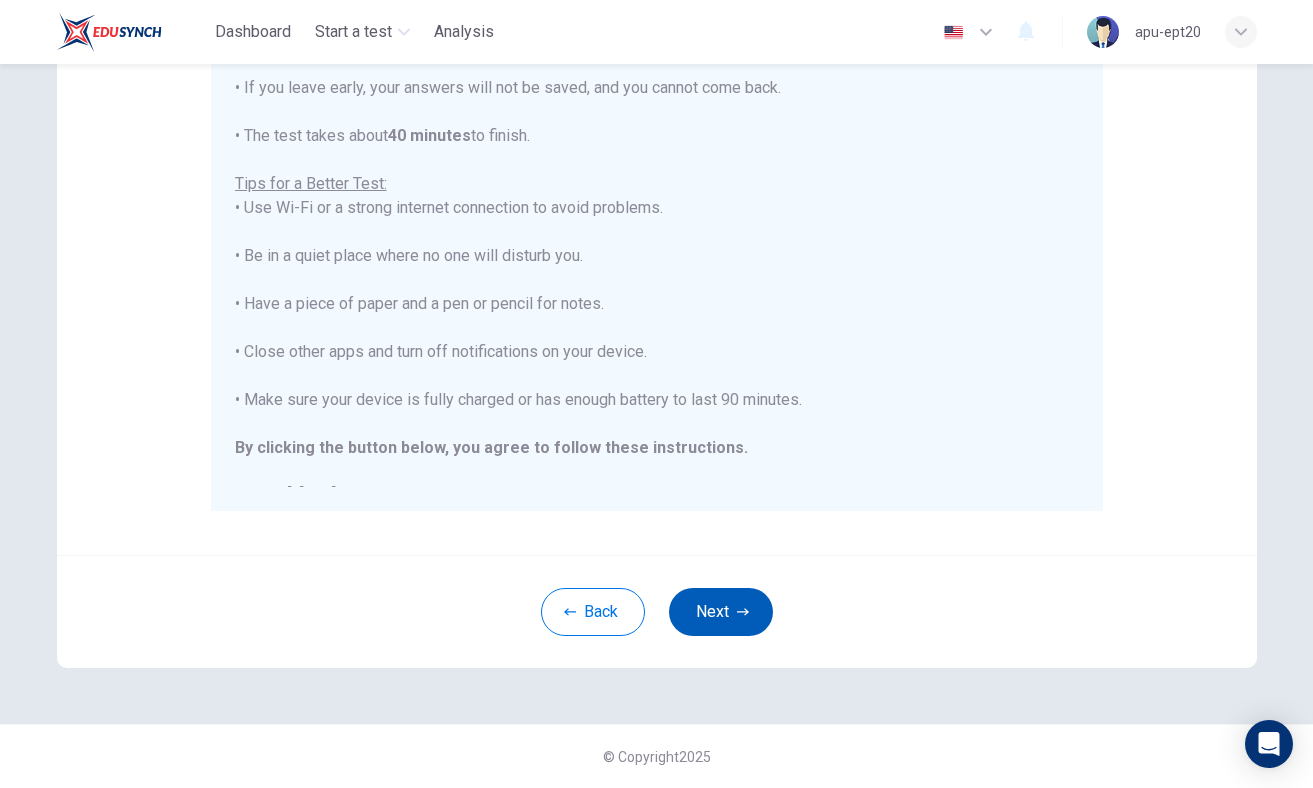 click on "Next" at bounding box center [721, 612] 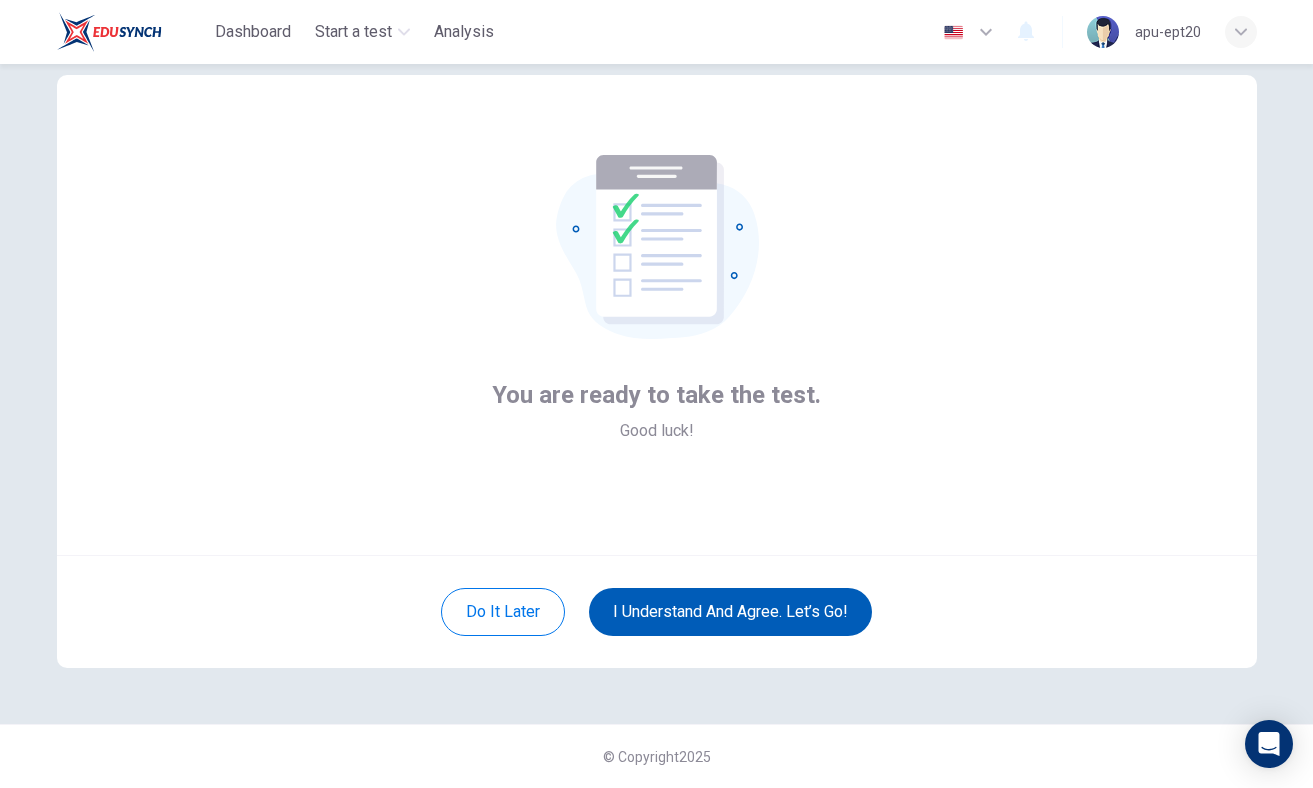 scroll, scrollTop: 45, scrollLeft: 0, axis: vertical 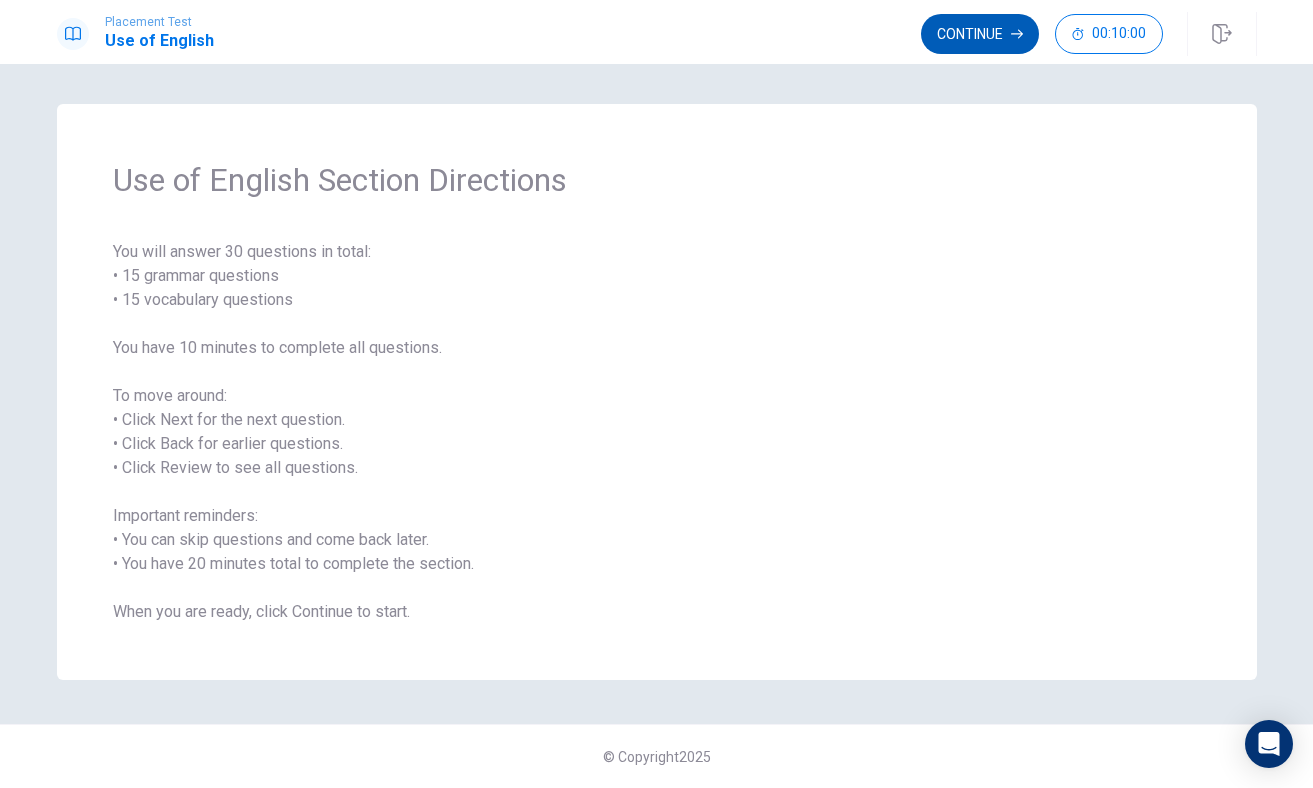 click on "Continue" at bounding box center (980, 34) 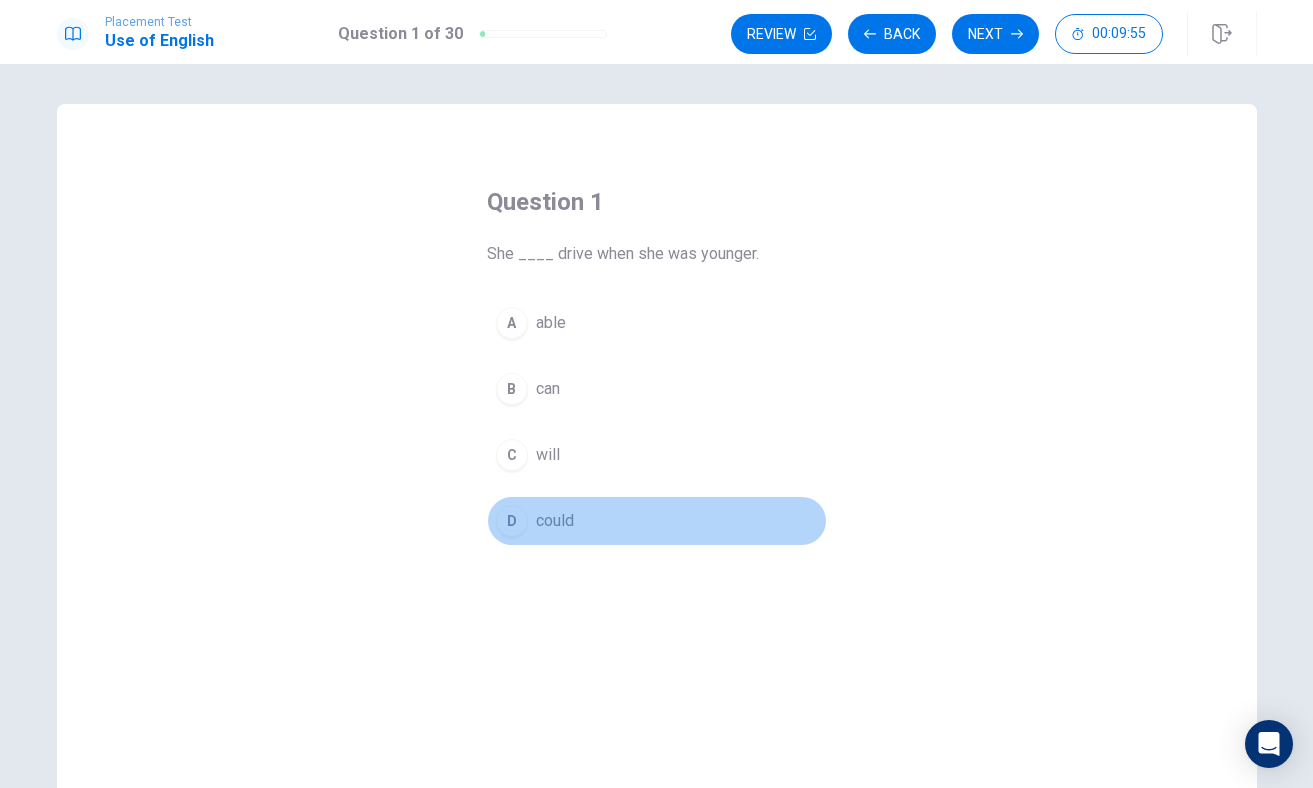 click on "D" at bounding box center (512, 521) 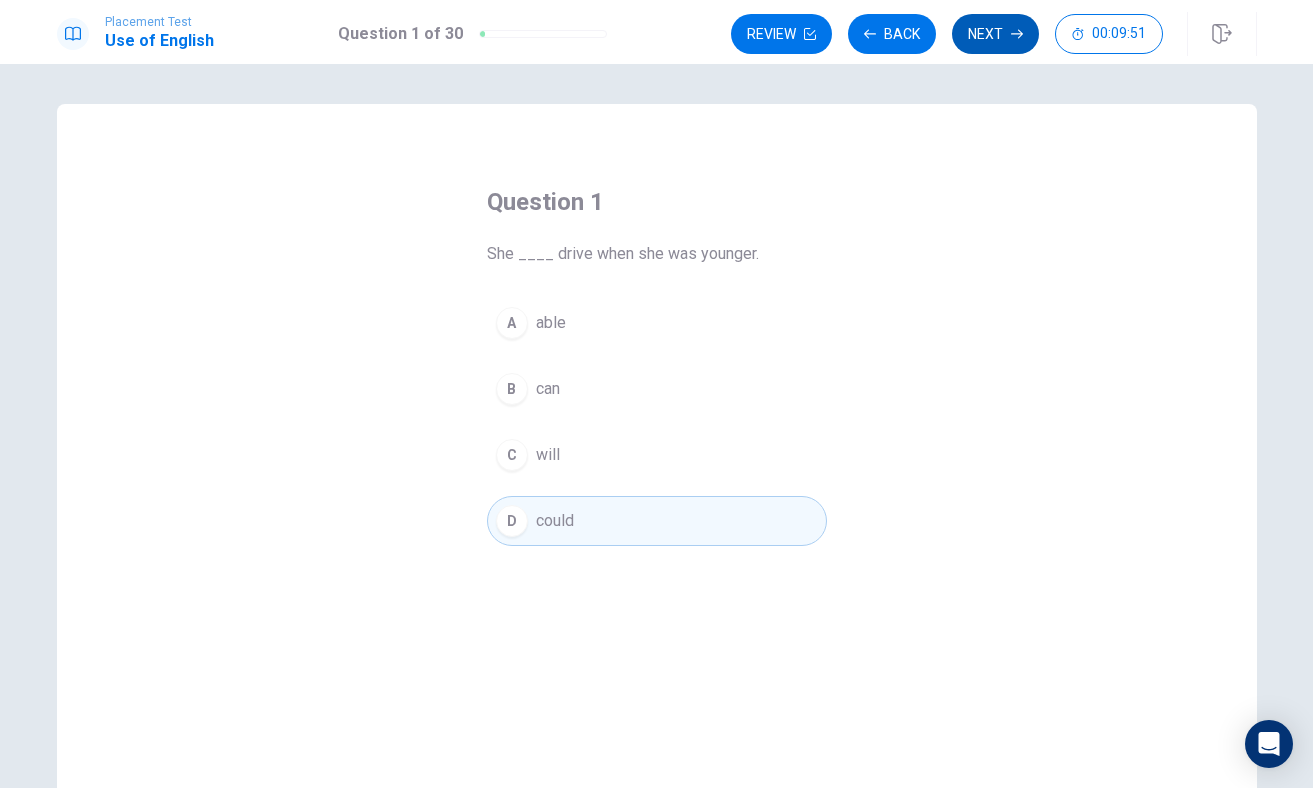click 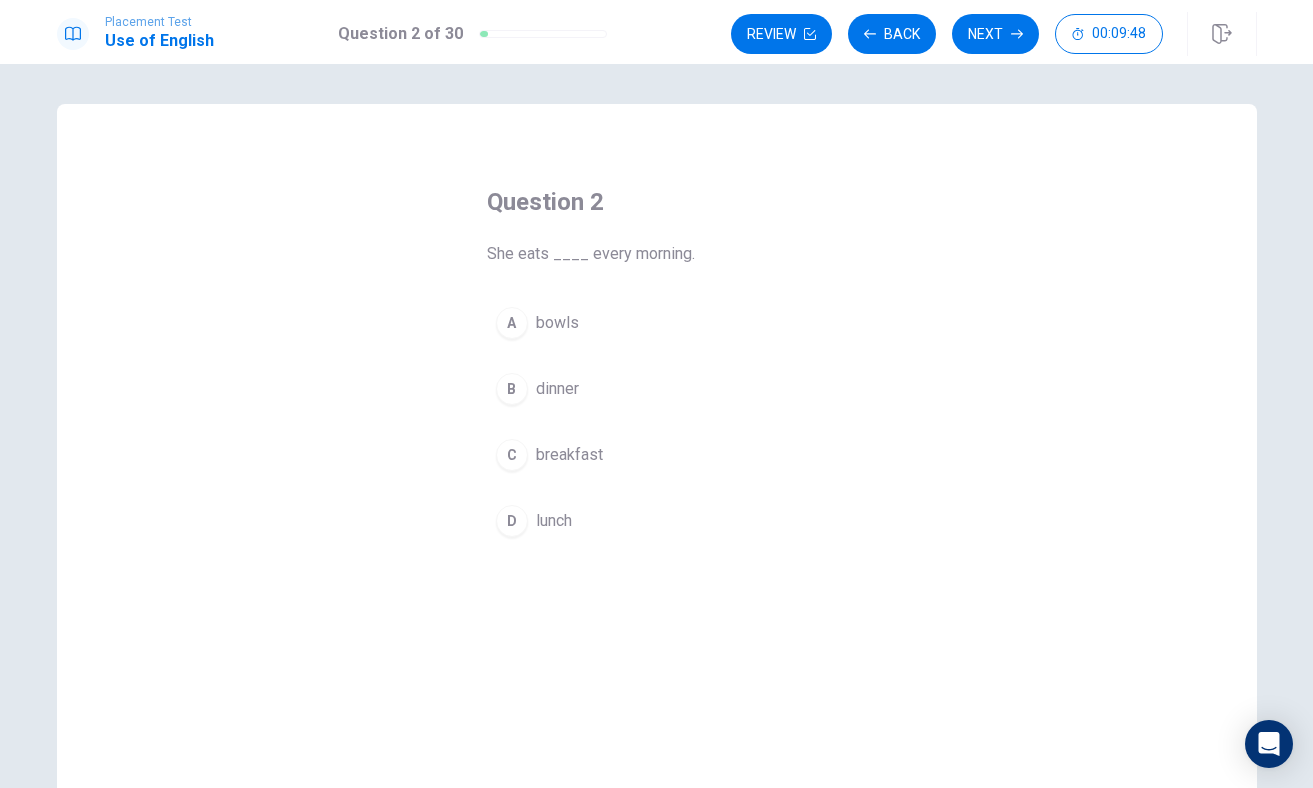 click on "C" at bounding box center (512, 455) 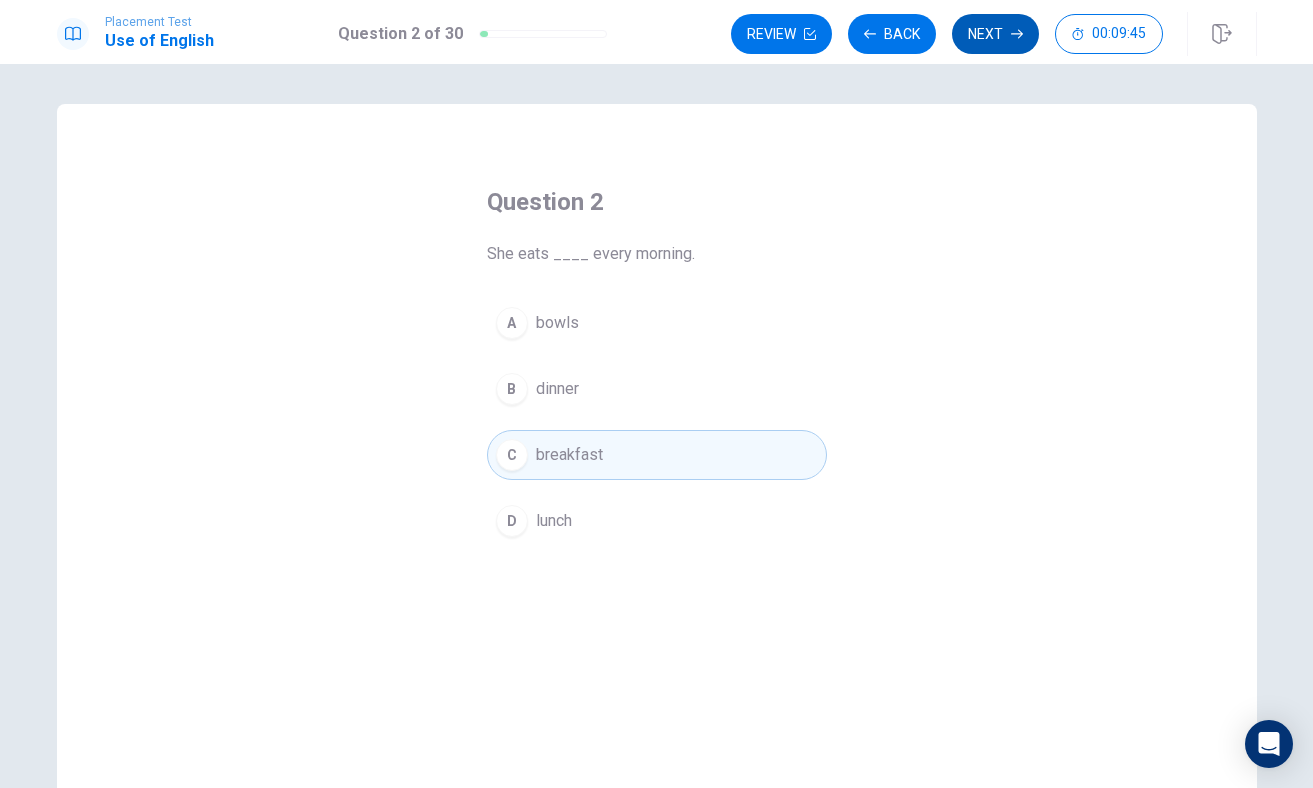 click on "Next" at bounding box center [995, 34] 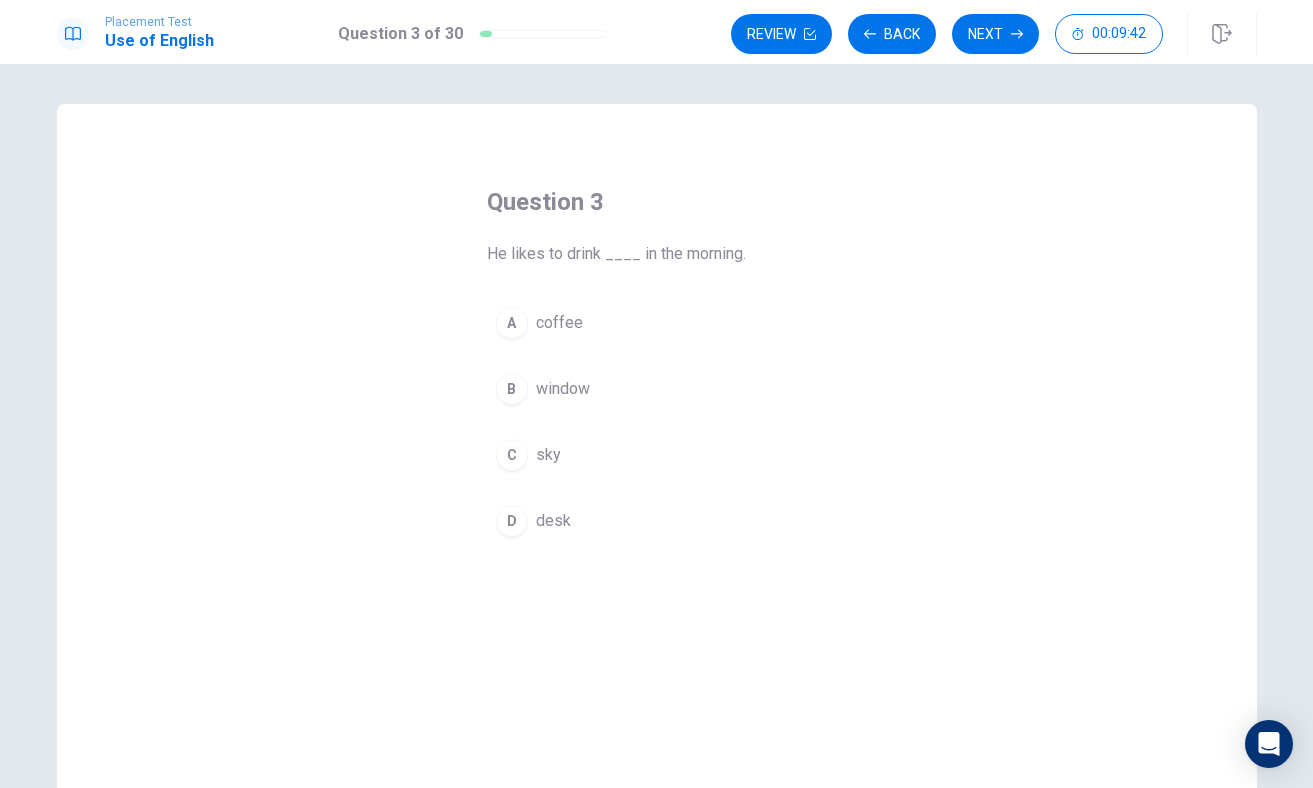 click on "A" at bounding box center (512, 323) 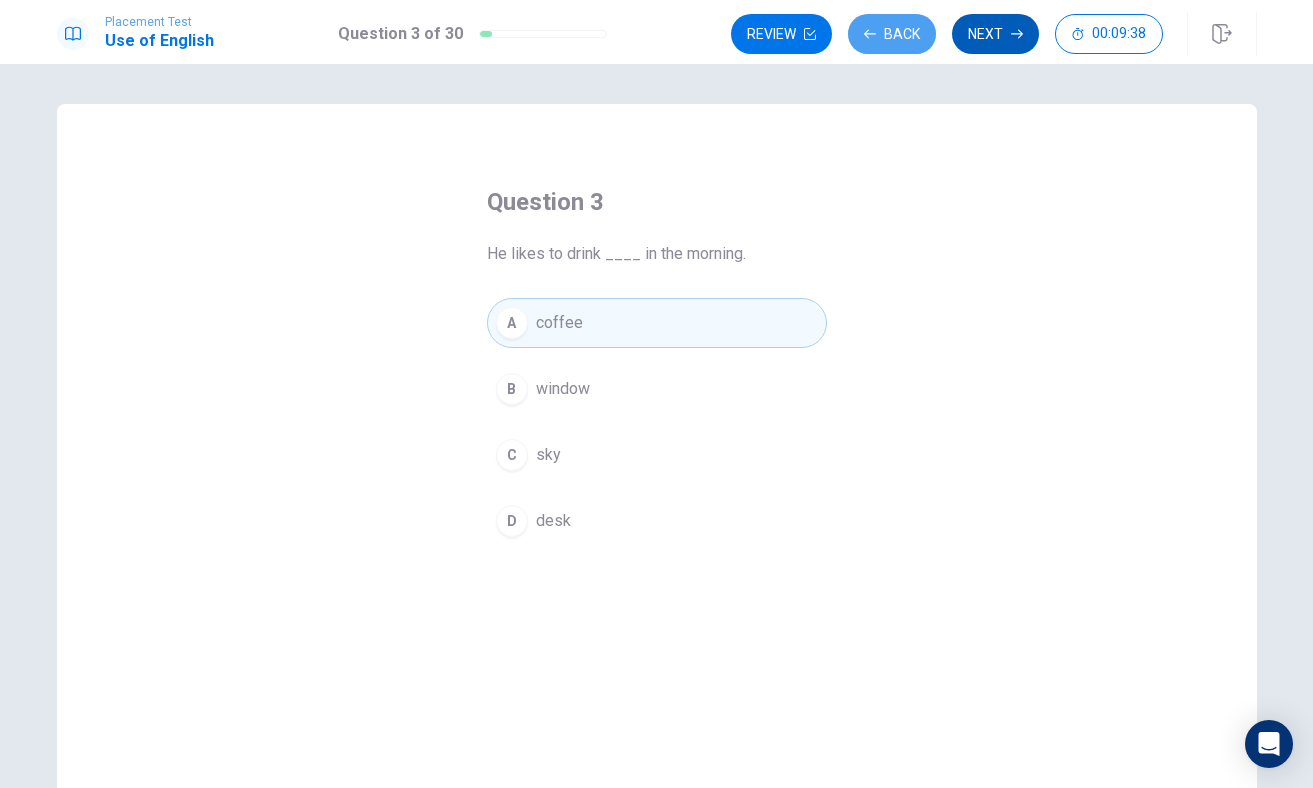 drag, startPoint x: 900, startPoint y: 35, endPoint x: 962, endPoint y: 32, distance: 62.072536 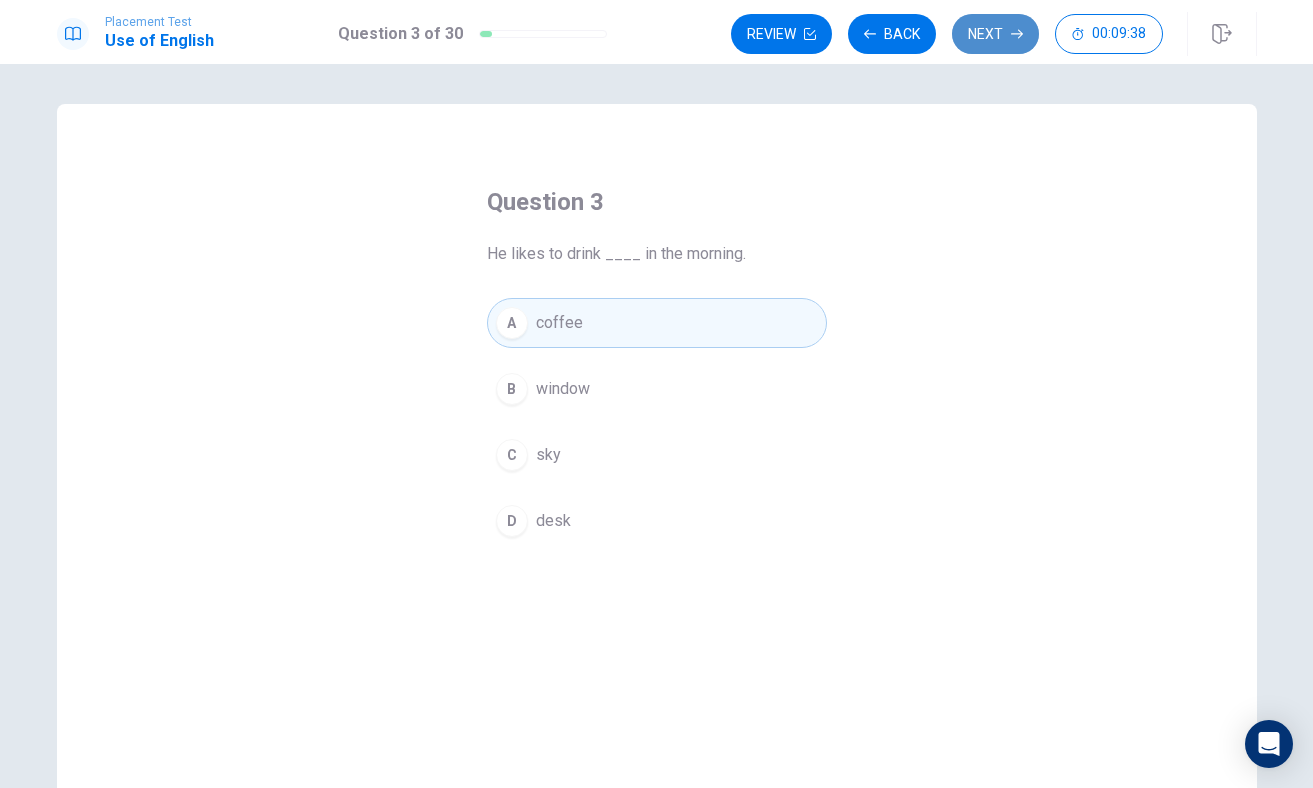 click on "Next" at bounding box center [995, 34] 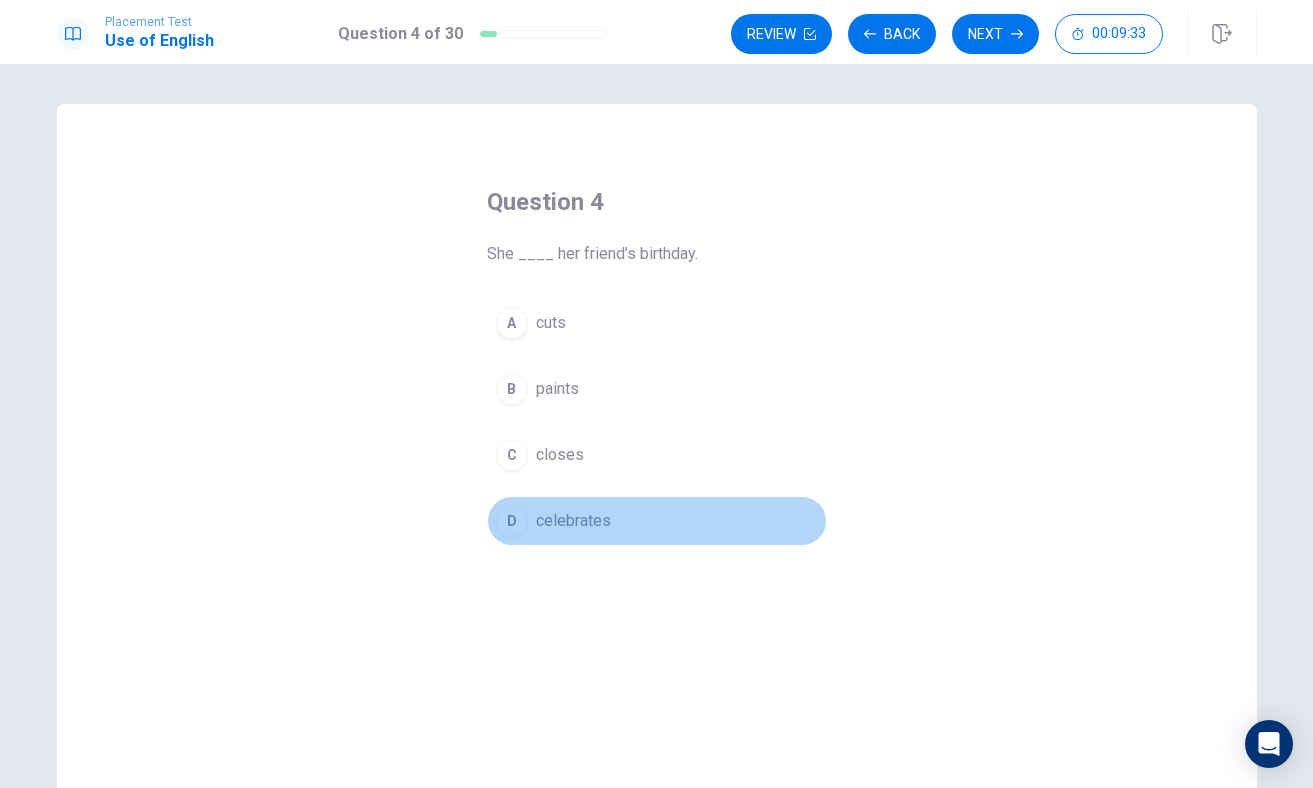click on "D" at bounding box center [512, 521] 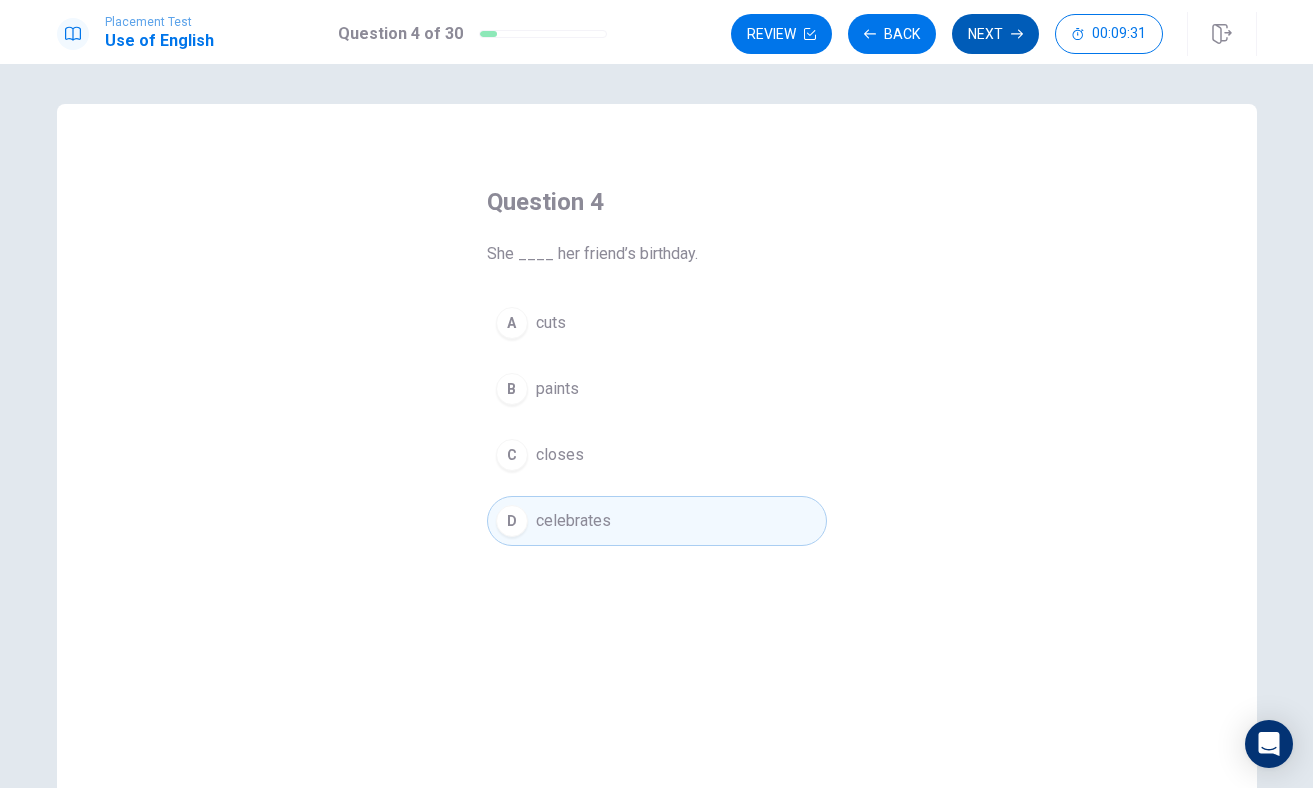 click on "Next" at bounding box center [995, 34] 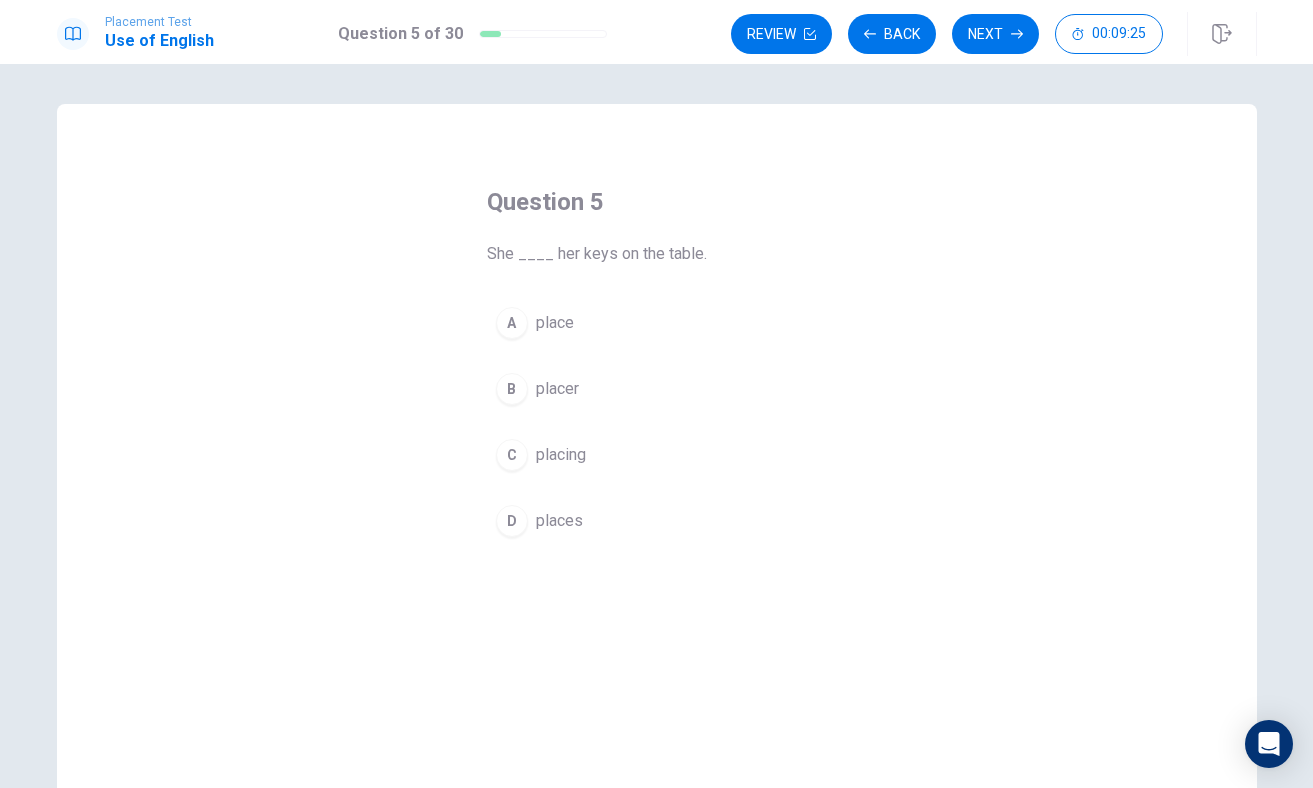 click on "D" at bounding box center (512, 521) 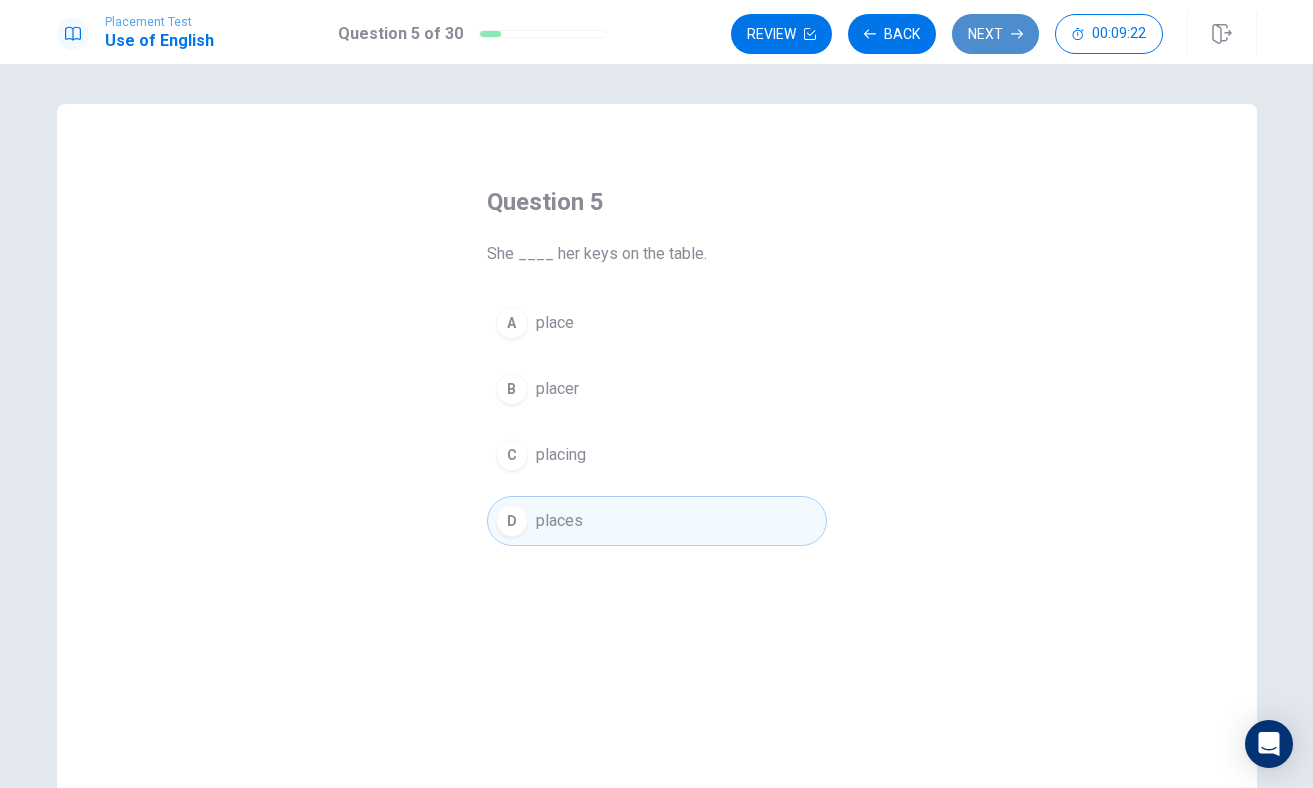 click on "Next" at bounding box center [995, 34] 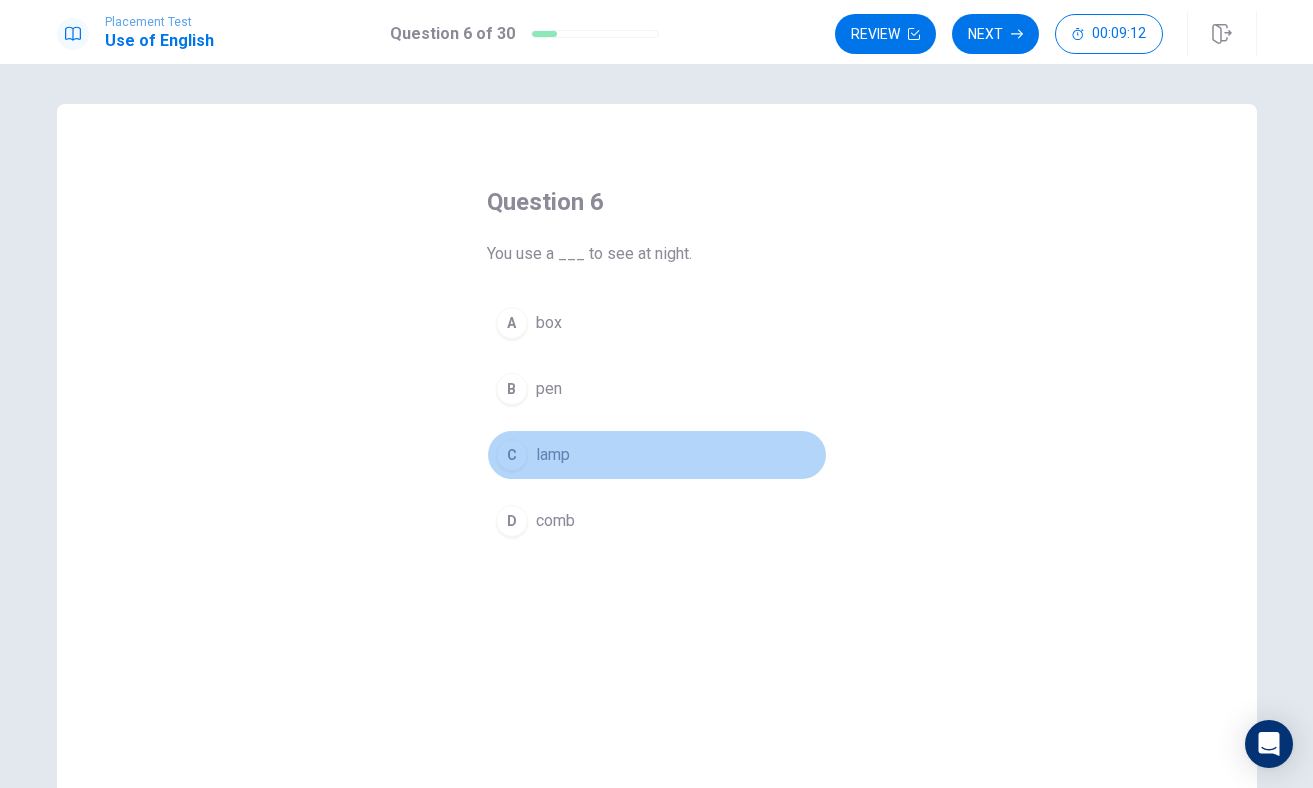 click on "C" at bounding box center (512, 455) 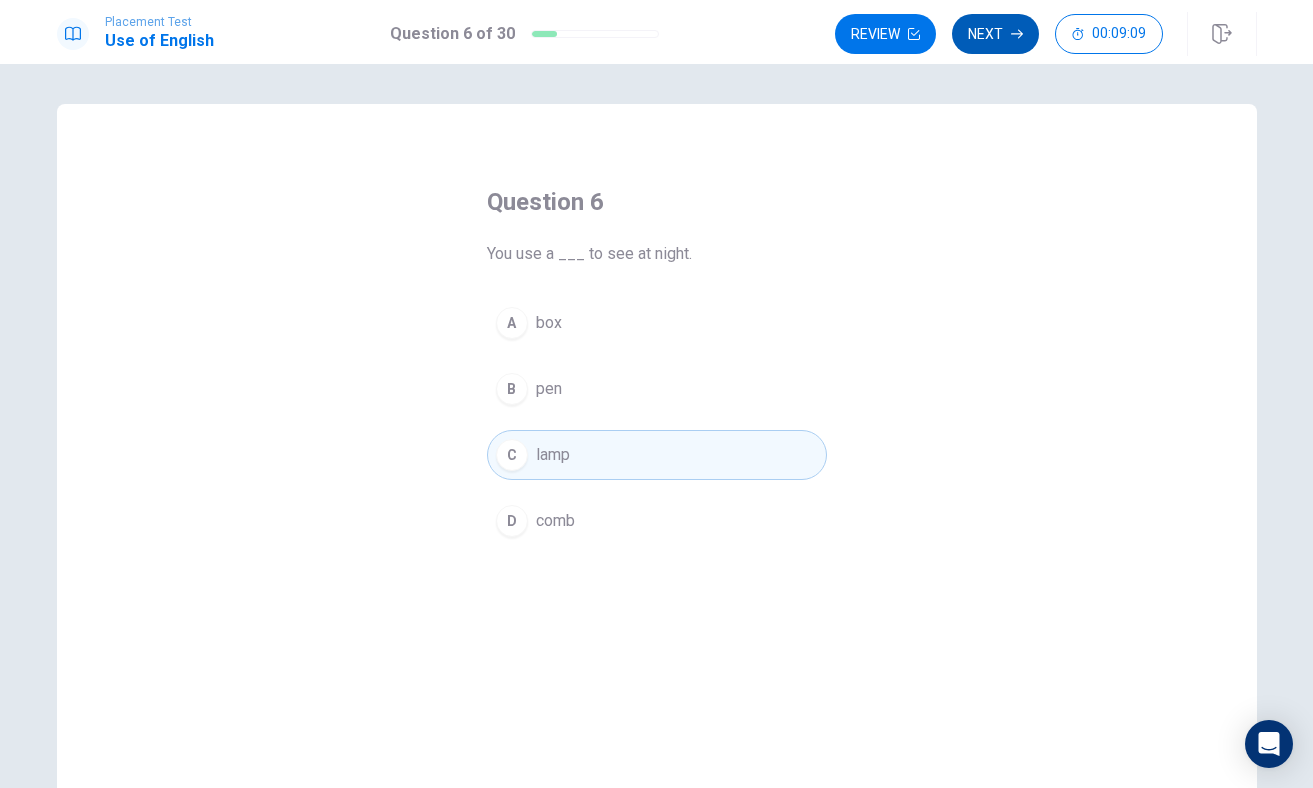 click 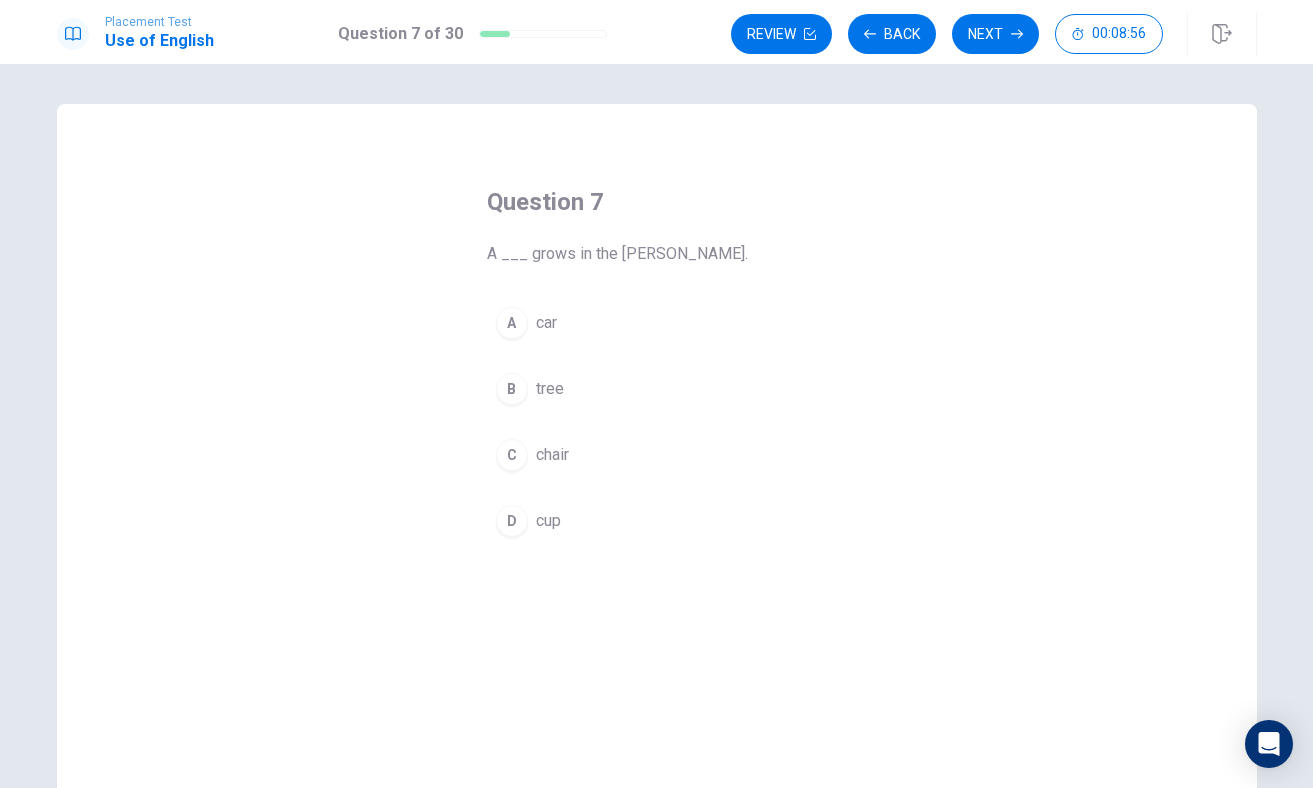 click on "B tree" at bounding box center [657, 389] 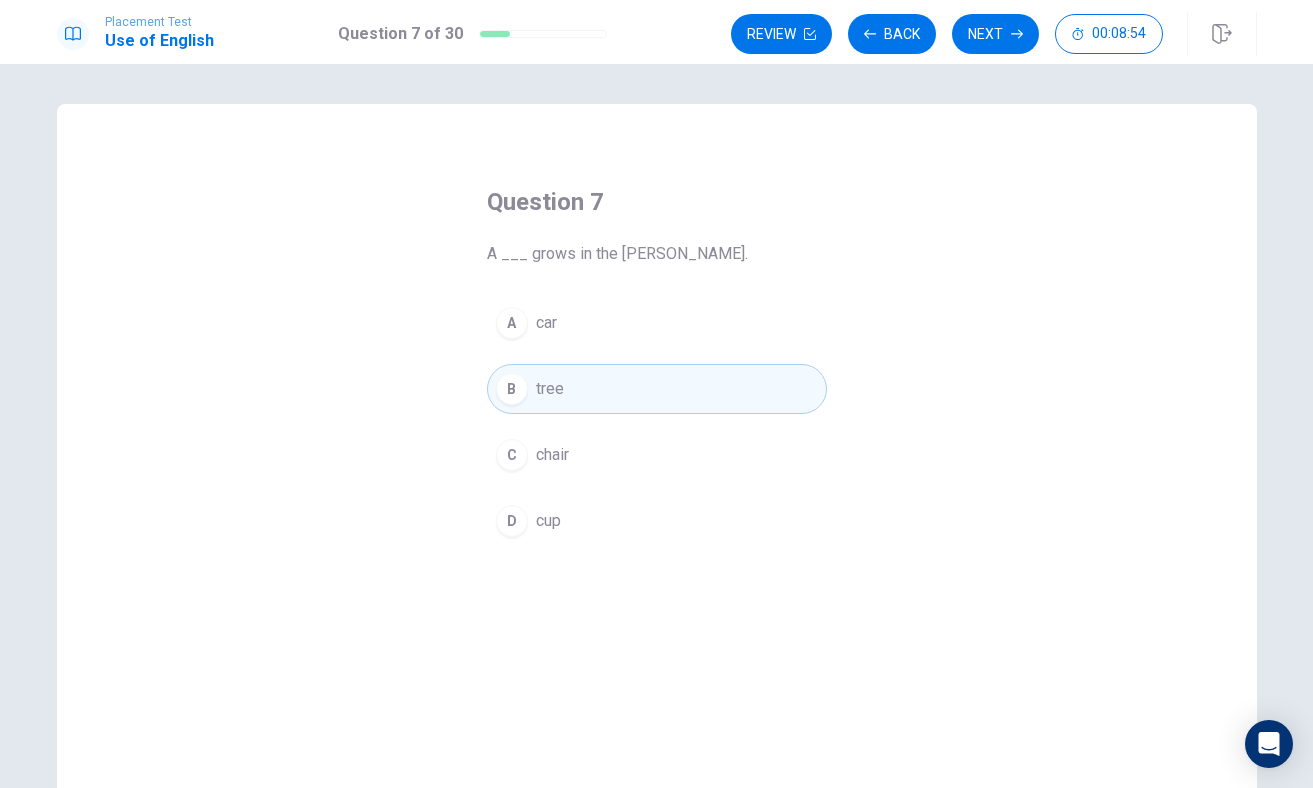 click on "Question 7 A ___ grows in the [PERSON_NAME]. A car B tree C chair D cup © Copyright  2025" at bounding box center (656, 426) 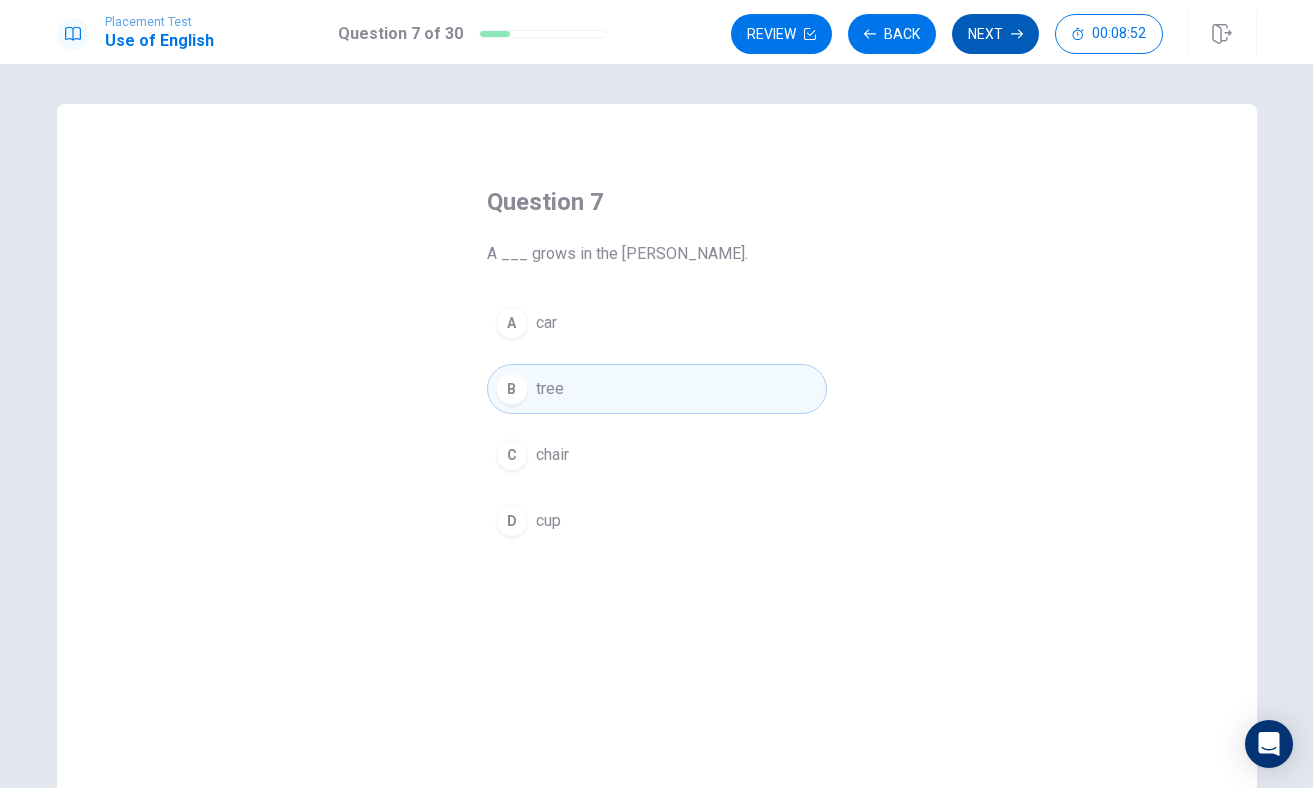 click 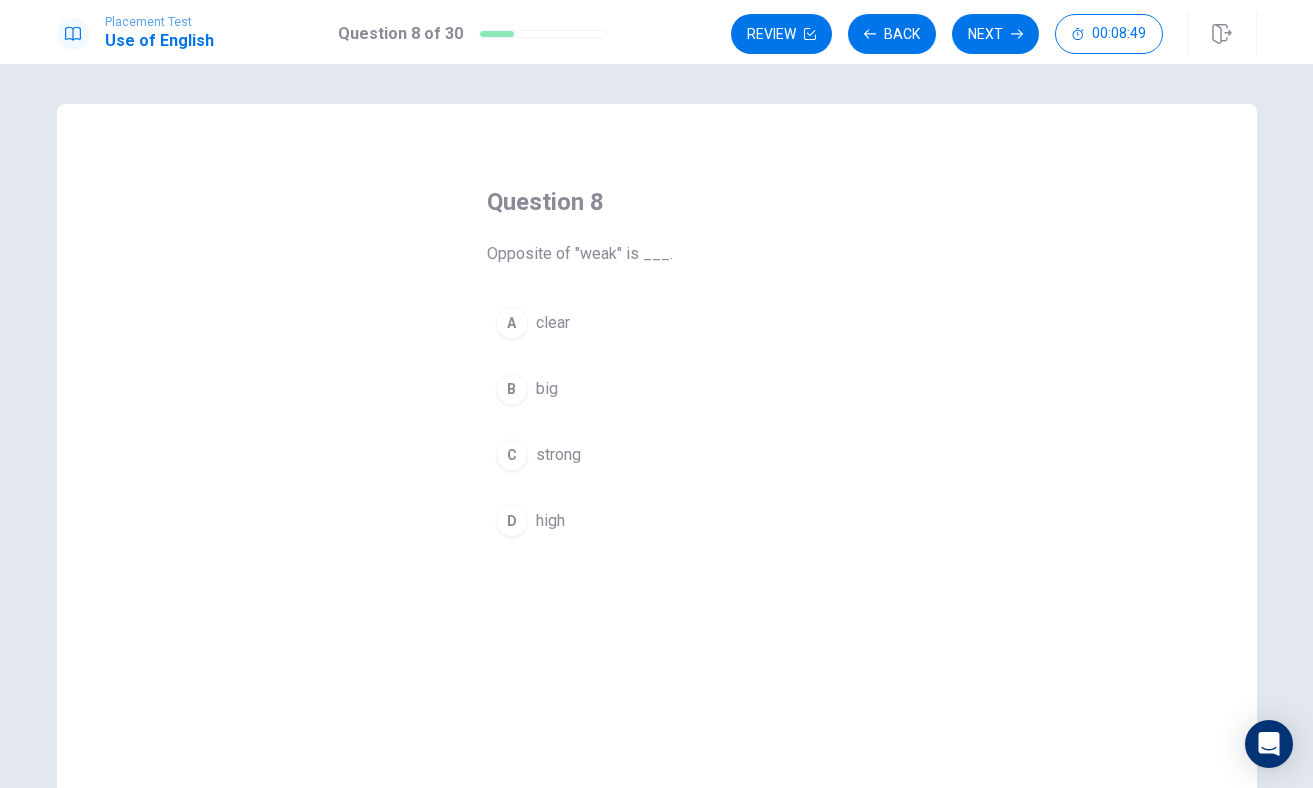 click on "C" at bounding box center (512, 455) 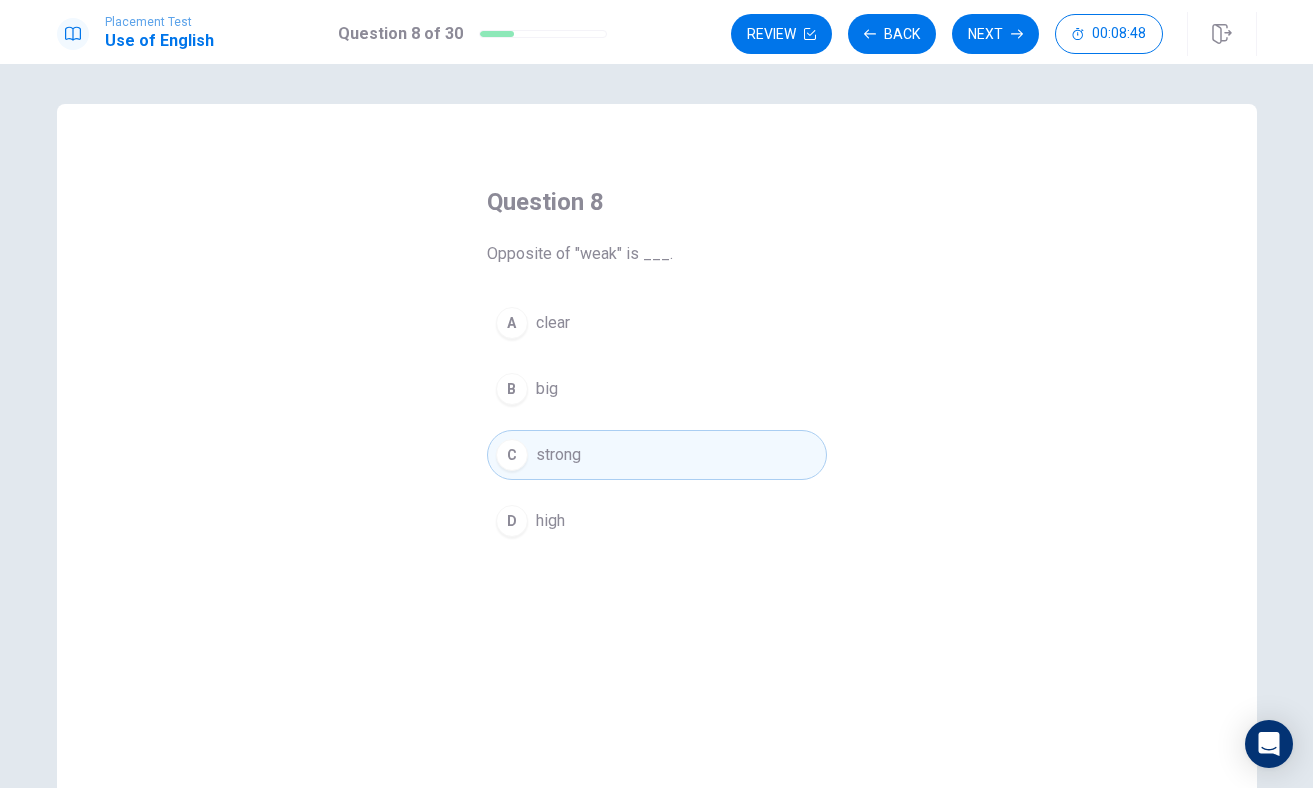 click on "Question 8 Opposite of "weak" is ___. A clear B big C strong D high © Copyright  2025" at bounding box center (656, 426) 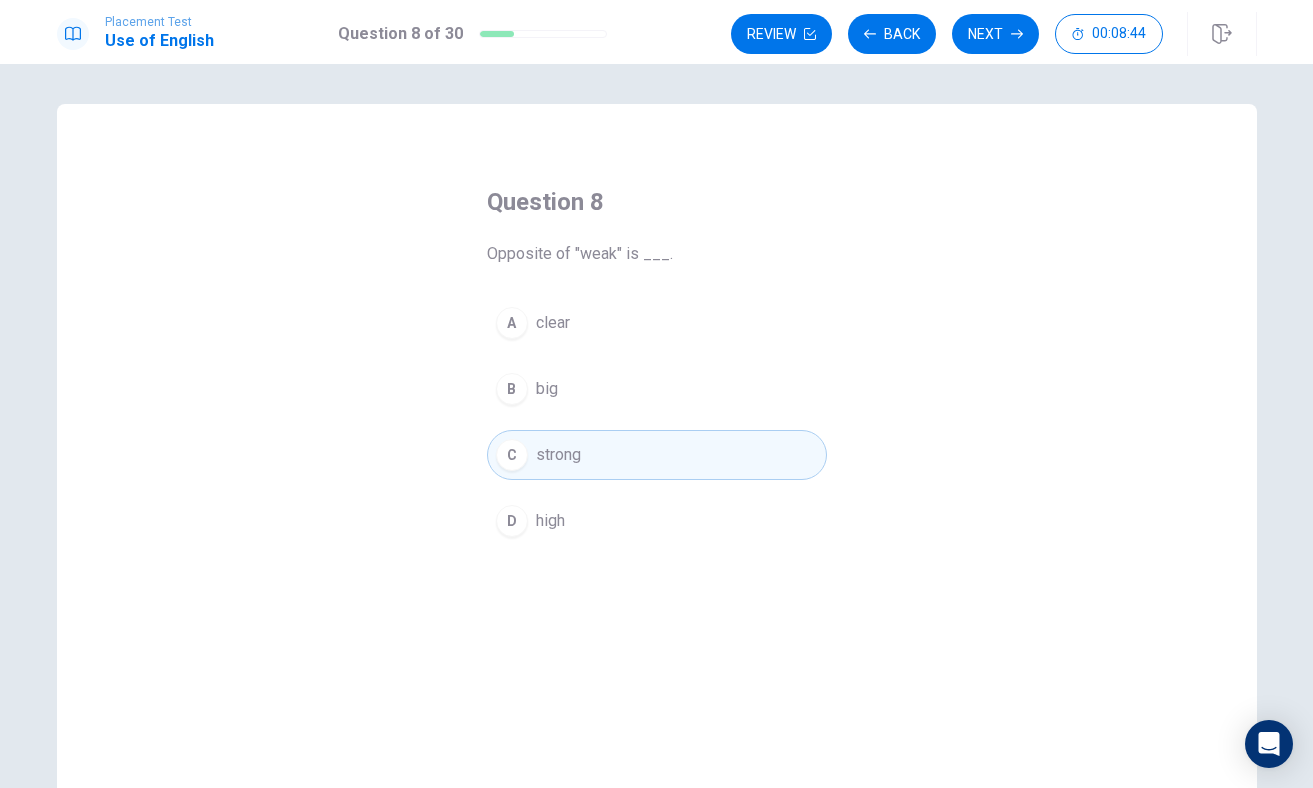 click on "Next" at bounding box center (995, 34) 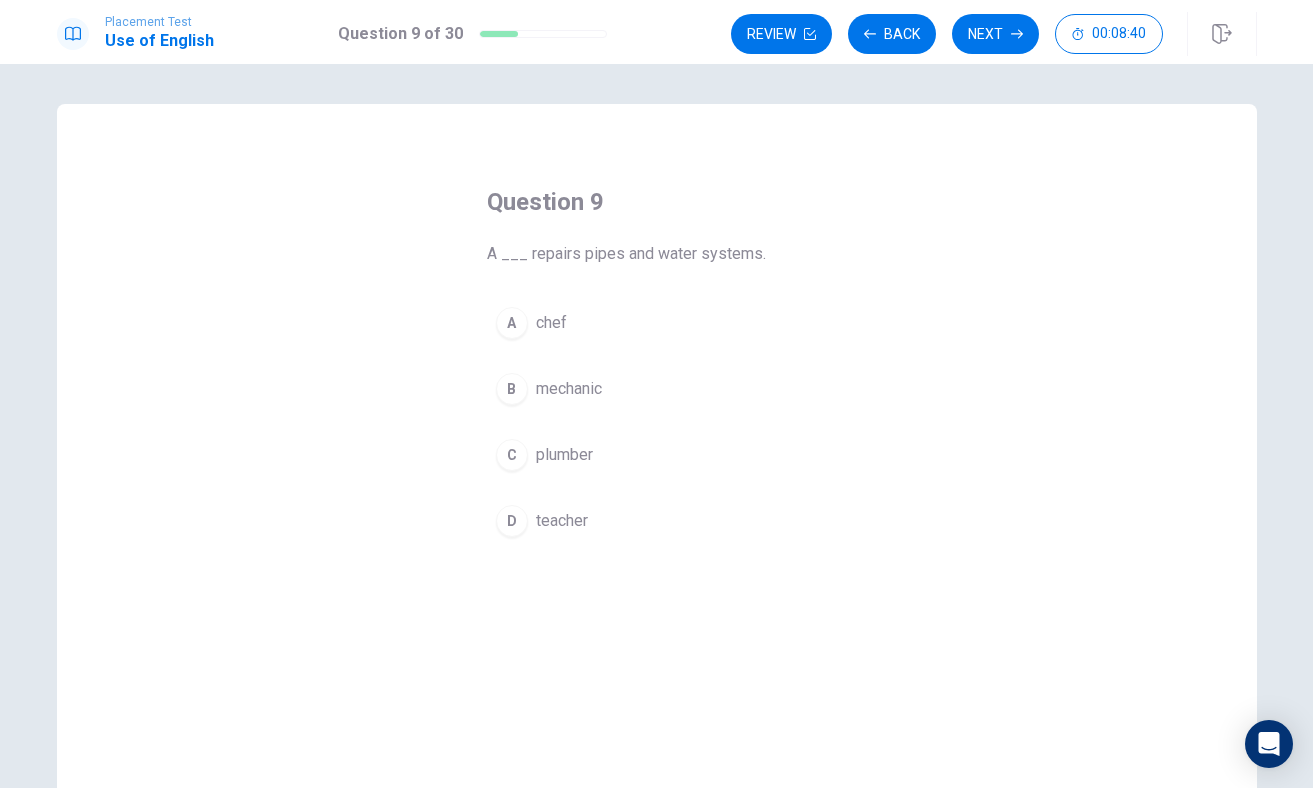 click on "C" at bounding box center (512, 455) 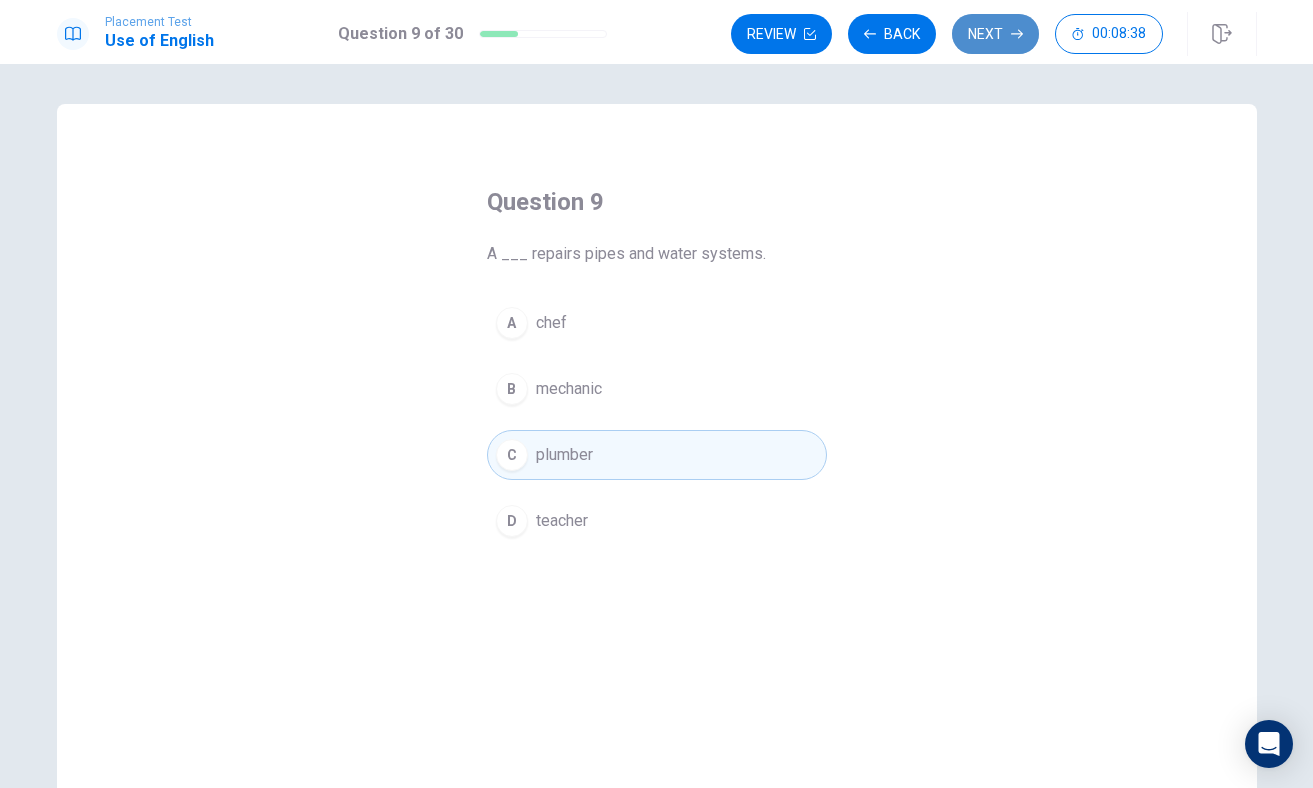 click on "Next" at bounding box center (995, 34) 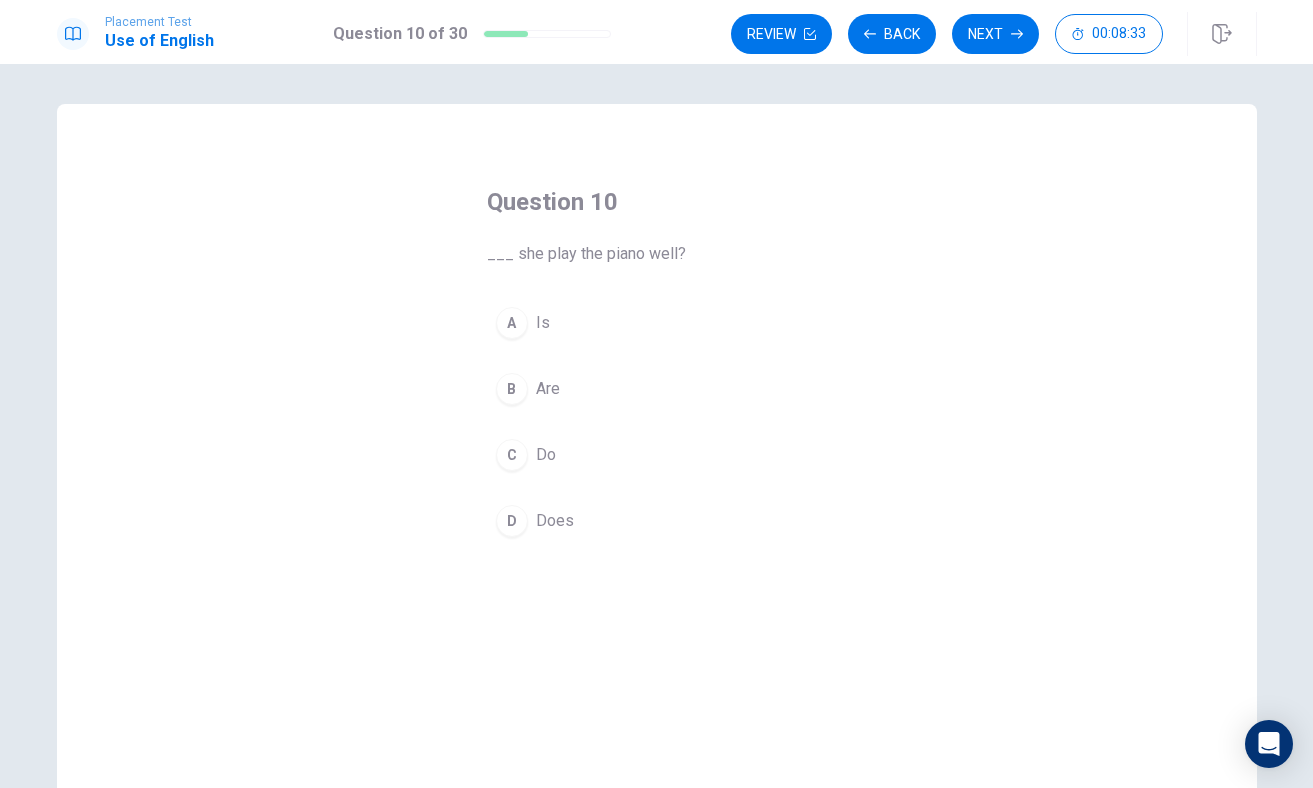 click on "D" at bounding box center (512, 521) 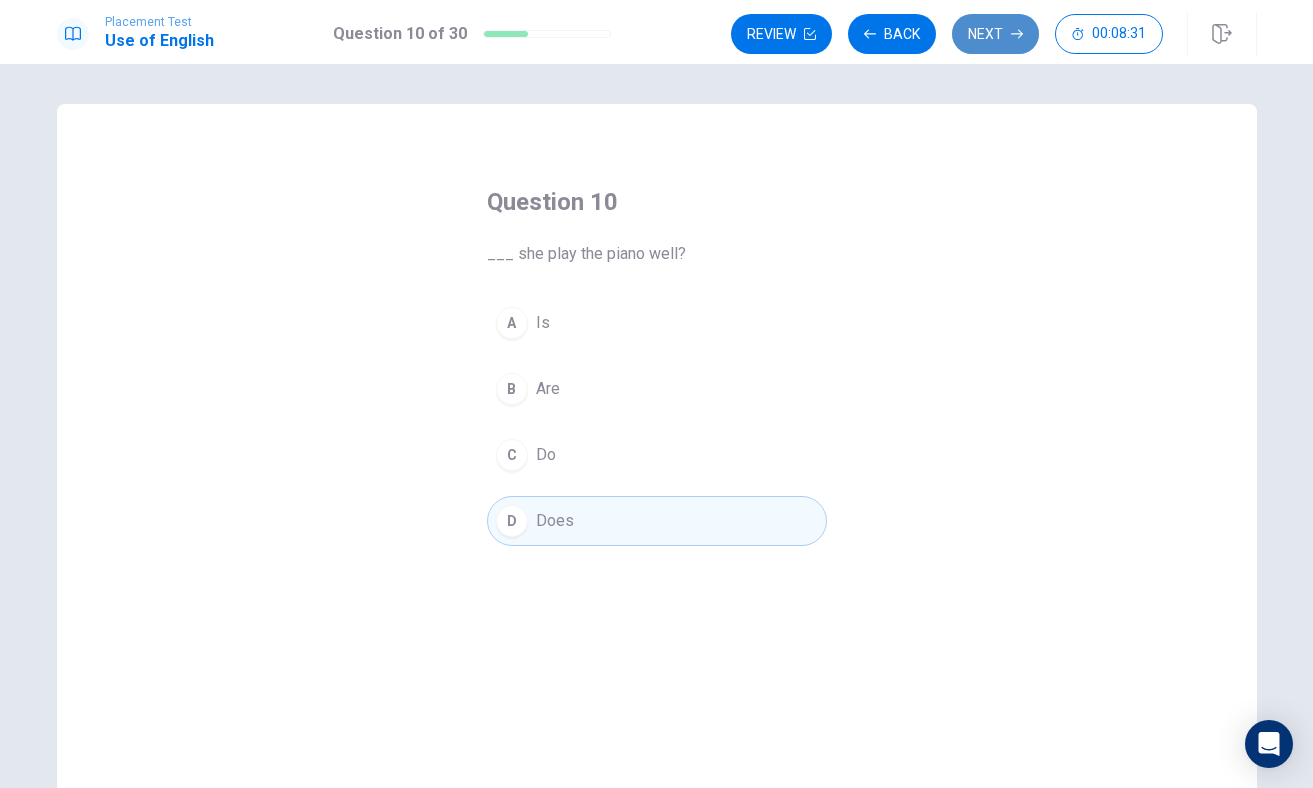click on "Next" at bounding box center [995, 34] 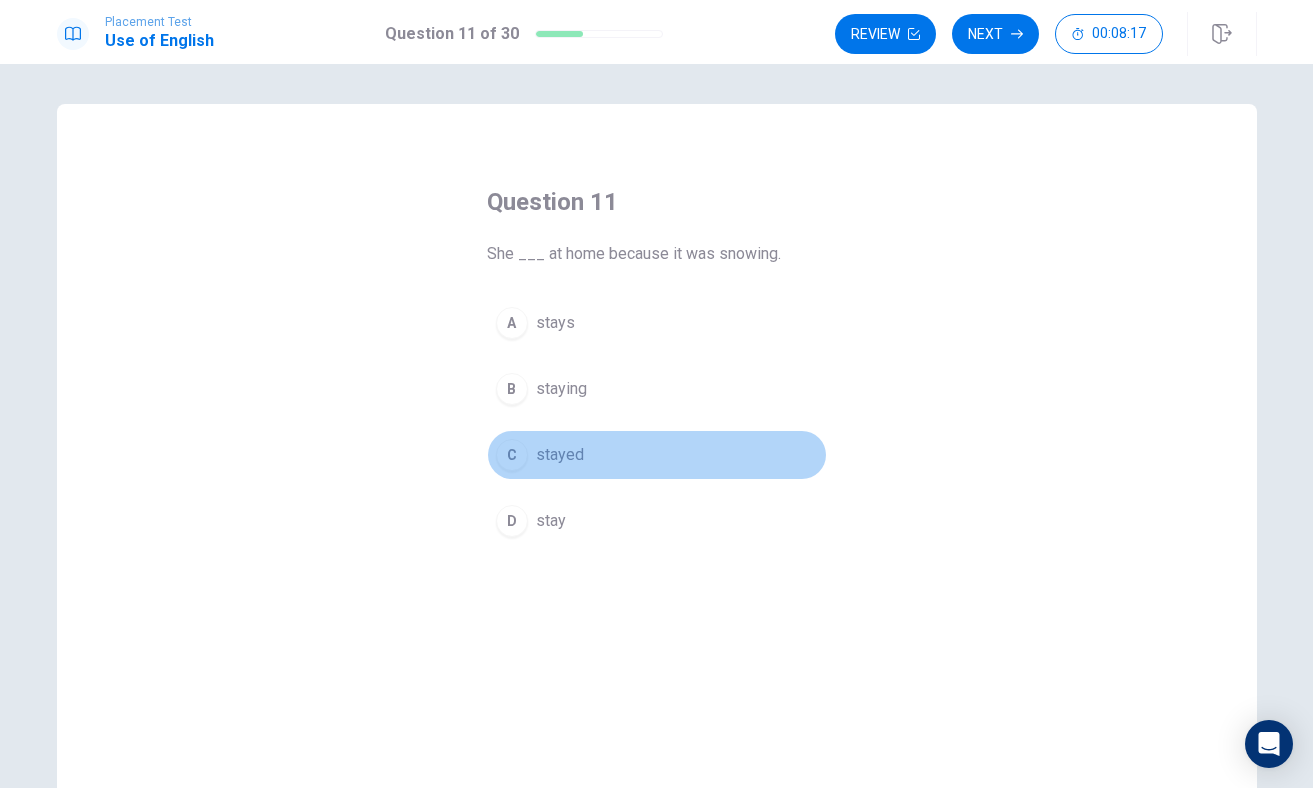 click on "C" at bounding box center (512, 455) 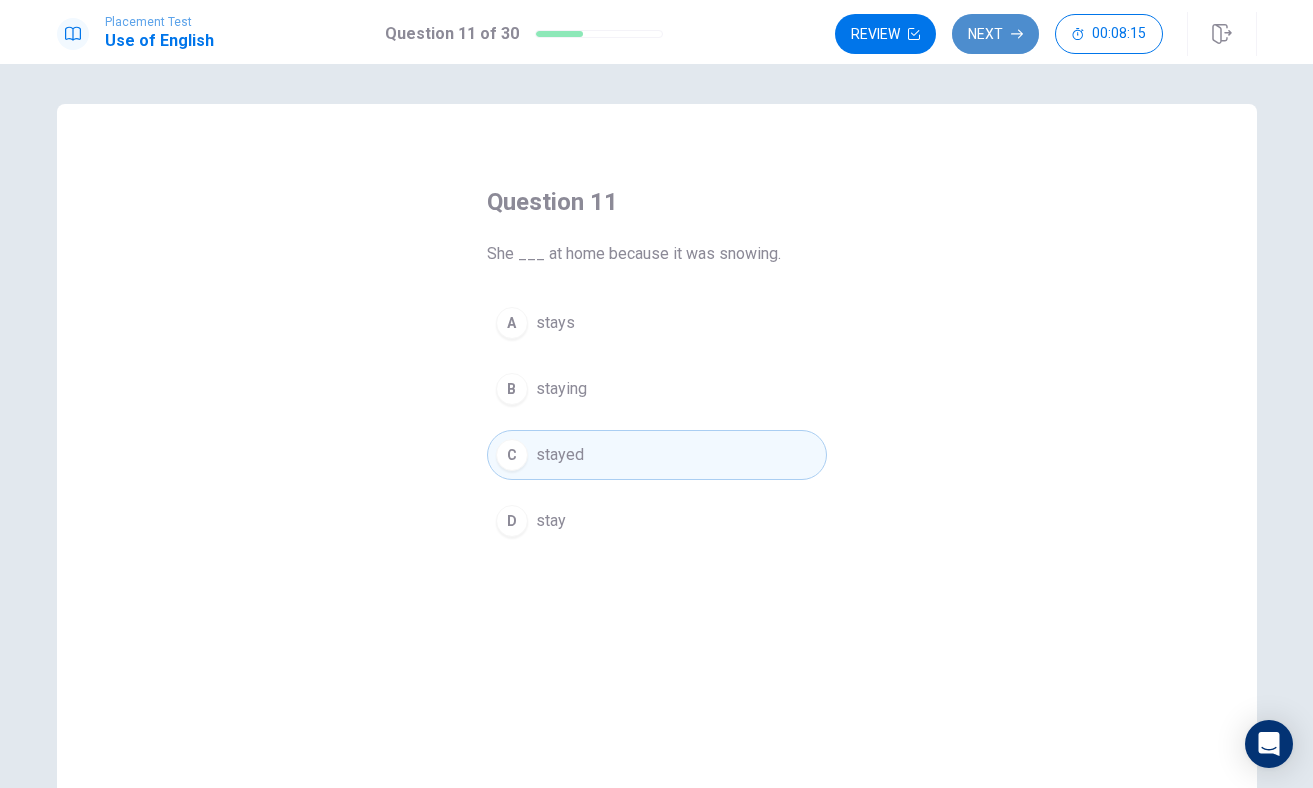 click on "Next" at bounding box center (995, 34) 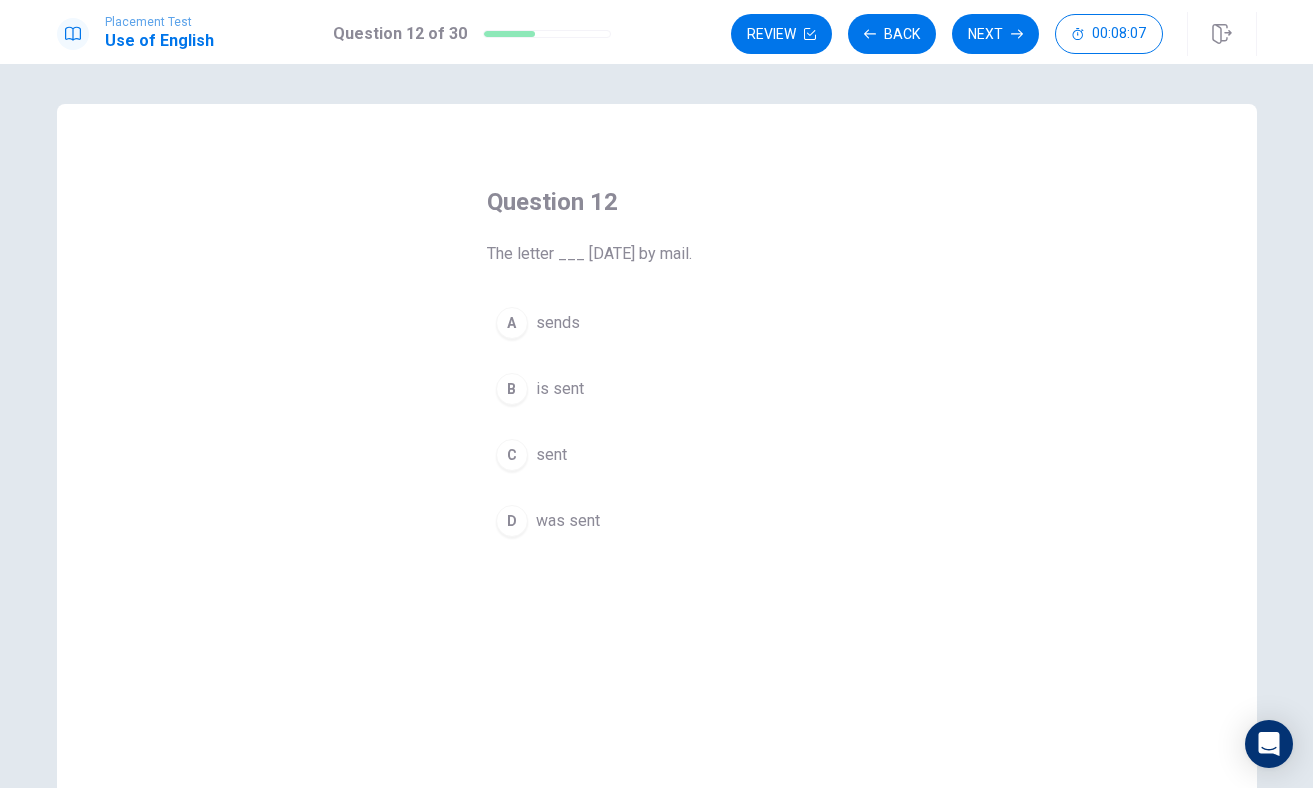 click on "D" at bounding box center (512, 521) 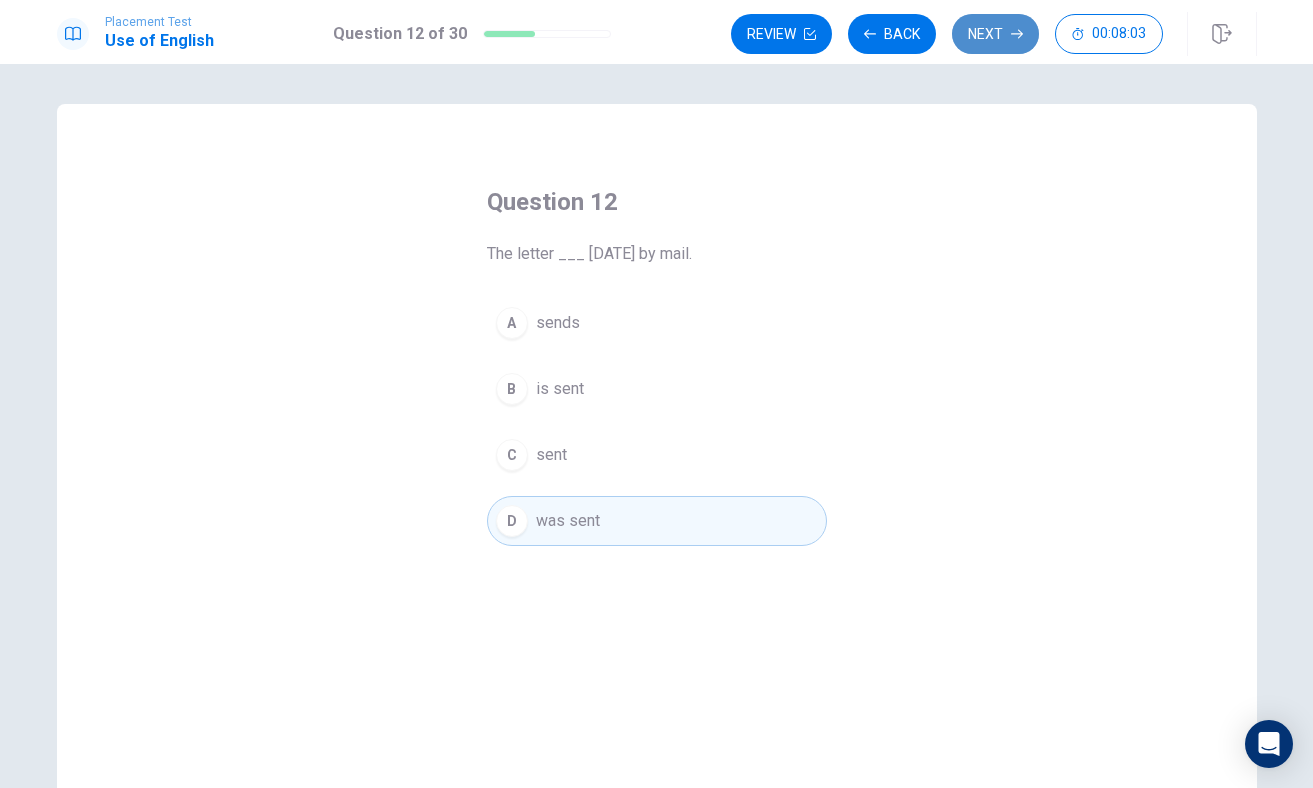 click on "Next" at bounding box center [995, 34] 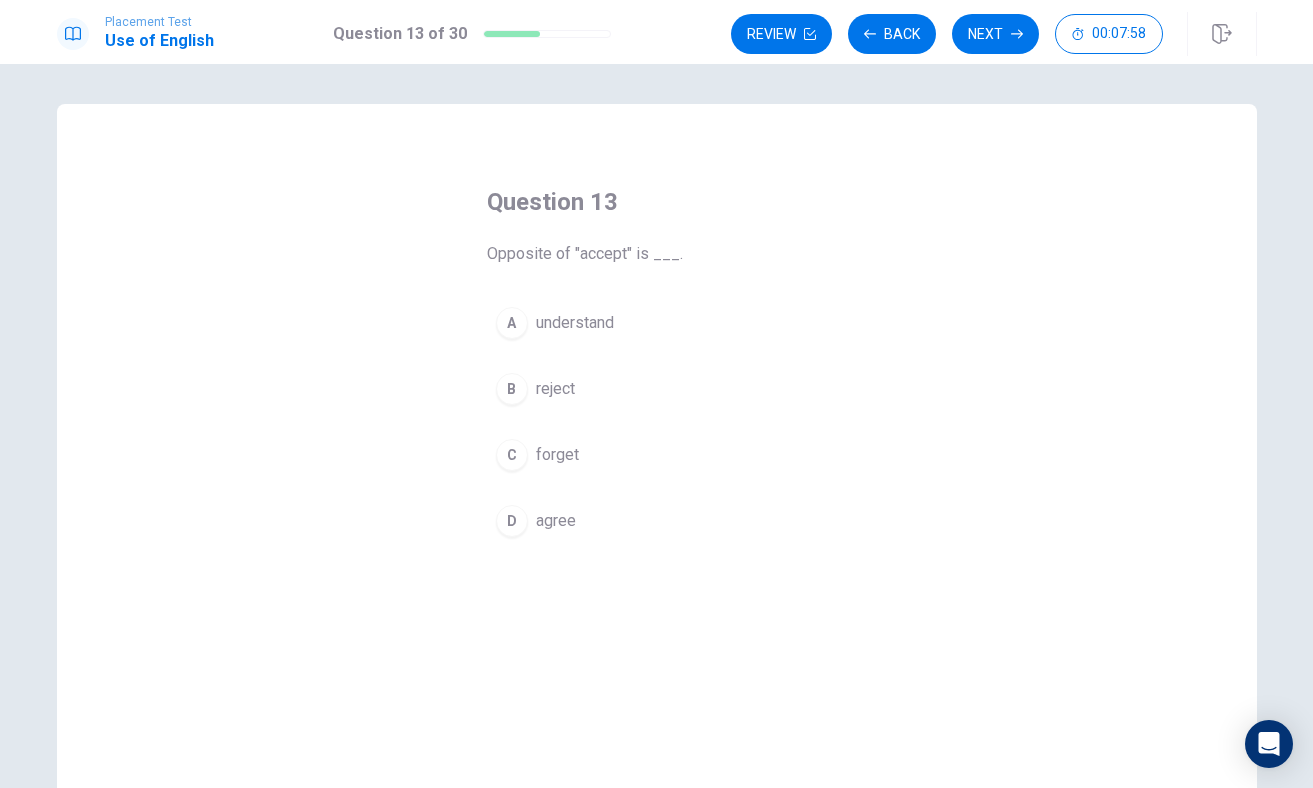 click on "B" at bounding box center (512, 389) 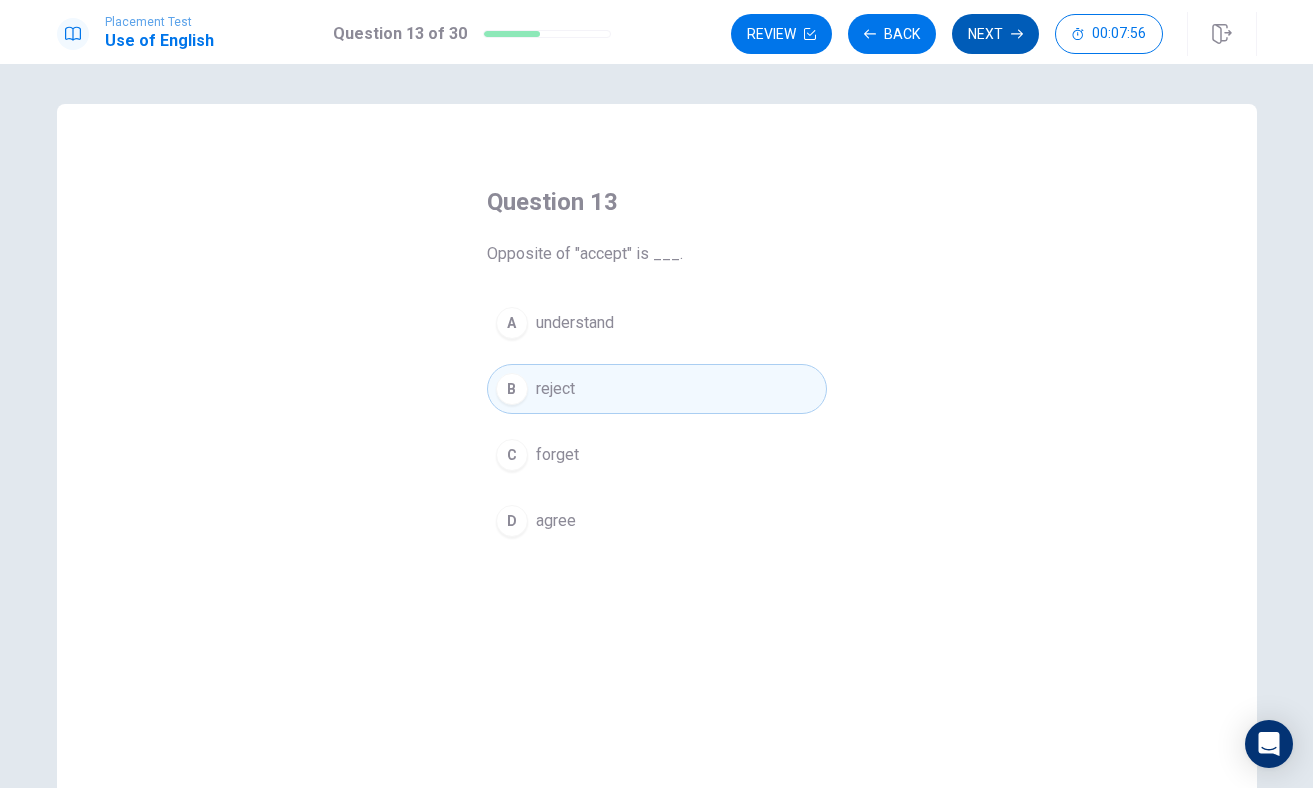 click on "Next" at bounding box center (995, 34) 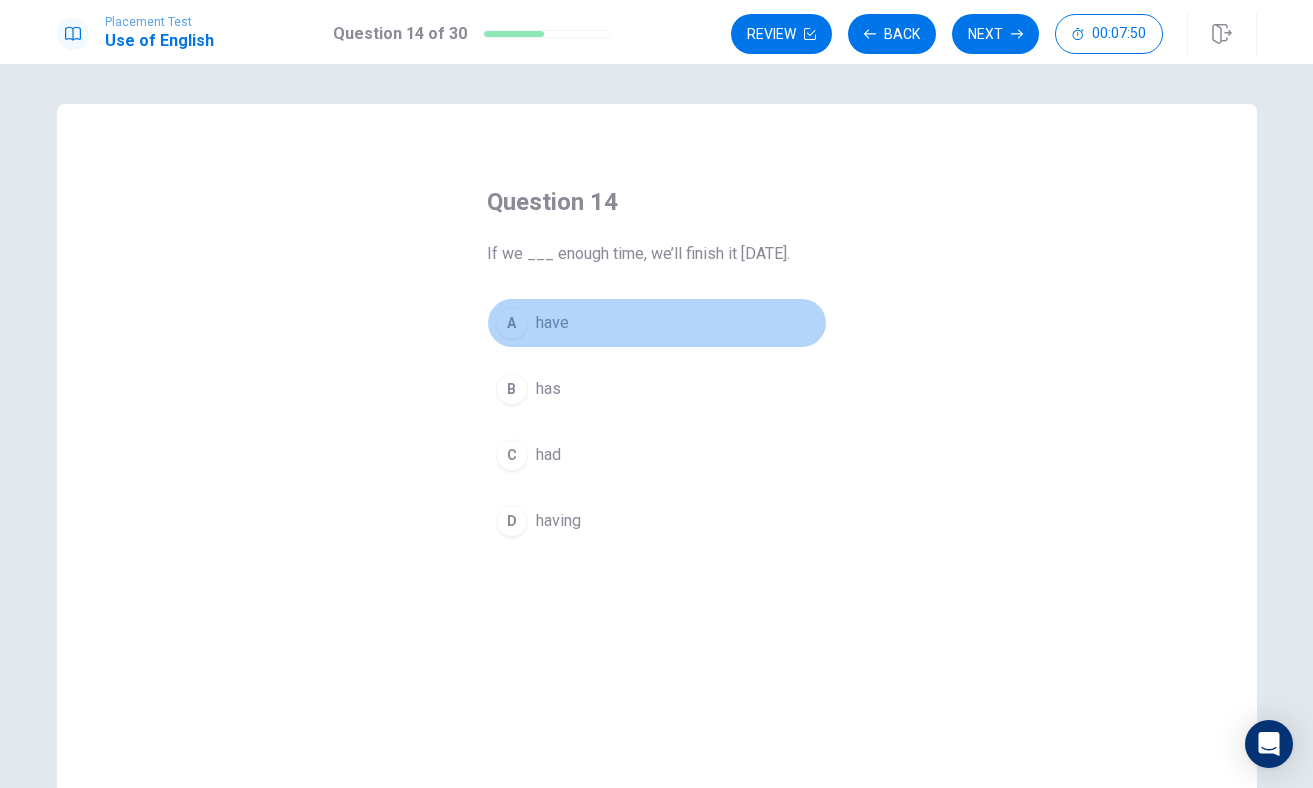 drag, startPoint x: 507, startPoint y: 319, endPoint x: 538, endPoint y: 325, distance: 31.575306 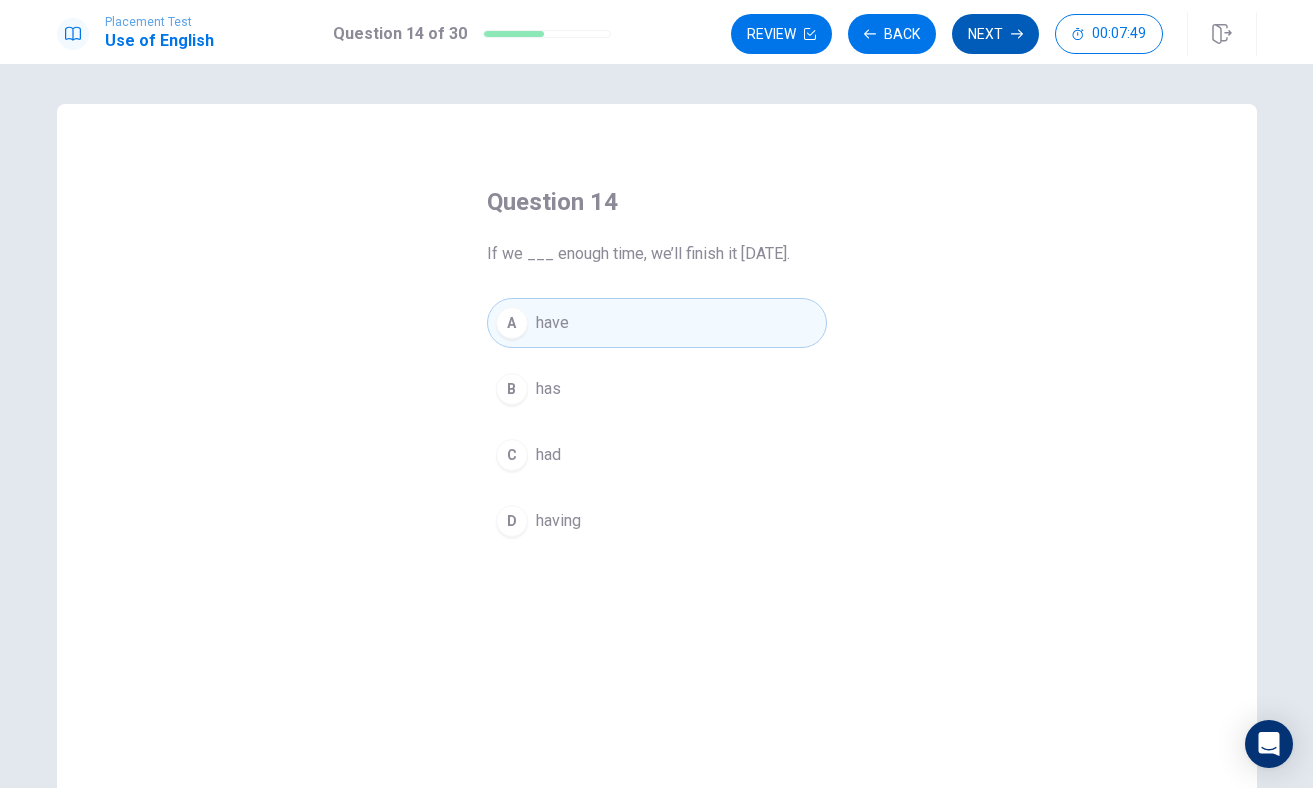 click on "Next" at bounding box center [995, 34] 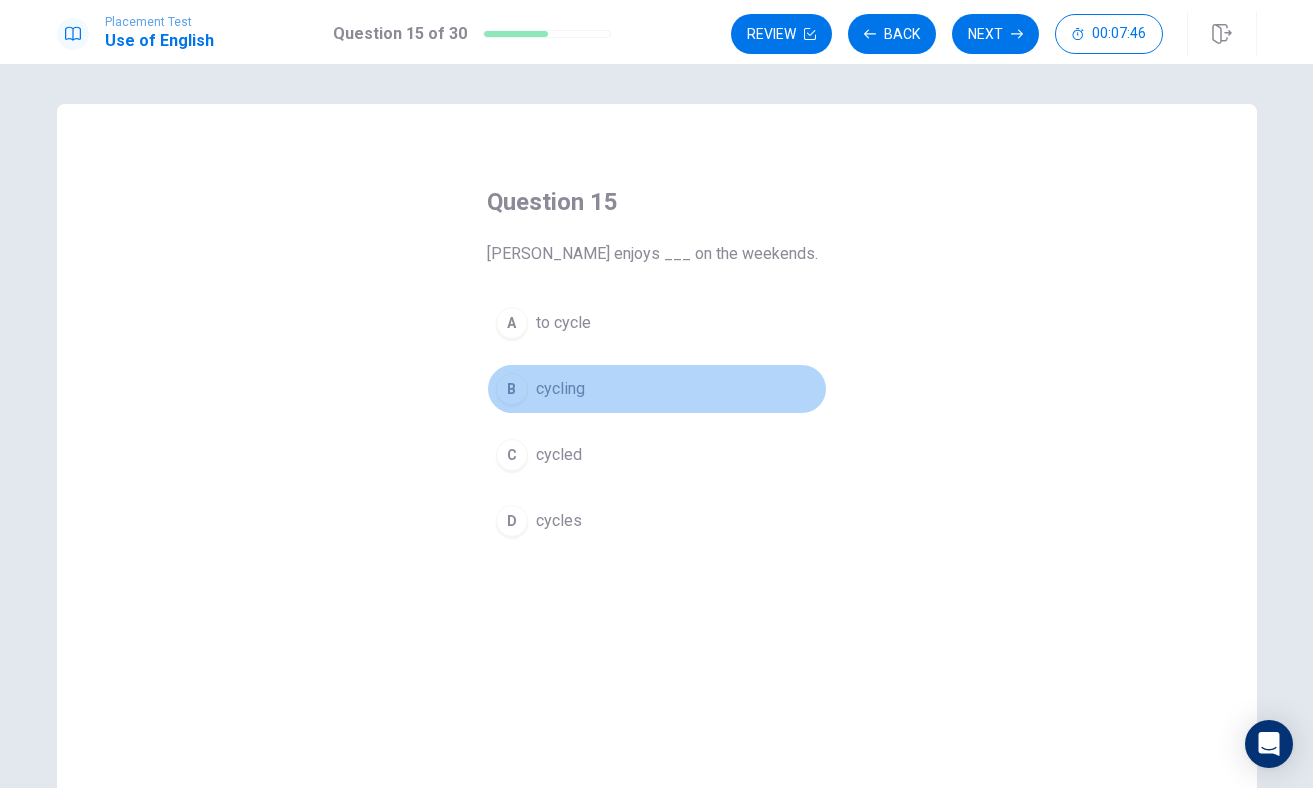 click on "B" at bounding box center (512, 389) 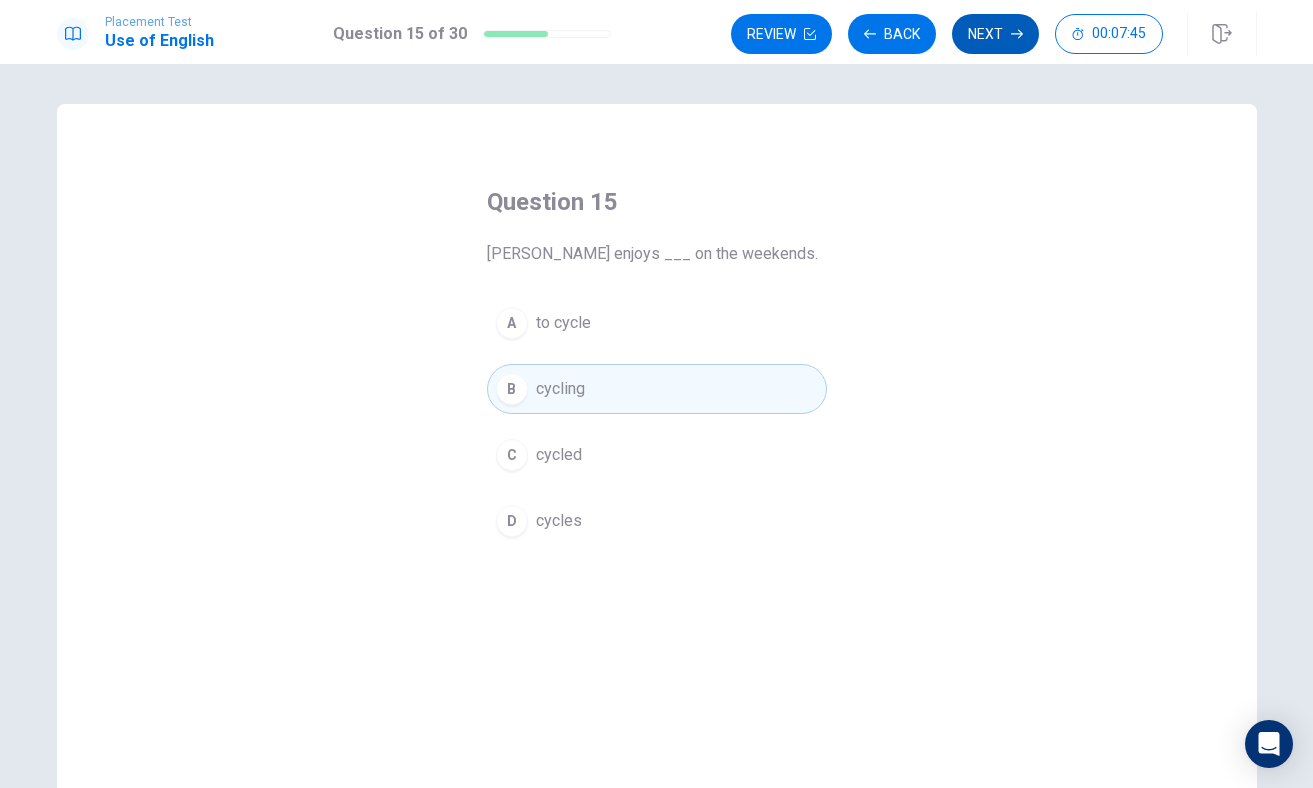 click 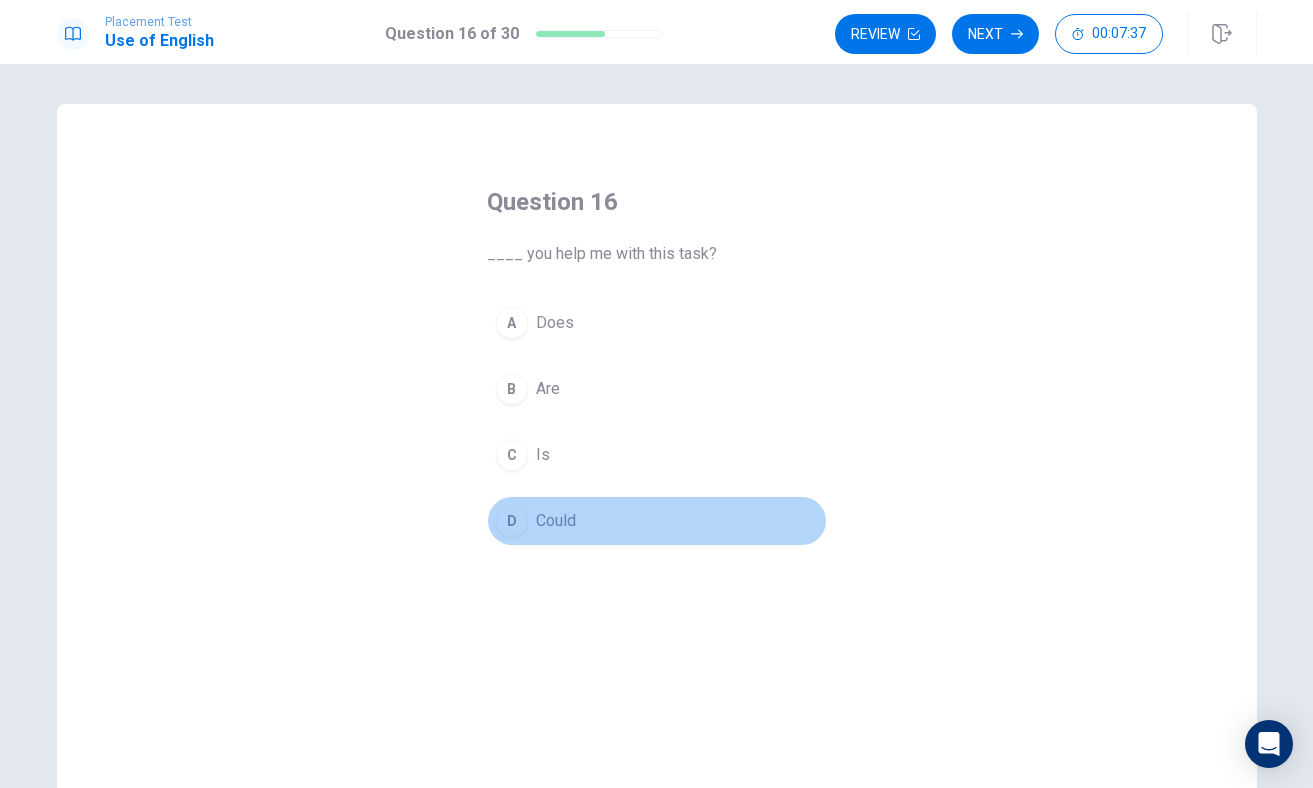 click on "D" at bounding box center (512, 521) 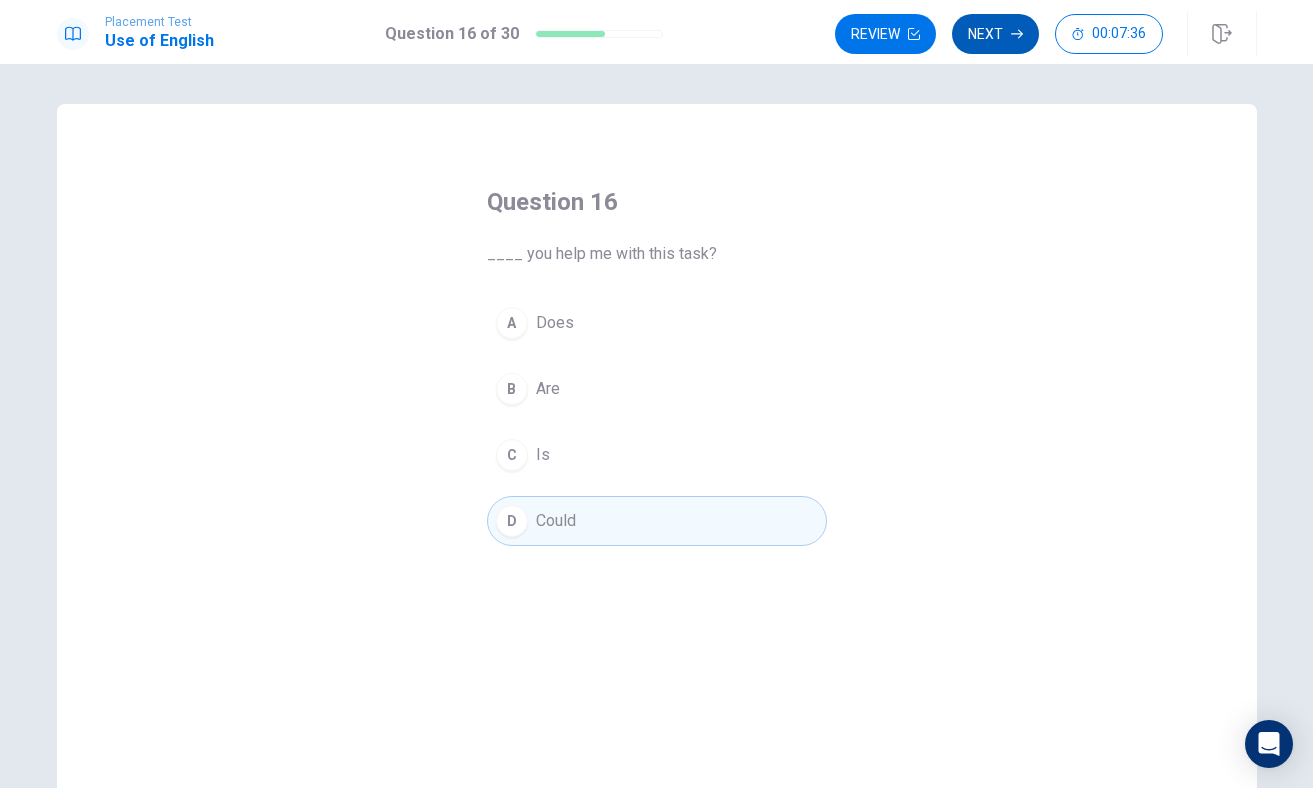 click on "Next" at bounding box center (995, 34) 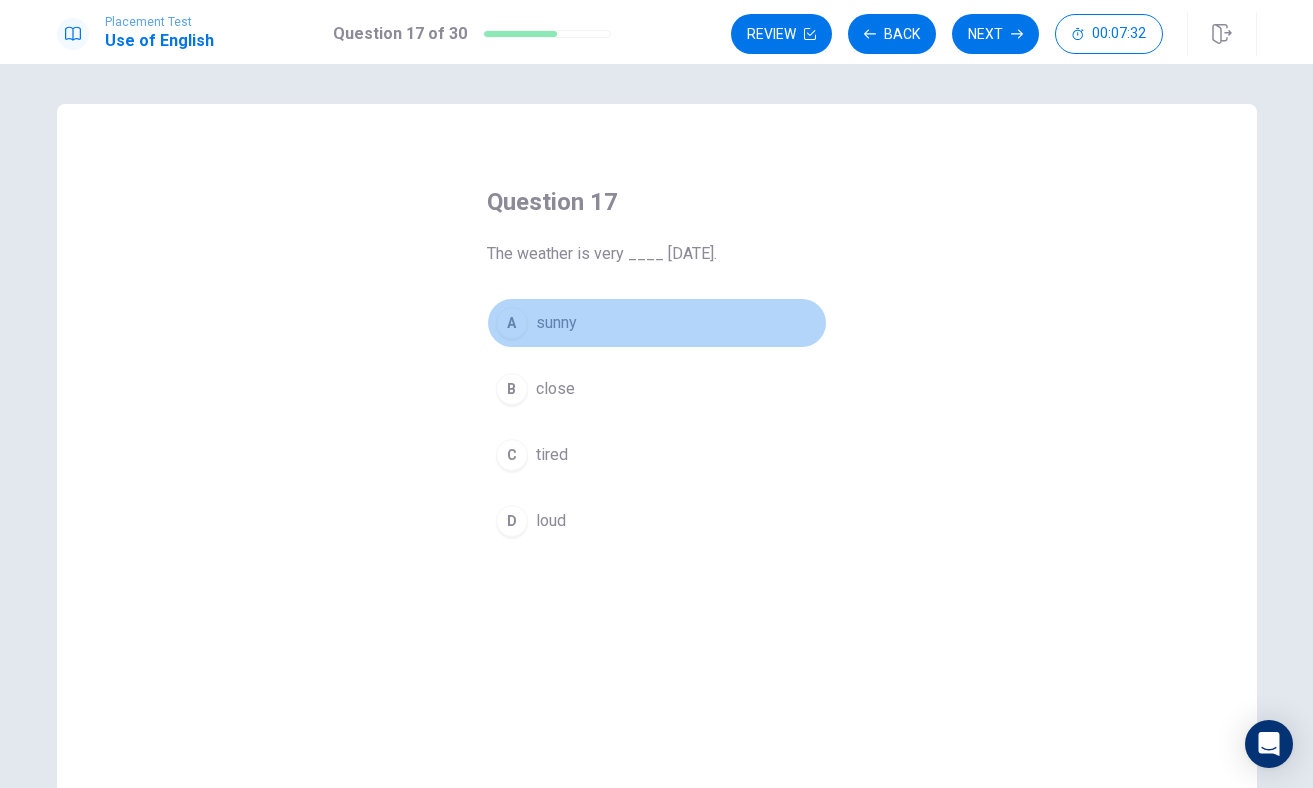 click on "A" at bounding box center [512, 323] 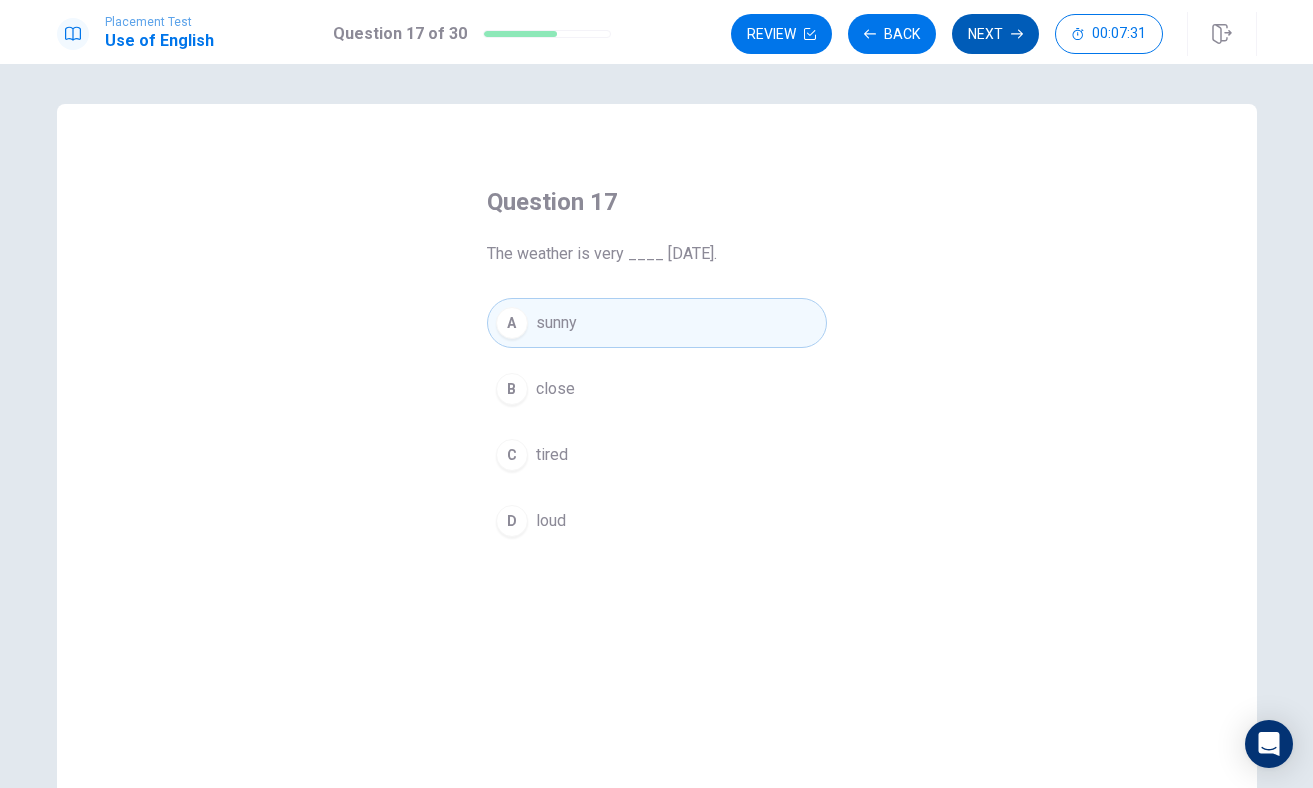 click on "Next" at bounding box center [995, 34] 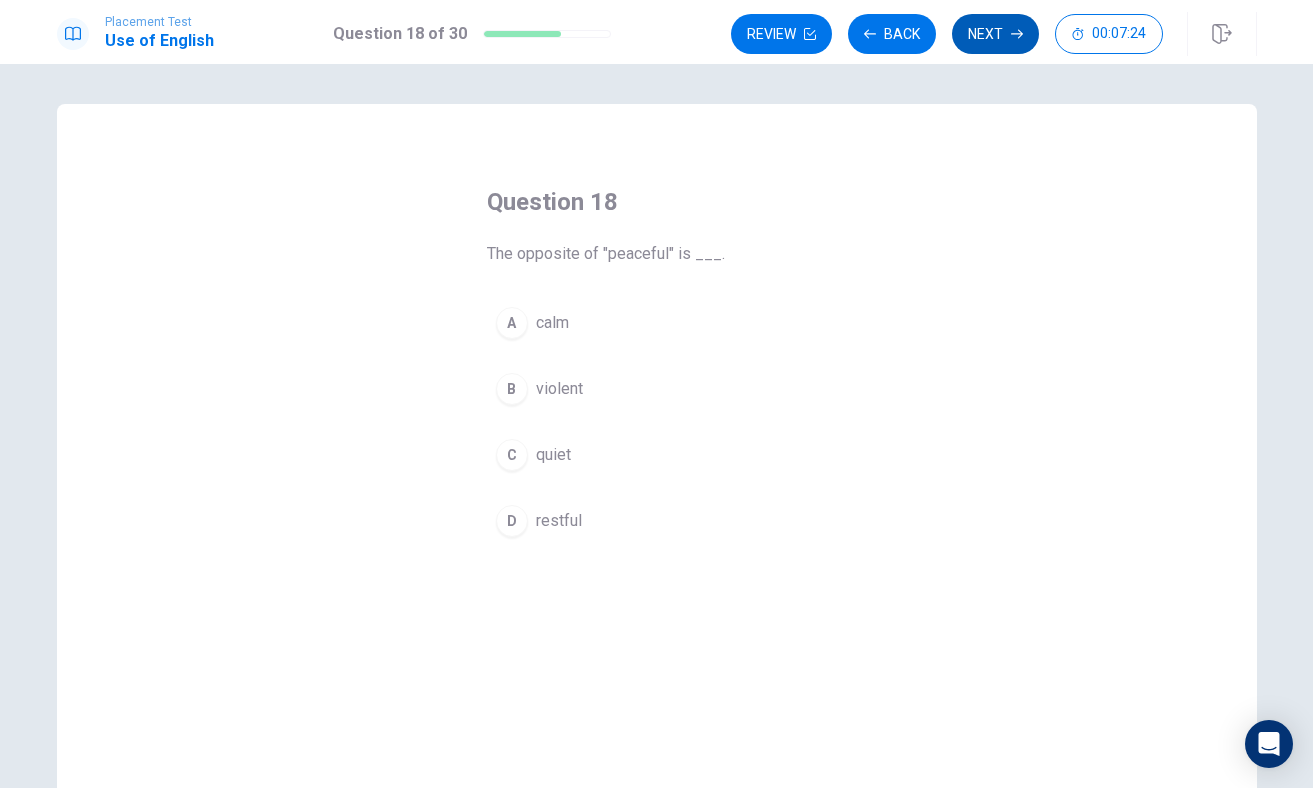 click on "Next" at bounding box center (995, 34) 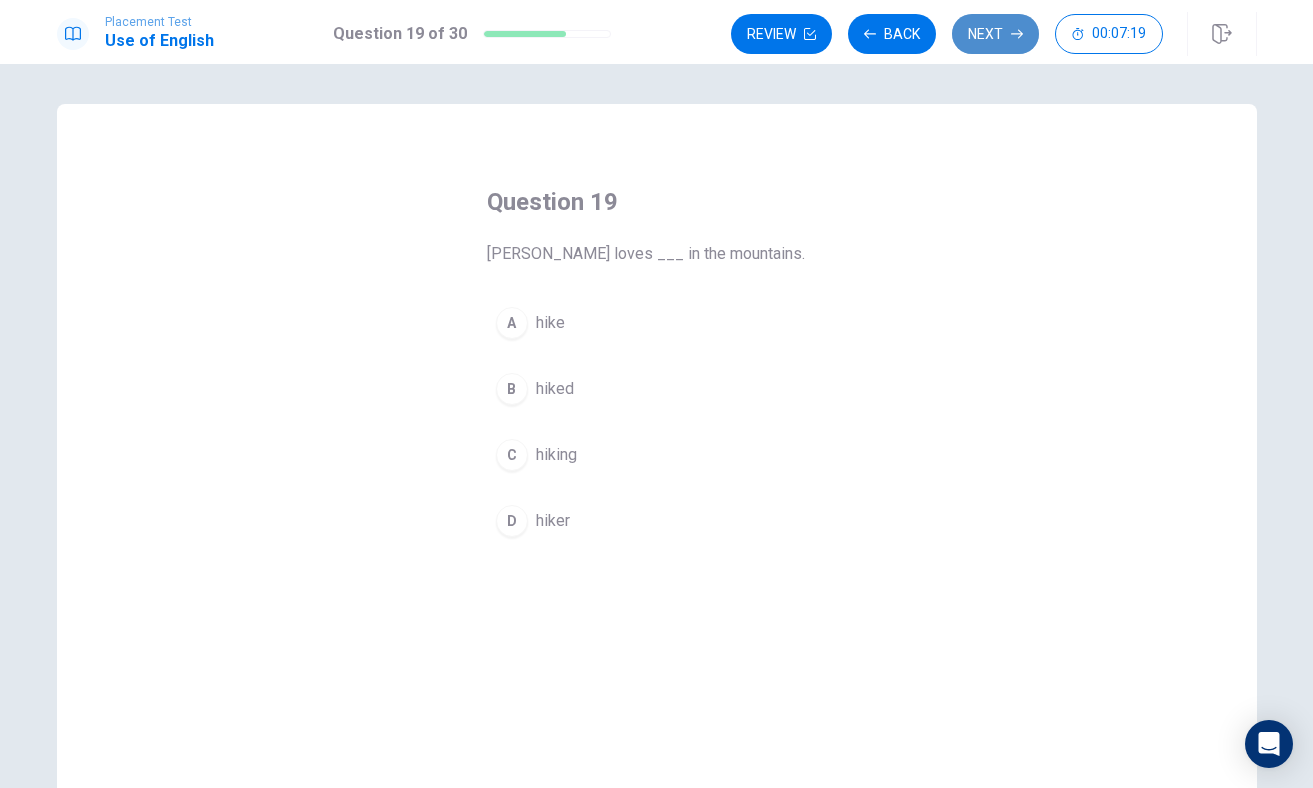 click on "Next" at bounding box center [995, 34] 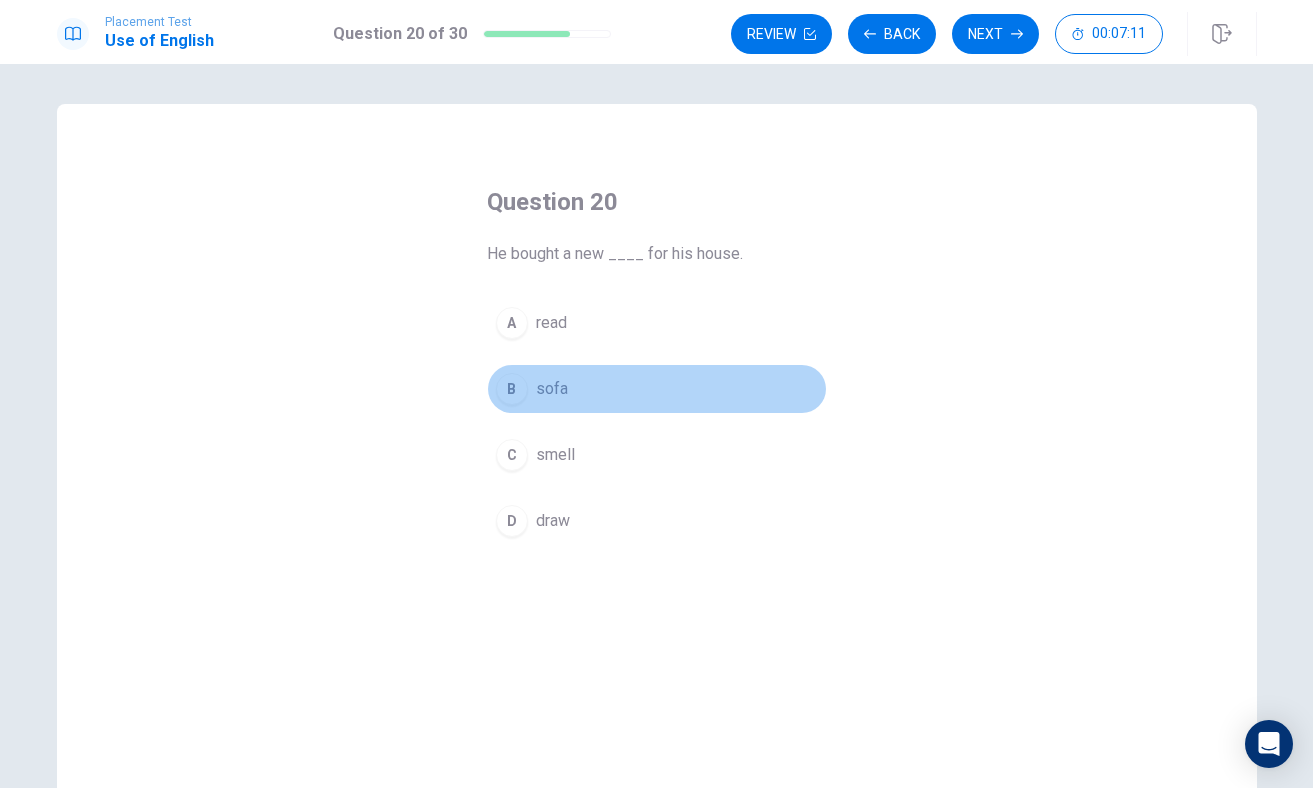 drag, startPoint x: 510, startPoint y: 389, endPoint x: 676, endPoint y: 387, distance: 166.01205 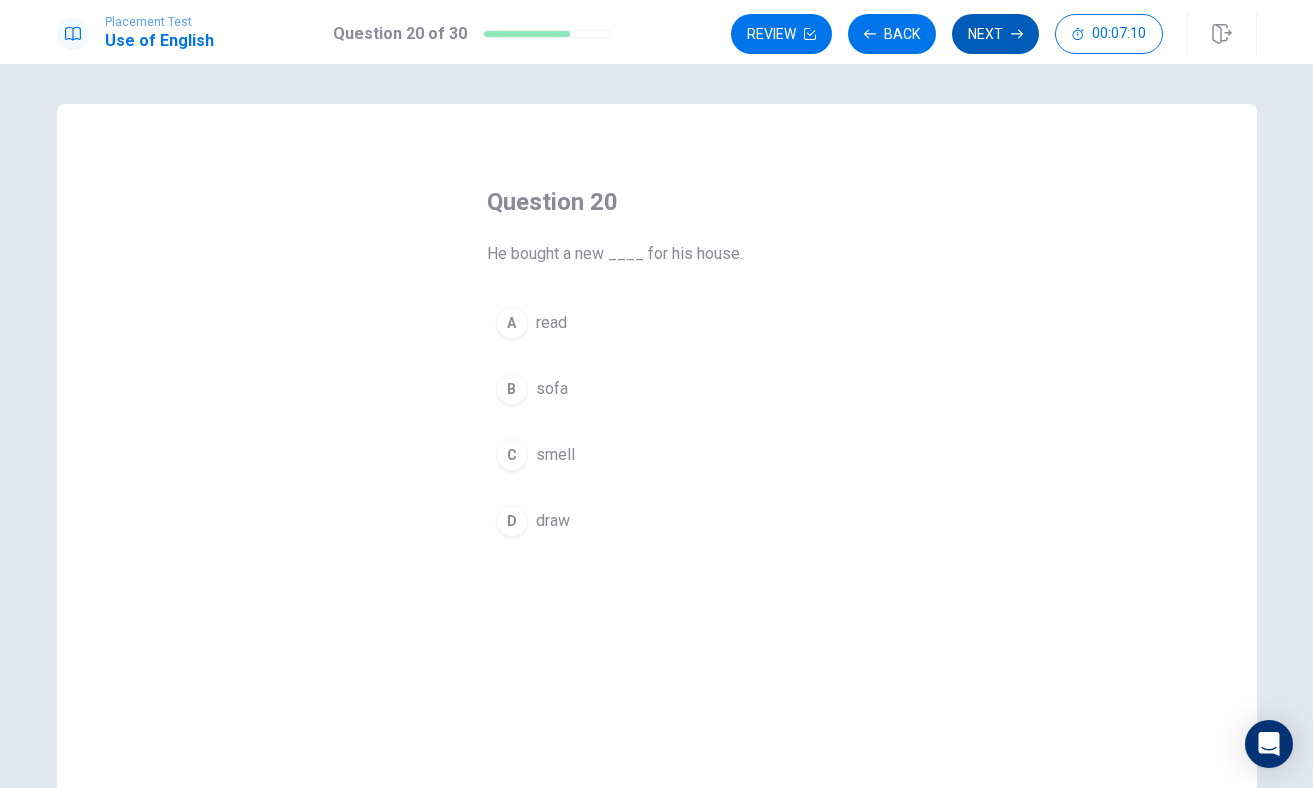 click on "Next" at bounding box center (995, 34) 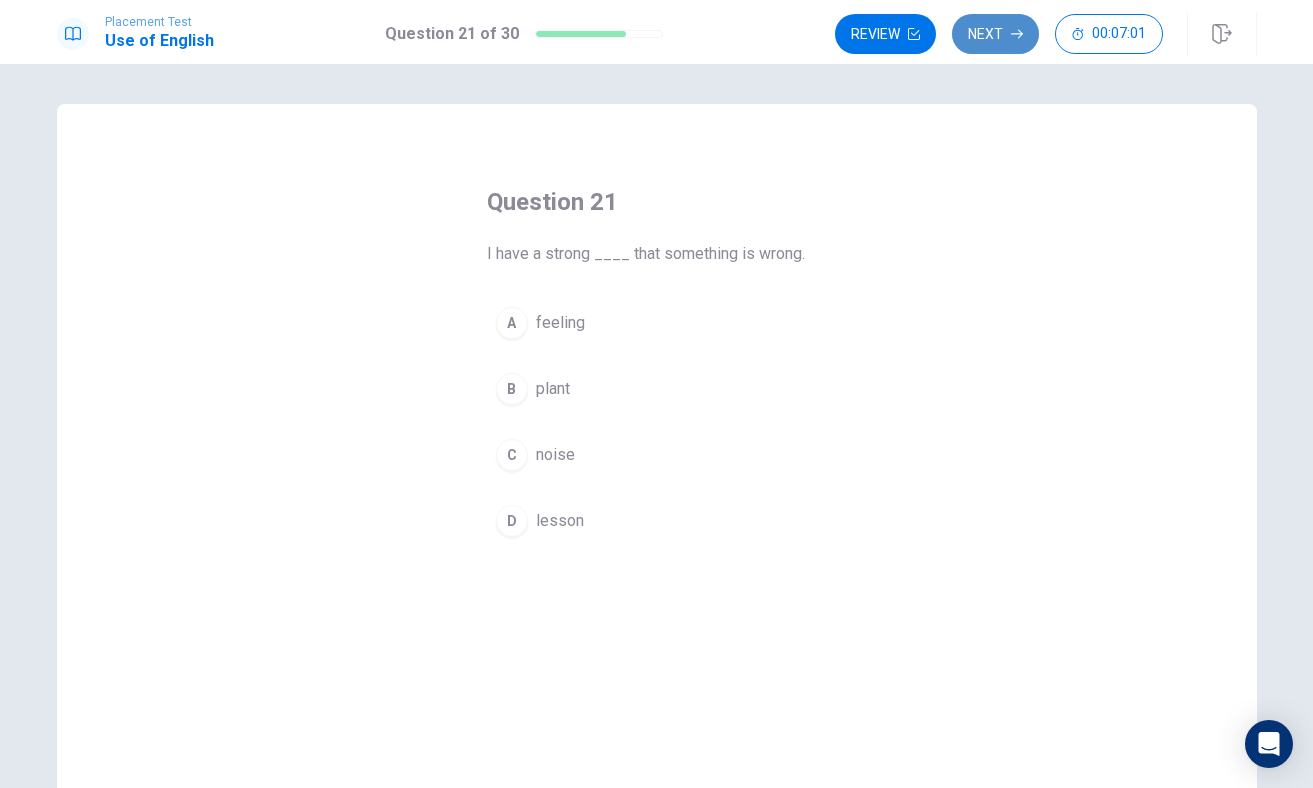 click on "Next" at bounding box center [995, 34] 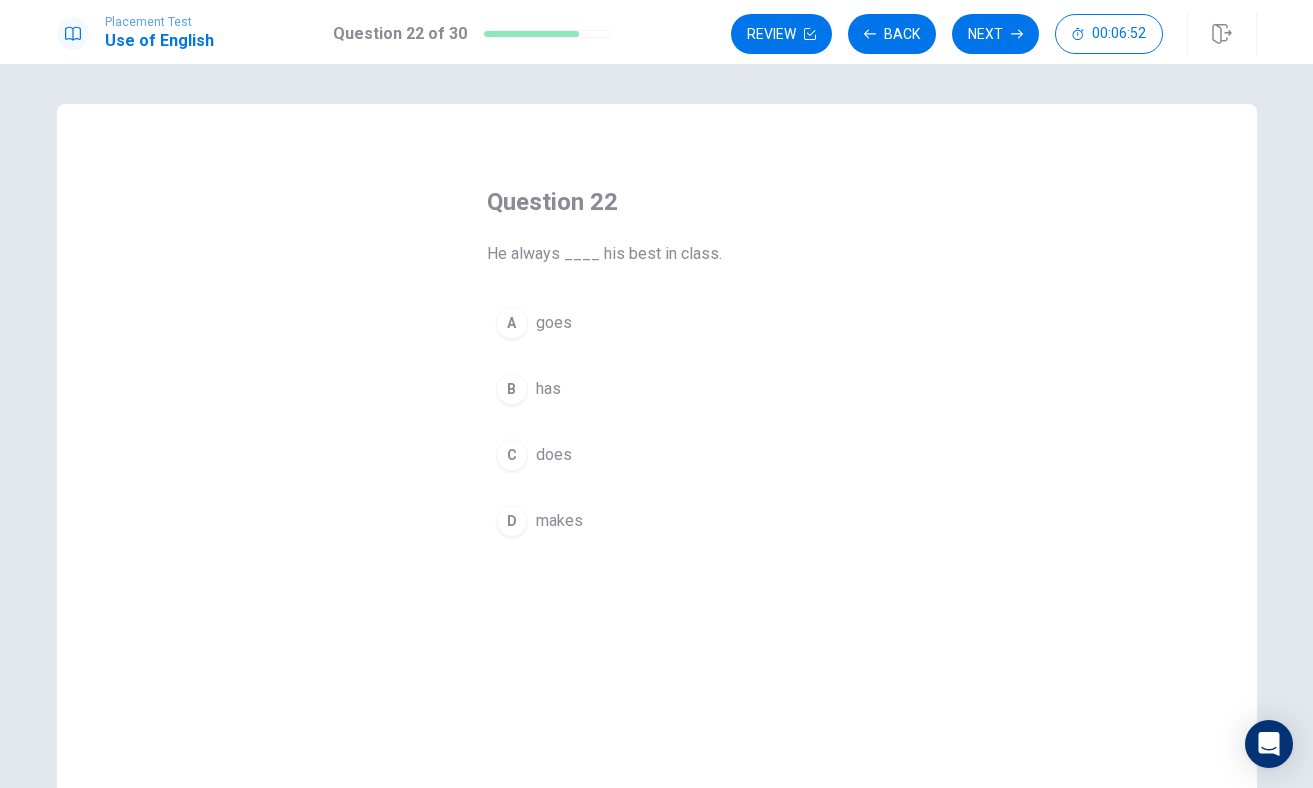 click on "C does" at bounding box center (657, 455) 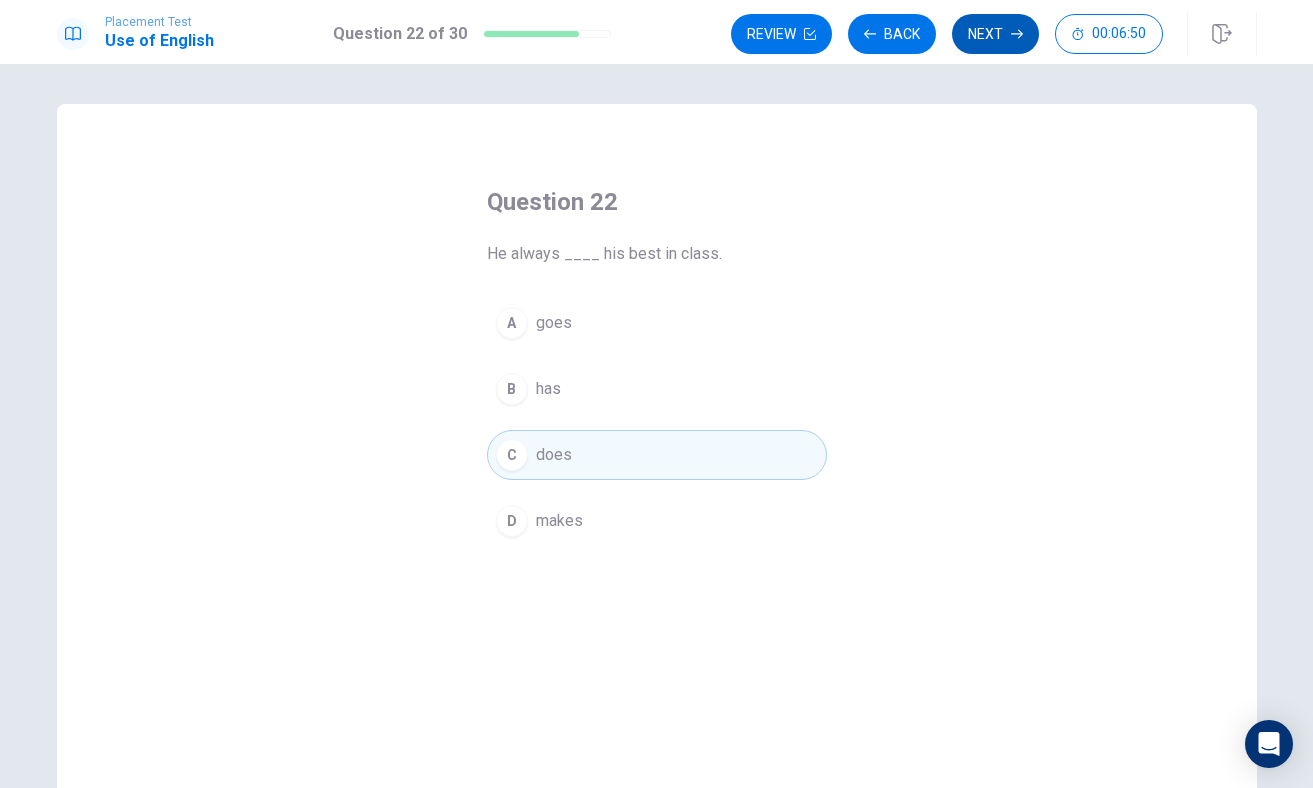 click 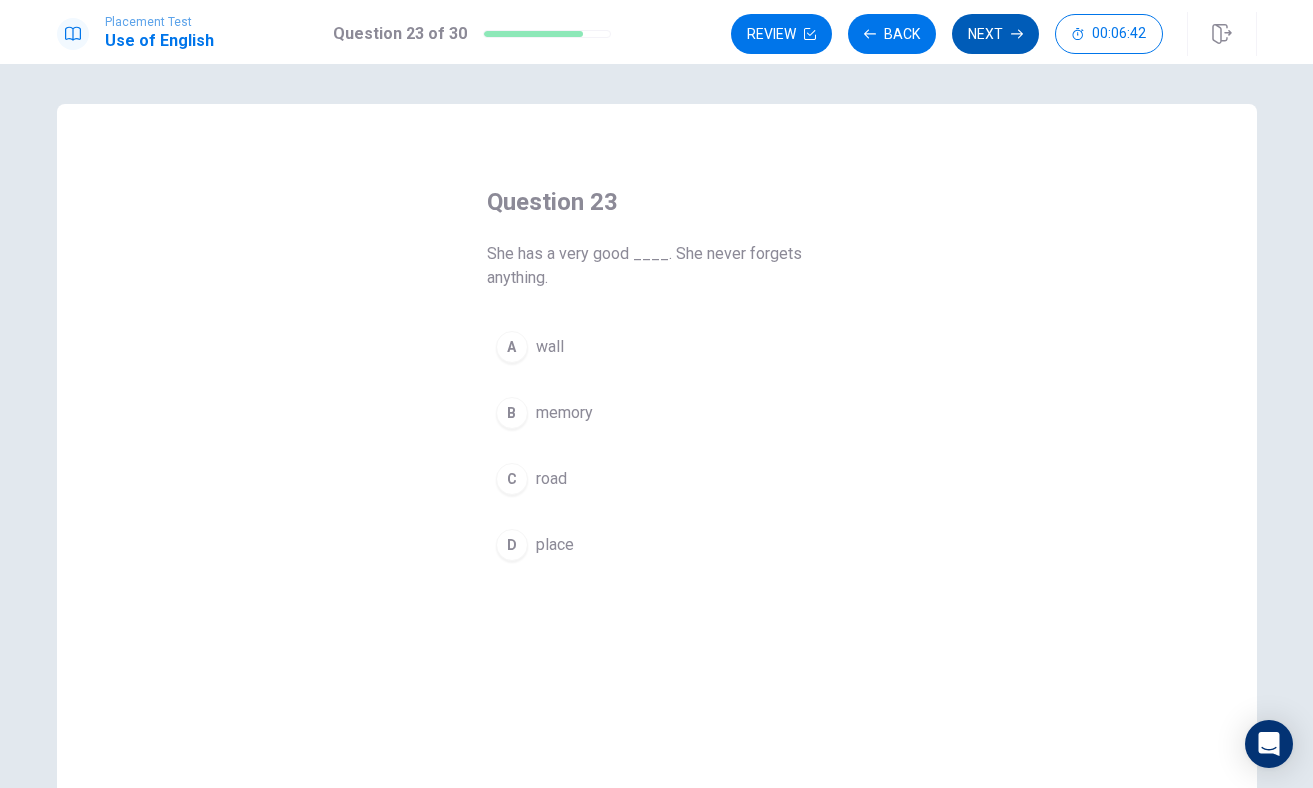 click on "Next" at bounding box center (995, 34) 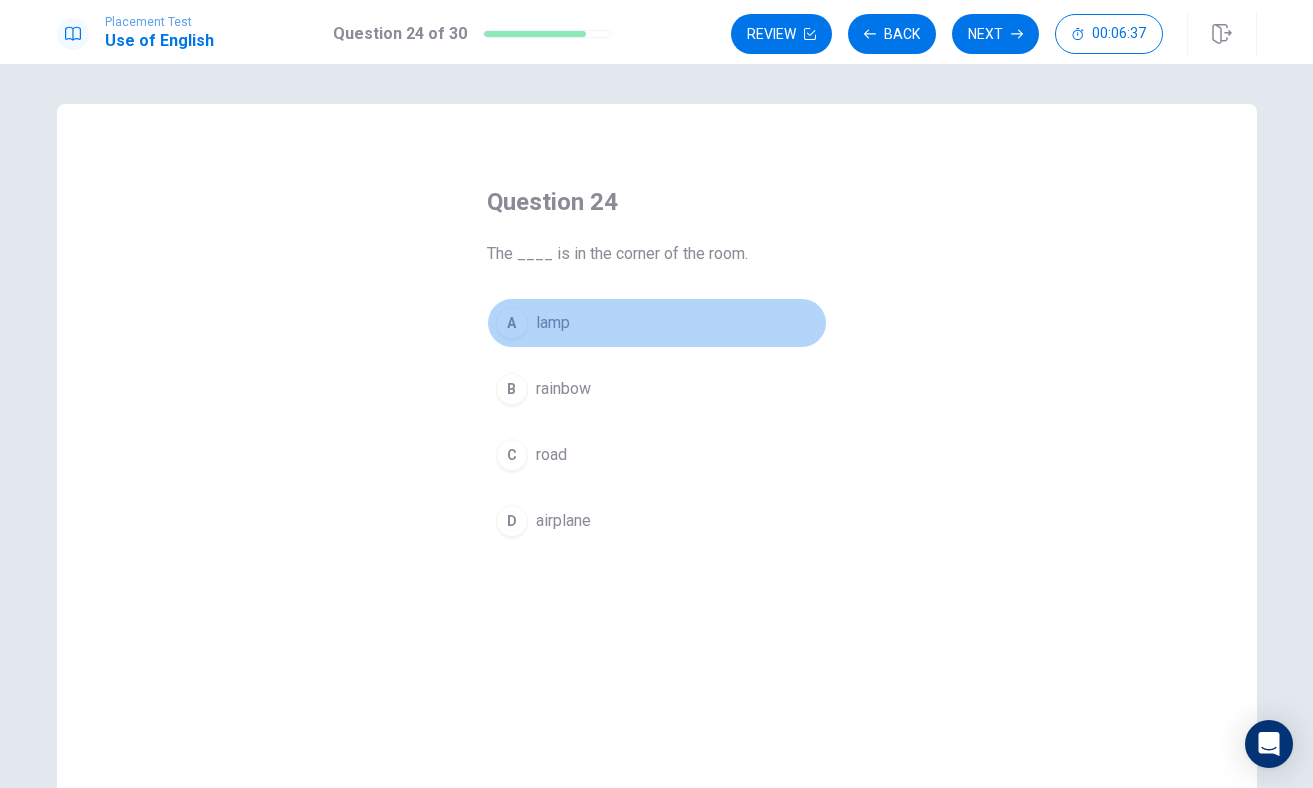 click on "A" at bounding box center (512, 323) 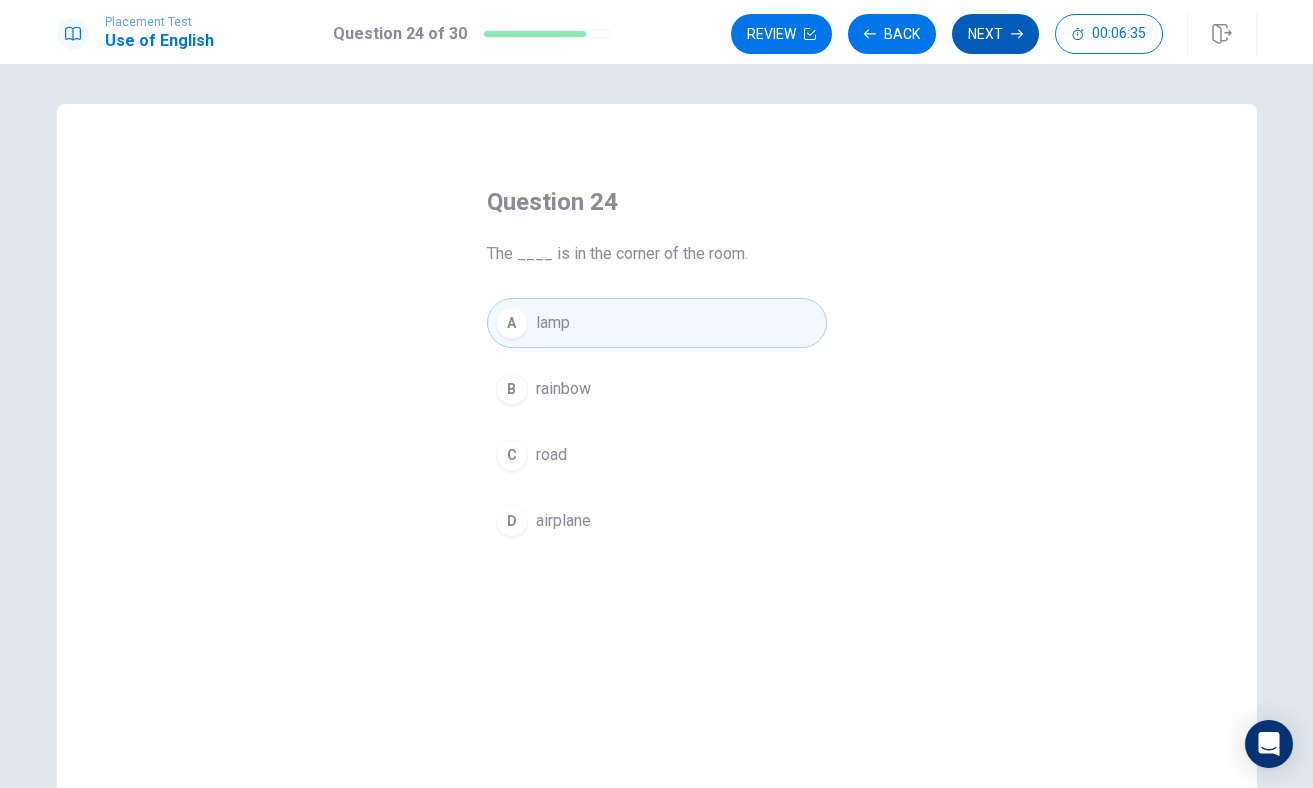 click on "Next" at bounding box center (995, 34) 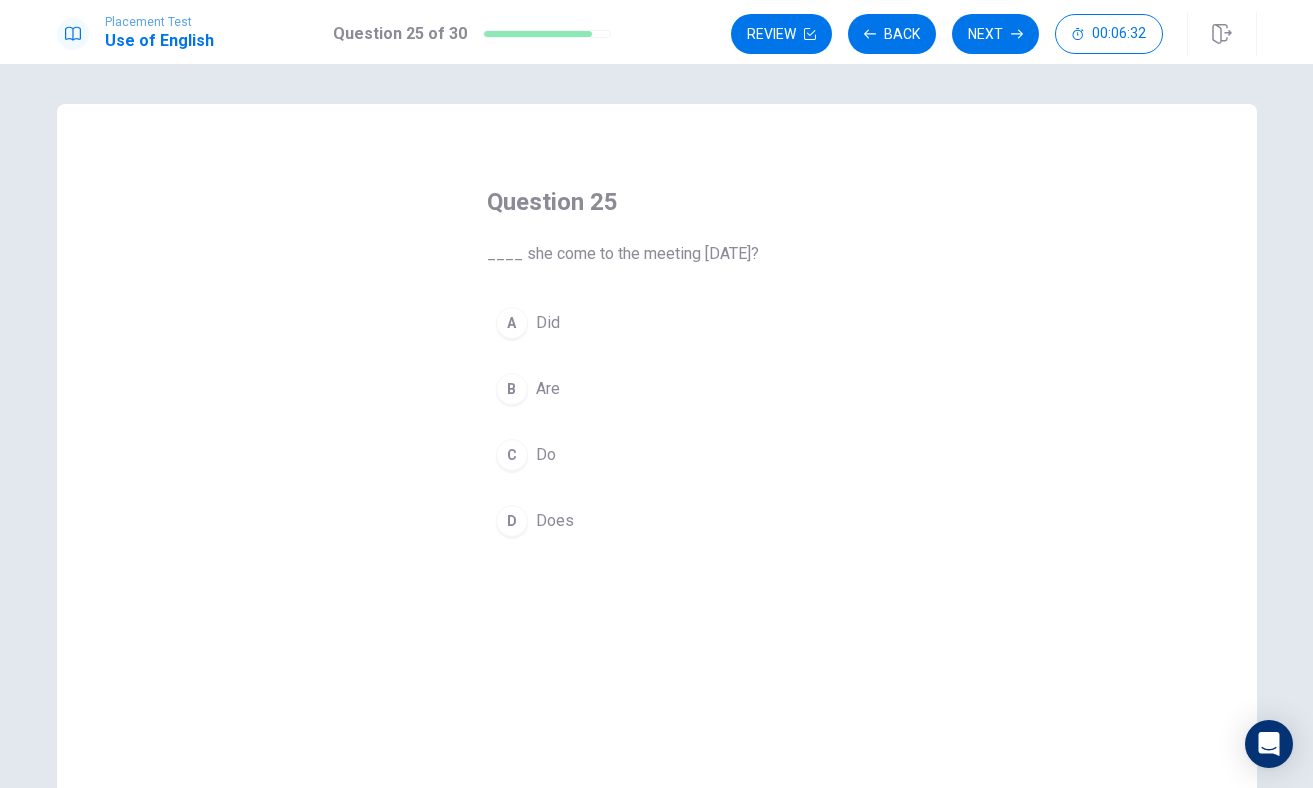 click on "A" at bounding box center (512, 323) 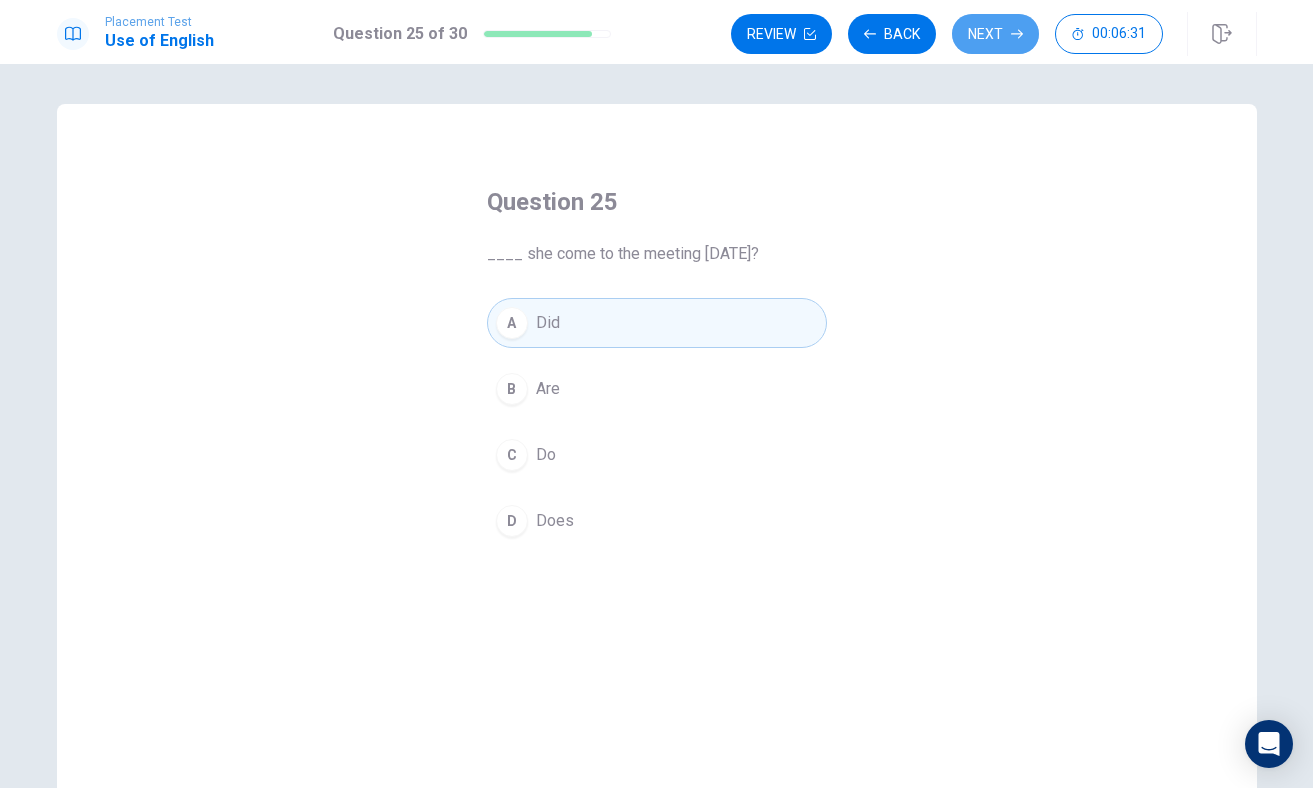 click on "Next" at bounding box center [995, 34] 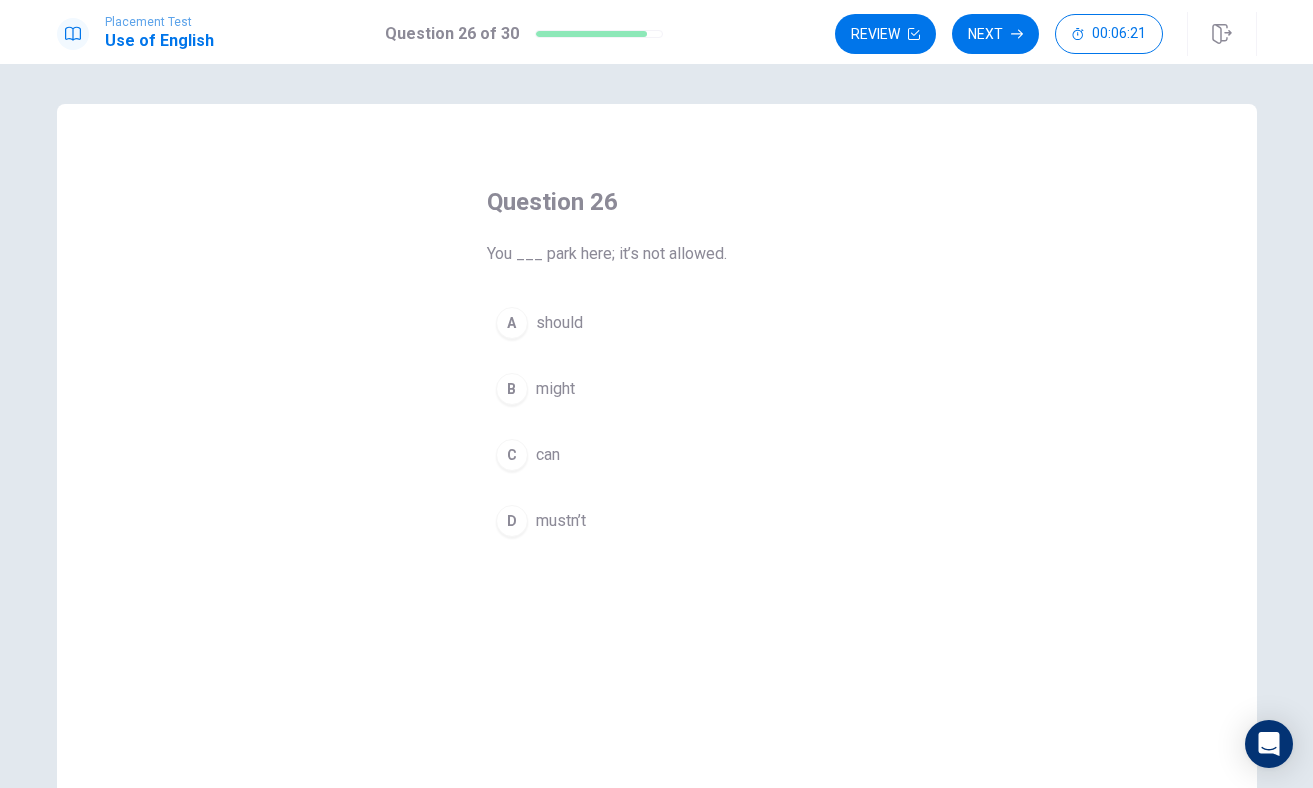 click on "D" at bounding box center [512, 521] 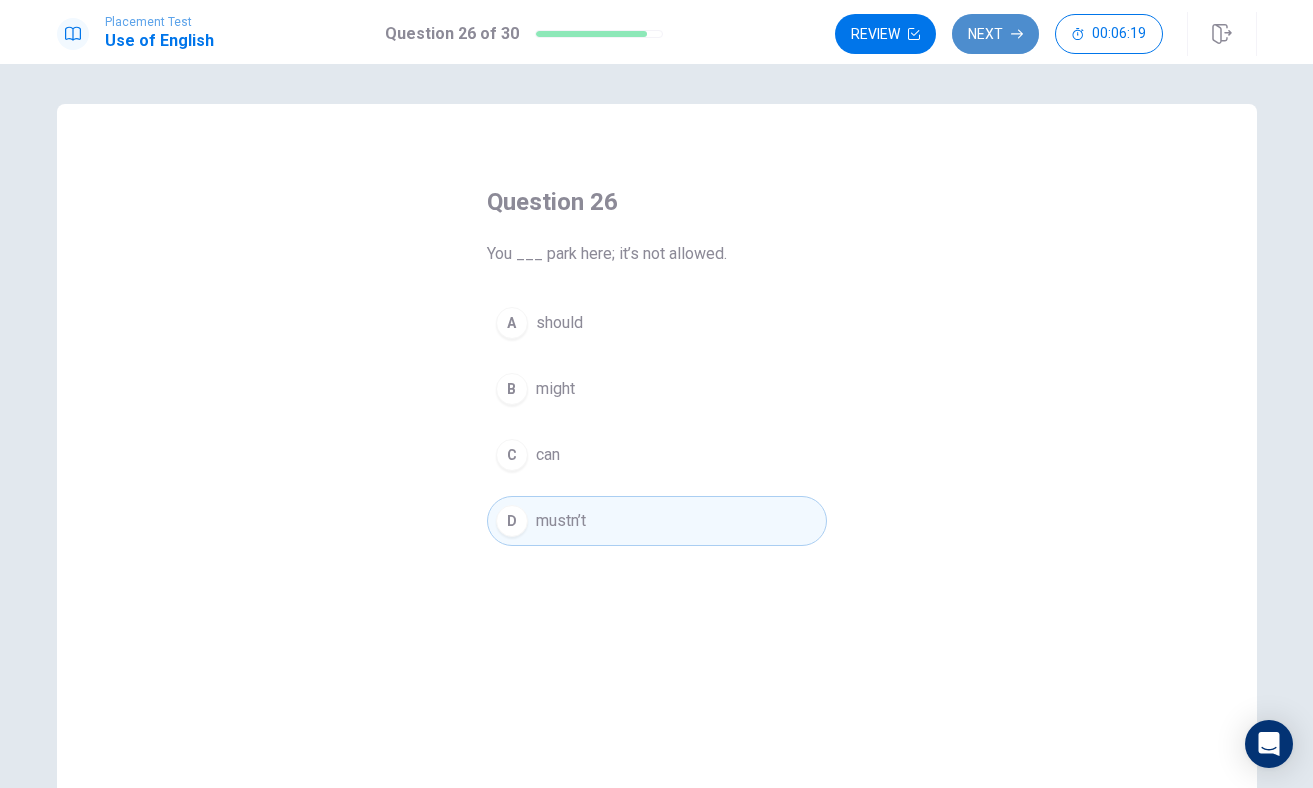 click on "Next" at bounding box center [995, 34] 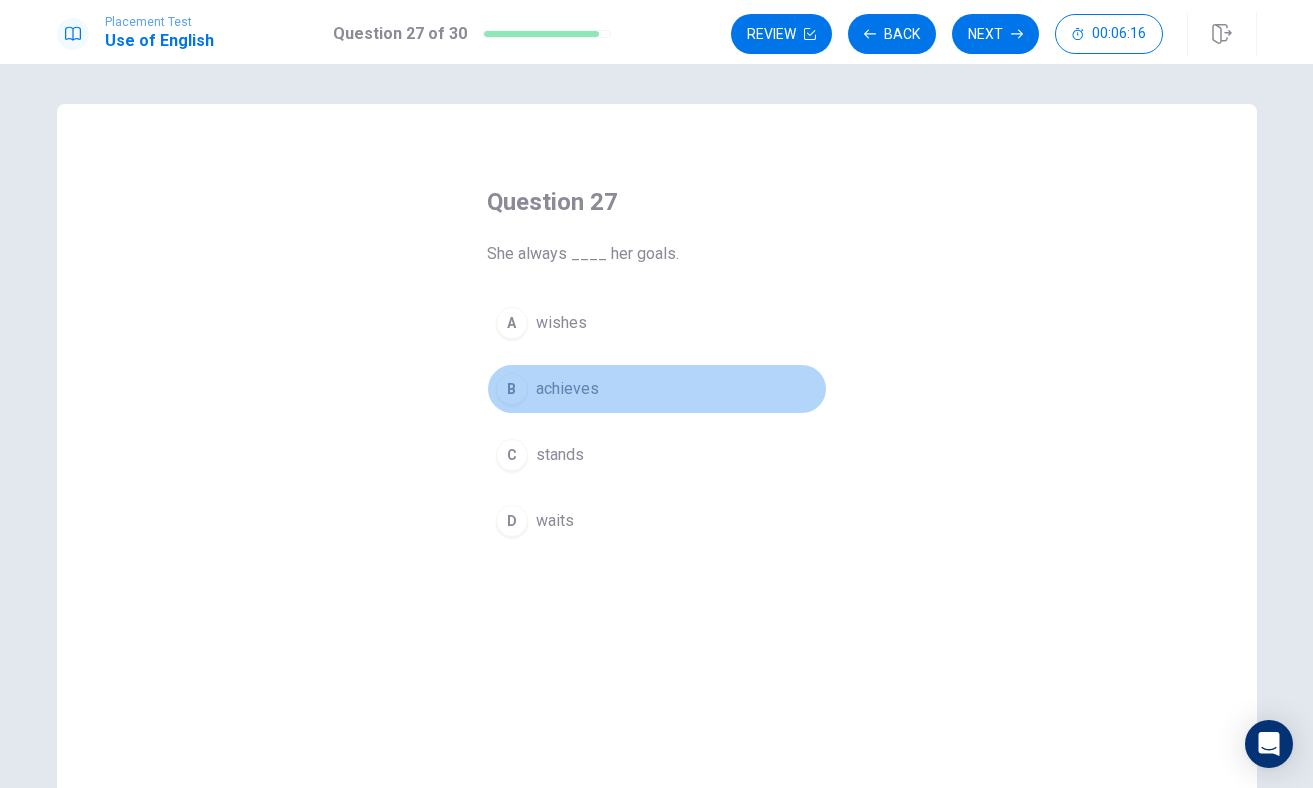 click on "B" at bounding box center (512, 389) 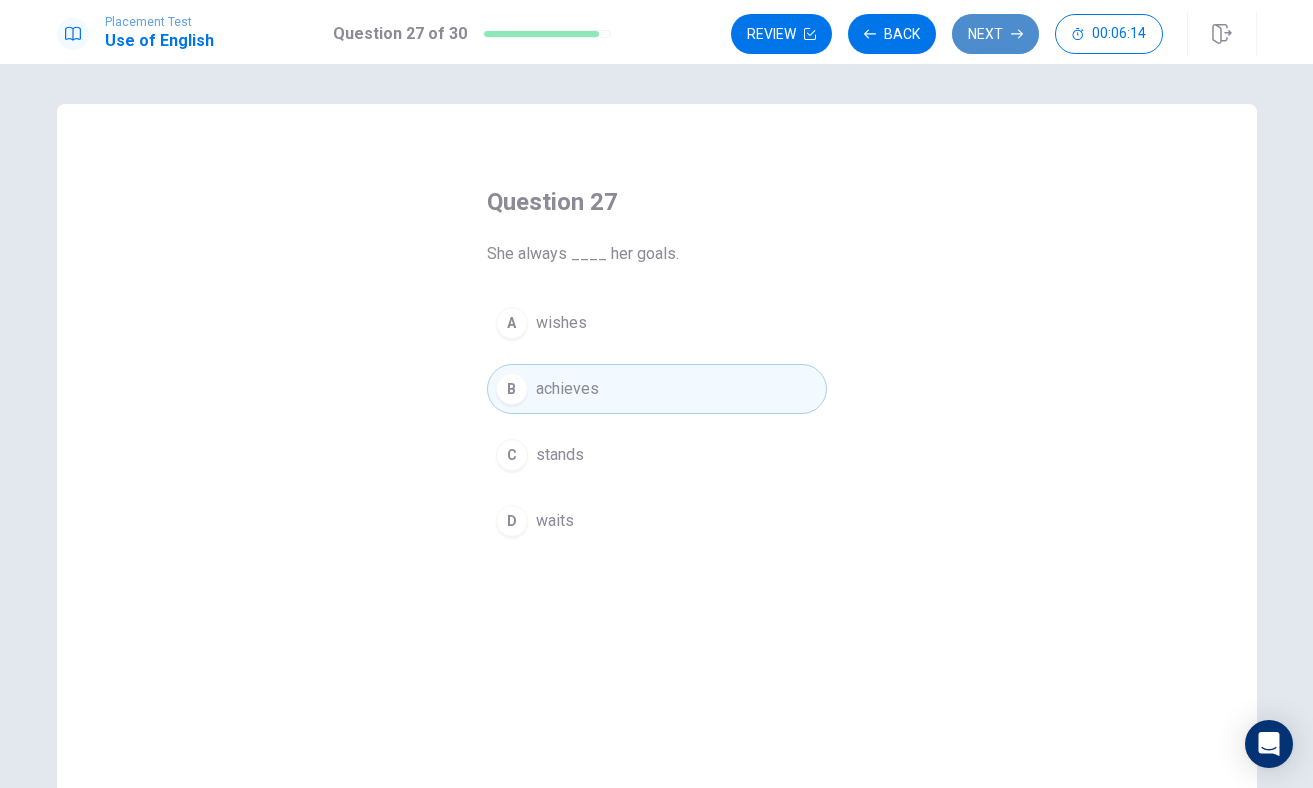 click on "Next" at bounding box center [995, 34] 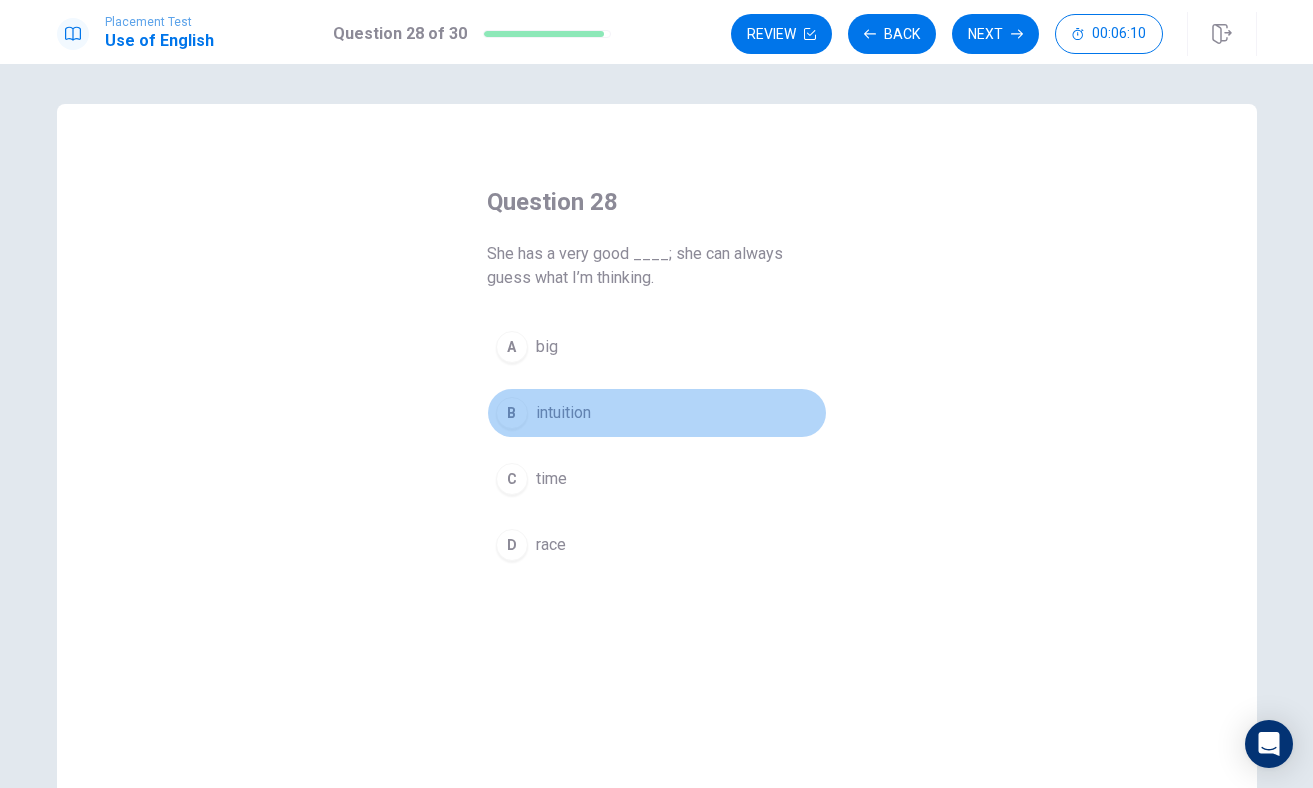 click on "B" at bounding box center (512, 413) 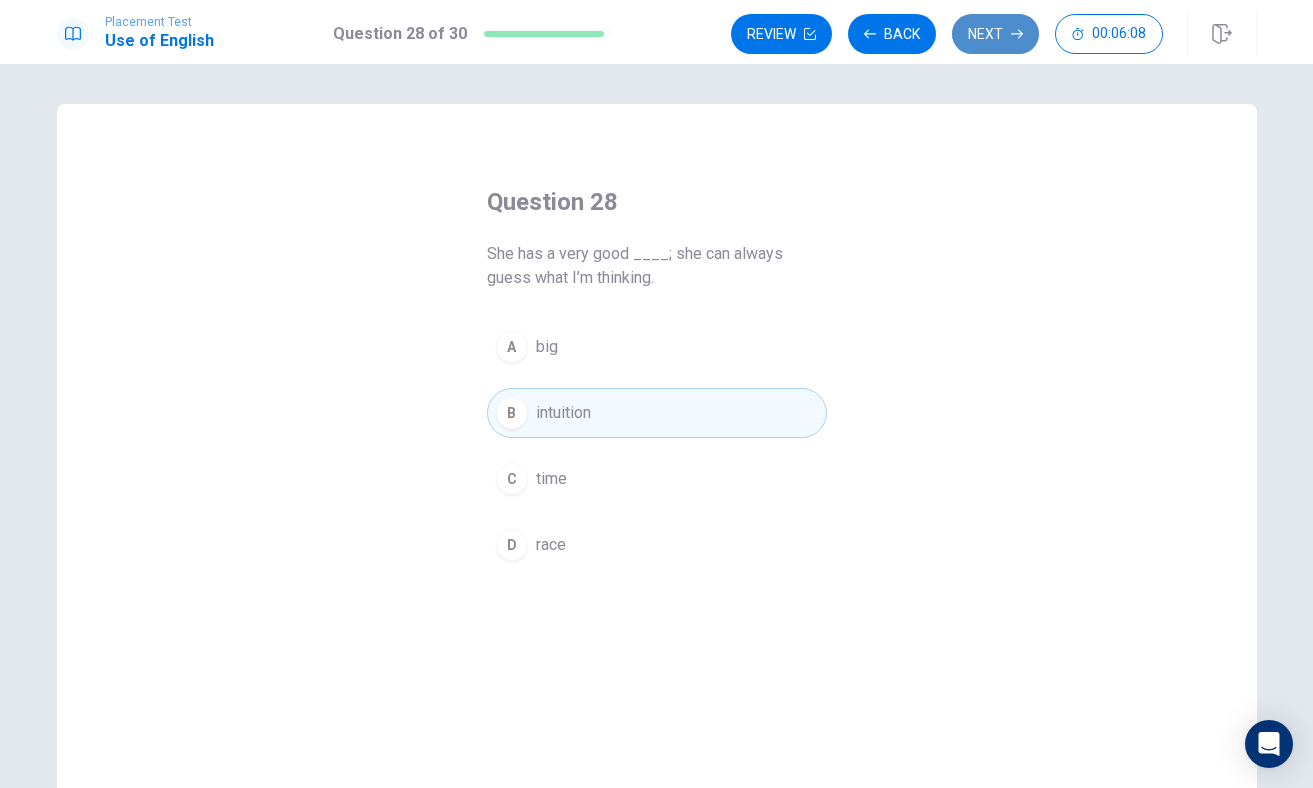 click on "Next" at bounding box center [995, 34] 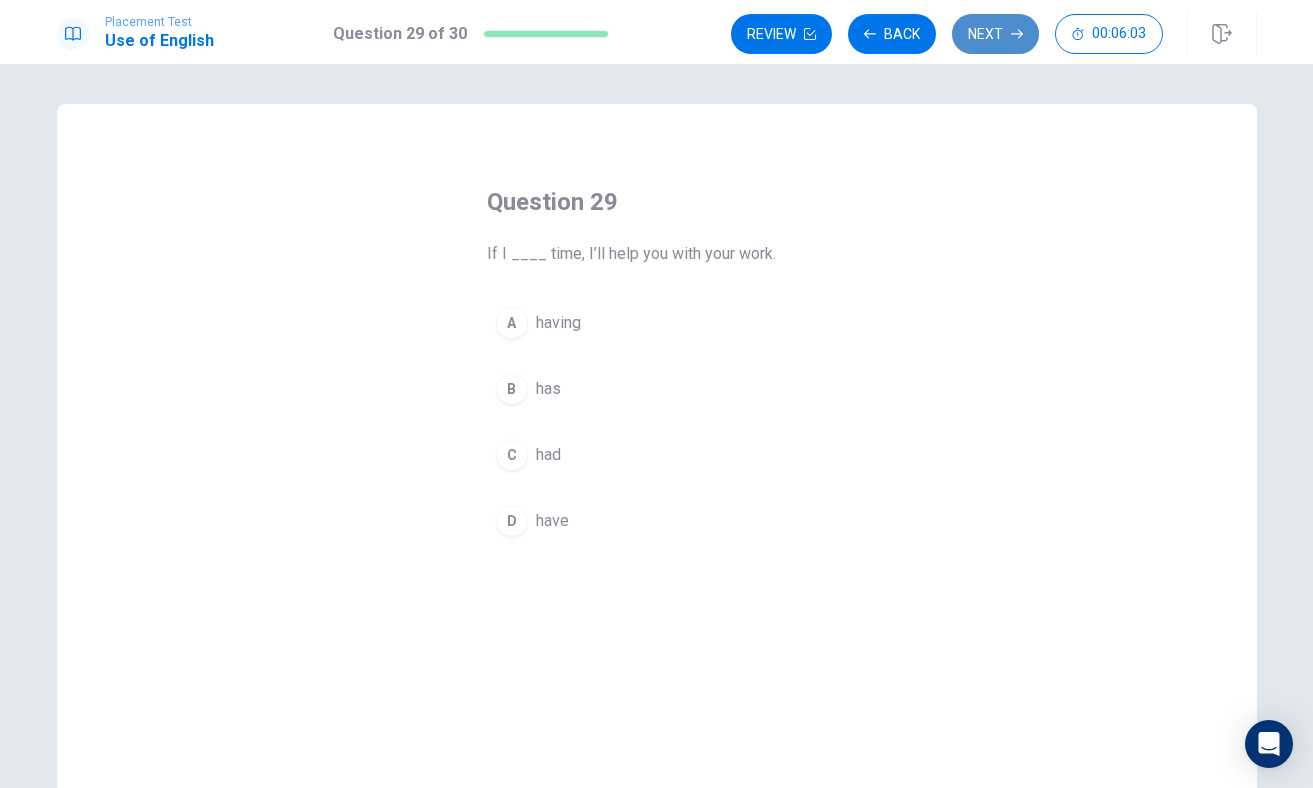 click 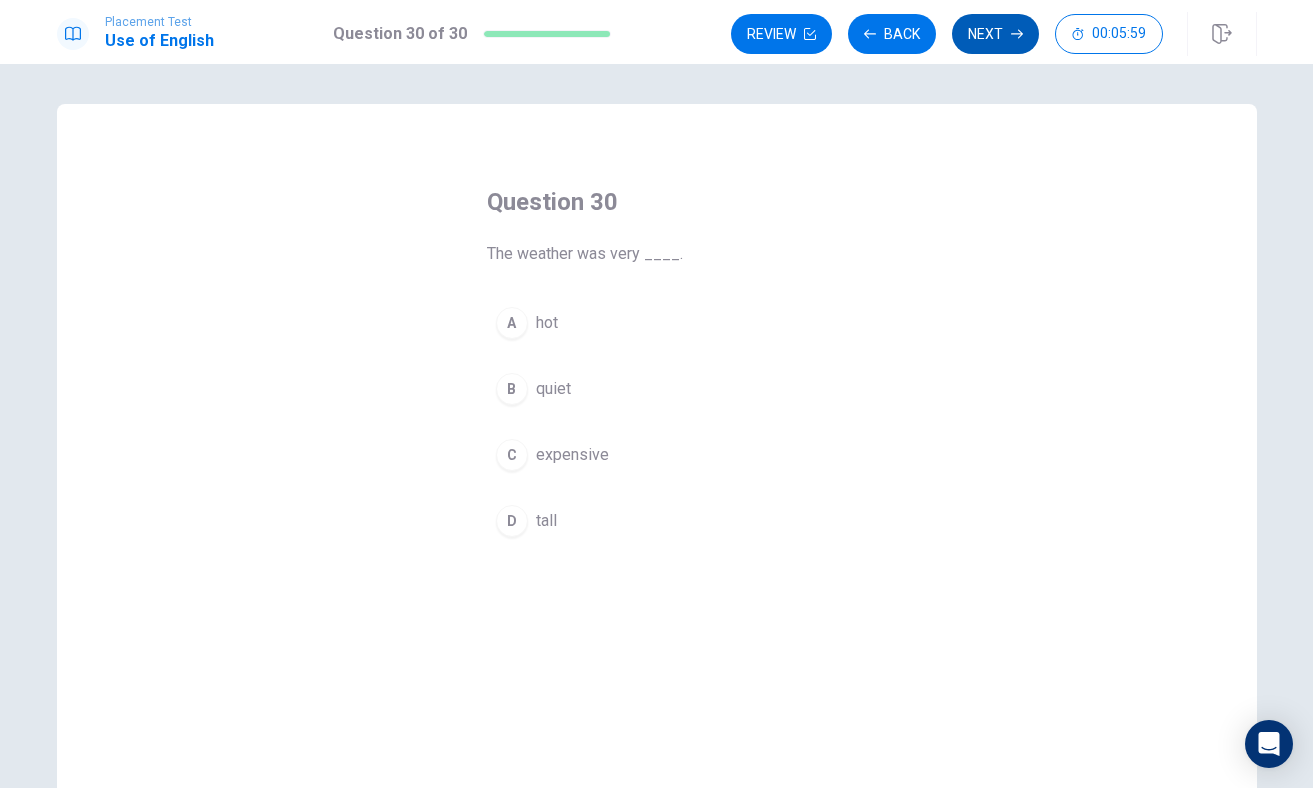 click on "Next" at bounding box center [995, 34] 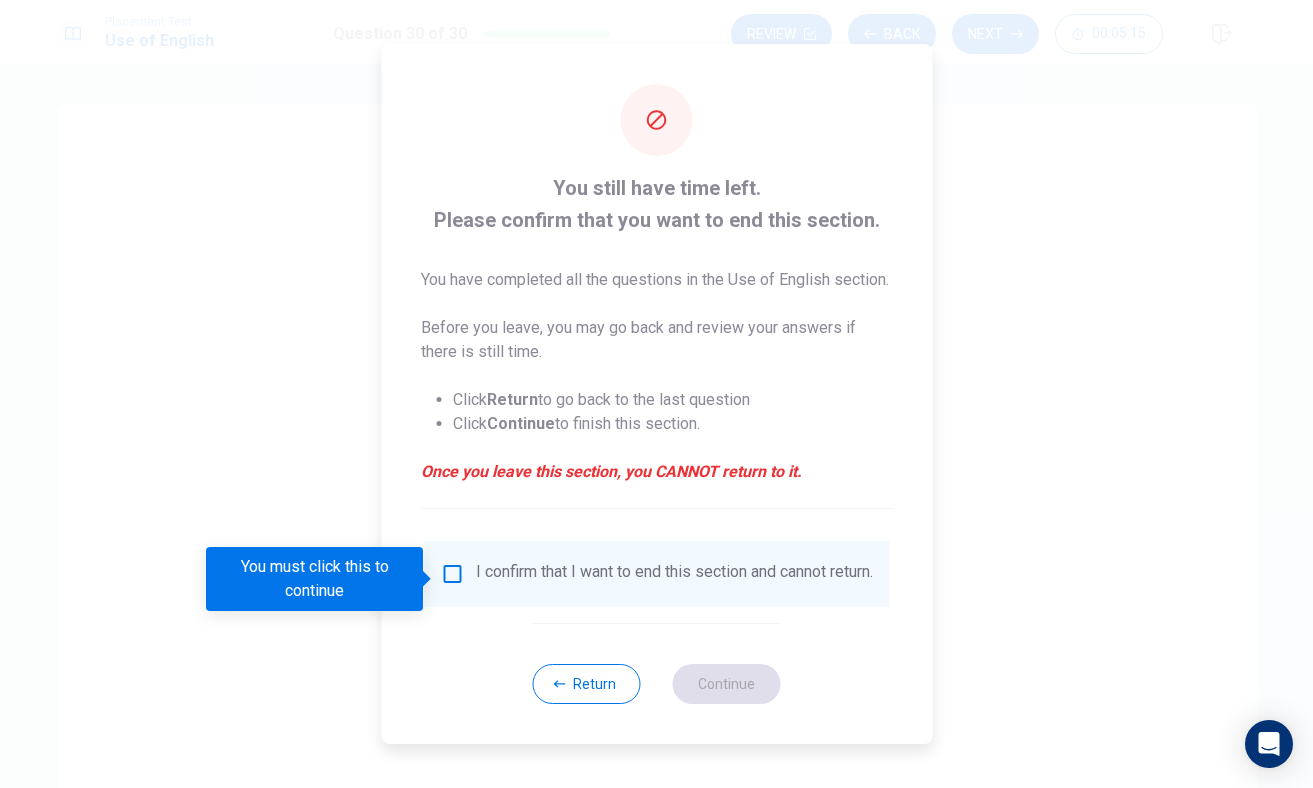 click at bounding box center (452, 574) 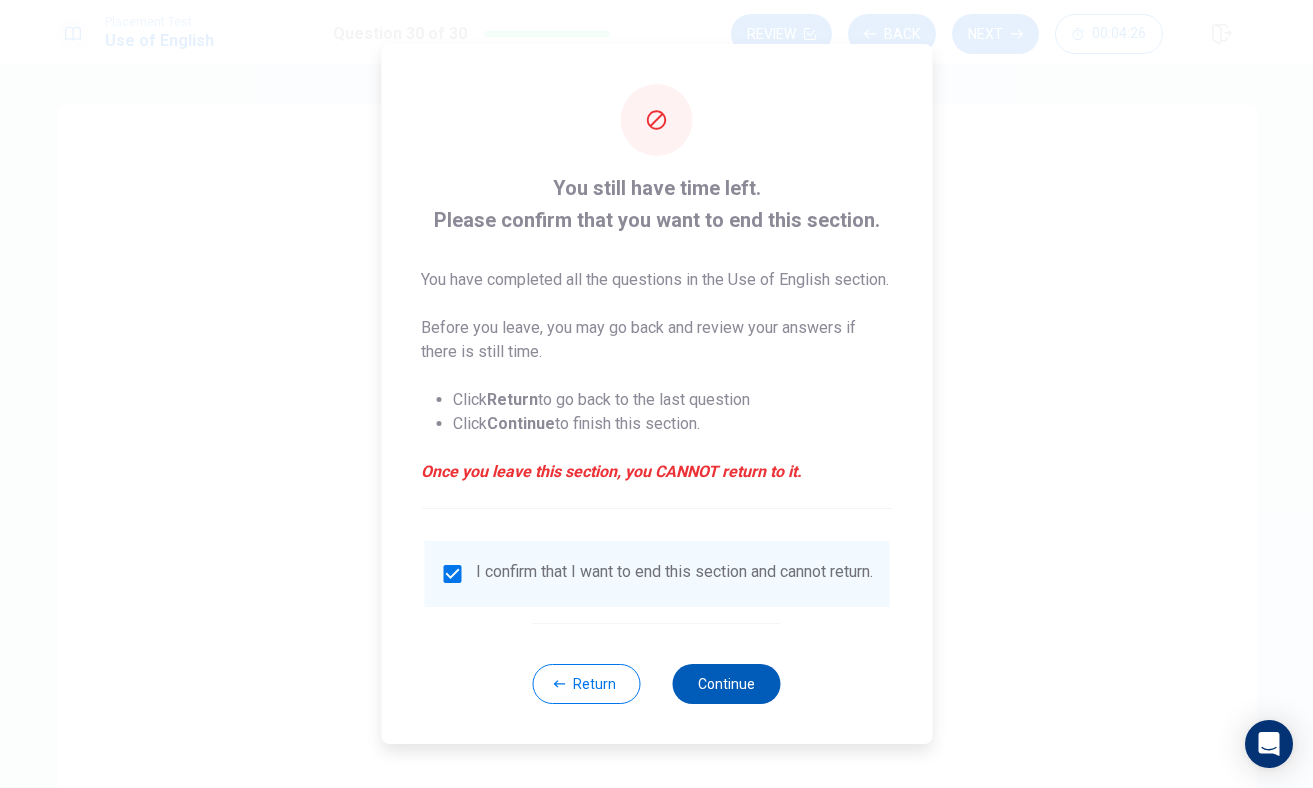 click on "Continue" at bounding box center (727, 684) 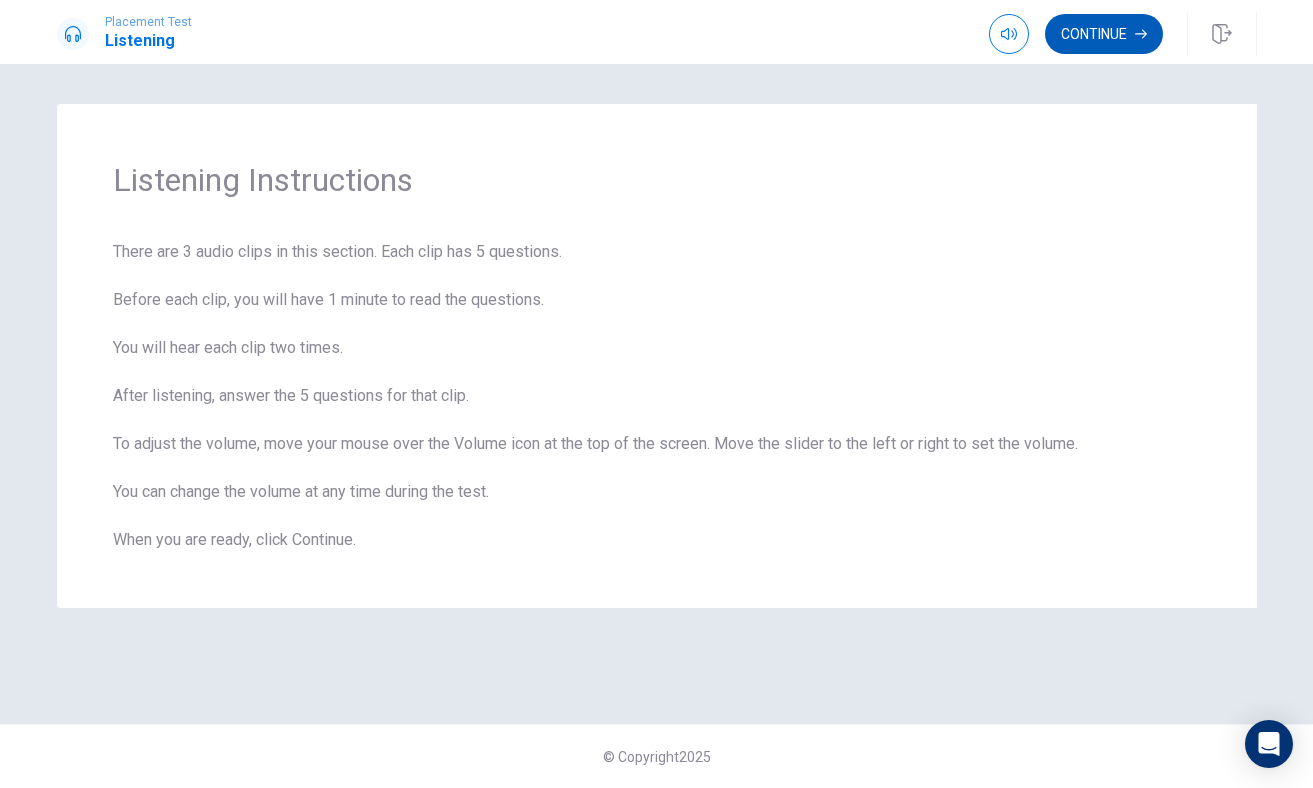 click on "Continue" at bounding box center [1104, 34] 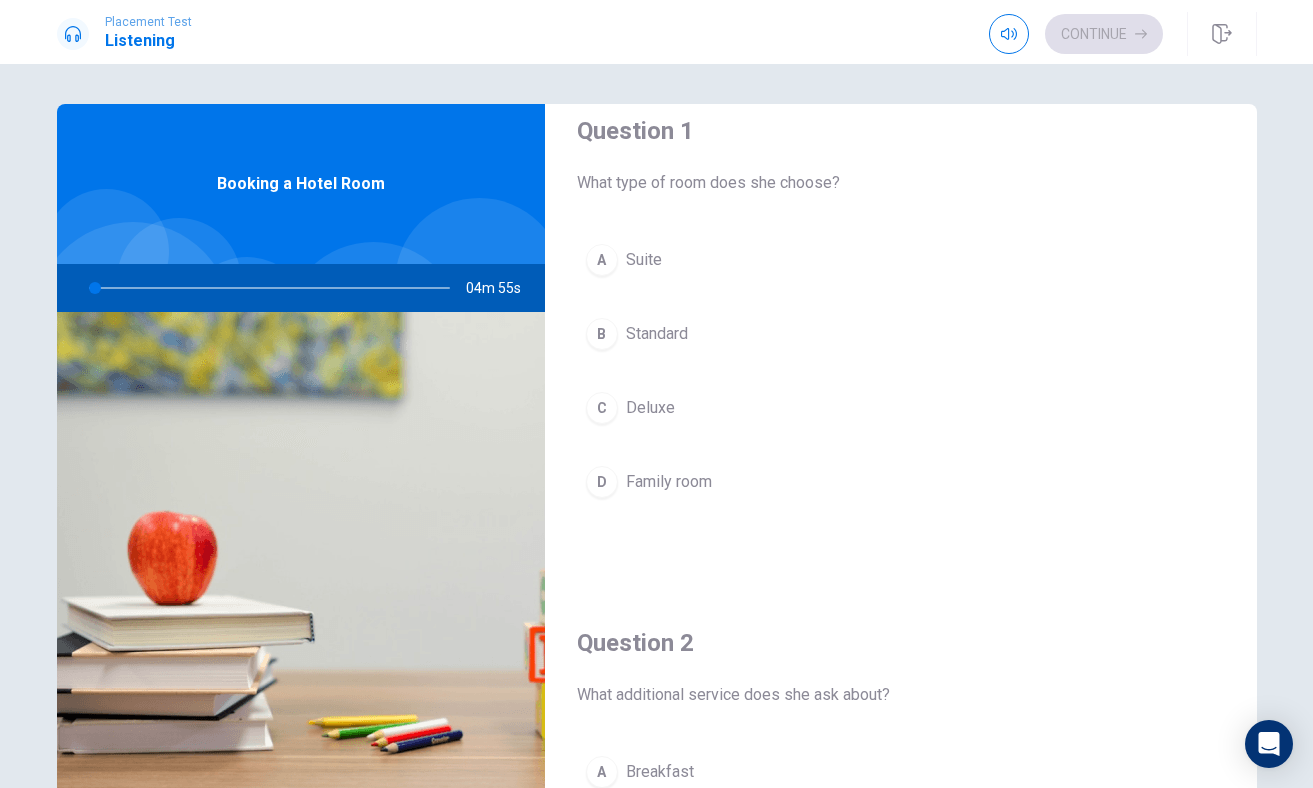 scroll, scrollTop: 56, scrollLeft: 0, axis: vertical 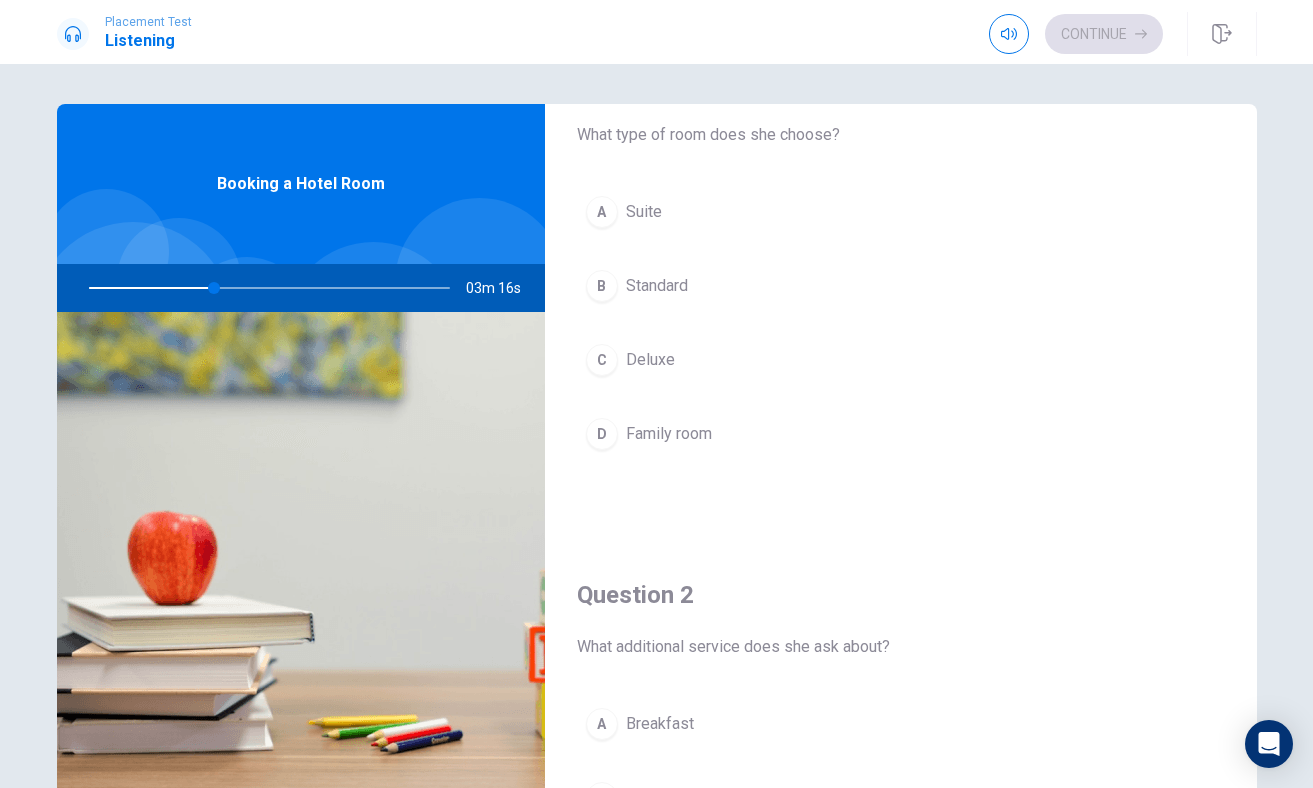 click on "B" at bounding box center [602, 286] 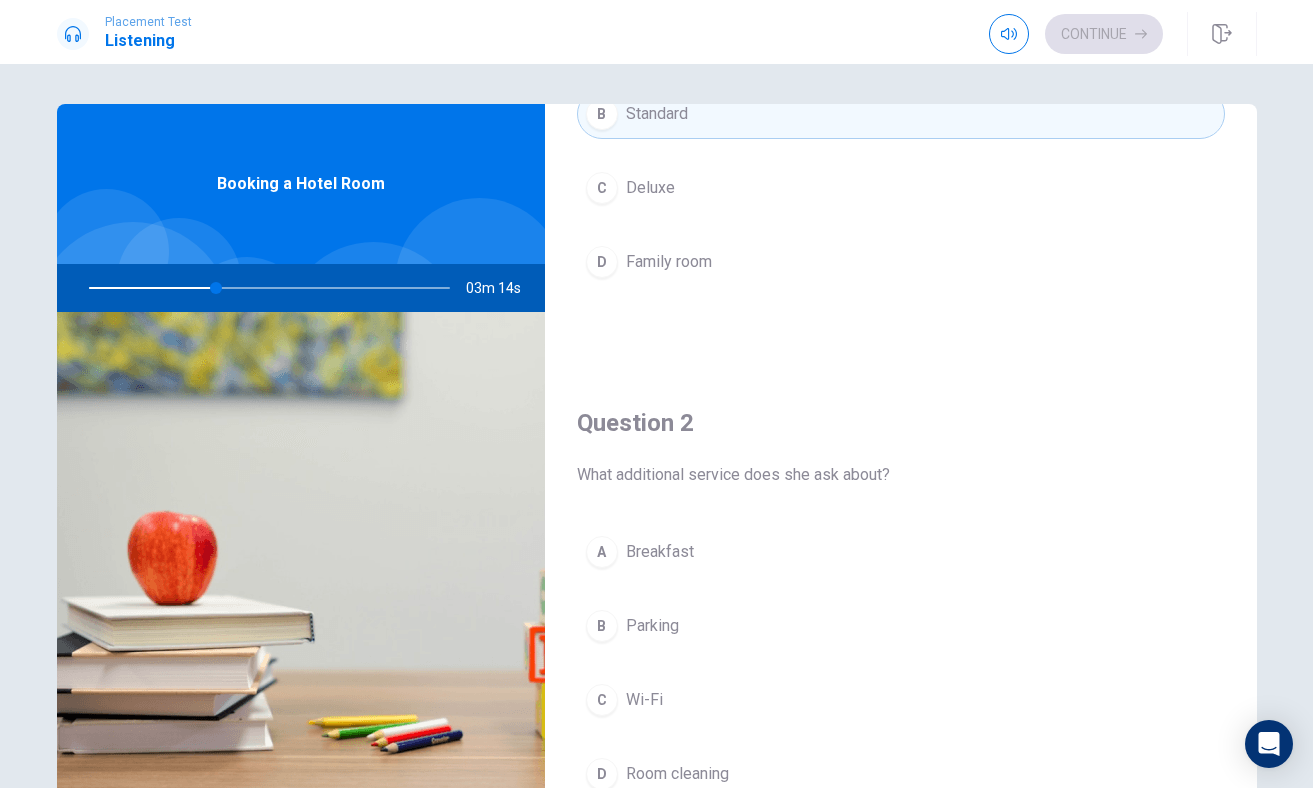 scroll, scrollTop: 295, scrollLeft: 0, axis: vertical 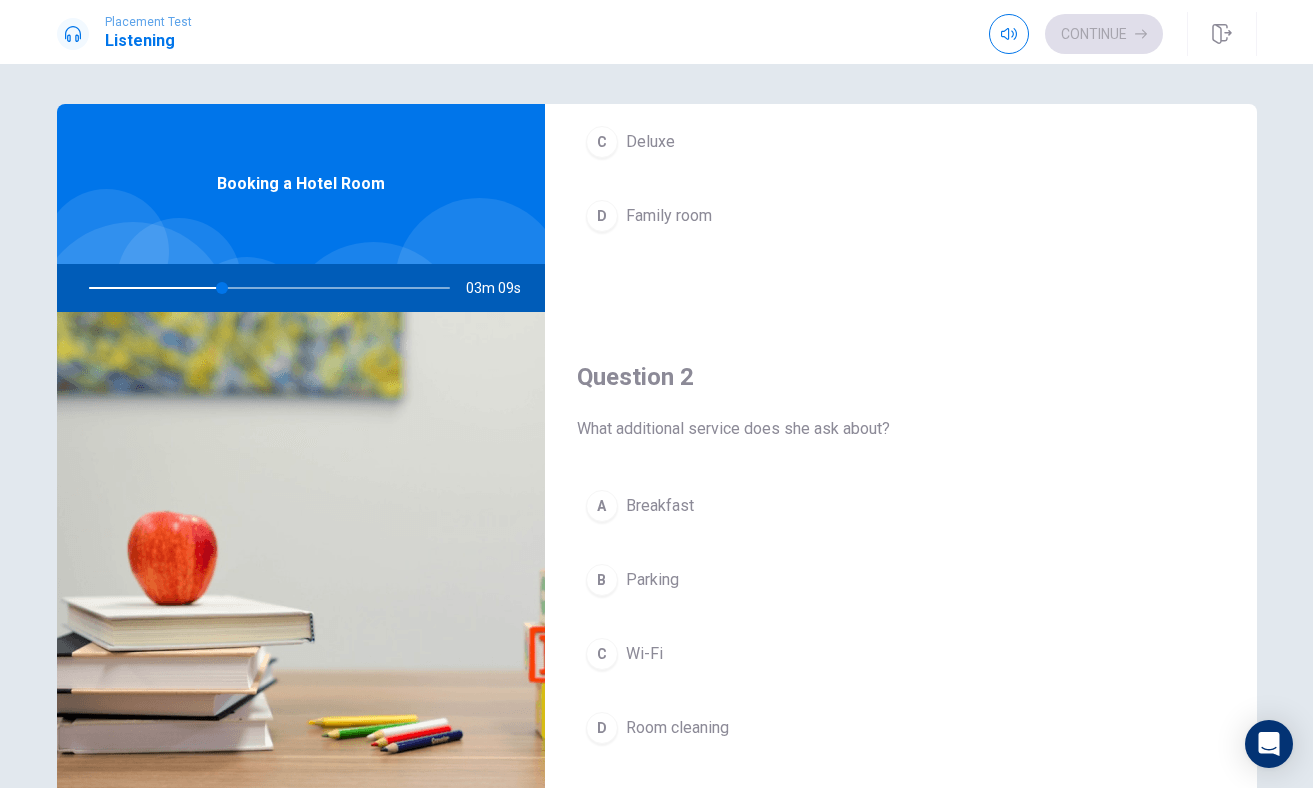 click on "A" at bounding box center [602, 506] 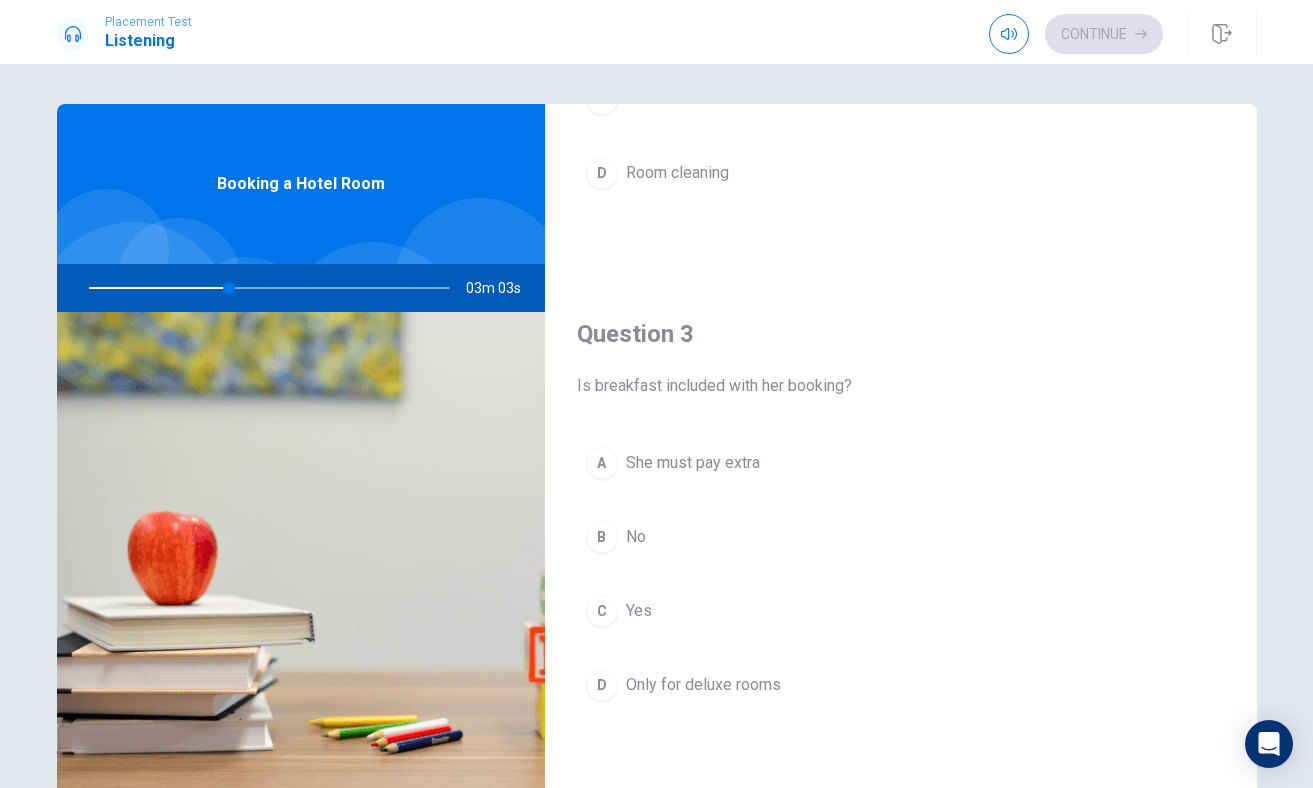 scroll, scrollTop: 866, scrollLeft: 0, axis: vertical 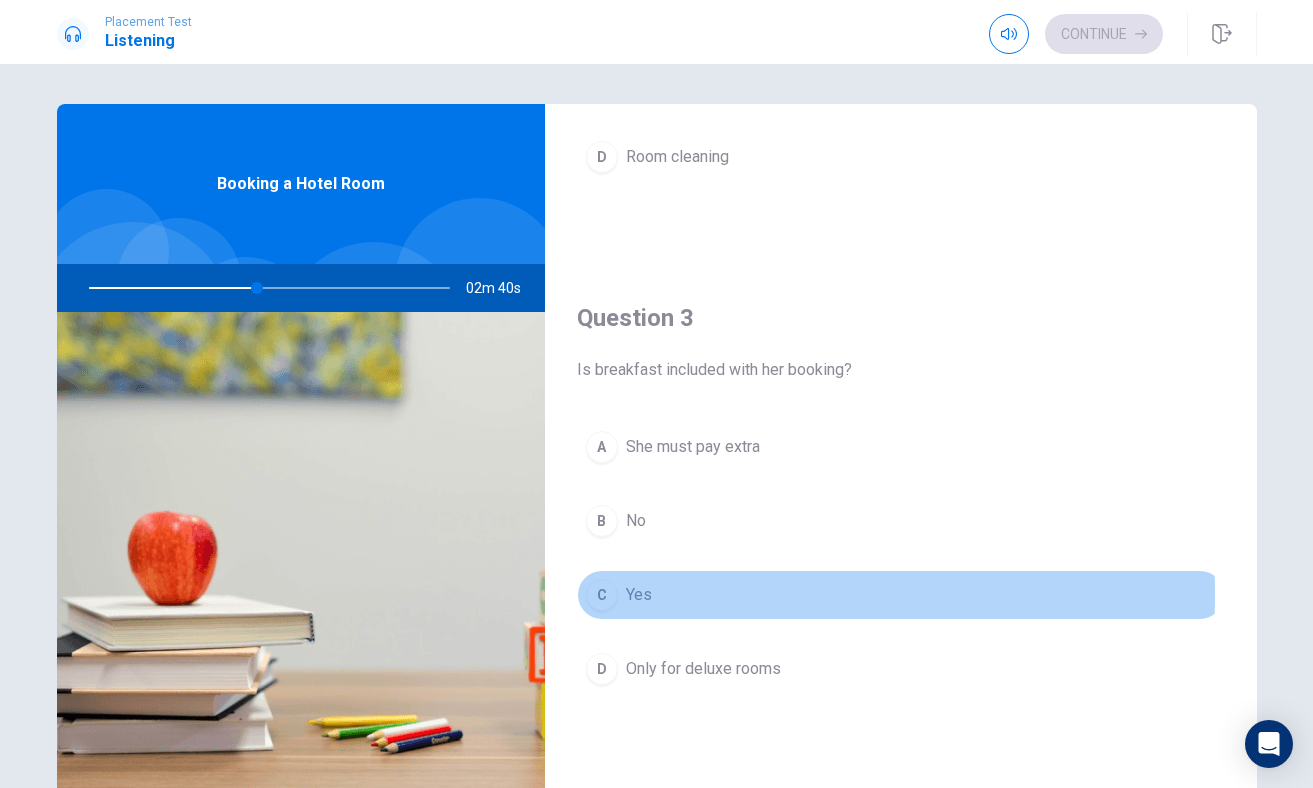 click on "C" at bounding box center [602, 595] 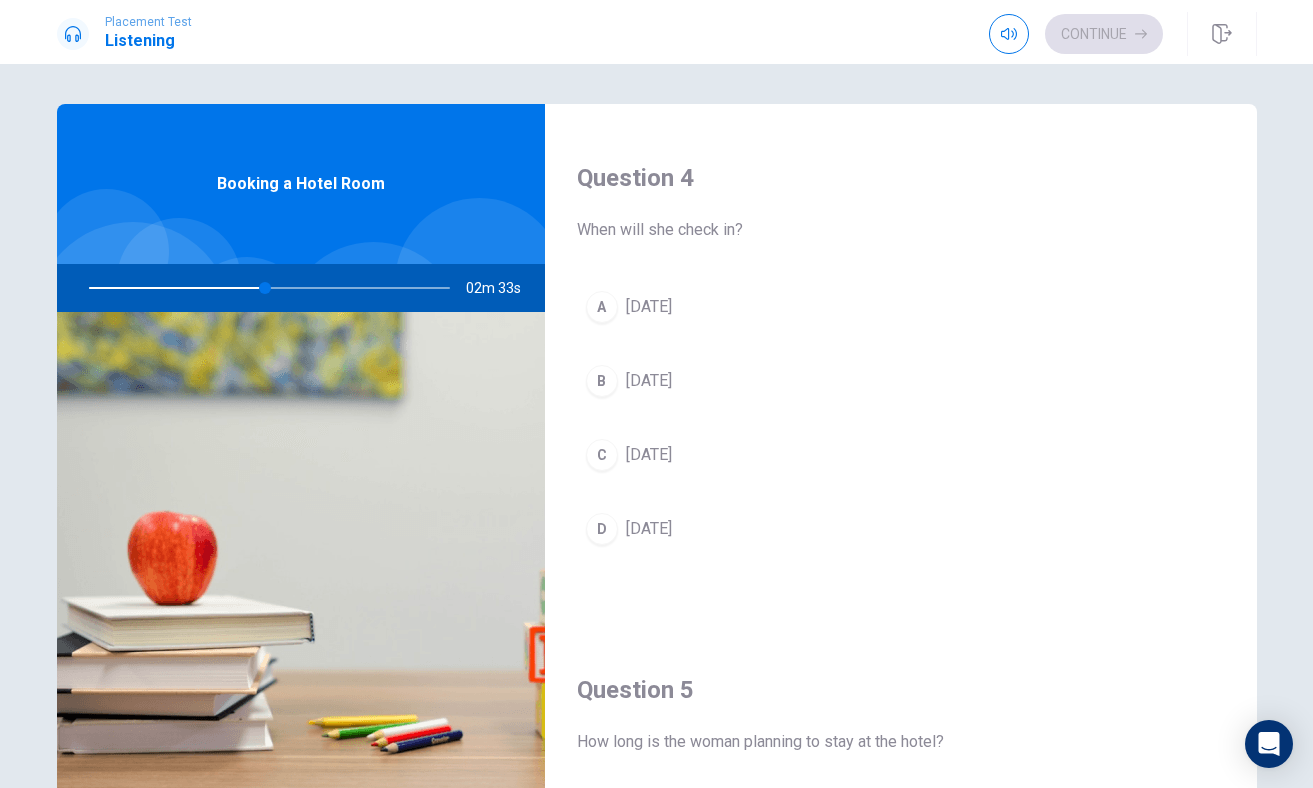 scroll, scrollTop: 1537, scrollLeft: 0, axis: vertical 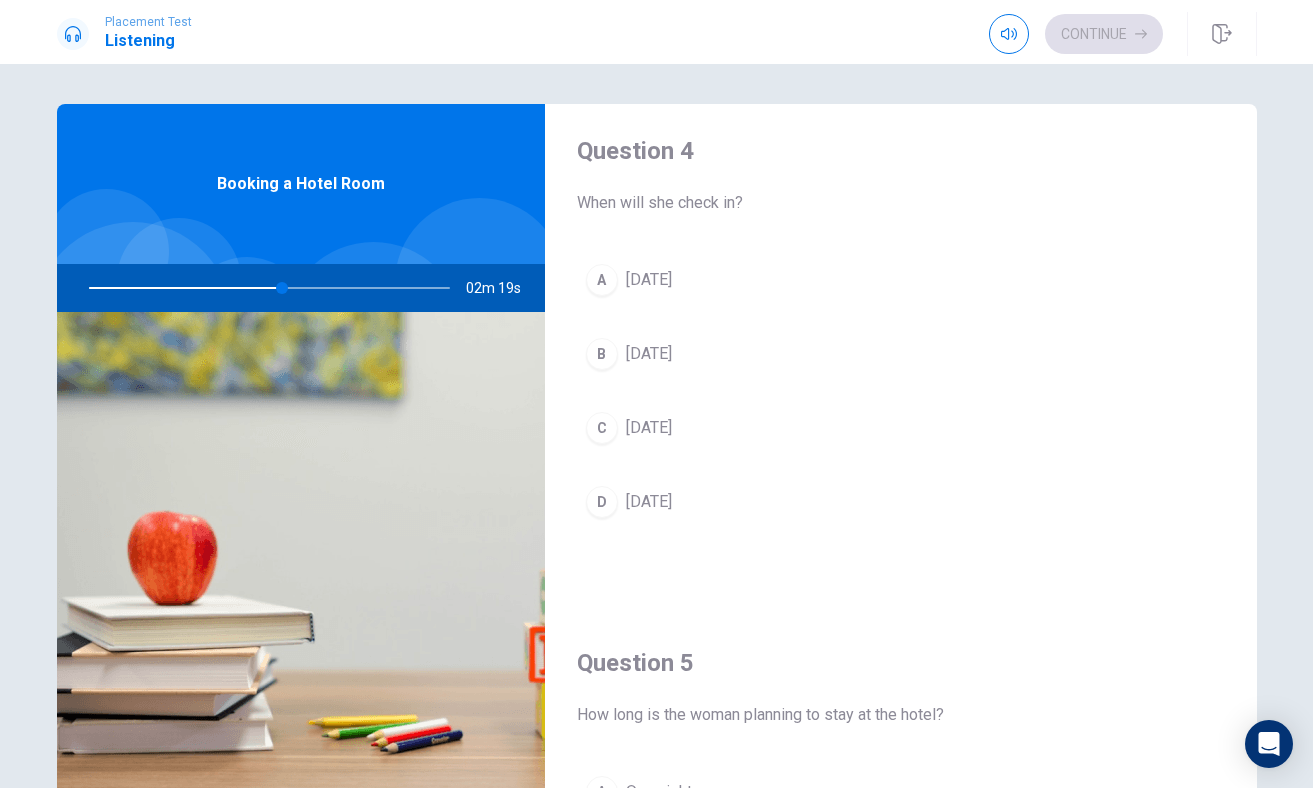 click on "B" at bounding box center [602, 354] 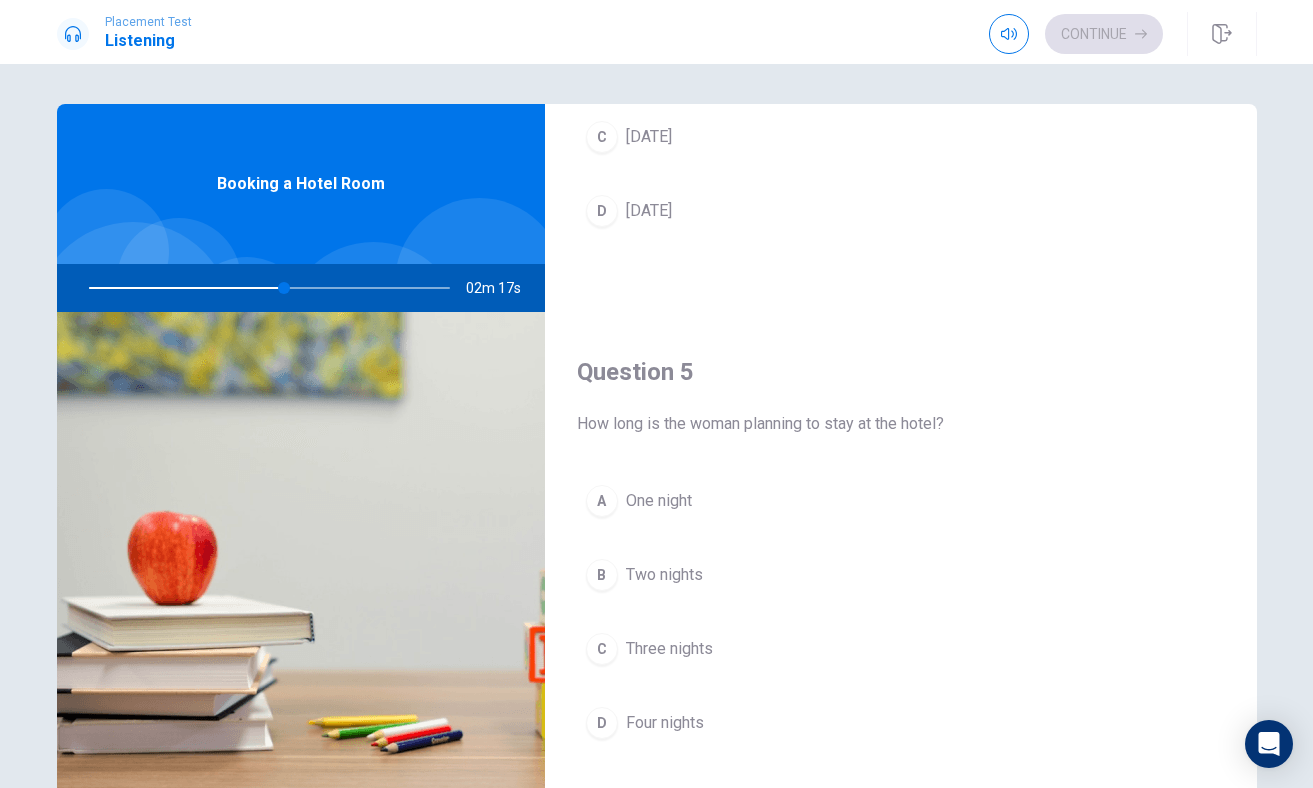 scroll, scrollTop: 1865, scrollLeft: 0, axis: vertical 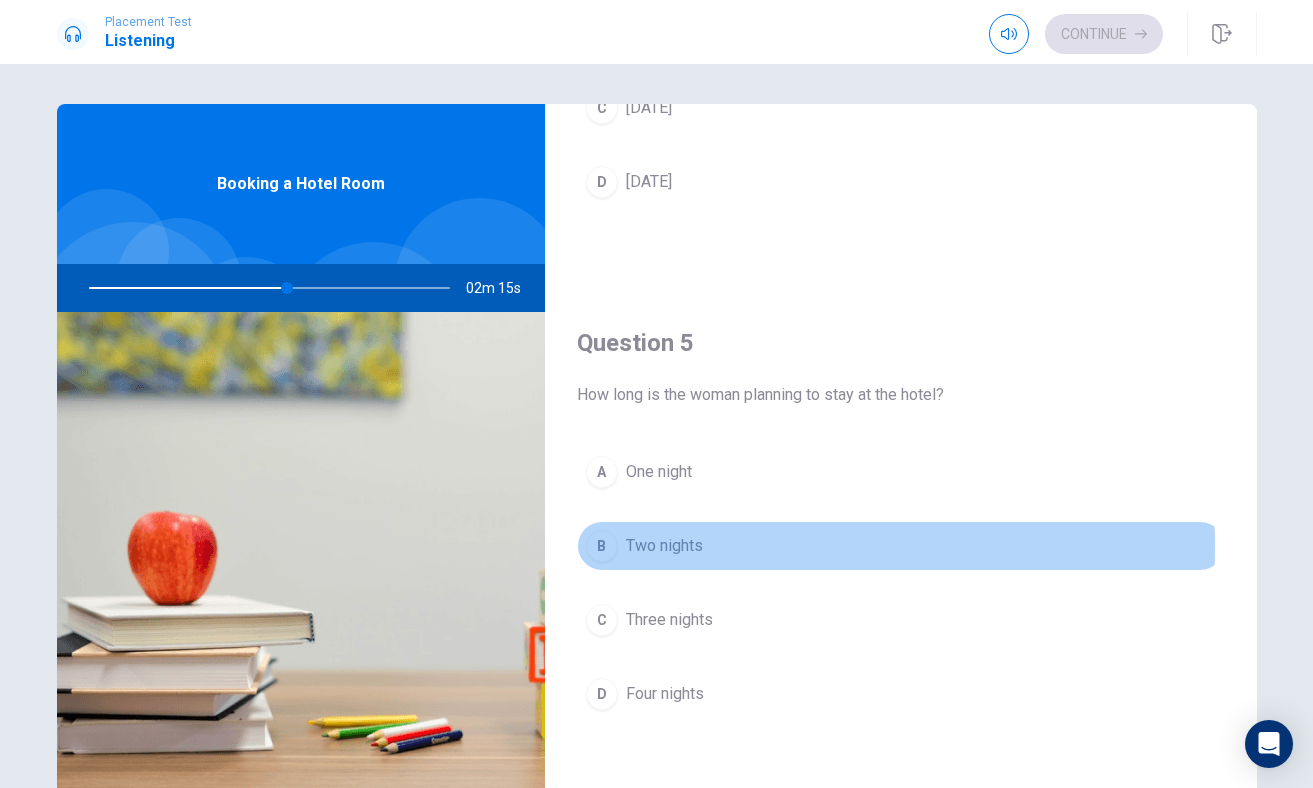 click on "B" at bounding box center [602, 546] 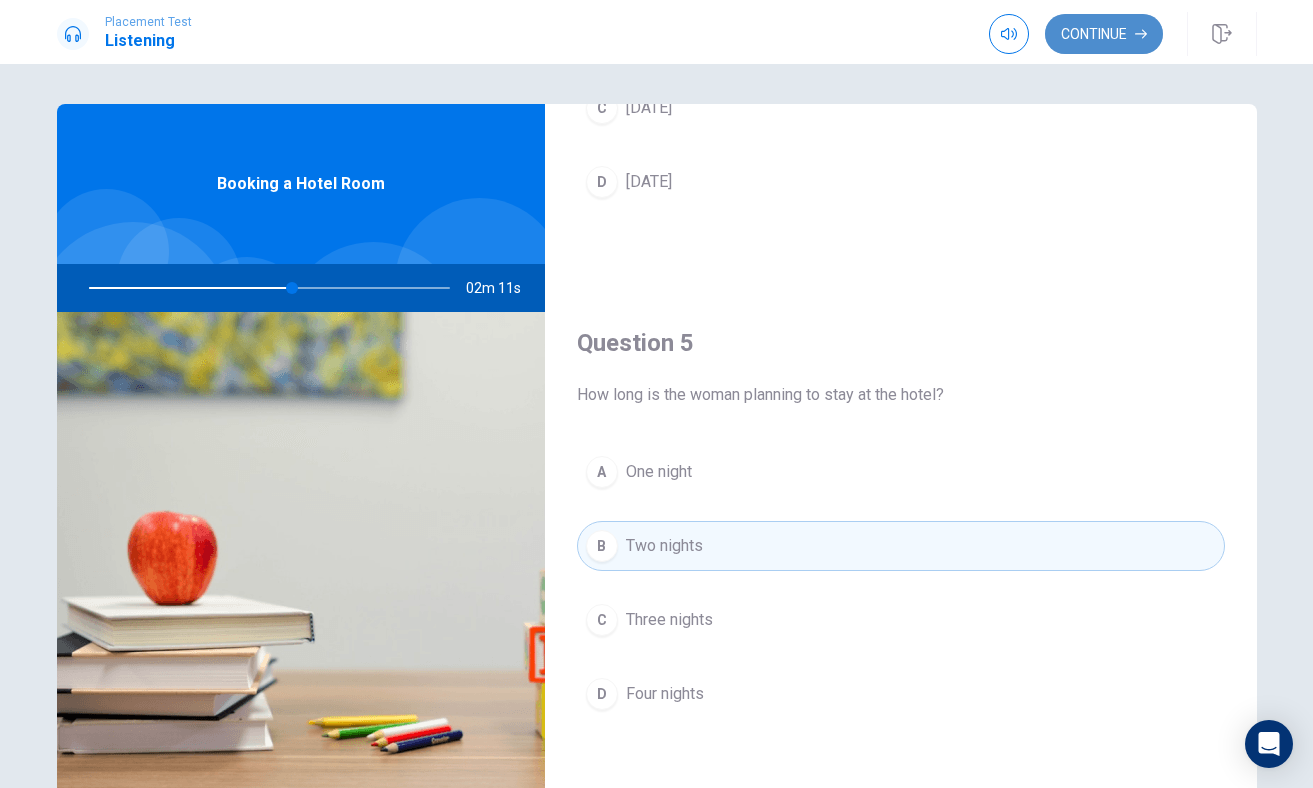 click on "Continue" at bounding box center [1104, 34] 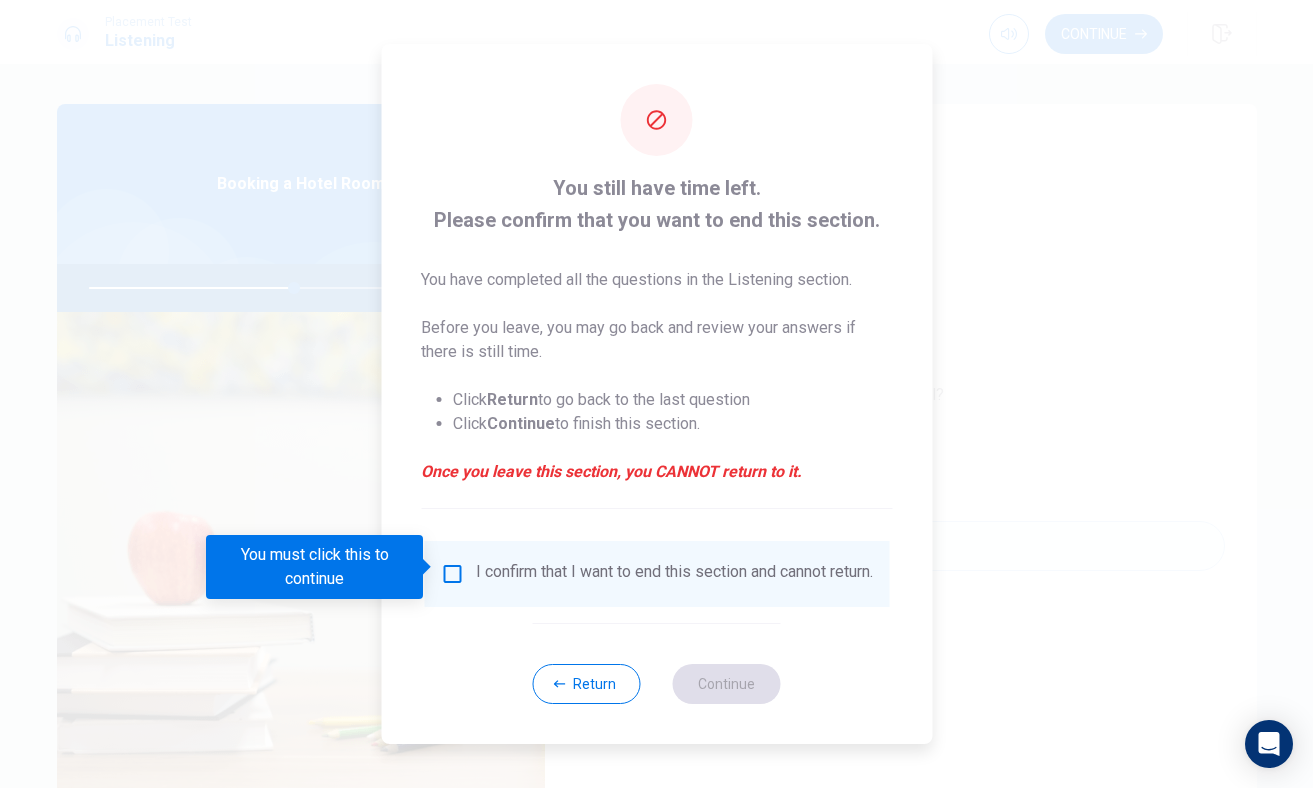 click at bounding box center (452, 574) 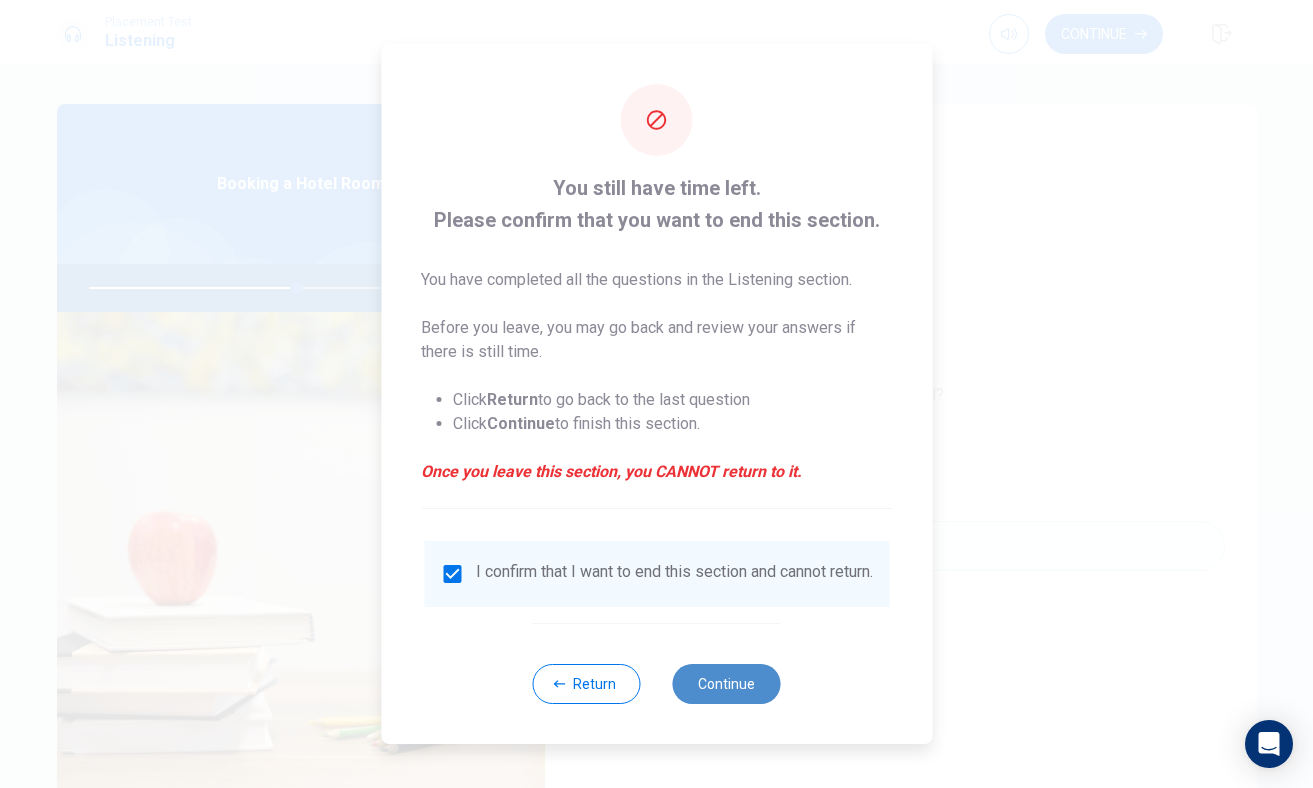 click on "Continue" at bounding box center [727, 684] 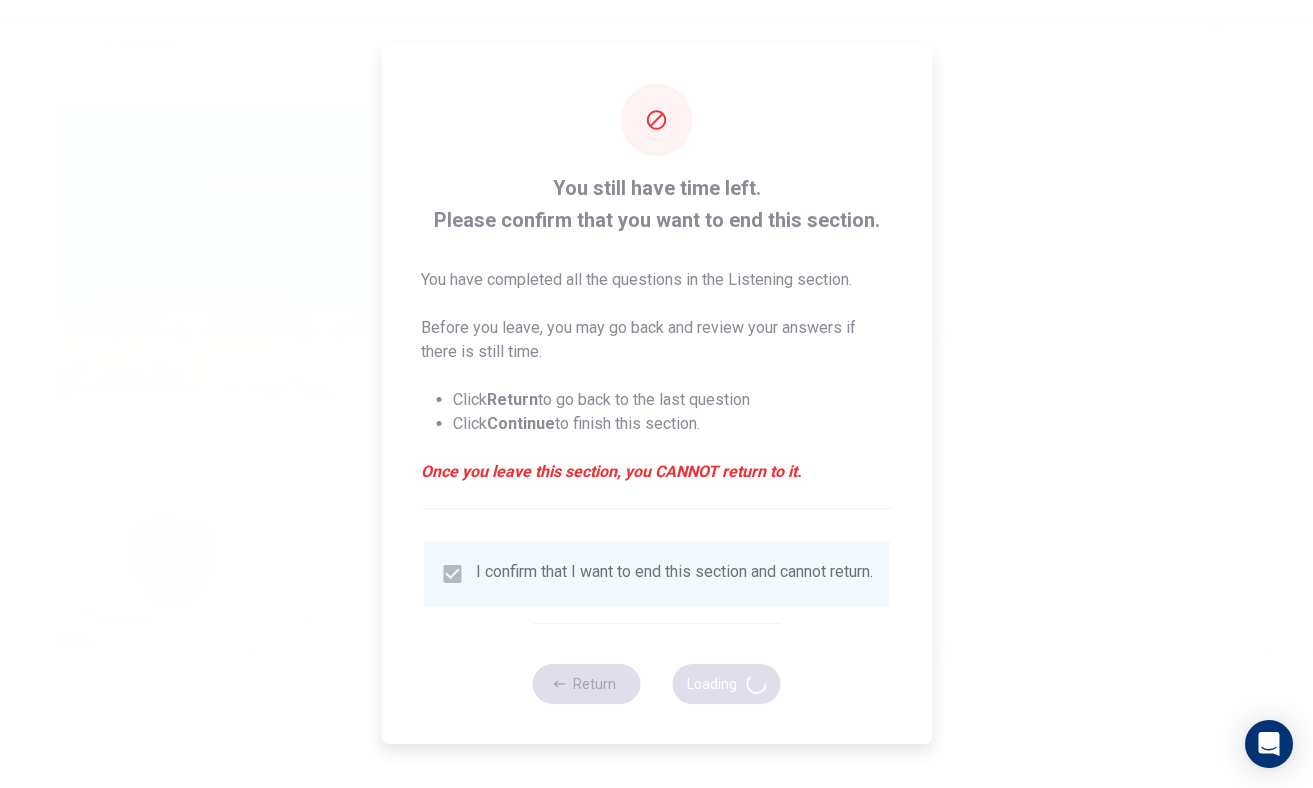 type on "59" 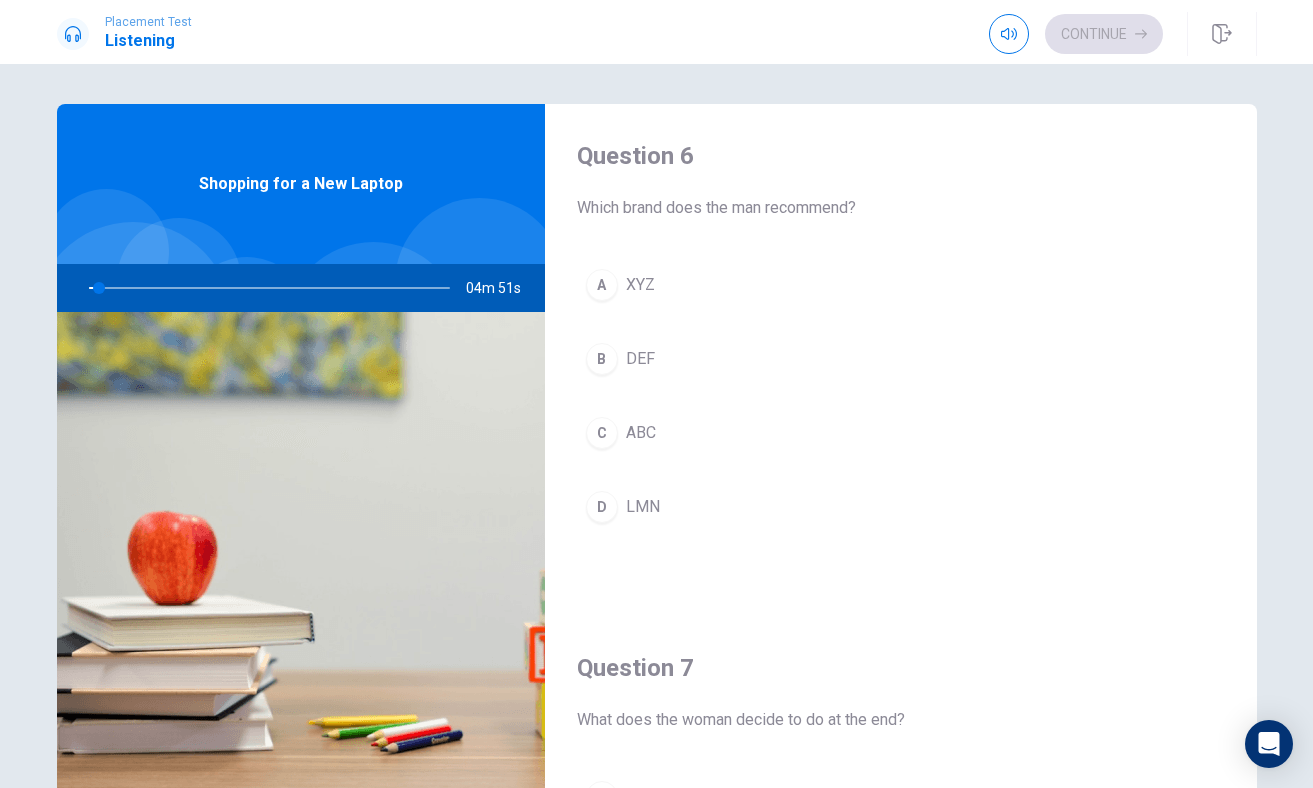 scroll, scrollTop: 0, scrollLeft: 0, axis: both 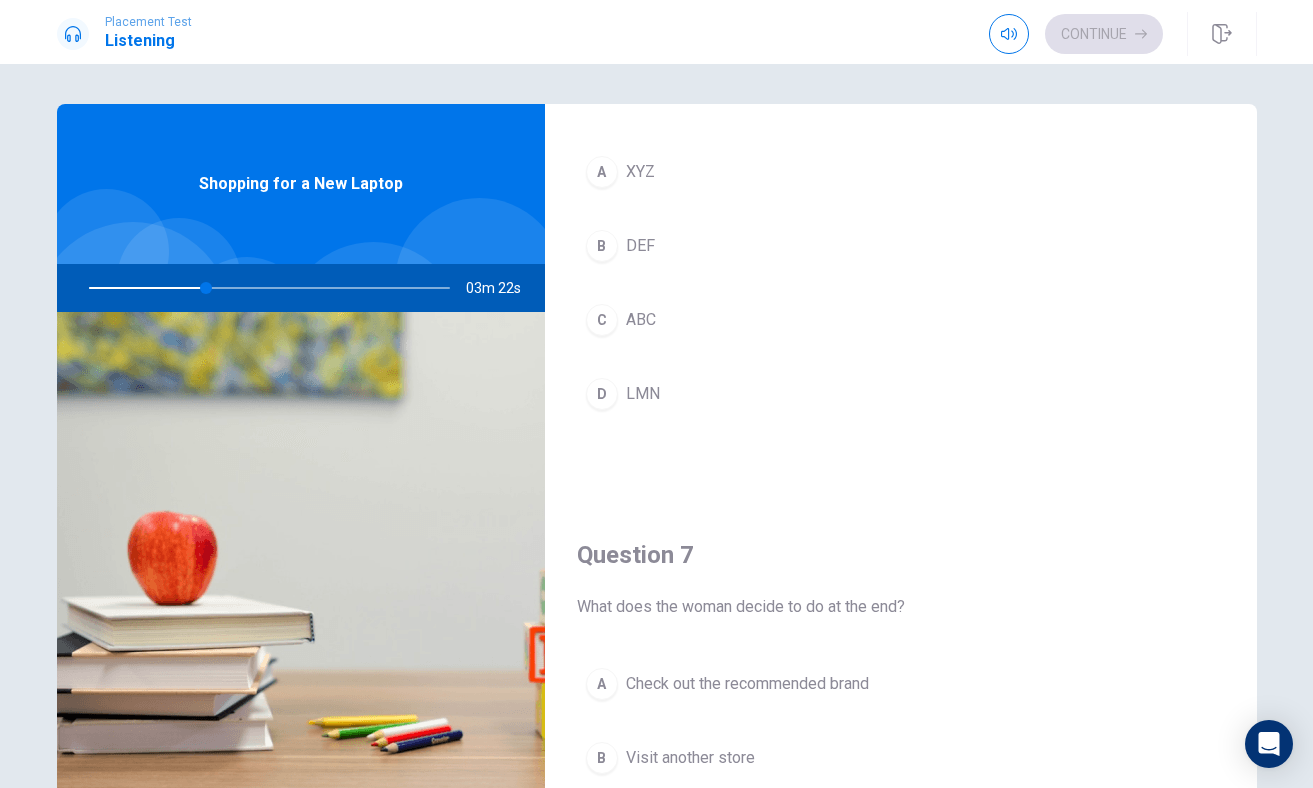 click on "A" at bounding box center (602, 172) 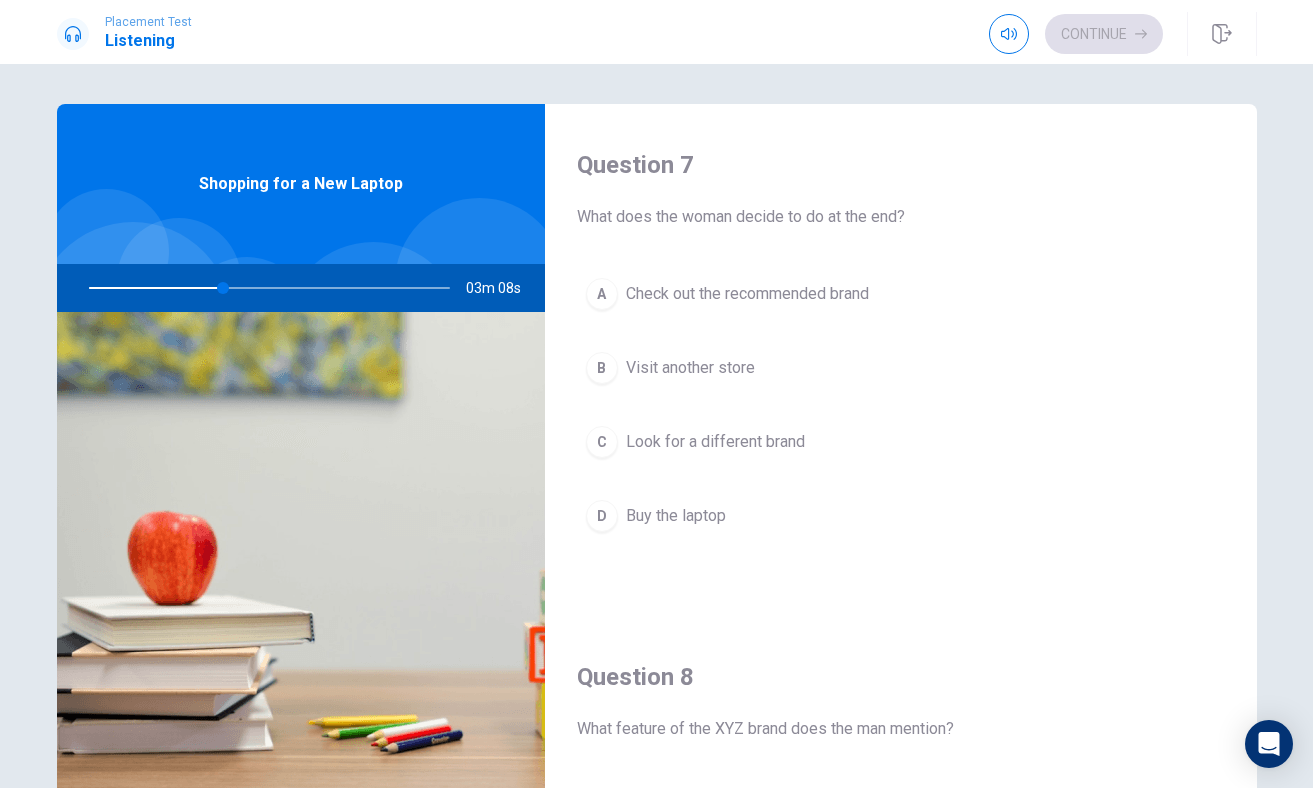 scroll, scrollTop: 549, scrollLeft: 0, axis: vertical 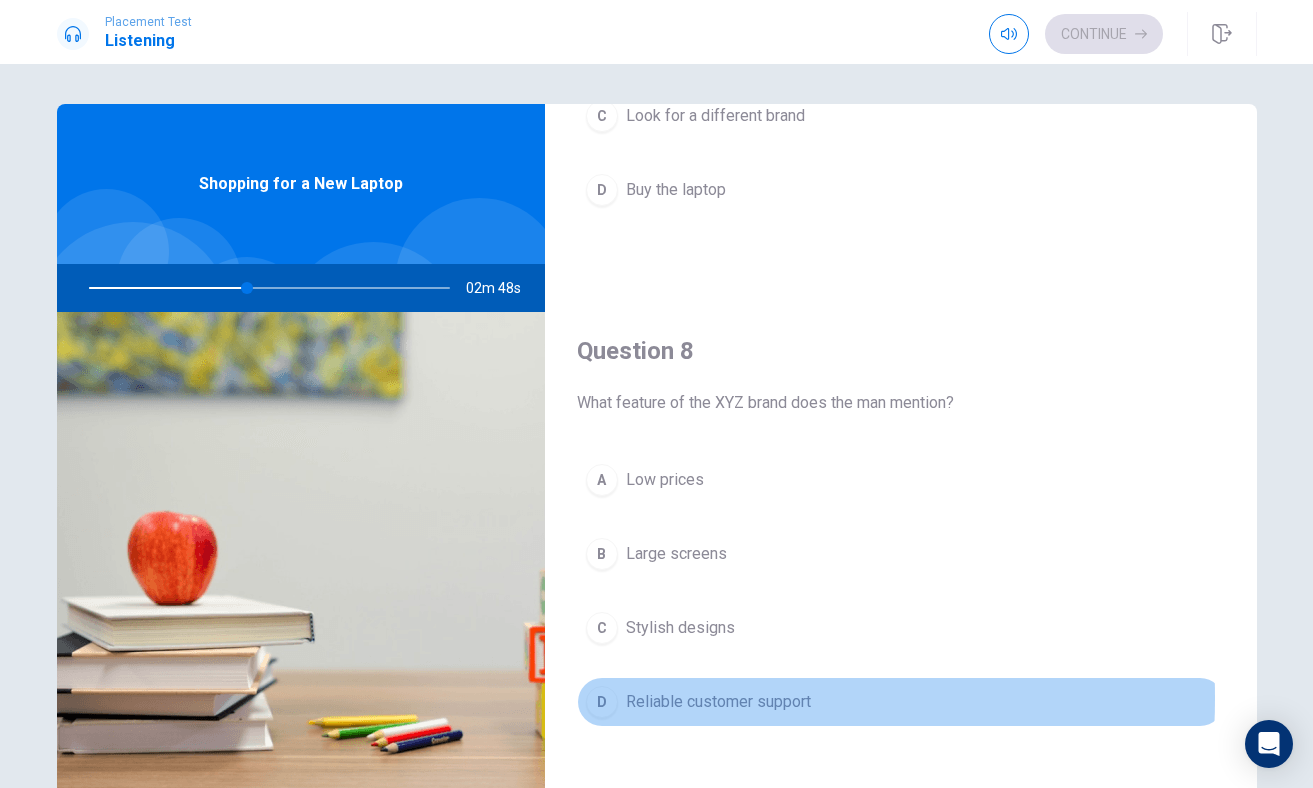 click on "D" at bounding box center [602, 702] 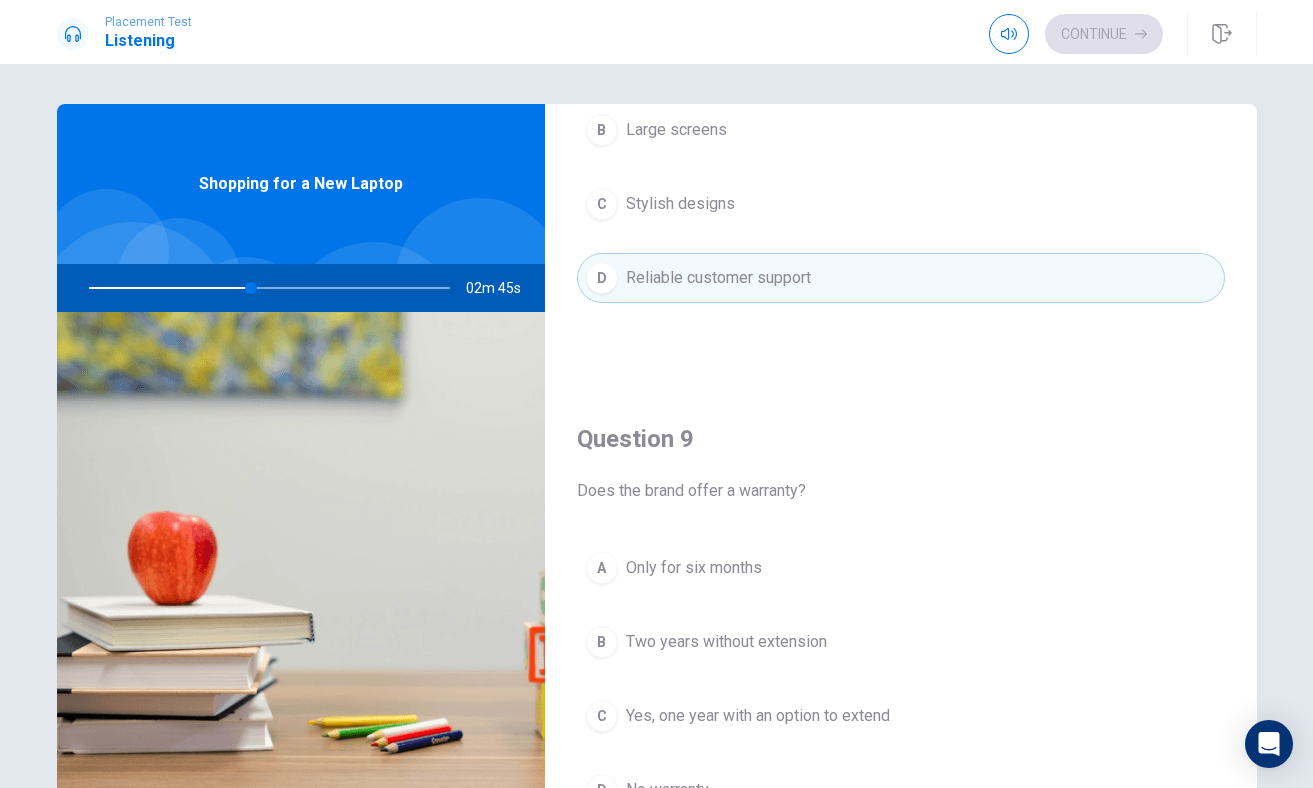 scroll, scrollTop: 1307, scrollLeft: 0, axis: vertical 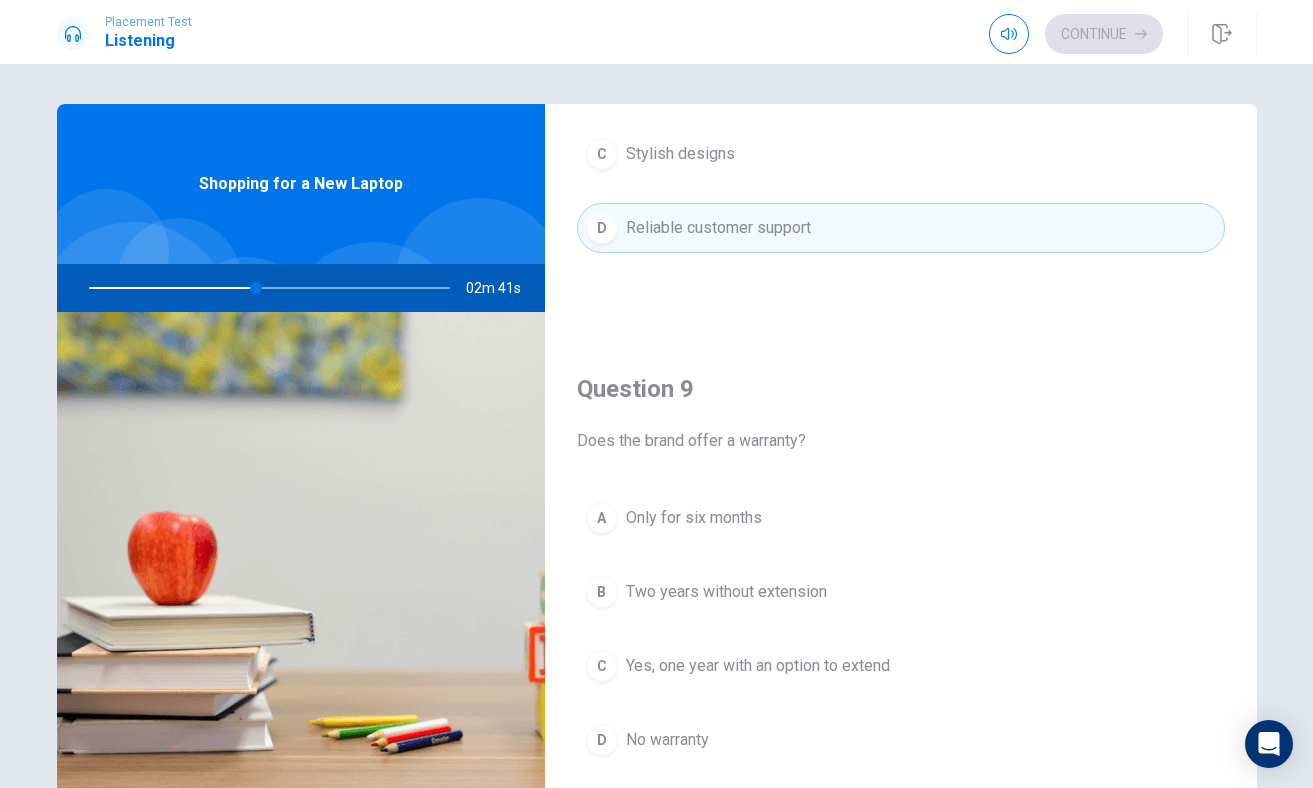 click on "C" at bounding box center [602, 666] 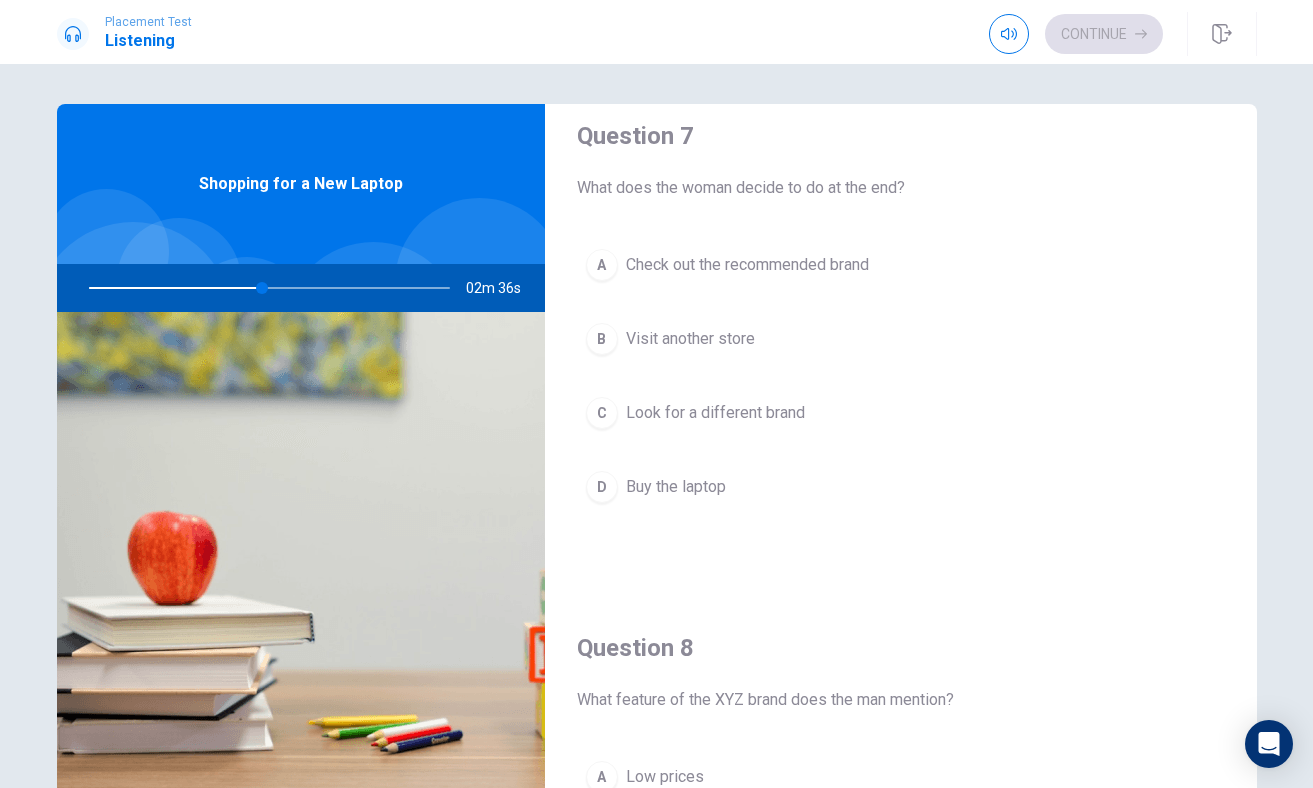 scroll, scrollTop: 532, scrollLeft: 0, axis: vertical 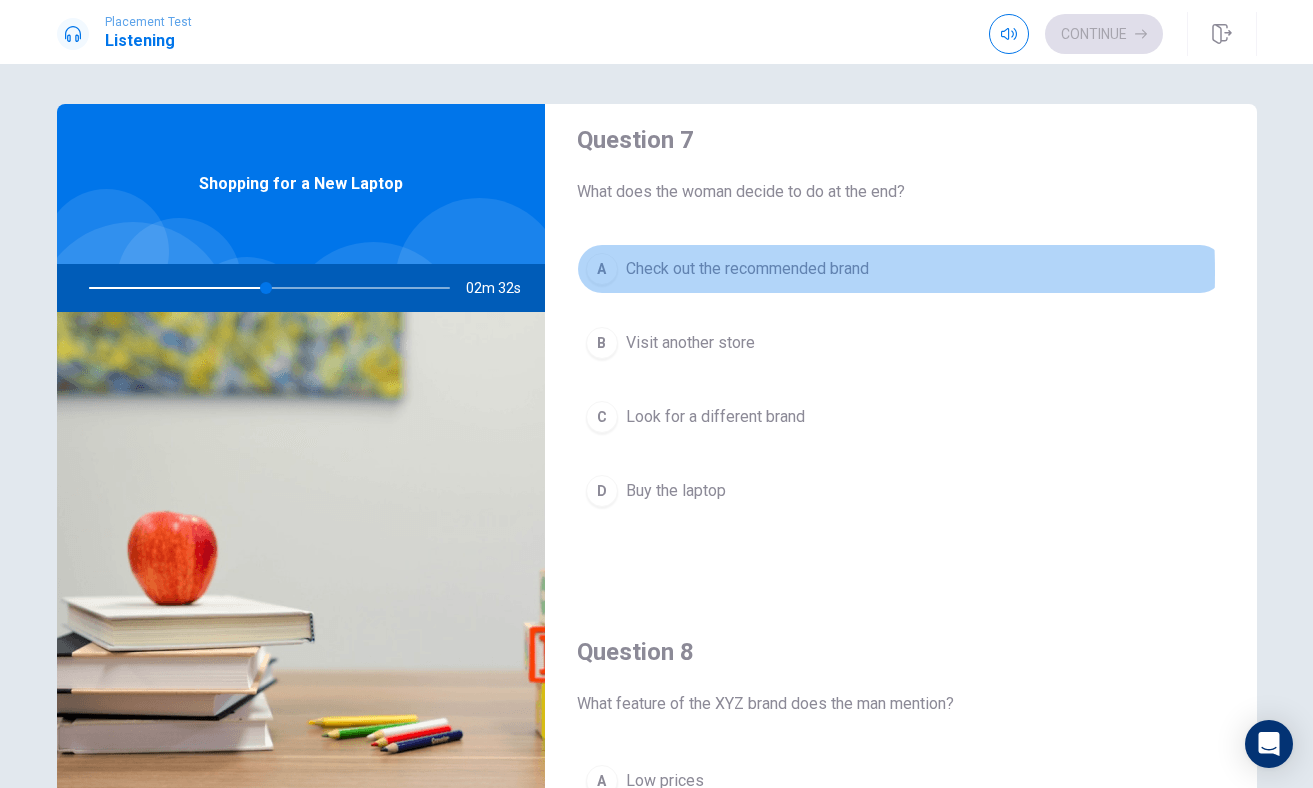 click on "A" at bounding box center [602, 269] 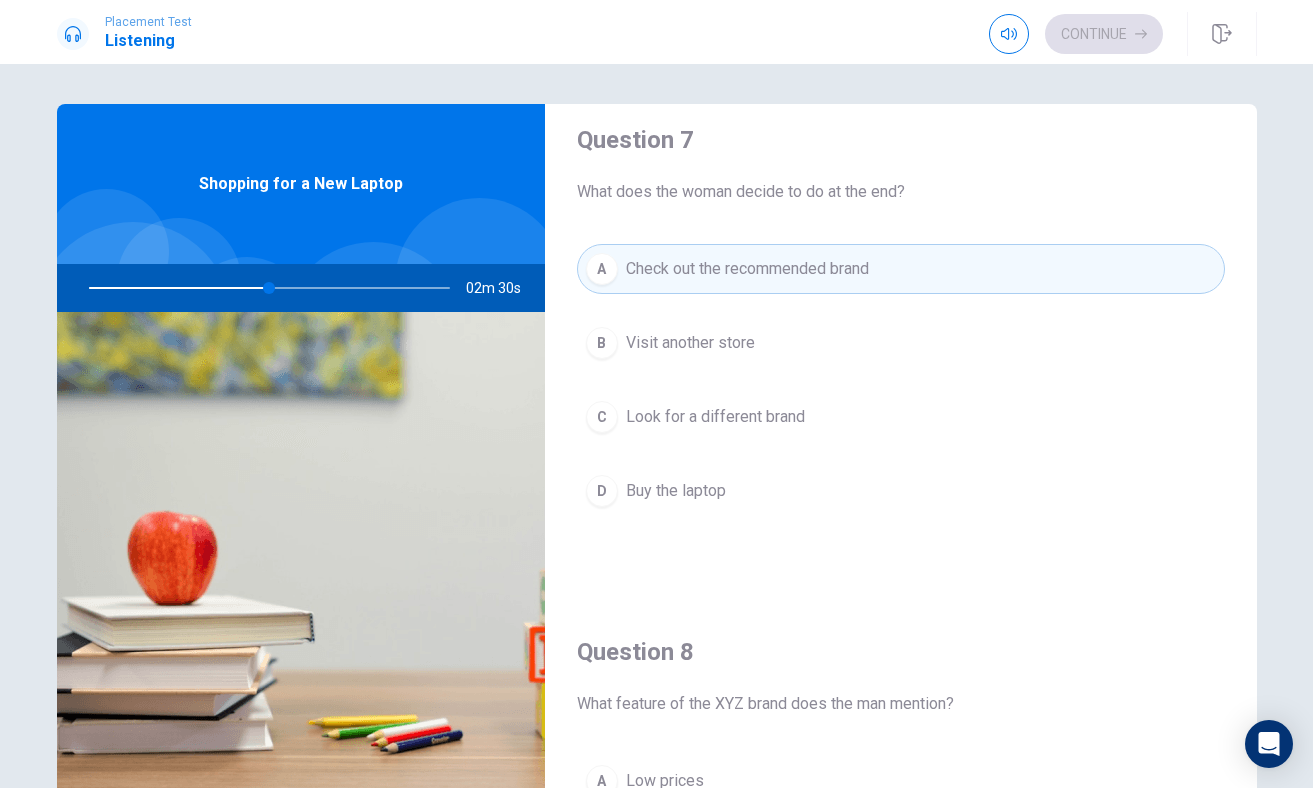 drag, startPoint x: 1240, startPoint y: 337, endPoint x: 1244, endPoint y: 516, distance: 179.0447 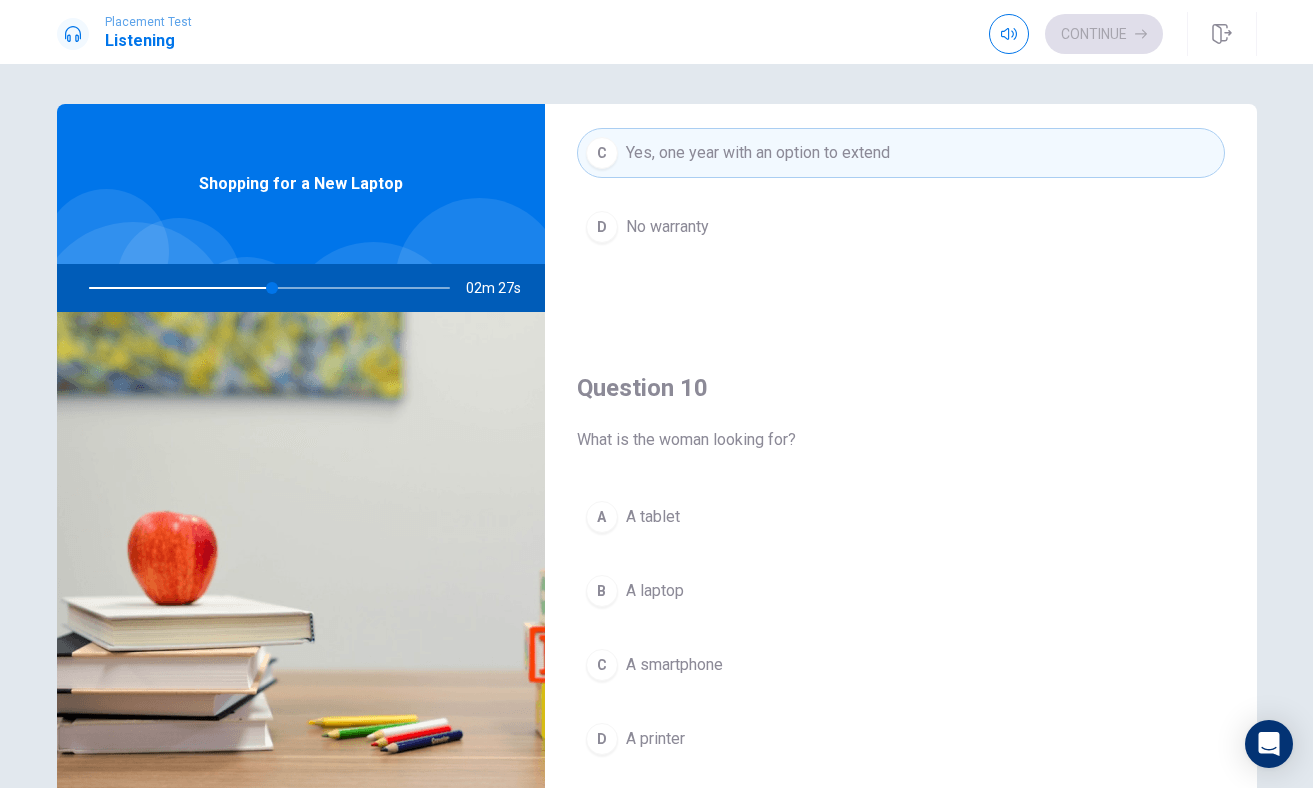 scroll, scrollTop: 1865, scrollLeft: 0, axis: vertical 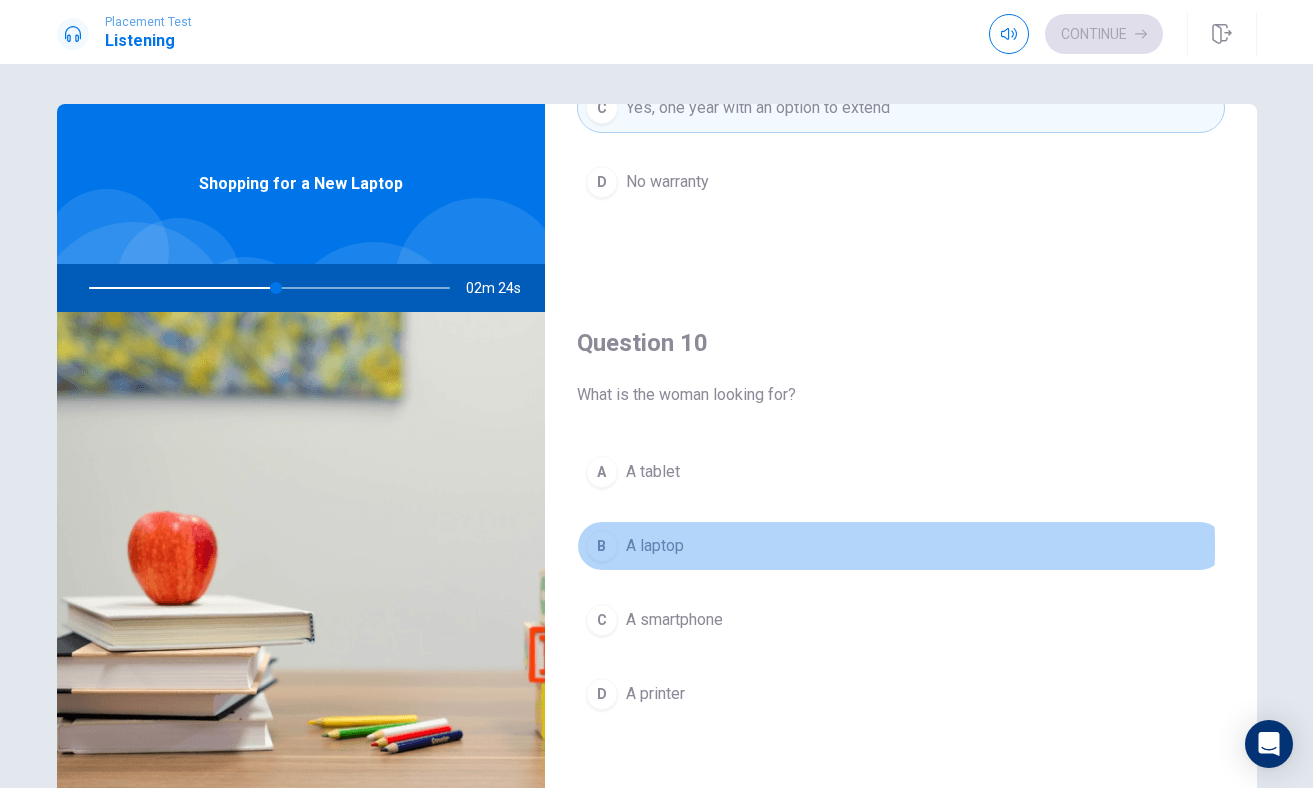click on "B" at bounding box center (602, 546) 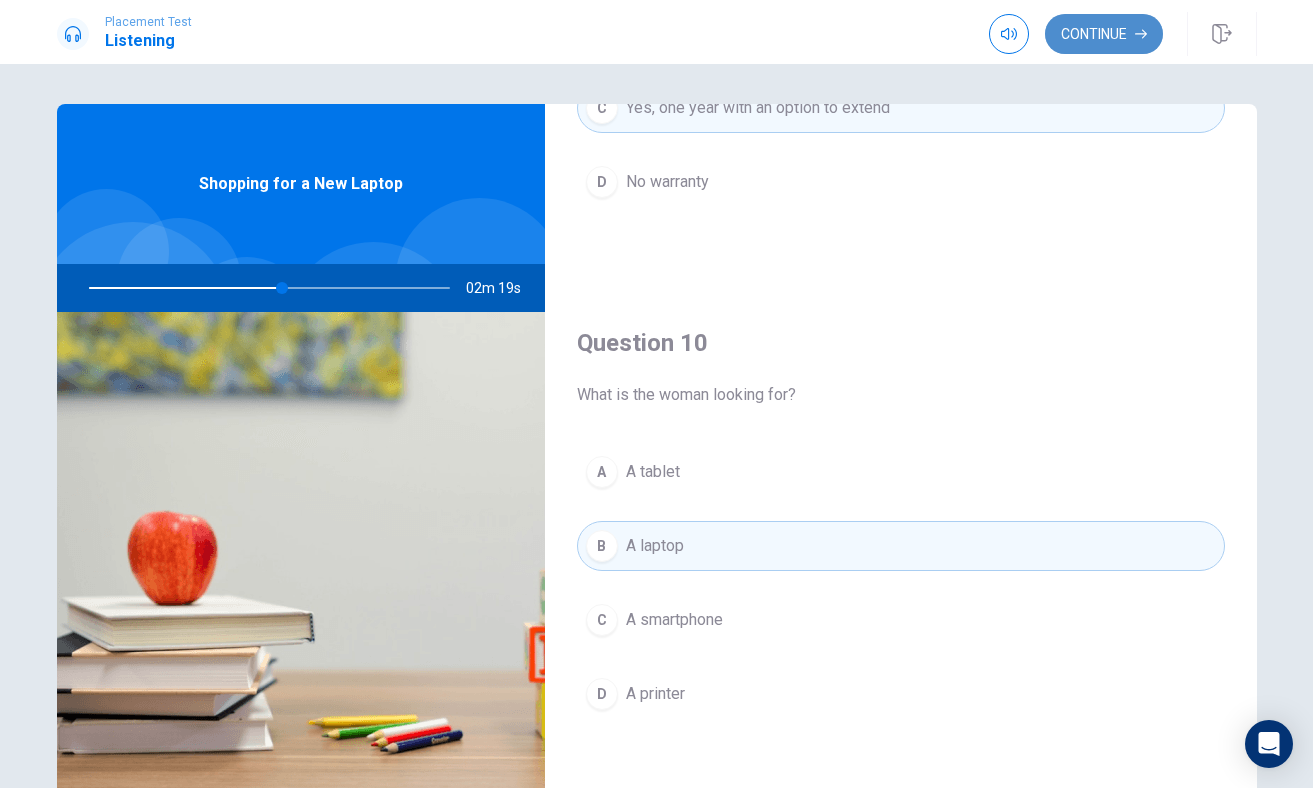 click on "Continue" at bounding box center [1104, 34] 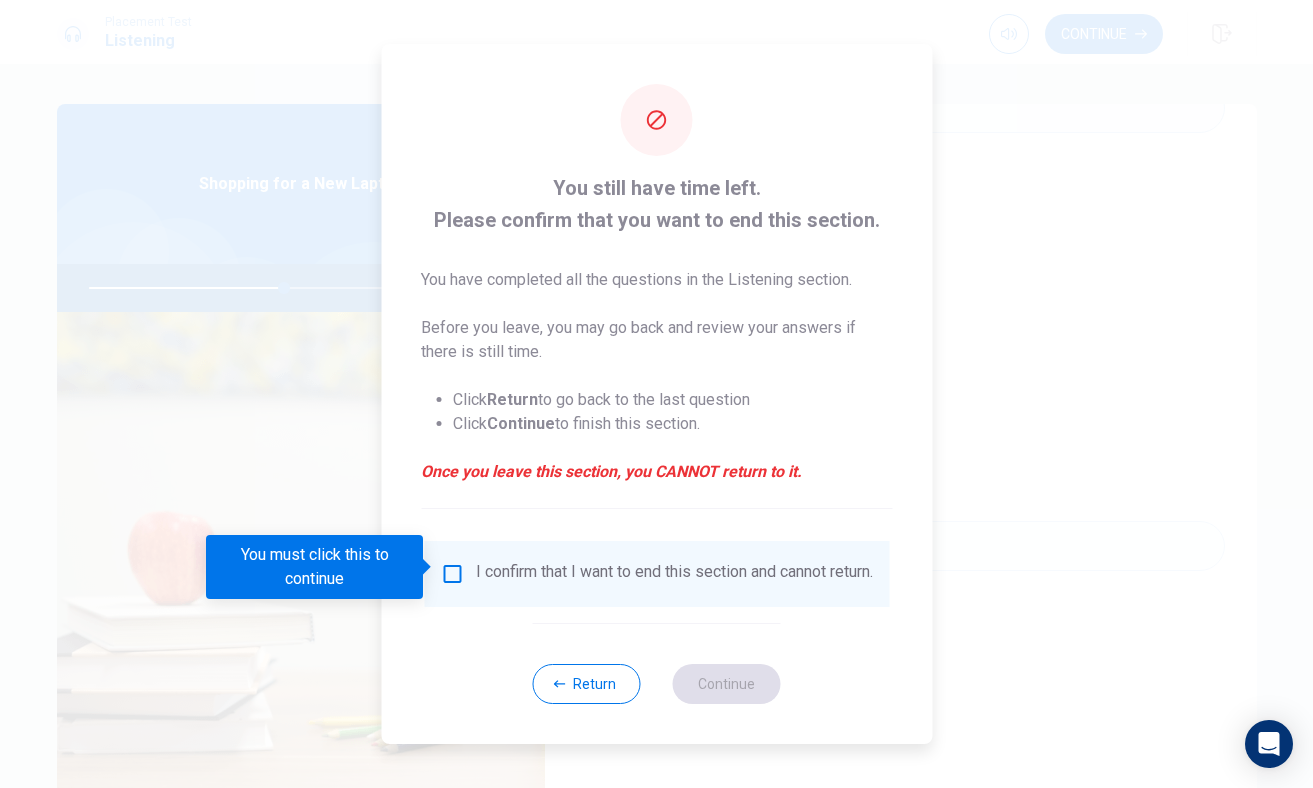 click at bounding box center [452, 574] 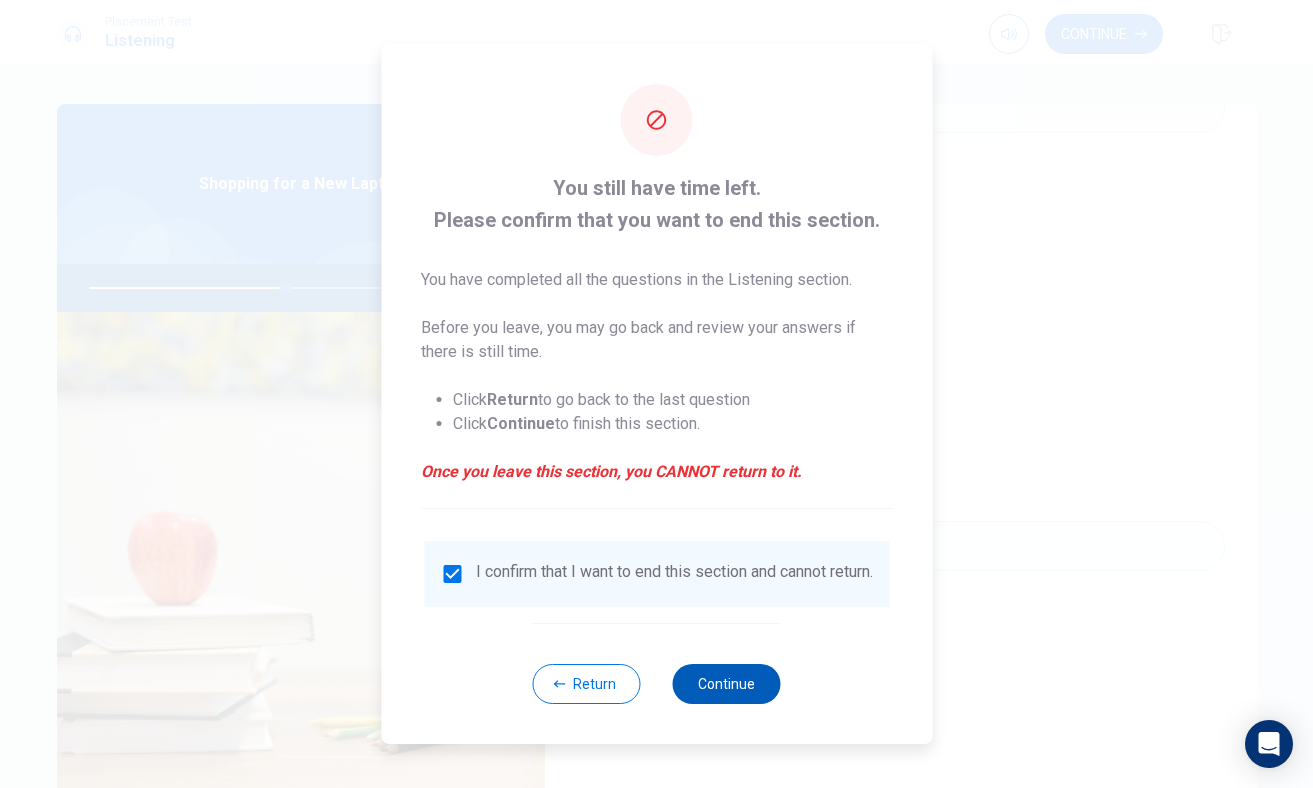 click on "Continue" at bounding box center [727, 684] 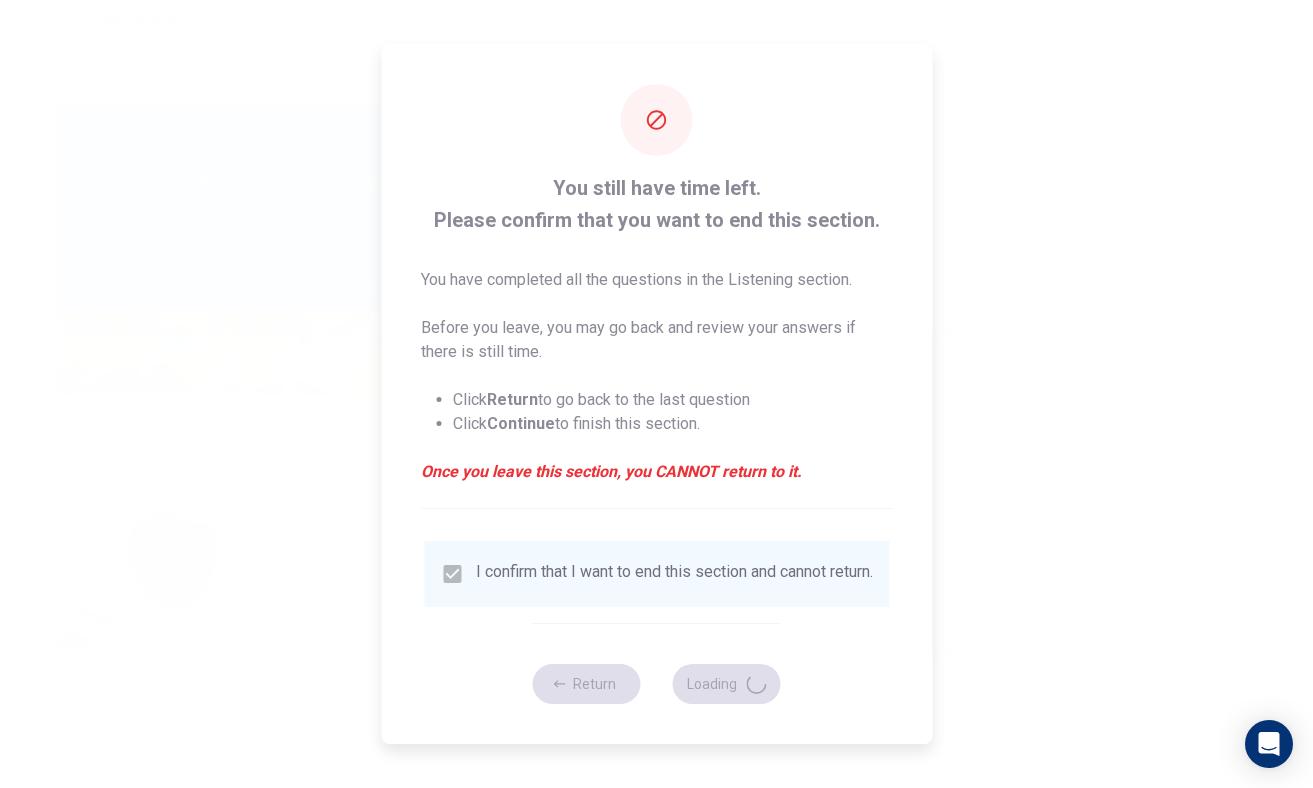 type on "56" 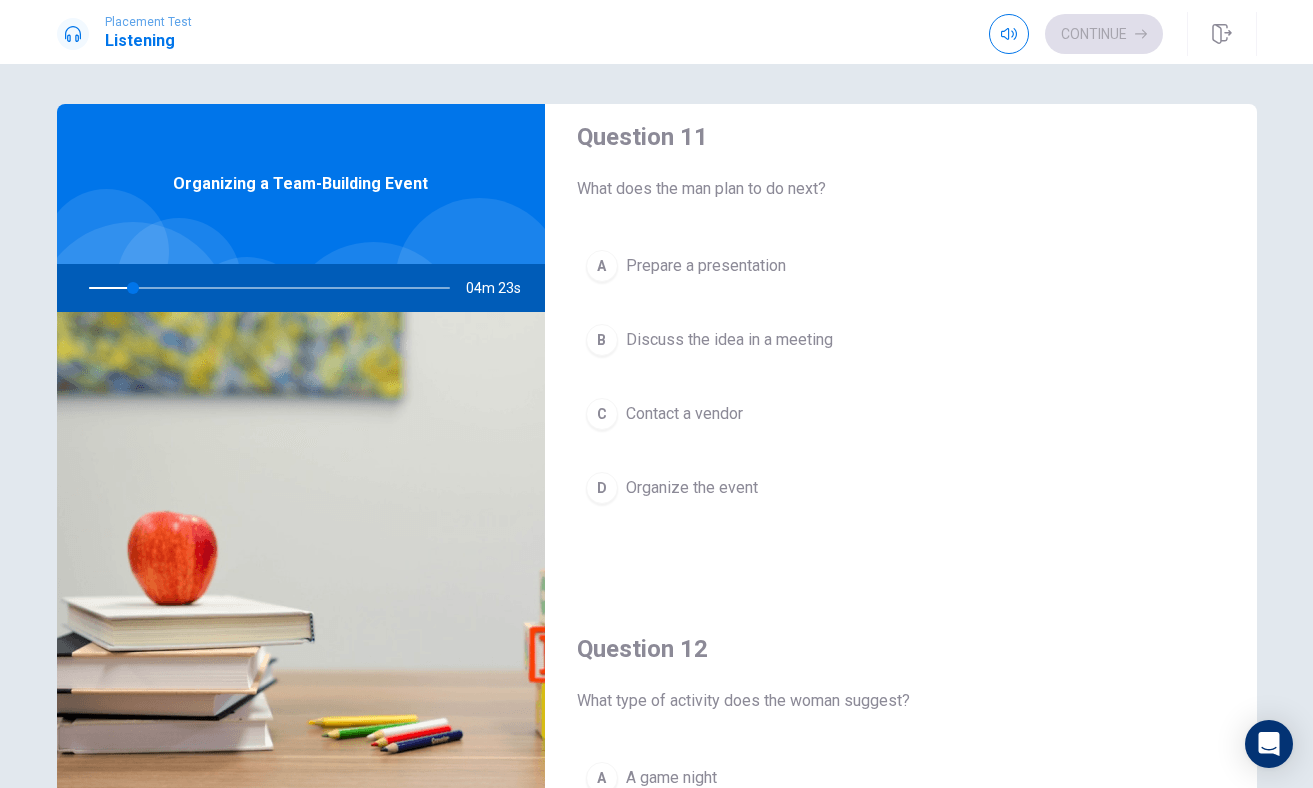 scroll, scrollTop: 0, scrollLeft: 0, axis: both 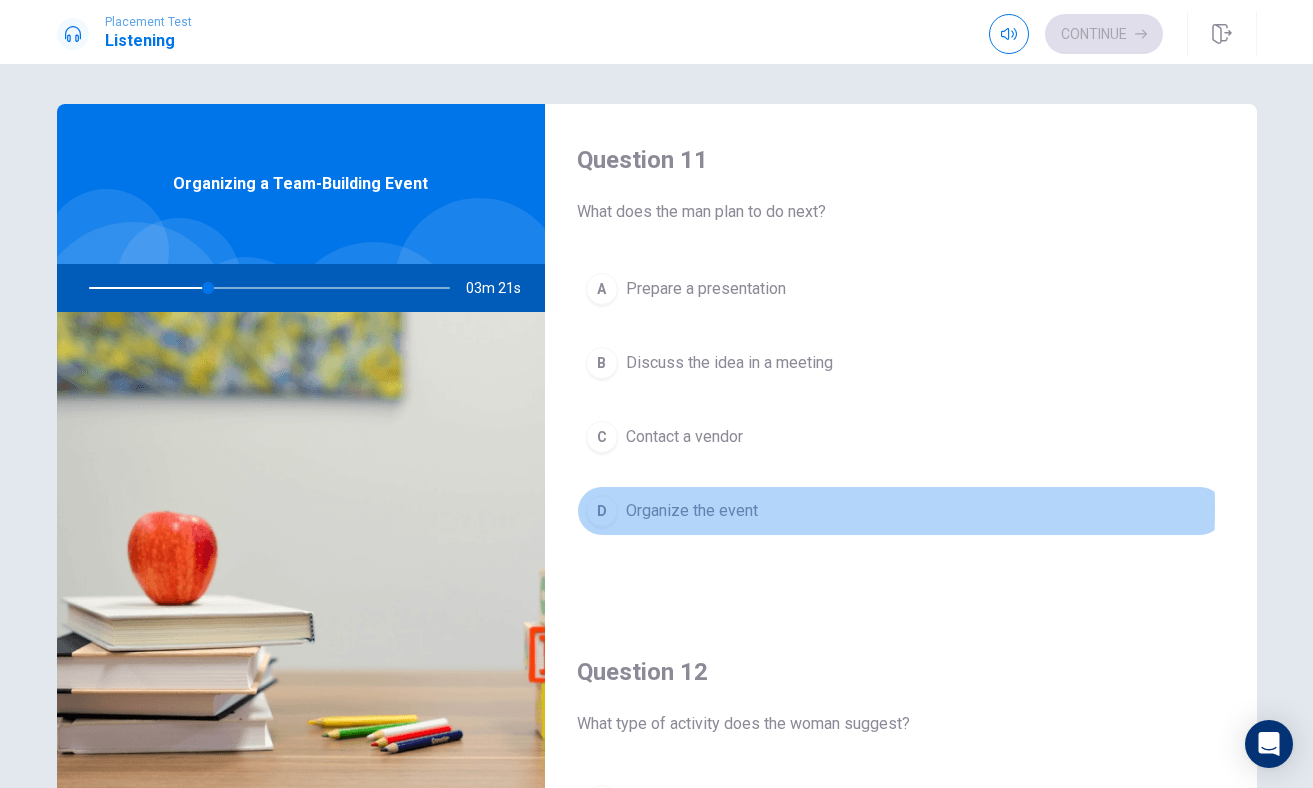 click on "D" at bounding box center [602, 511] 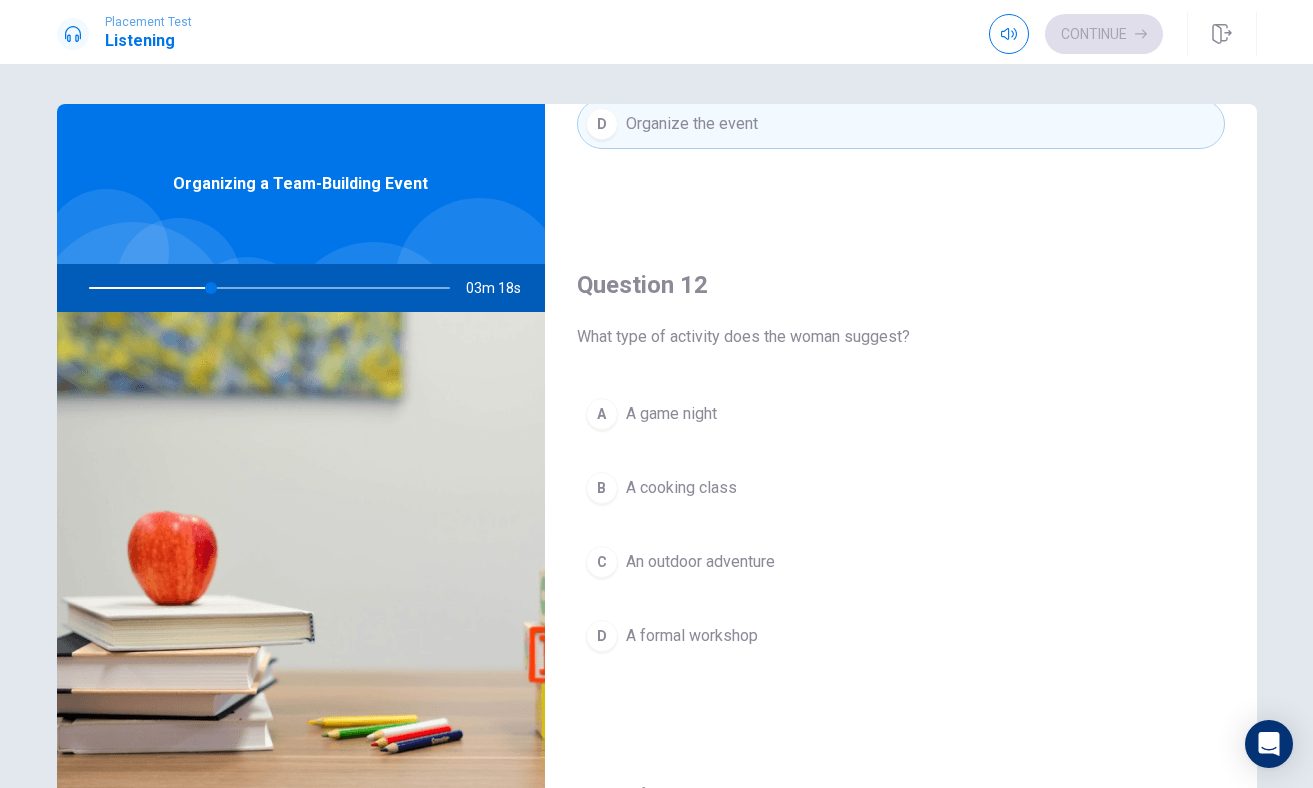 scroll, scrollTop: 389, scrollLeft: 0, axis: vertical 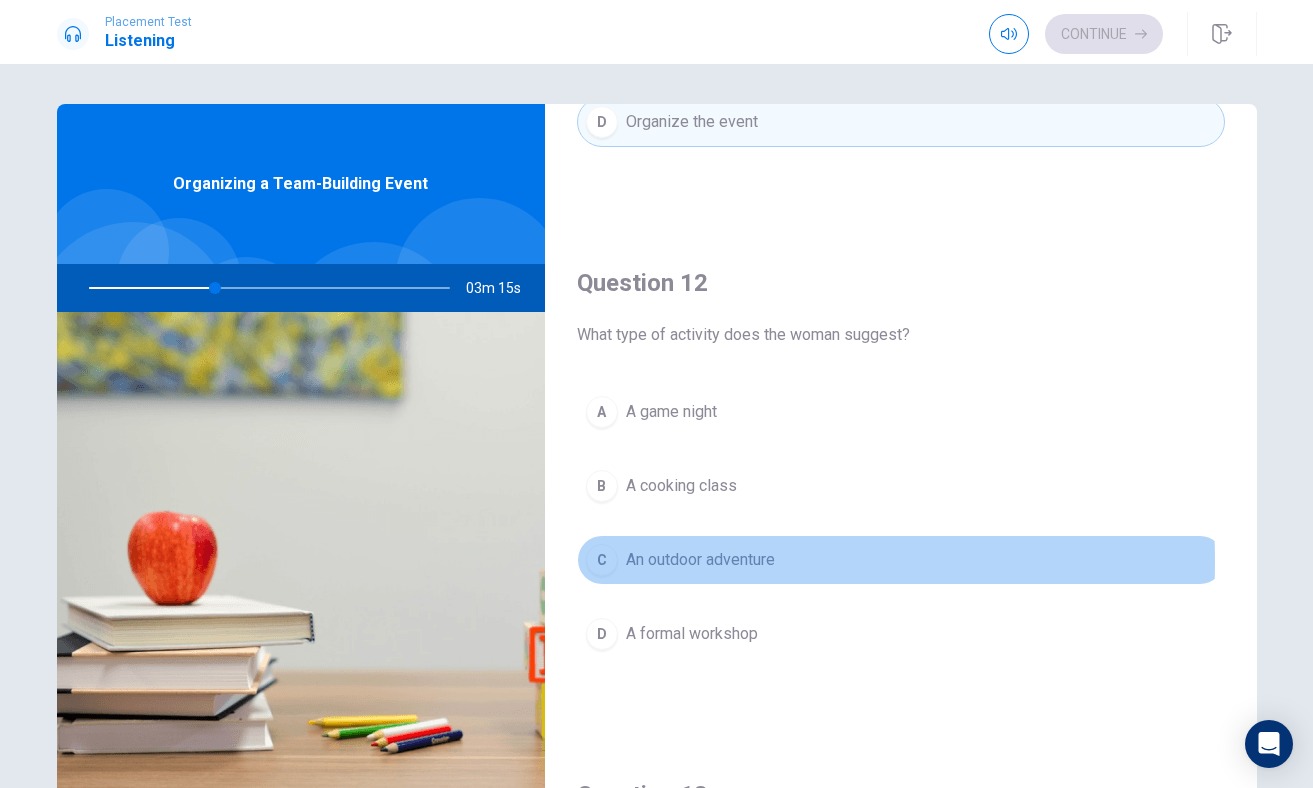click on "C" at bounding box center [602, 560] 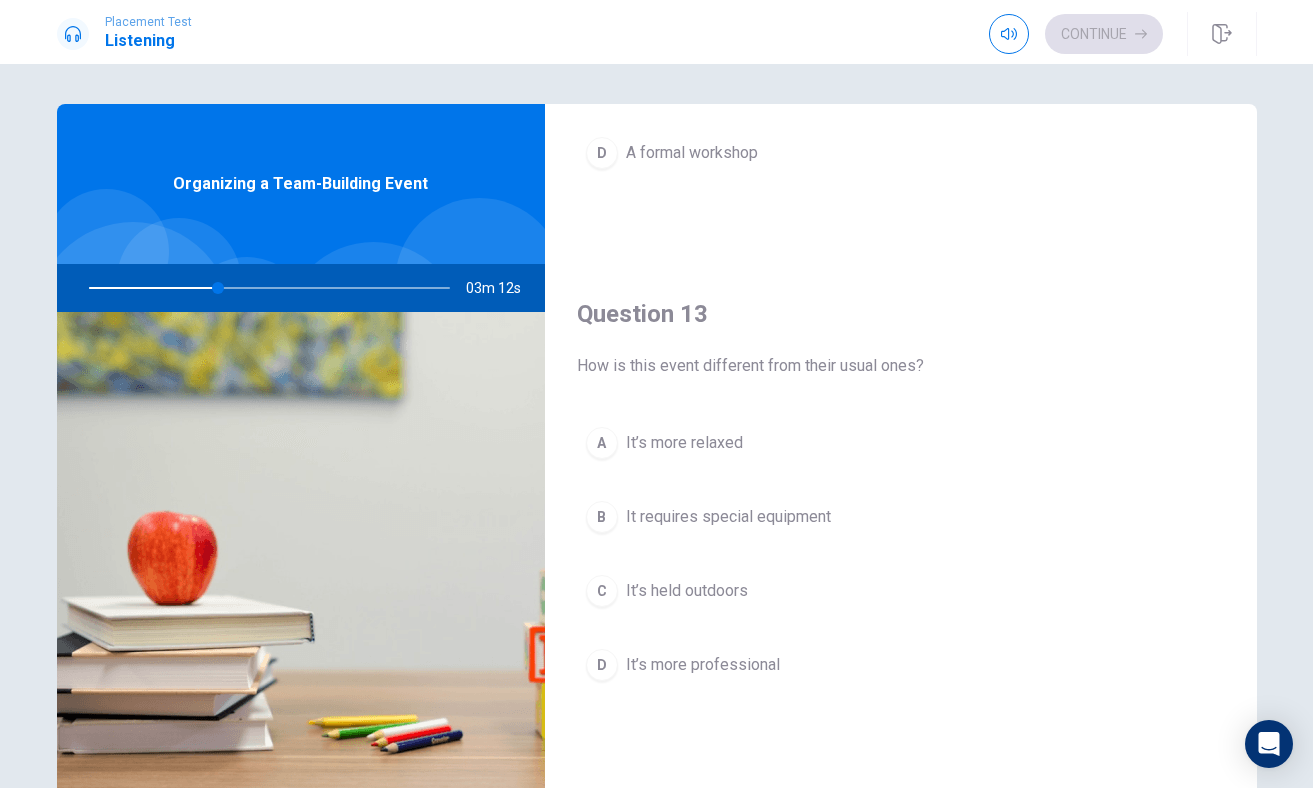 scroll, scrollTop: 914, scrollLeft: 0, axis: vertical 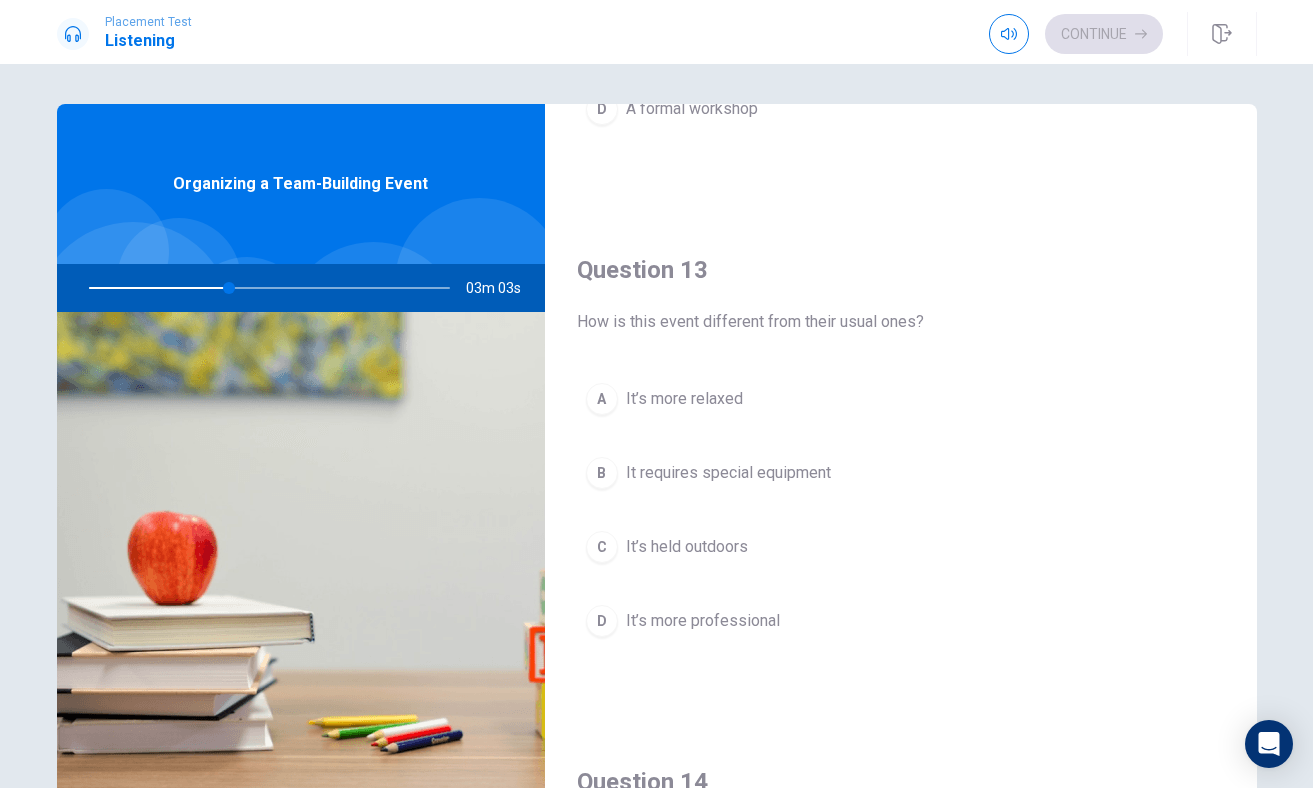 click on "C" at bounding box center (602, 547) 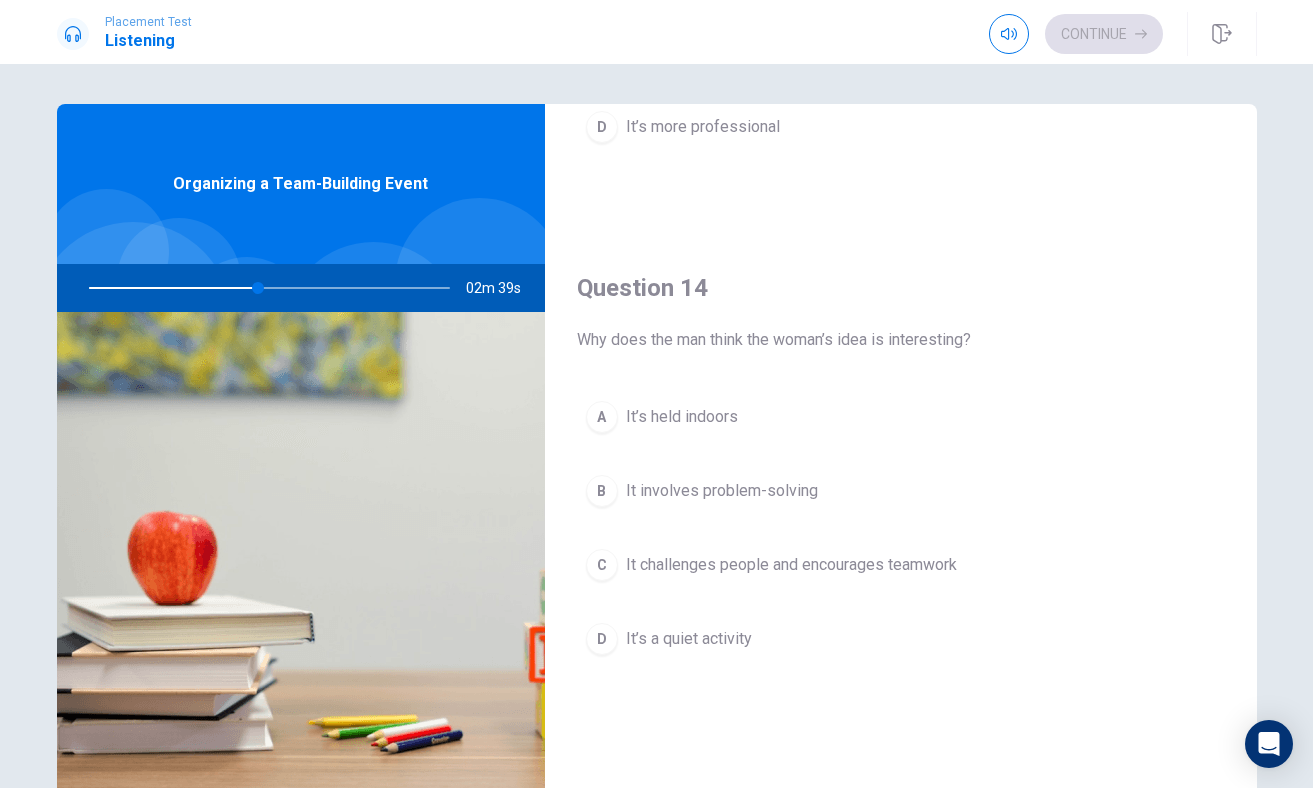 scroll, scrollTop: 1417, scrollLeft: 0, axis: vertical 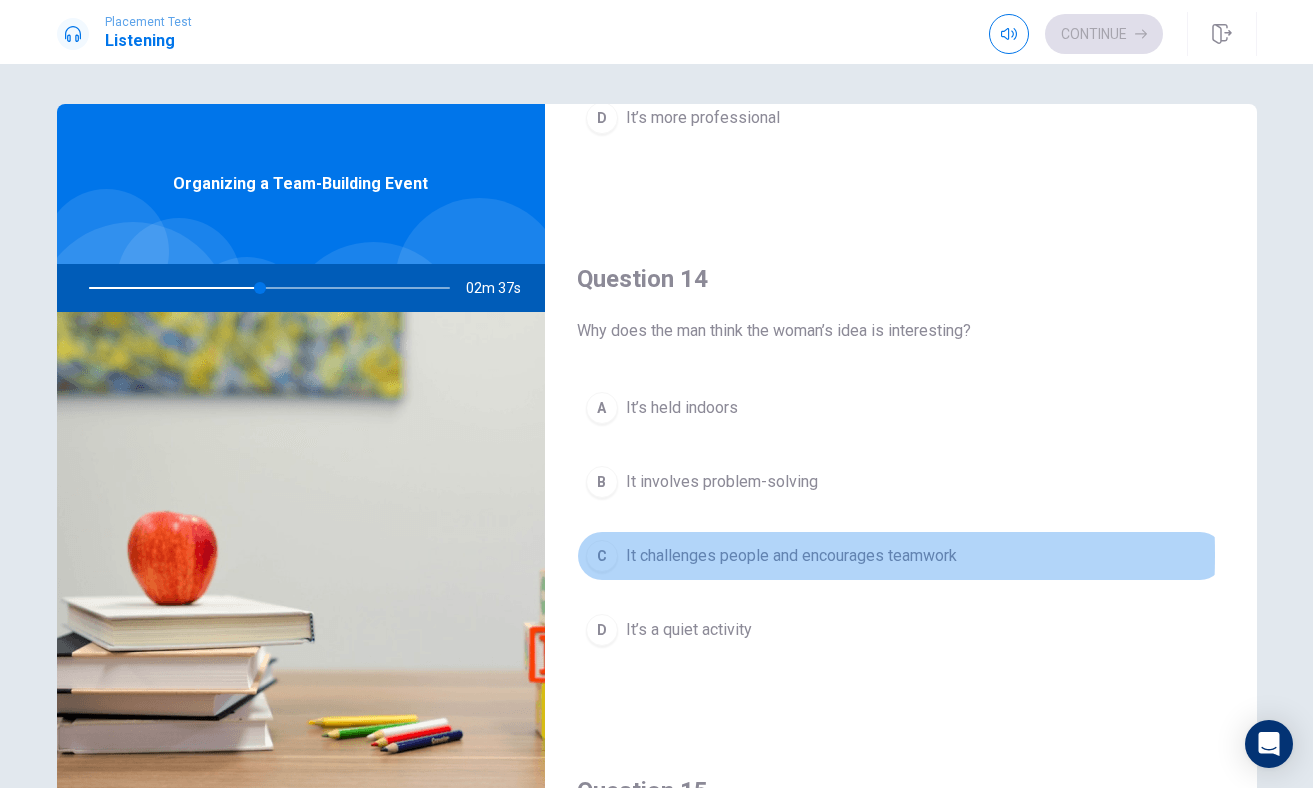 click on "C" at bounding box center (602, 556) 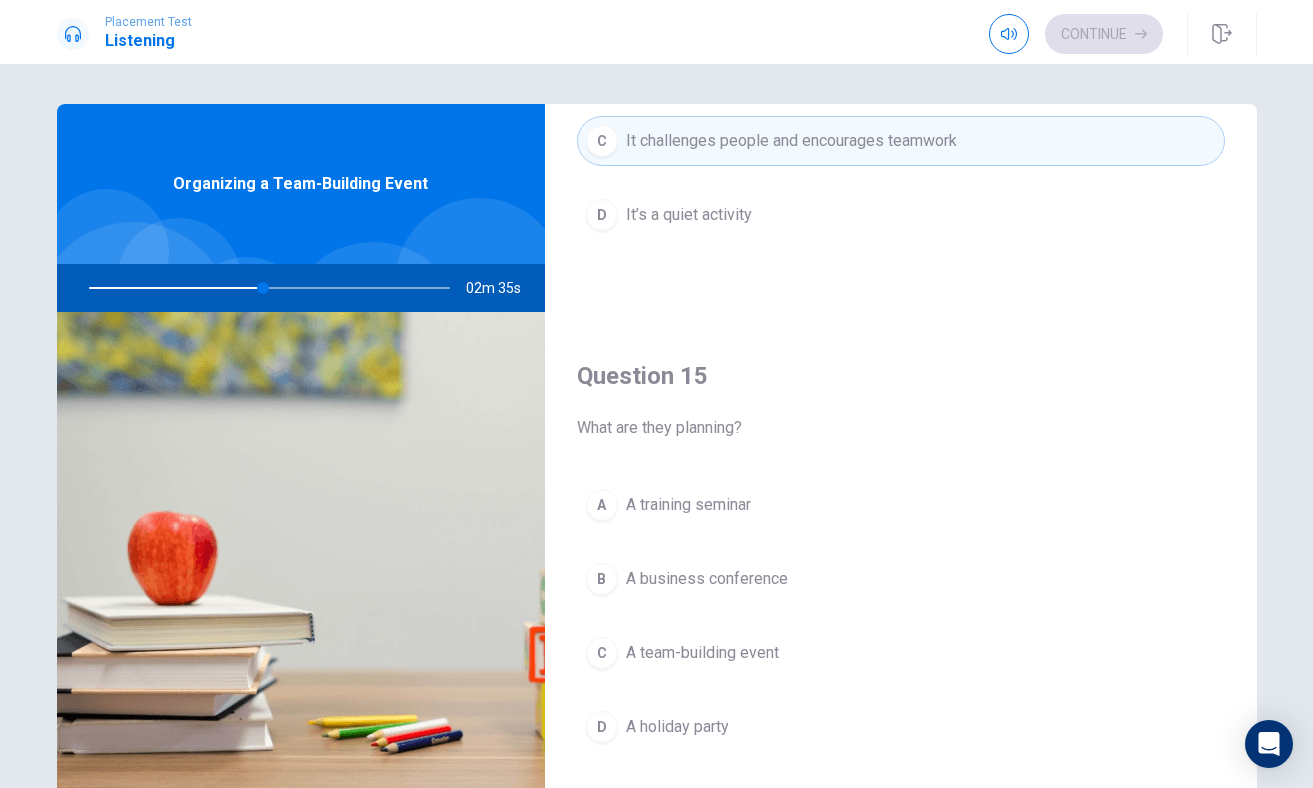 scroll, scrollTop: 1865, scrollLeft: 0, axis: vertical 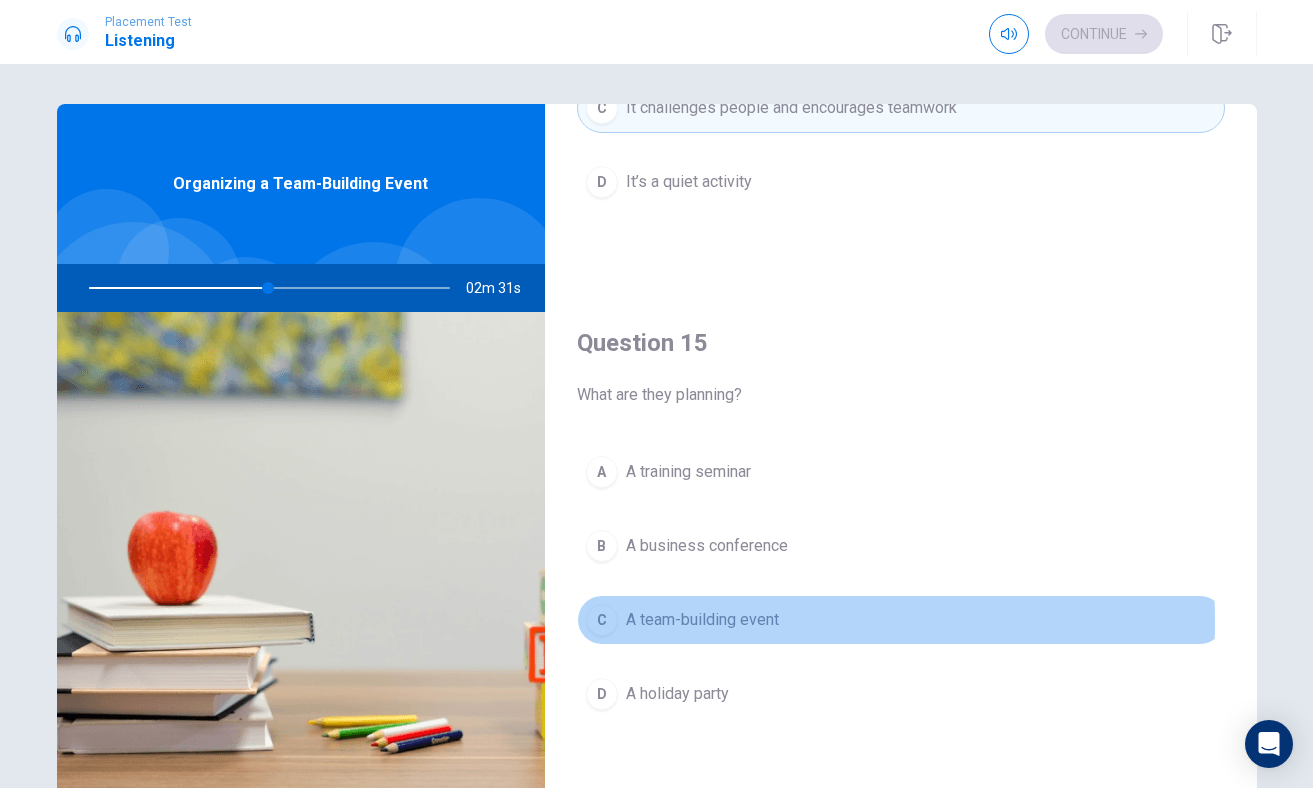 click on "C" at bounding box center (602, 620) 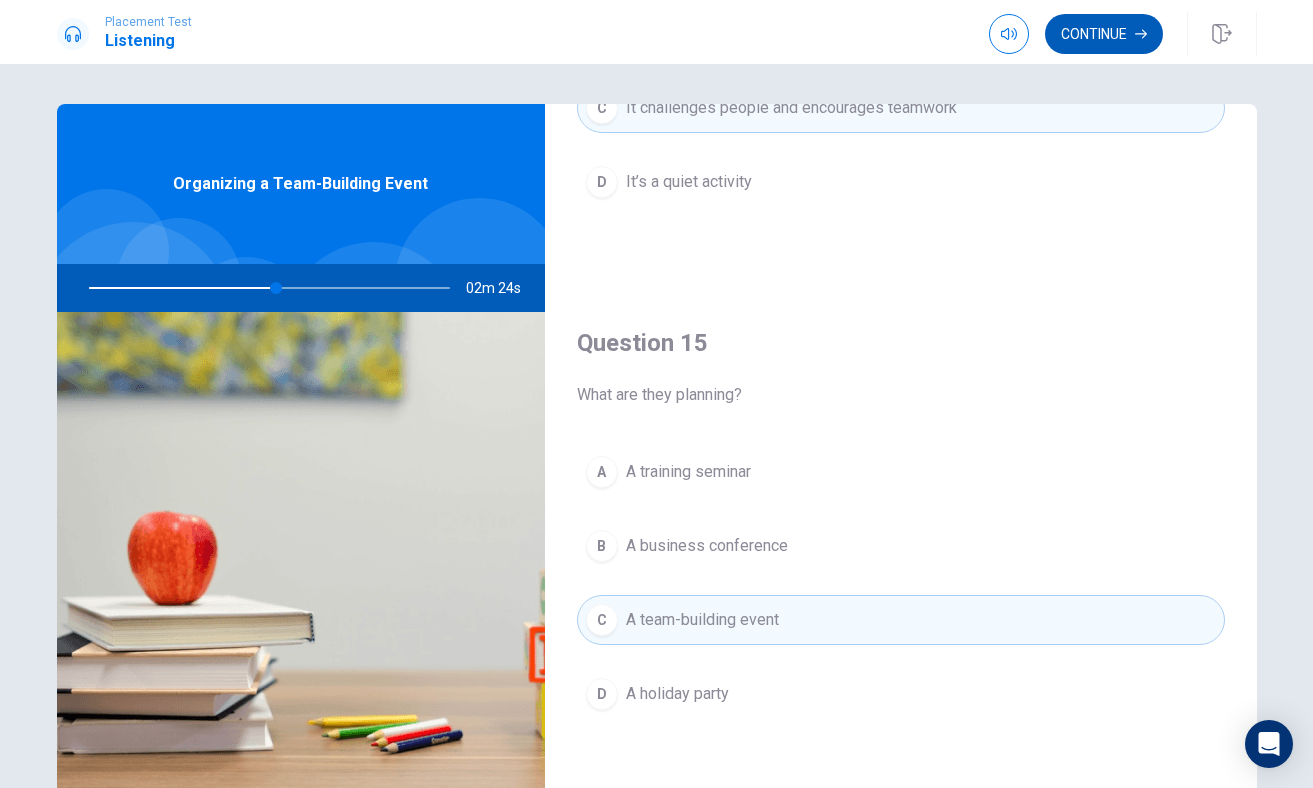 click on "Continue" at bounding box center (1104, 34) 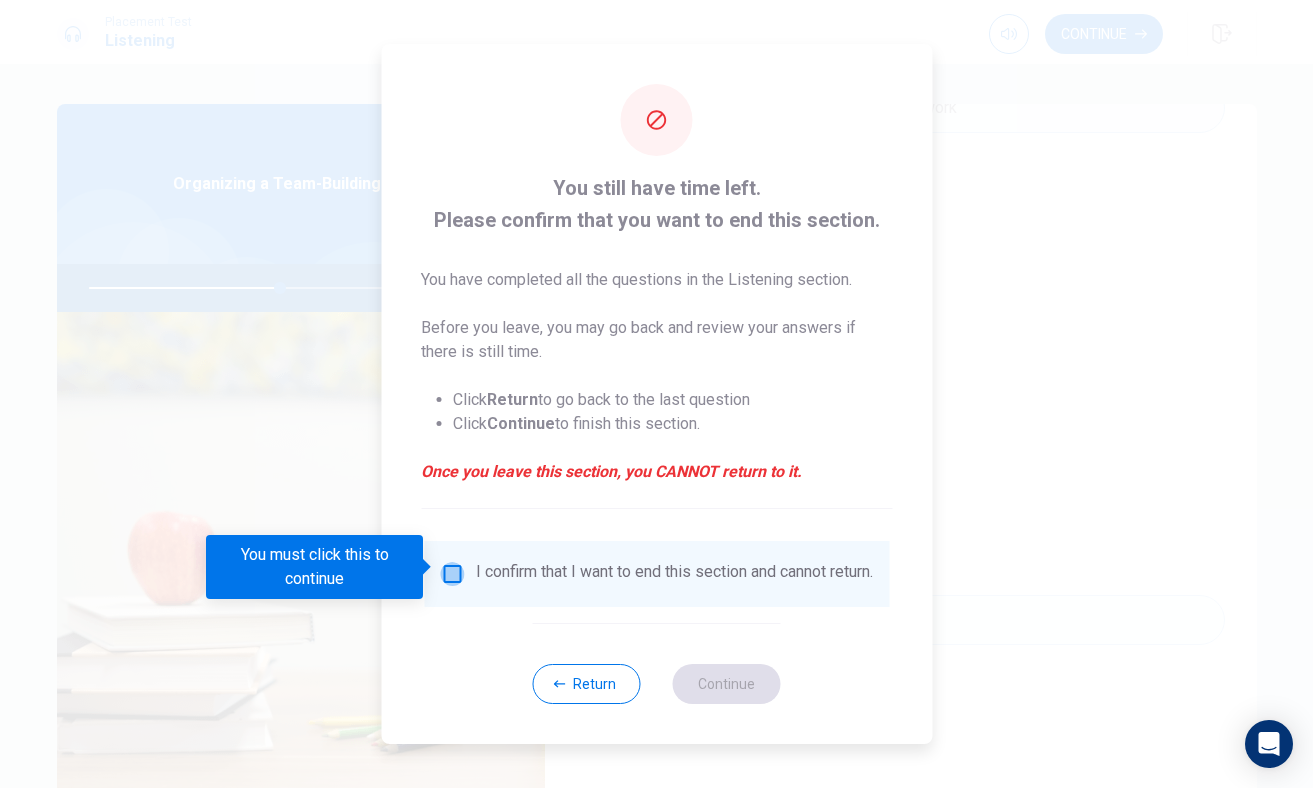 click at bounding box center [452, 574] 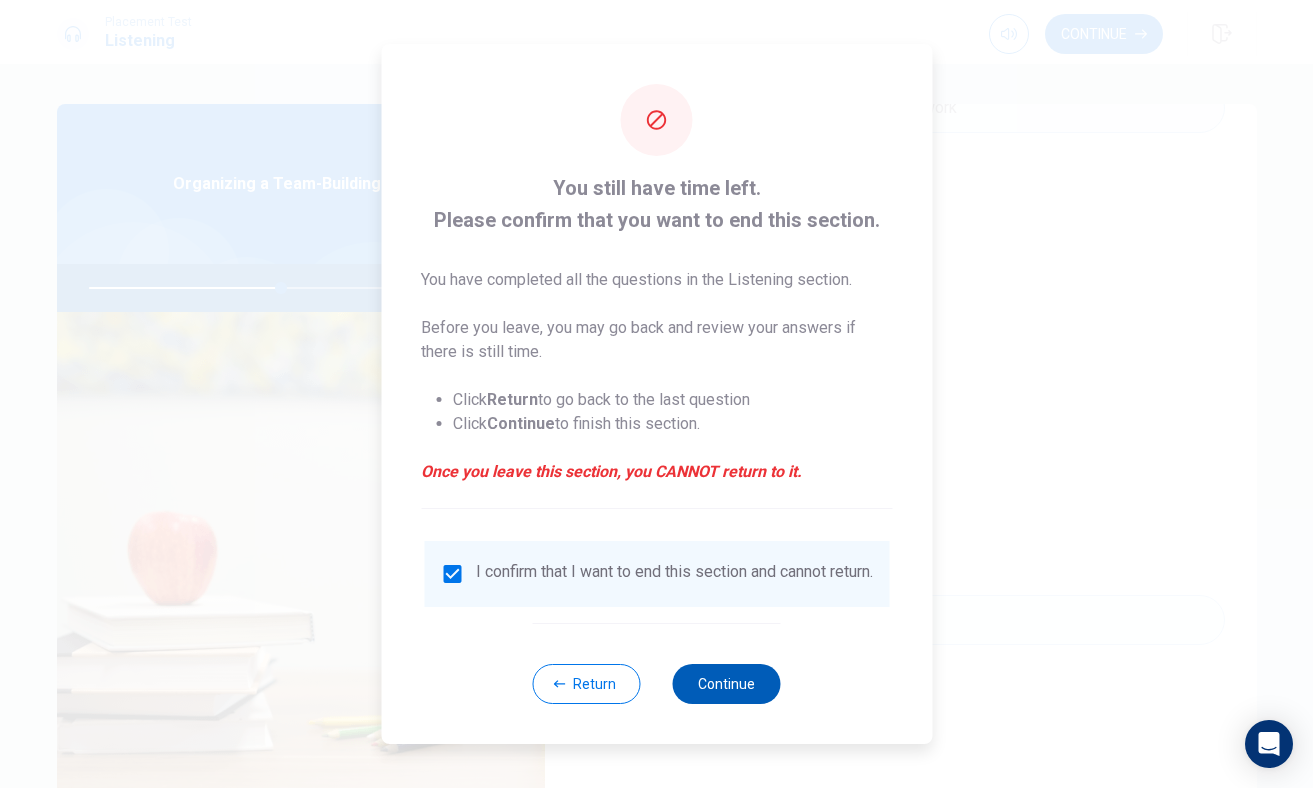 click on "Continue" at bounding box center (727, 684) 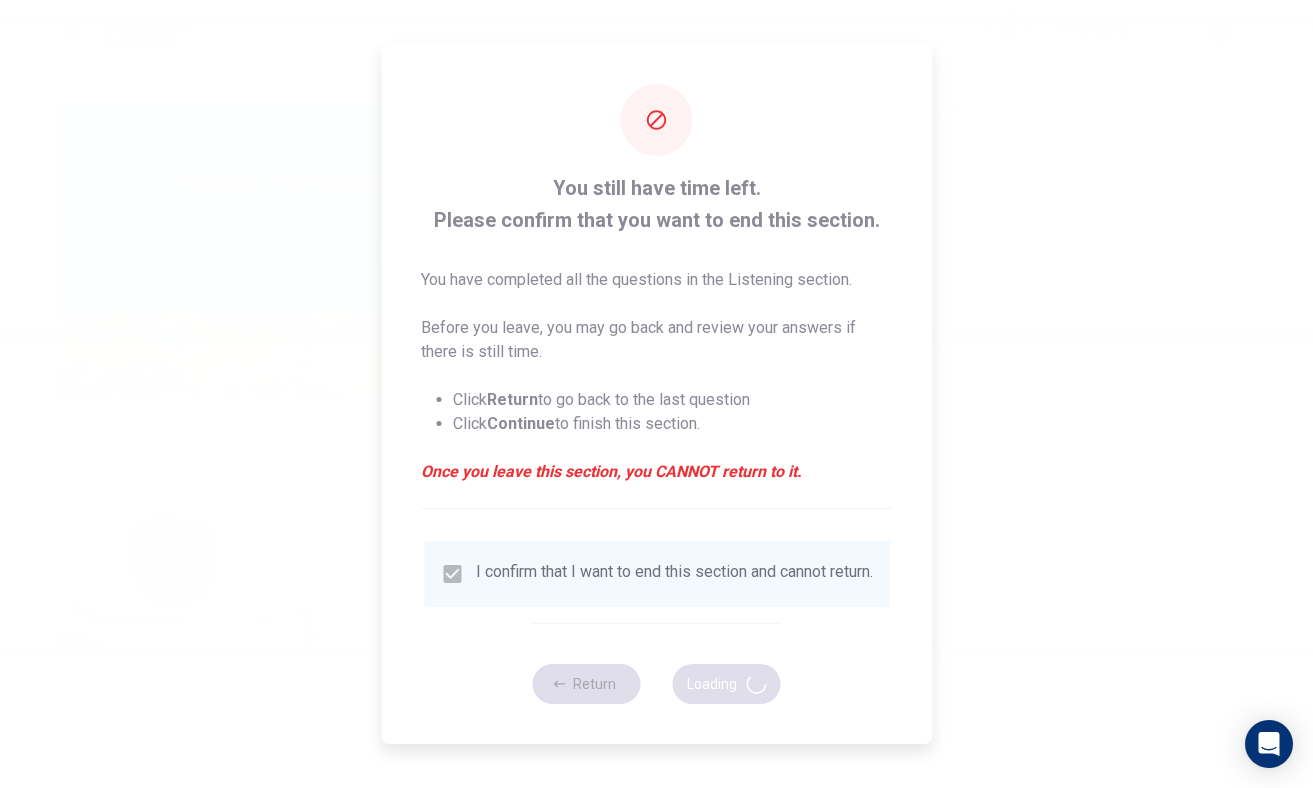 type on "54" 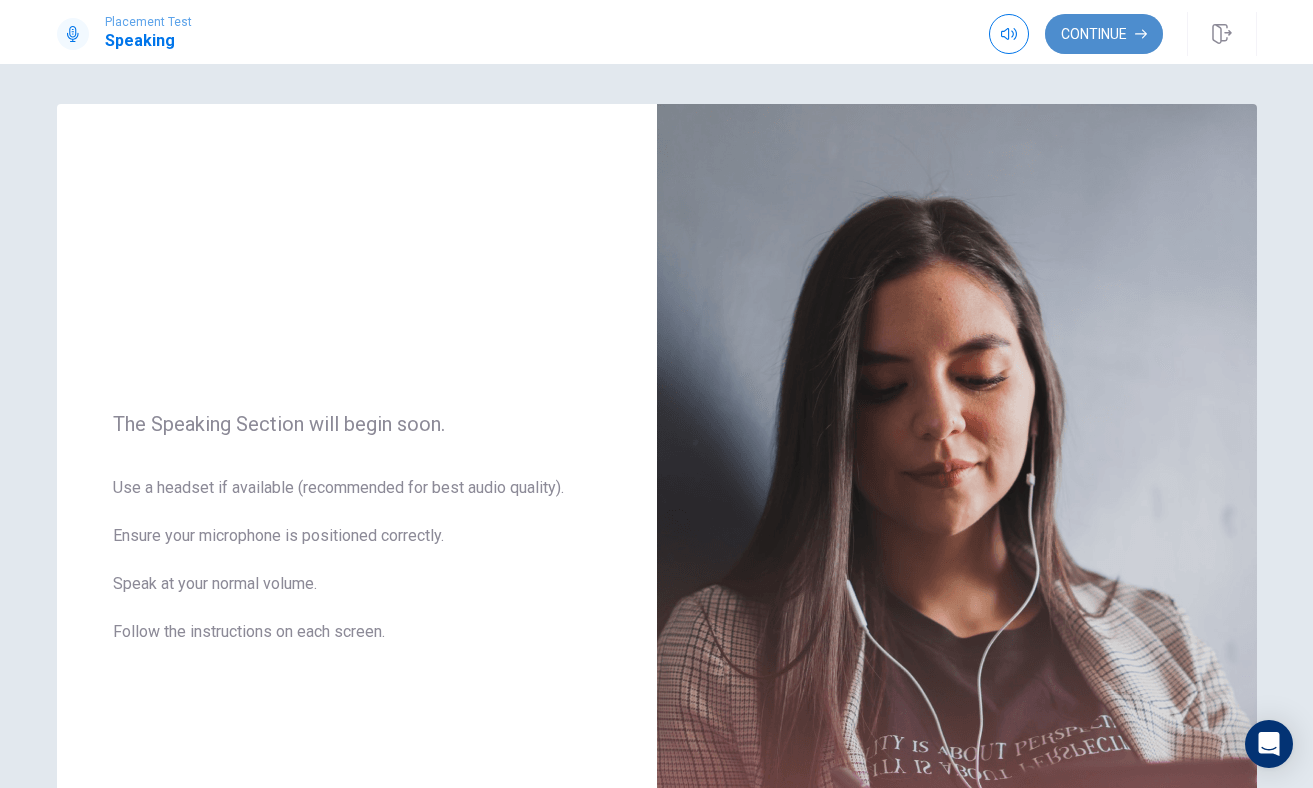 click on "Continue" at bounding box center [1104, 34] 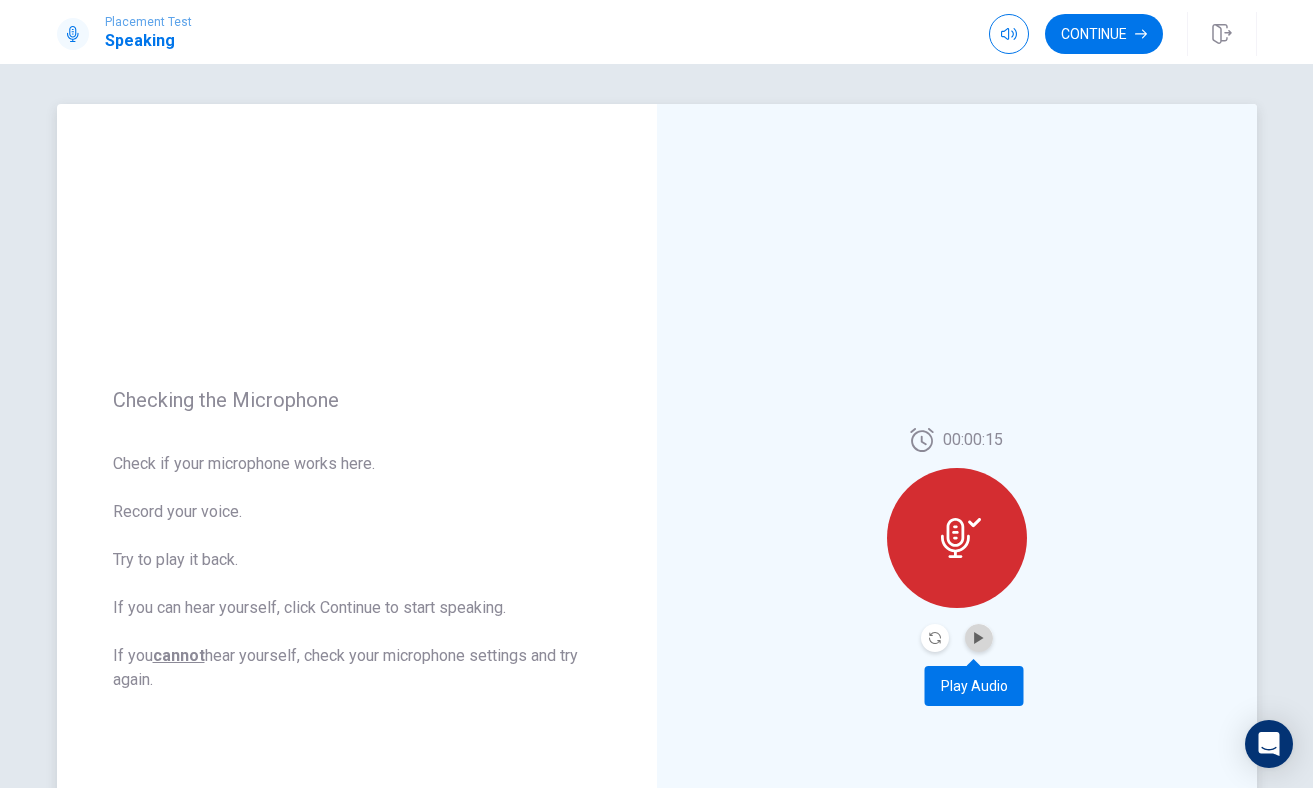 drag, startPoint x: 976, startPoint y: 643, endPoint x: 987, endPoint y: 651, distance: 13.601471 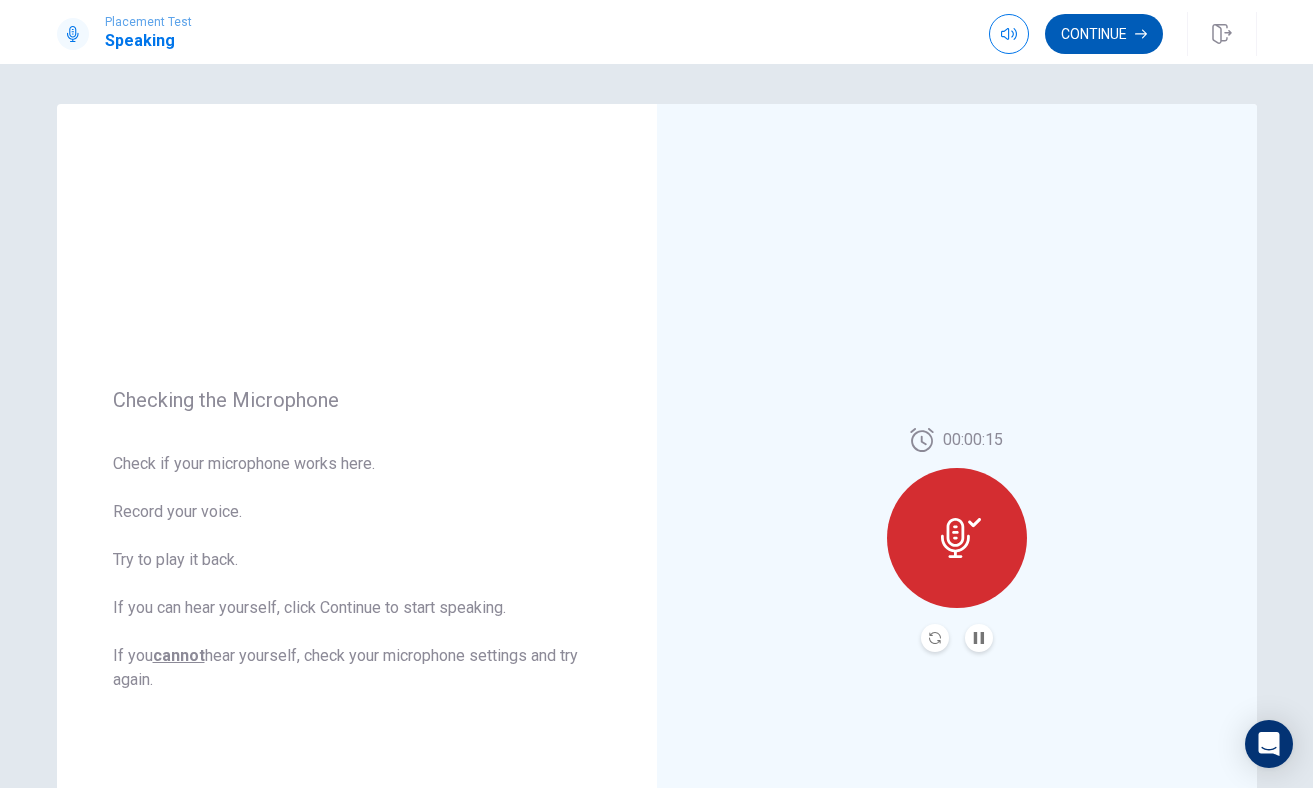 click on "Continue" at bounding box center [1104, 34] 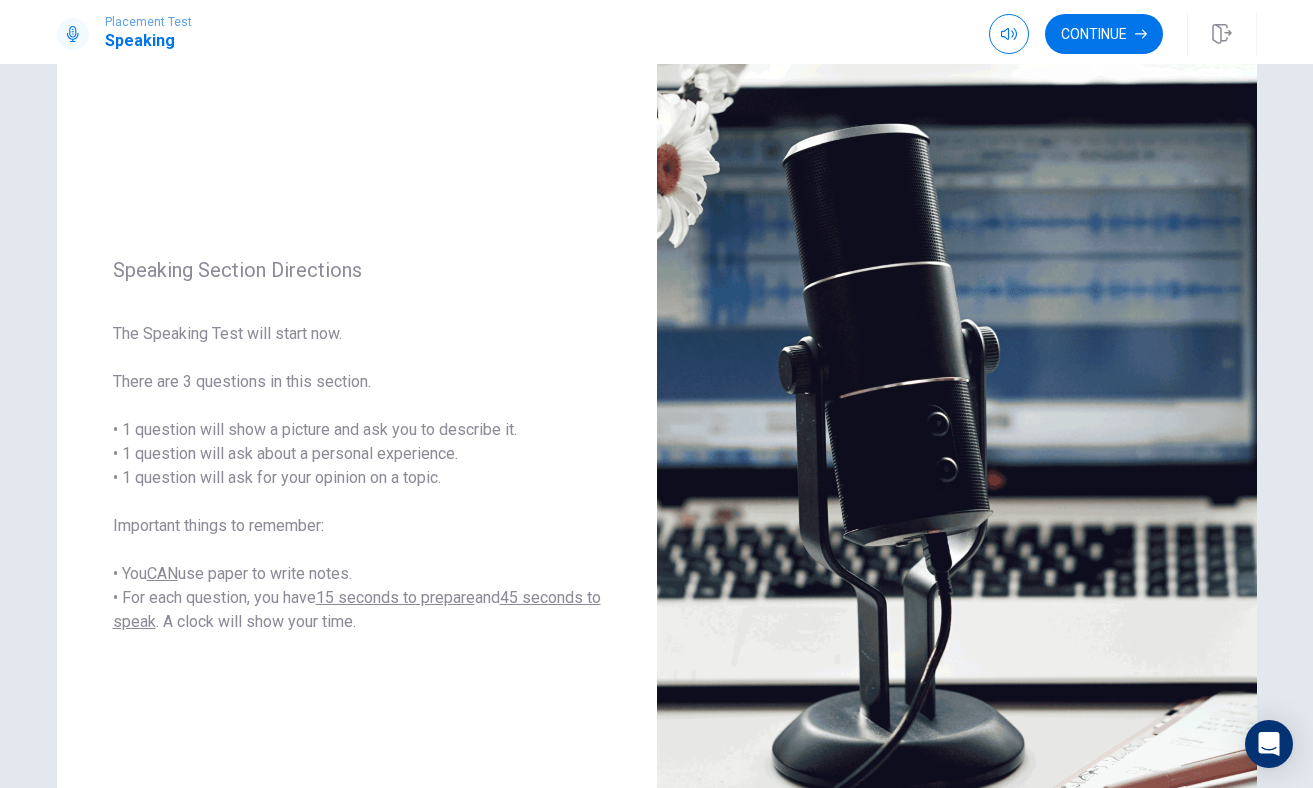 scroll, scrollTop: 76, scrollLeft: 0, axis: vertical 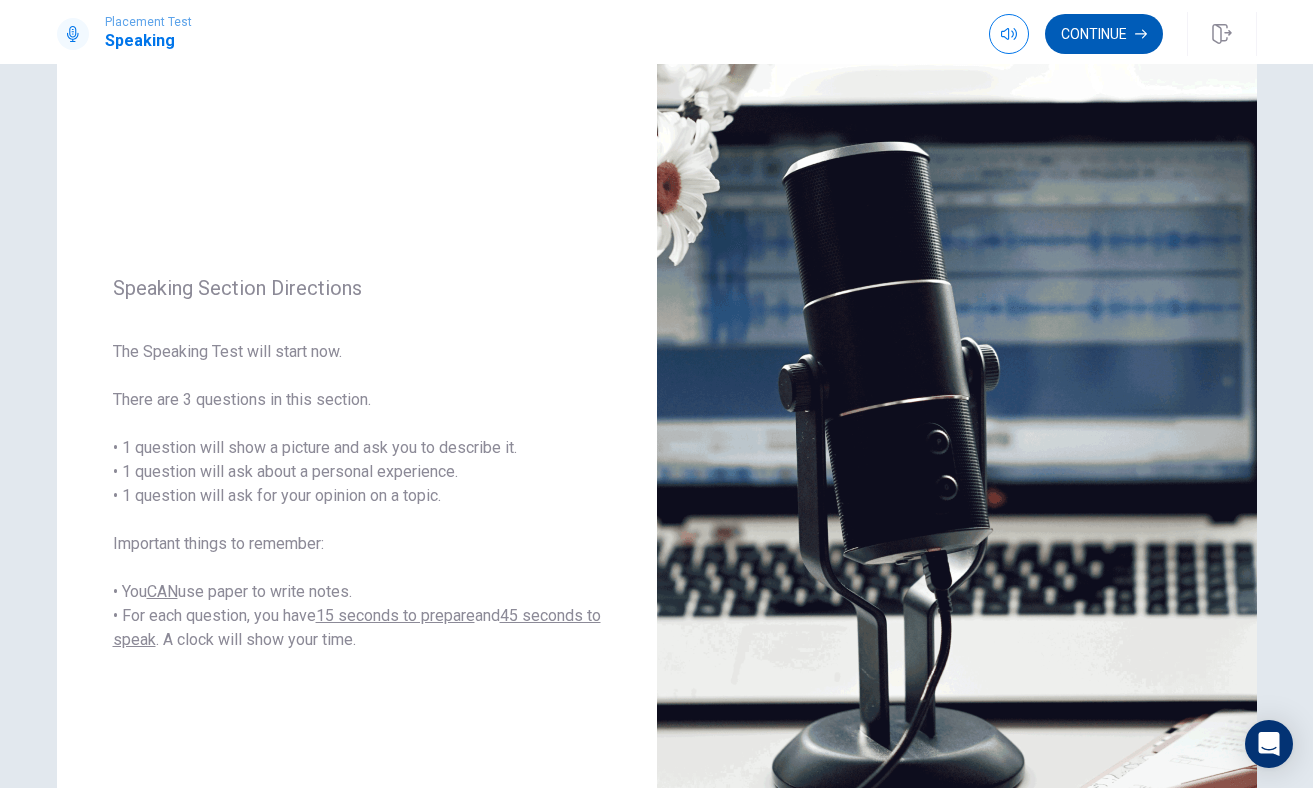 click on "Continue" at bounding box center (1104, 34) 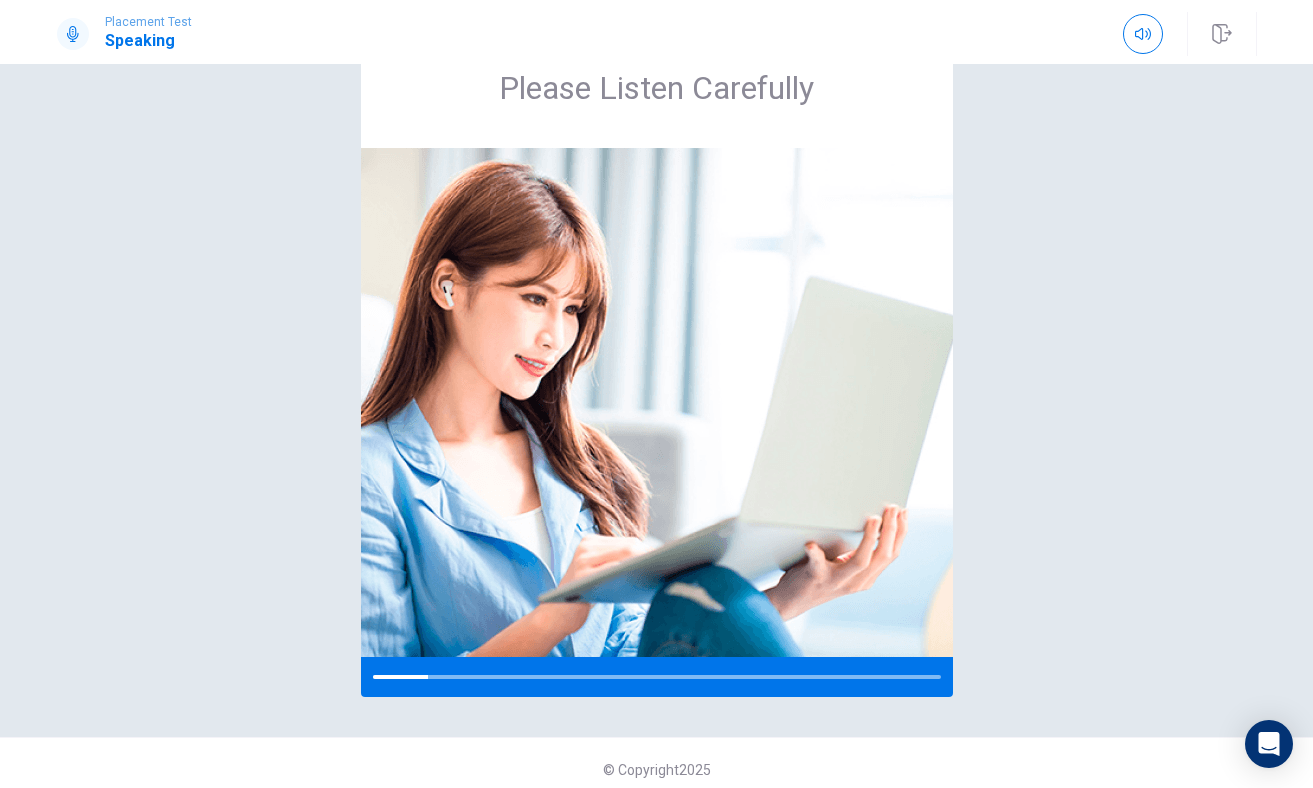 scroll, scrollTop: 89, scrollLeft: 0, axis: vertical 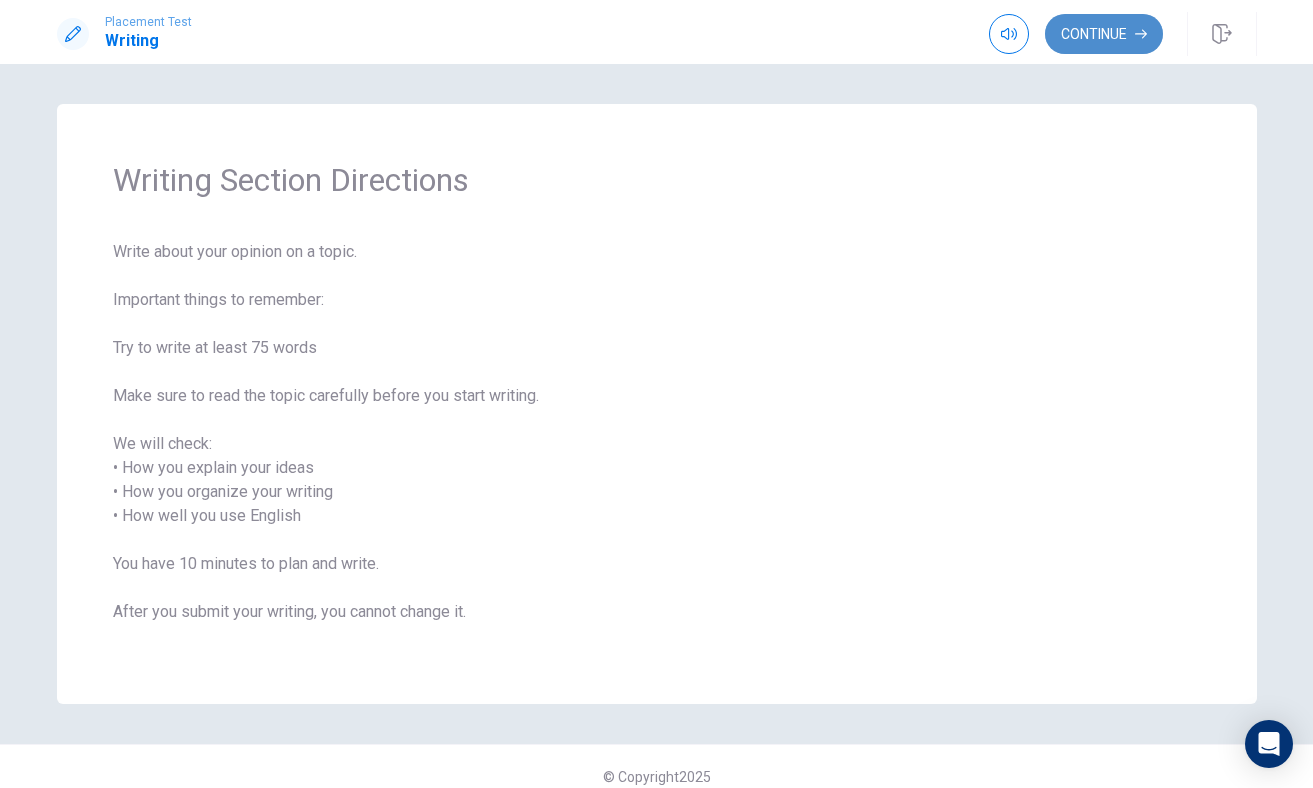 click on "Continue" at bounding box center (1104, 34) 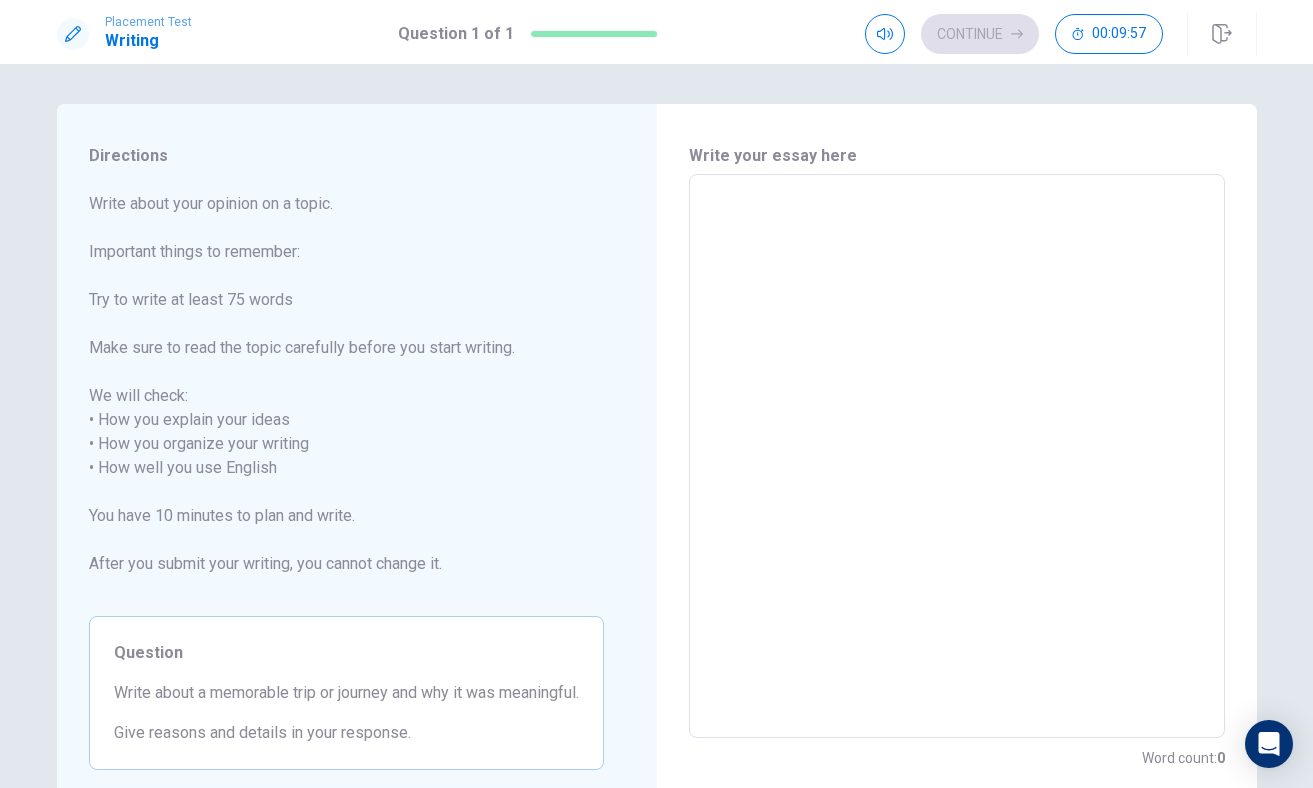 click at bounding box center (957, 456) 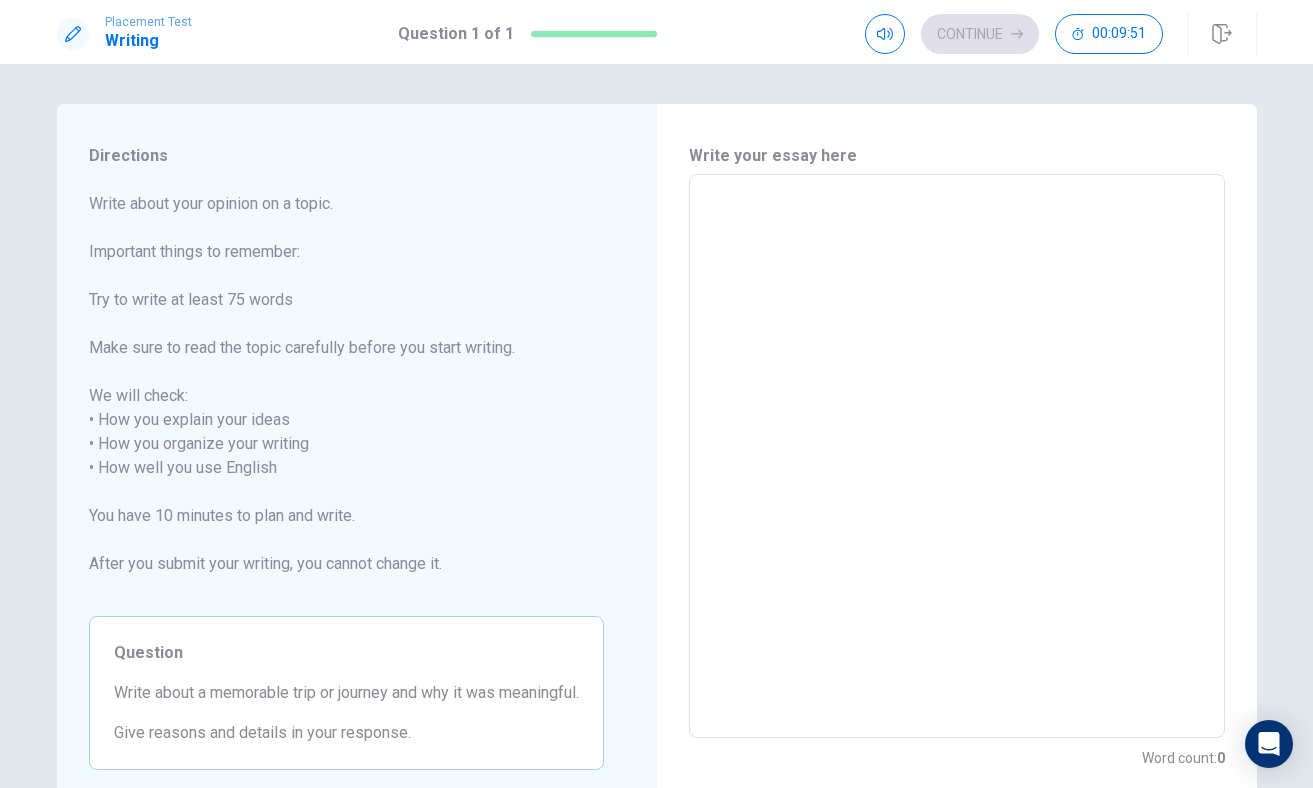 type on "I" 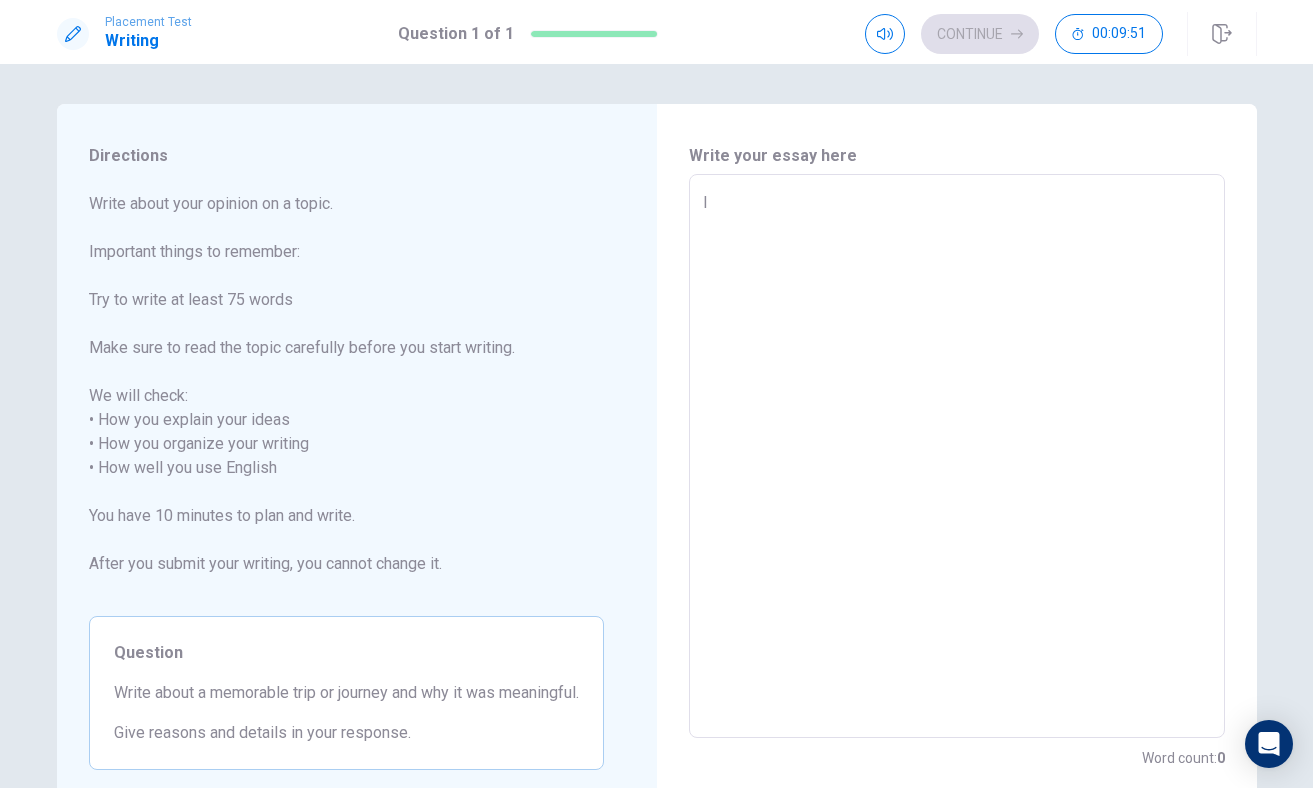 type on "x" 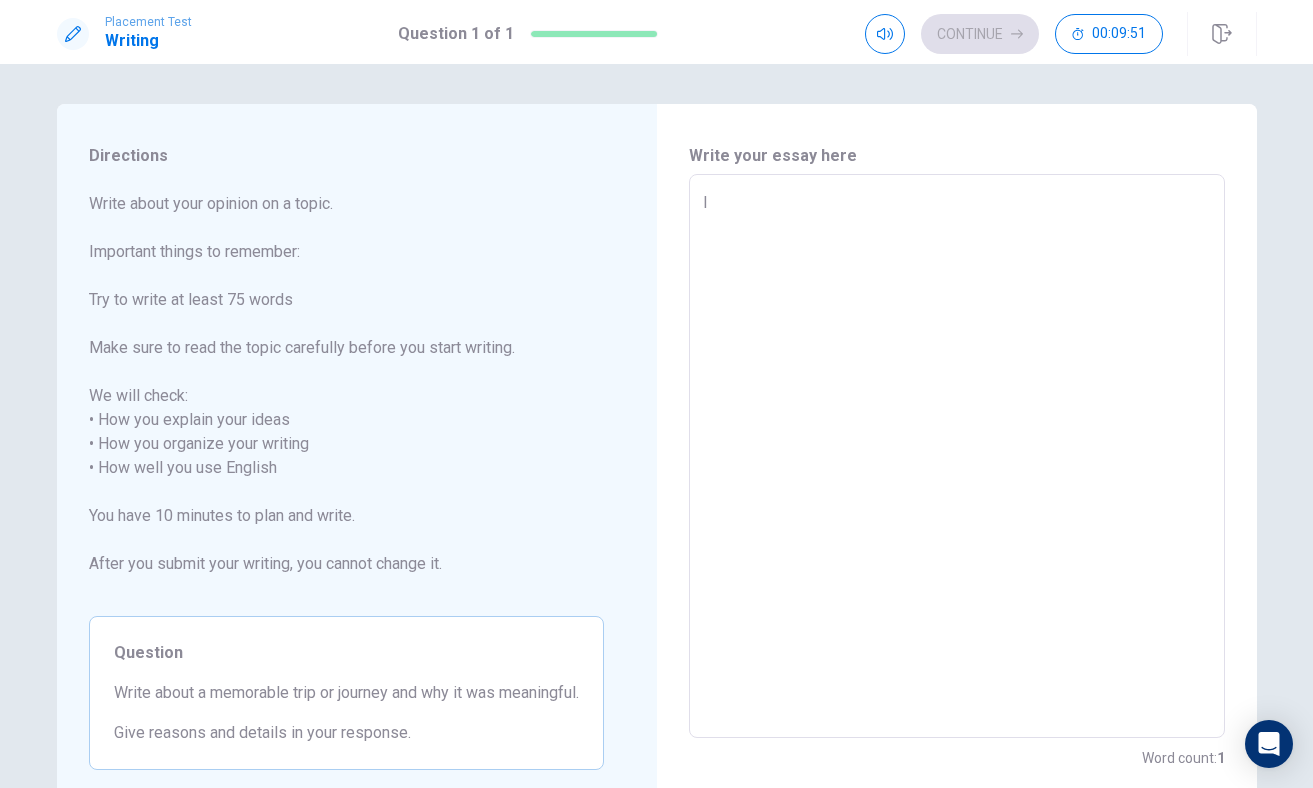 type on "It" 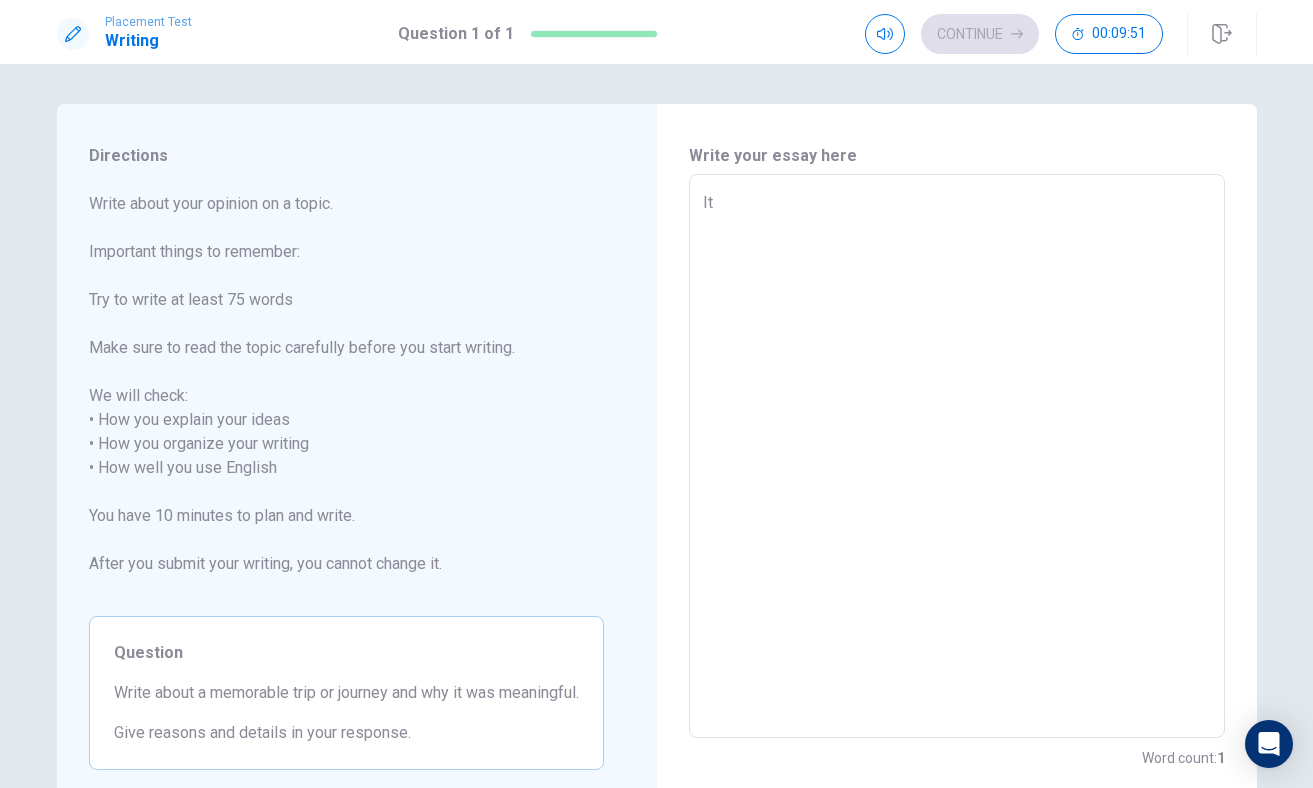 type on "x" 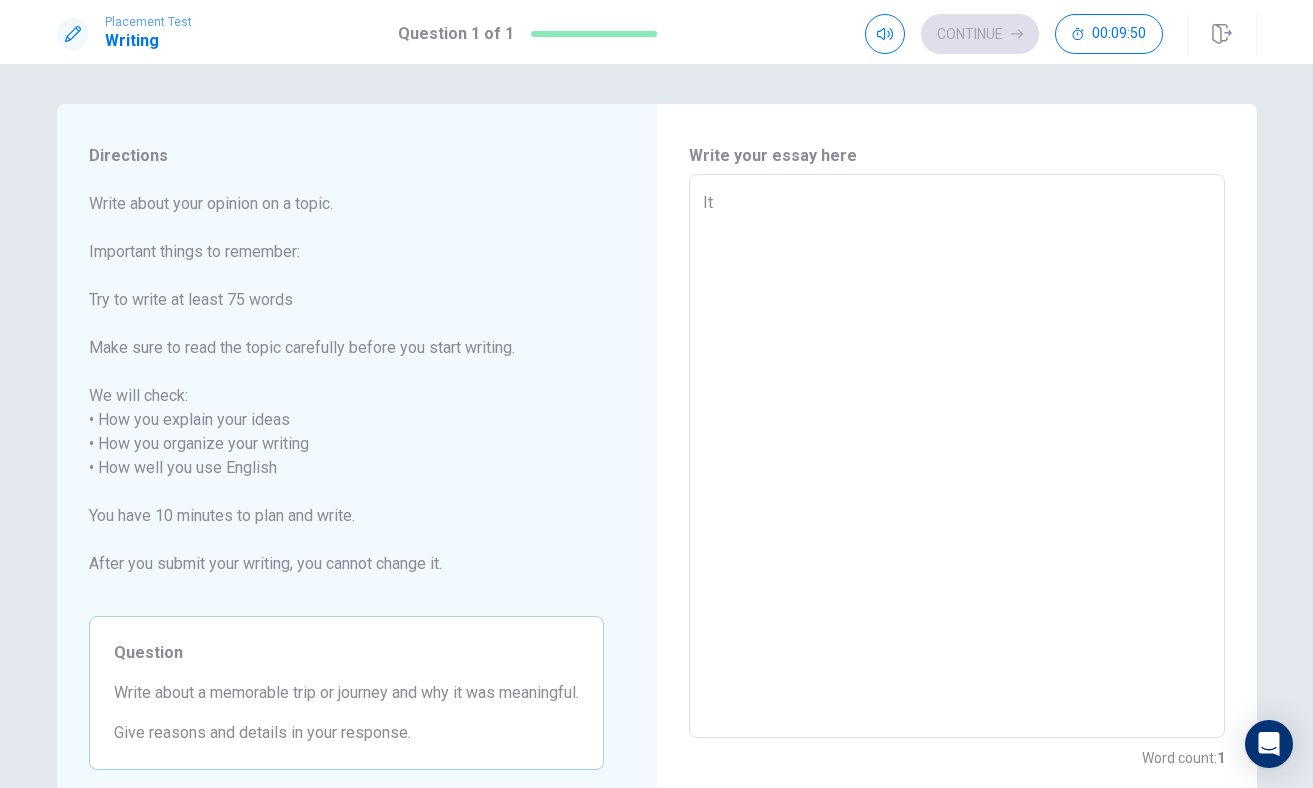 type on "It w" 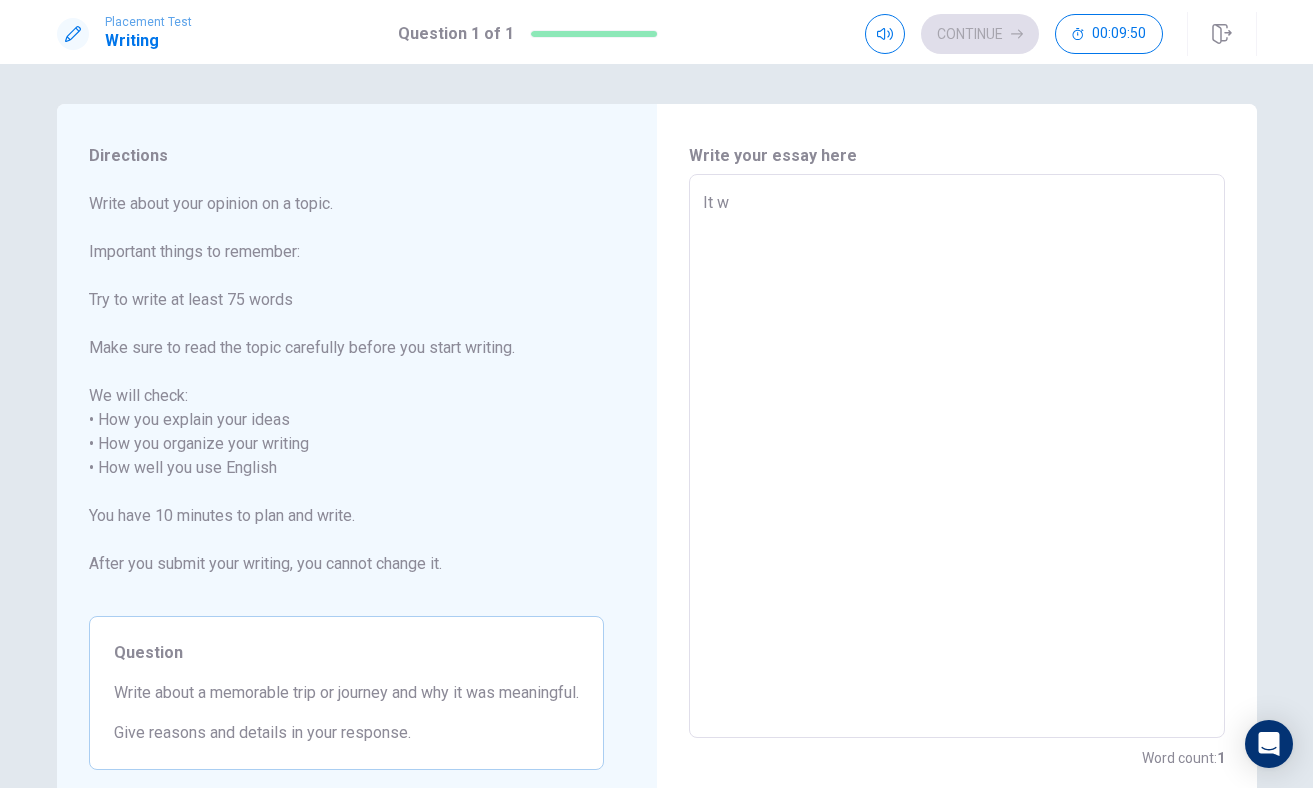 type on "x" 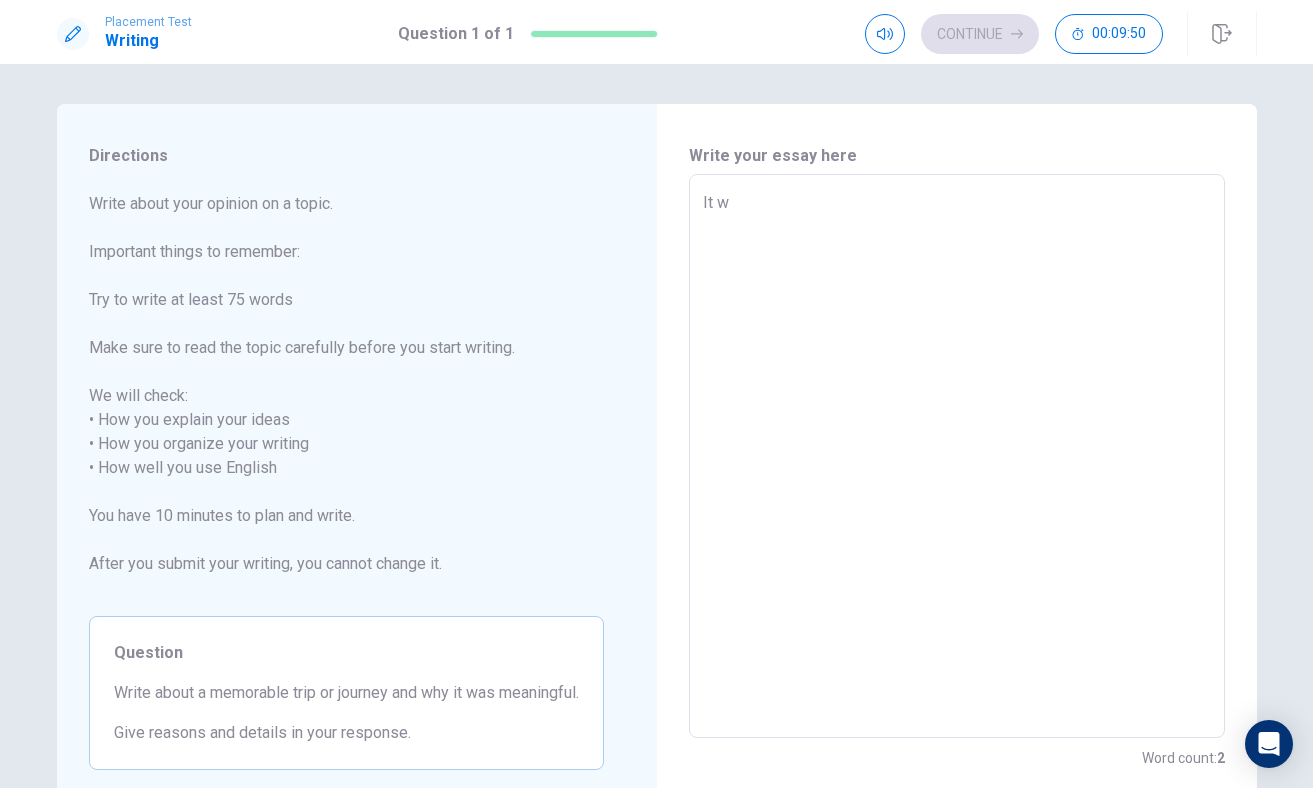 type on "It wa" 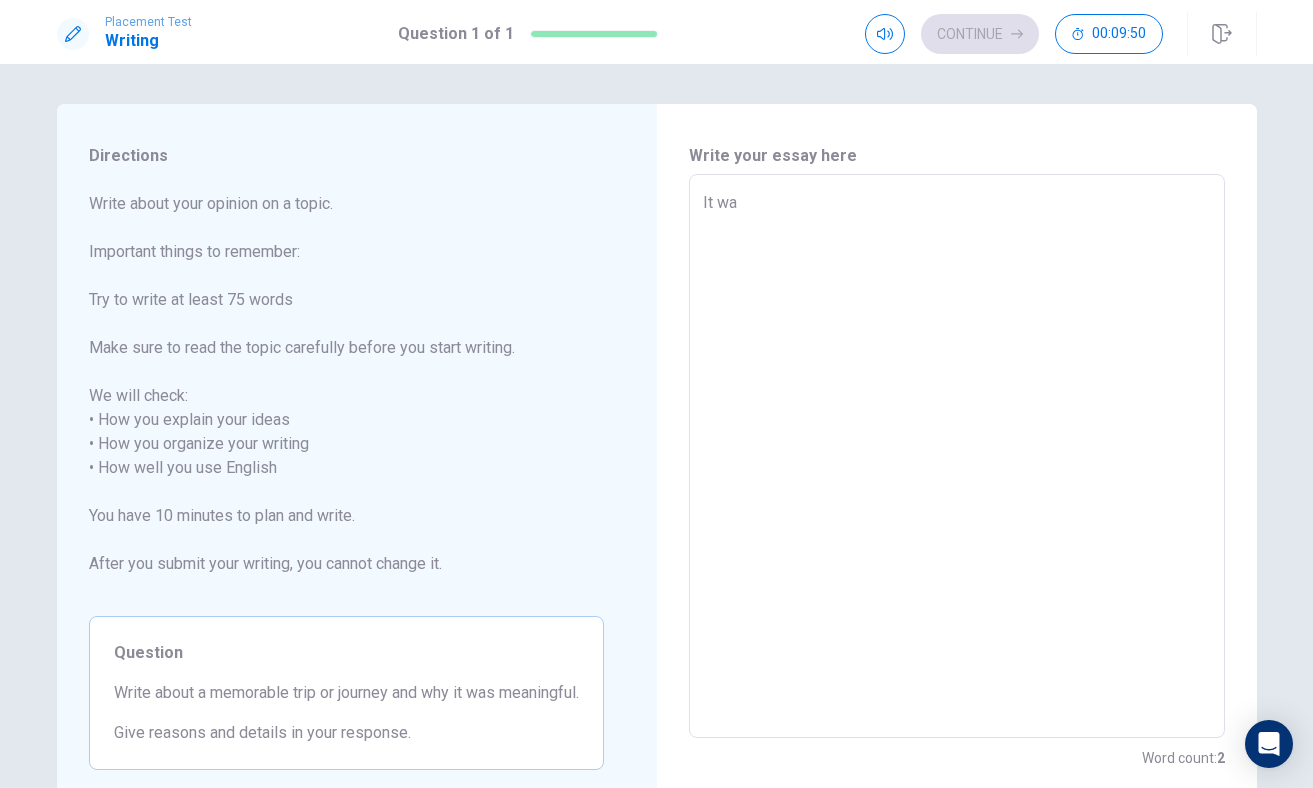 type on "x" 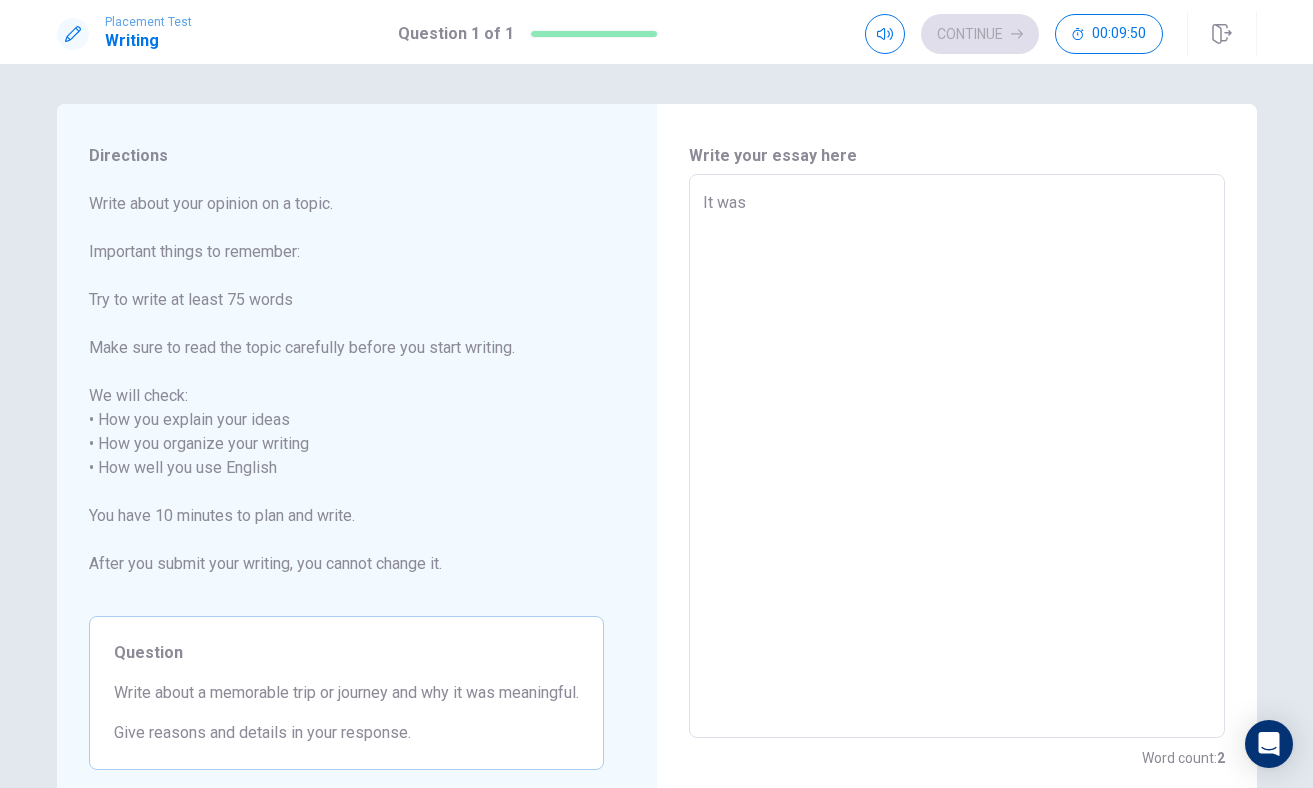 type on "x" 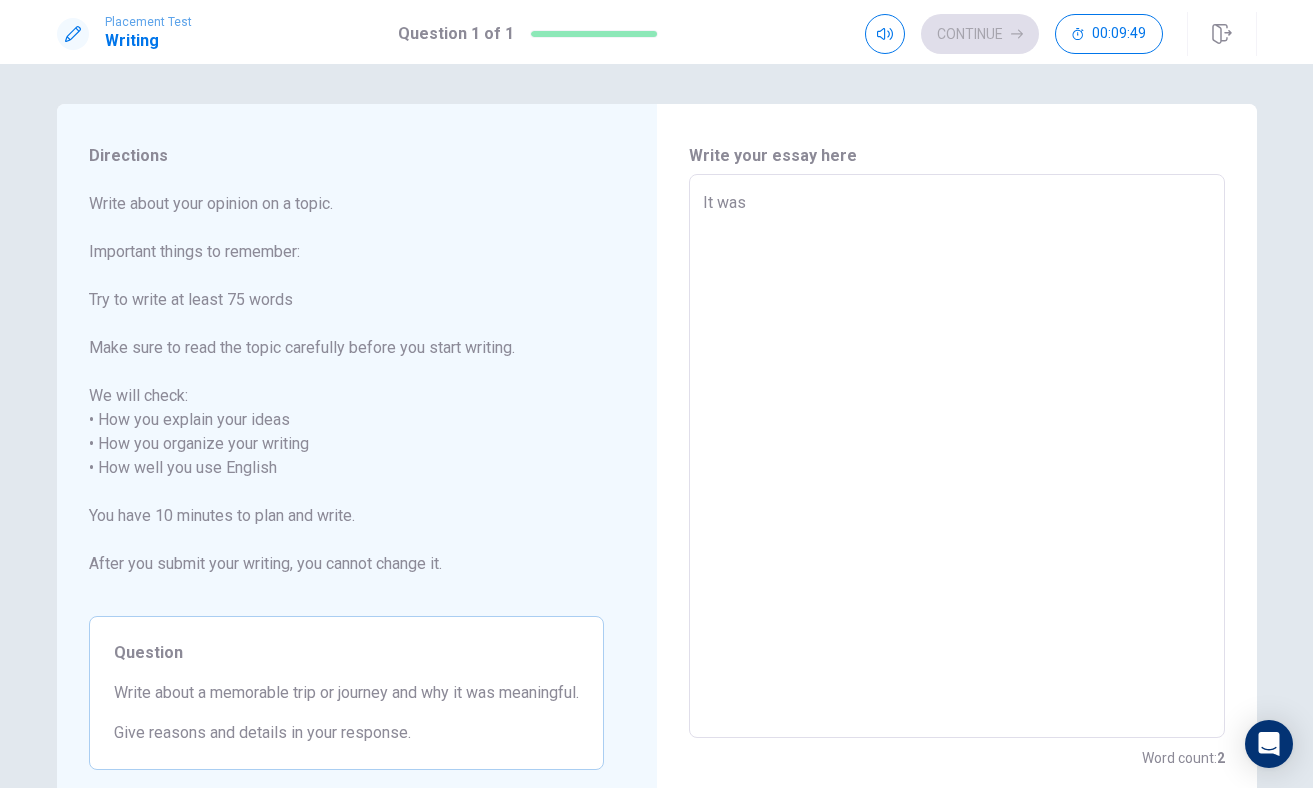 type on "It was" 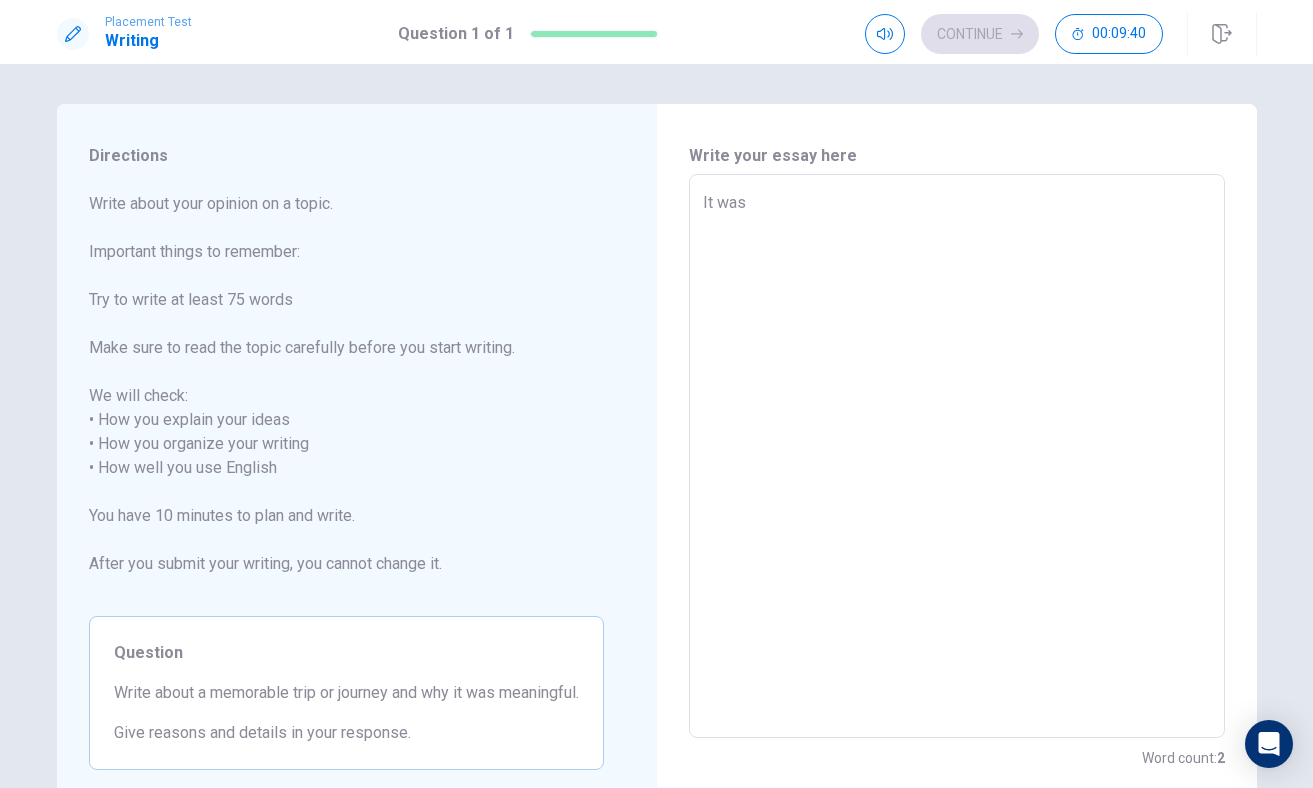 type on "x" 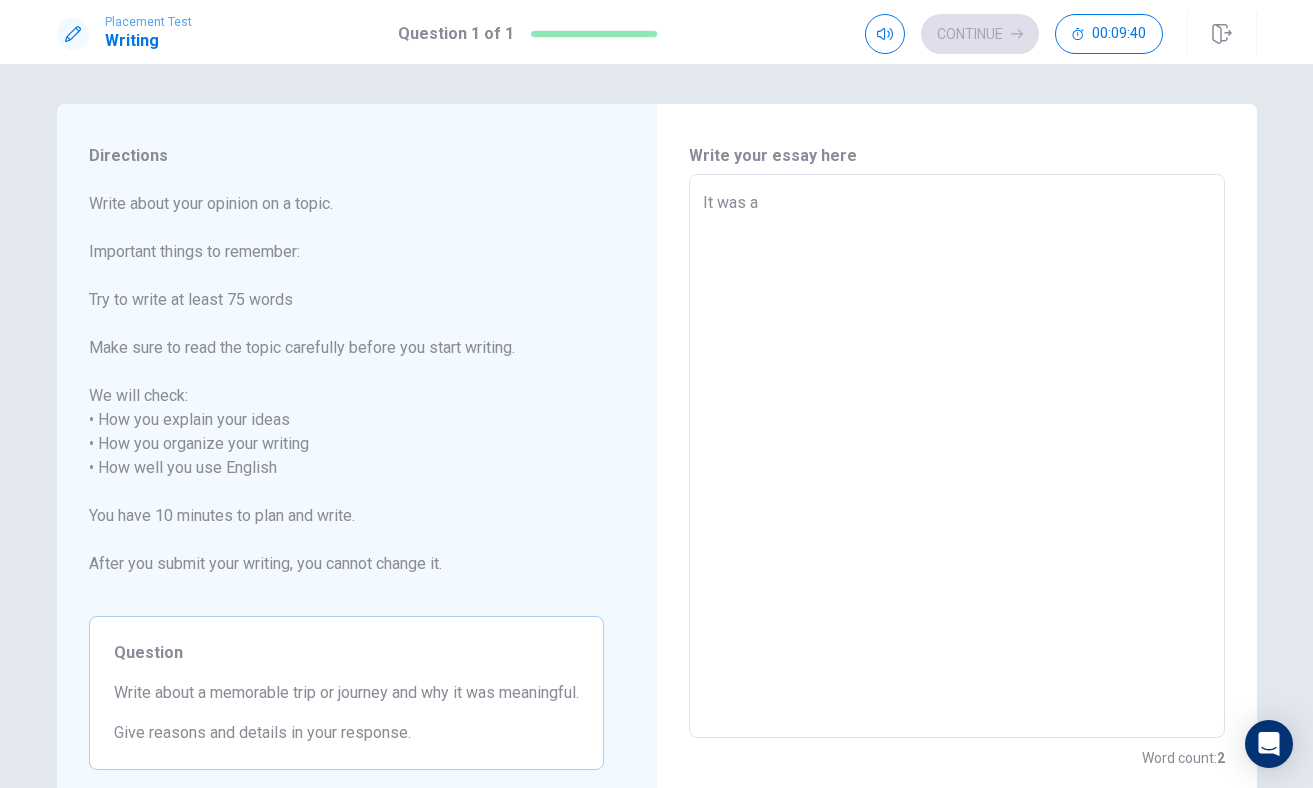 type on "x" 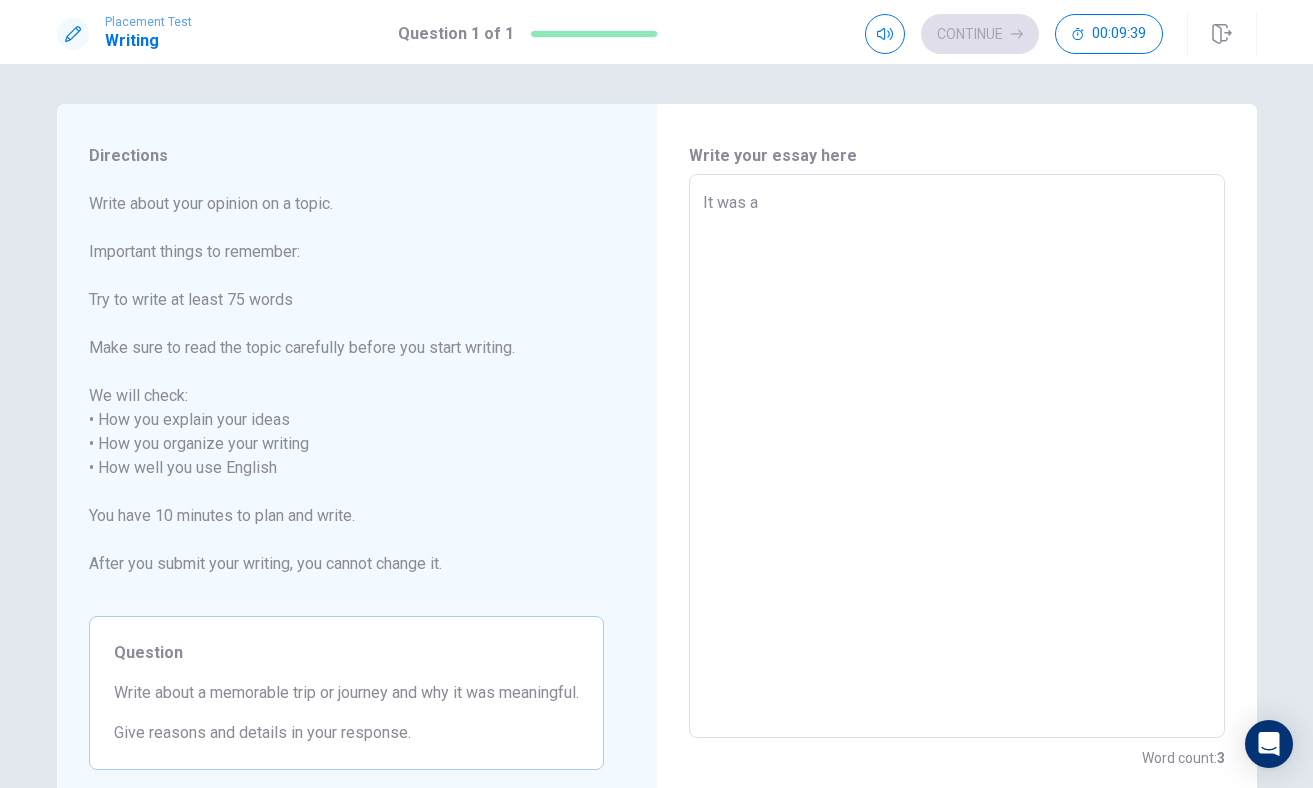 type on "It was a" 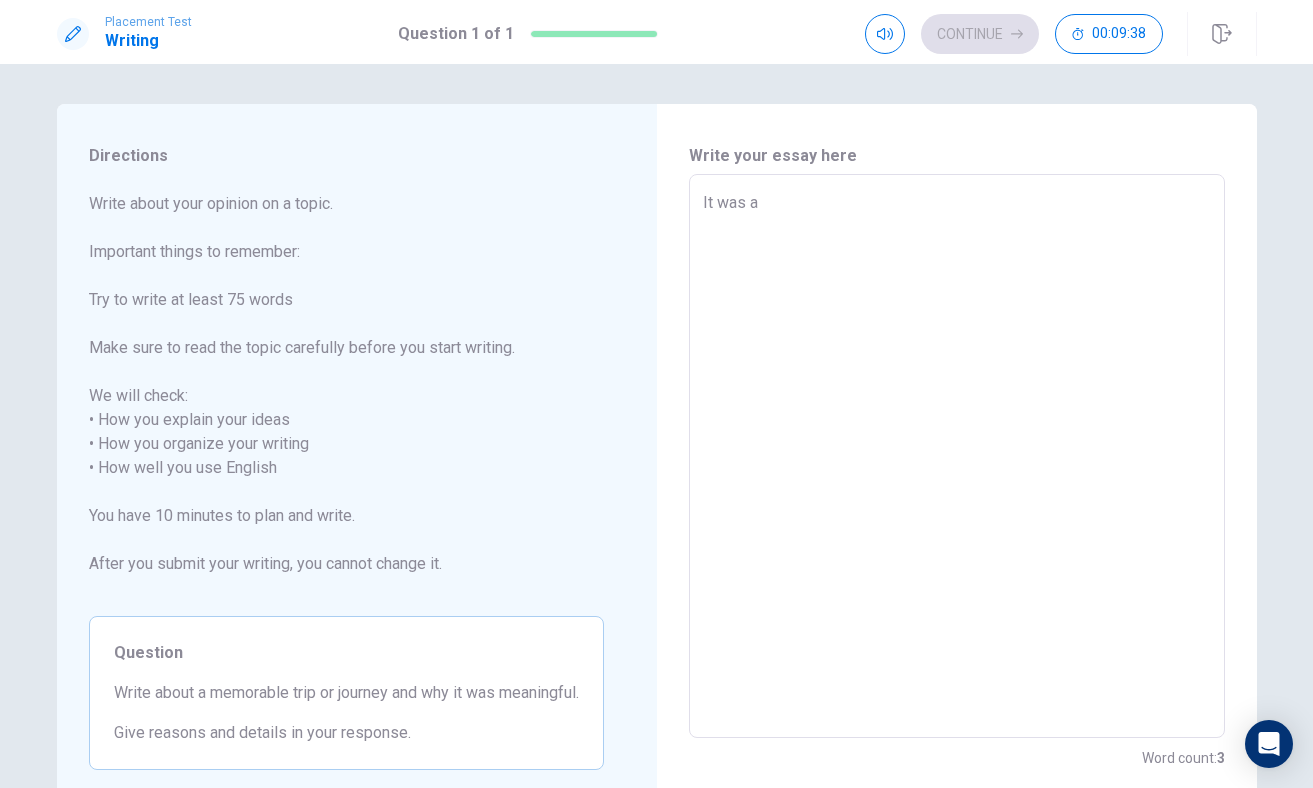 type on "It was a" 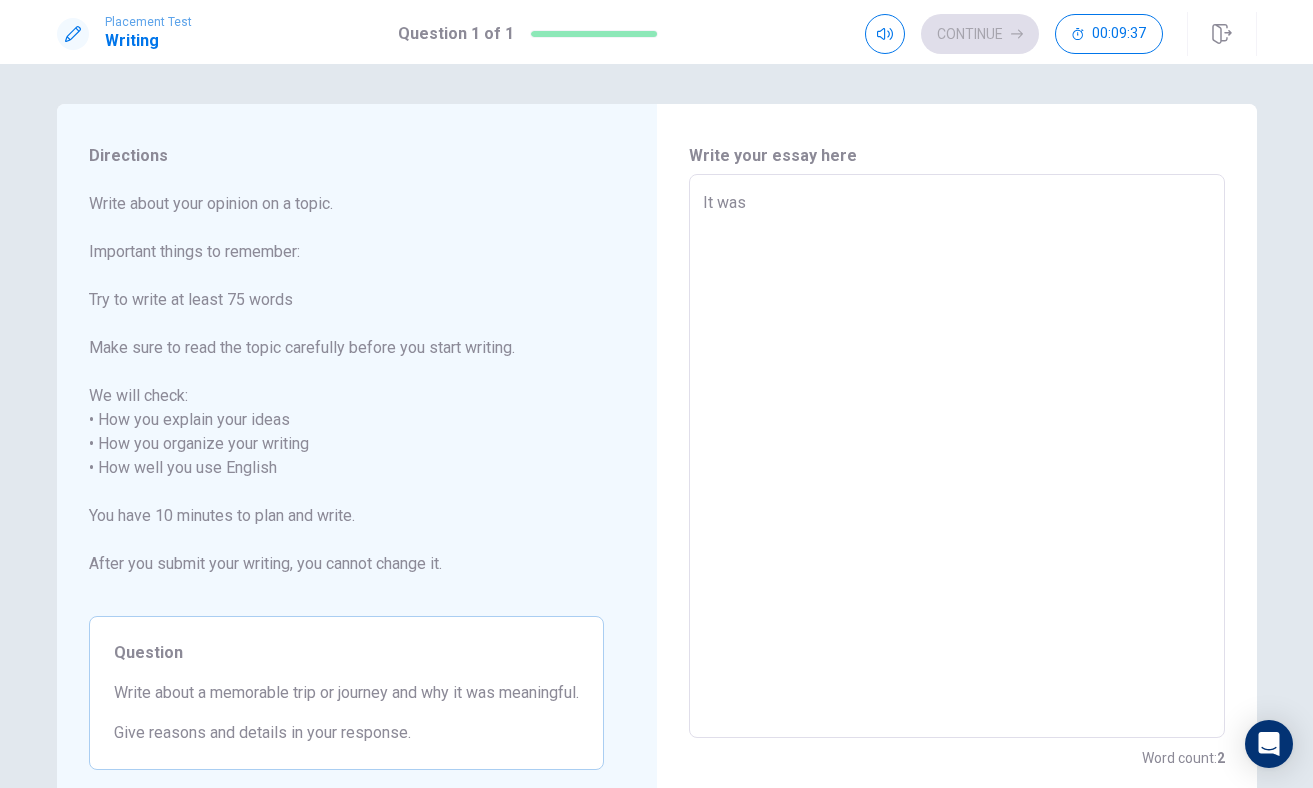 type on "x" 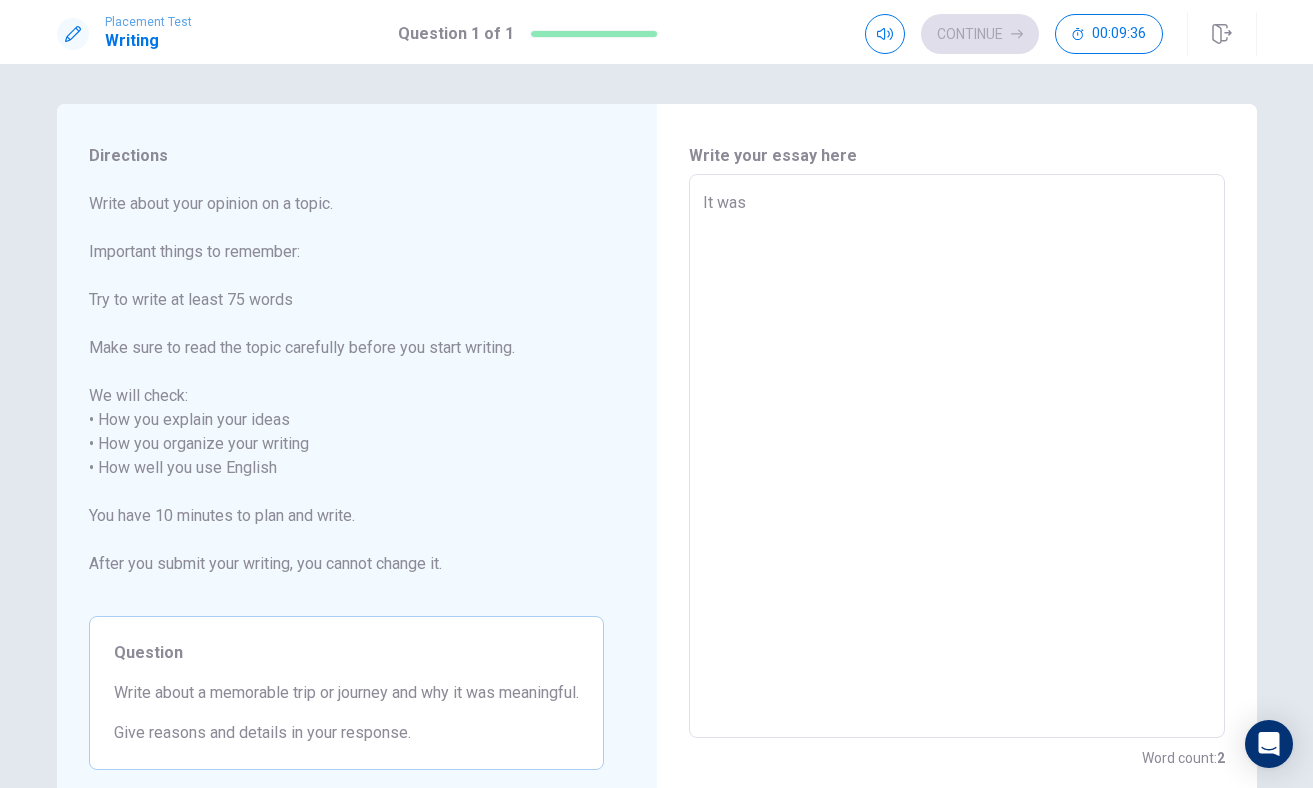 type on "It was a" 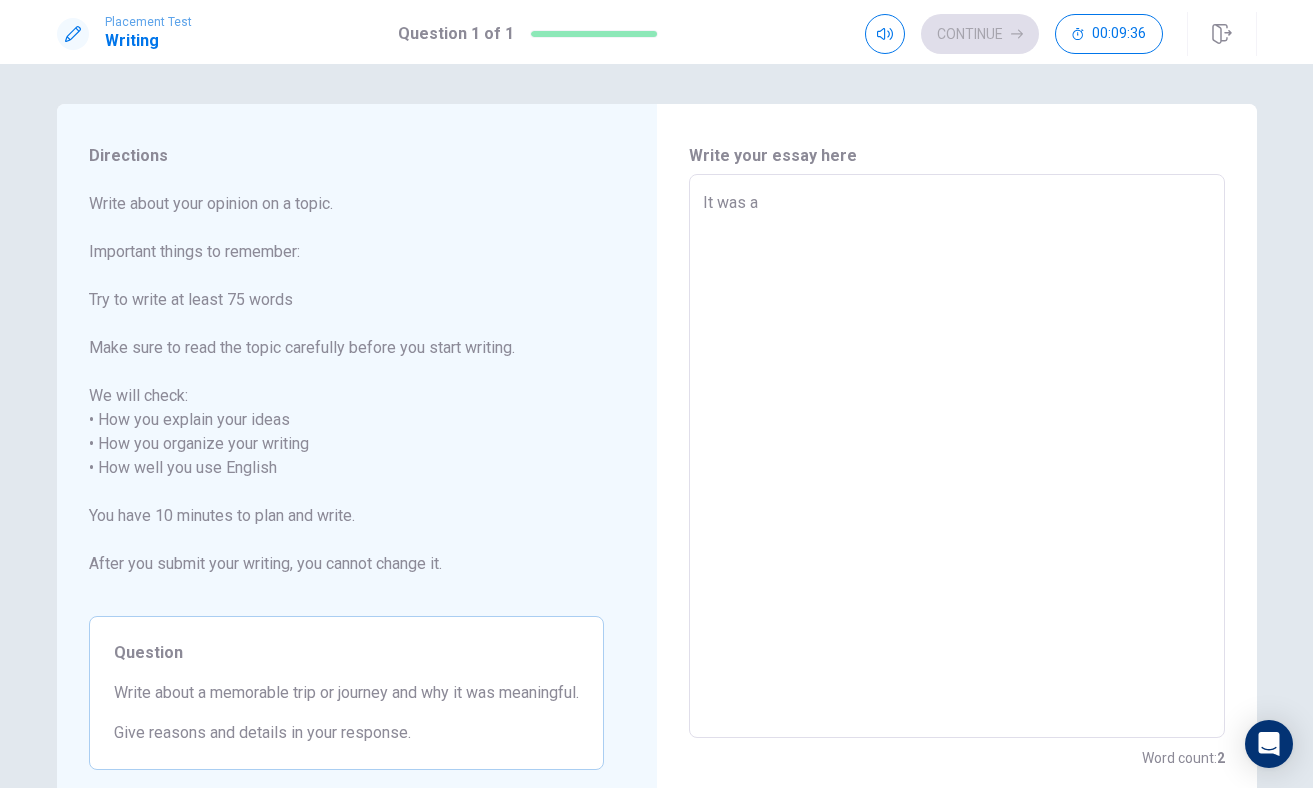 type on "x" 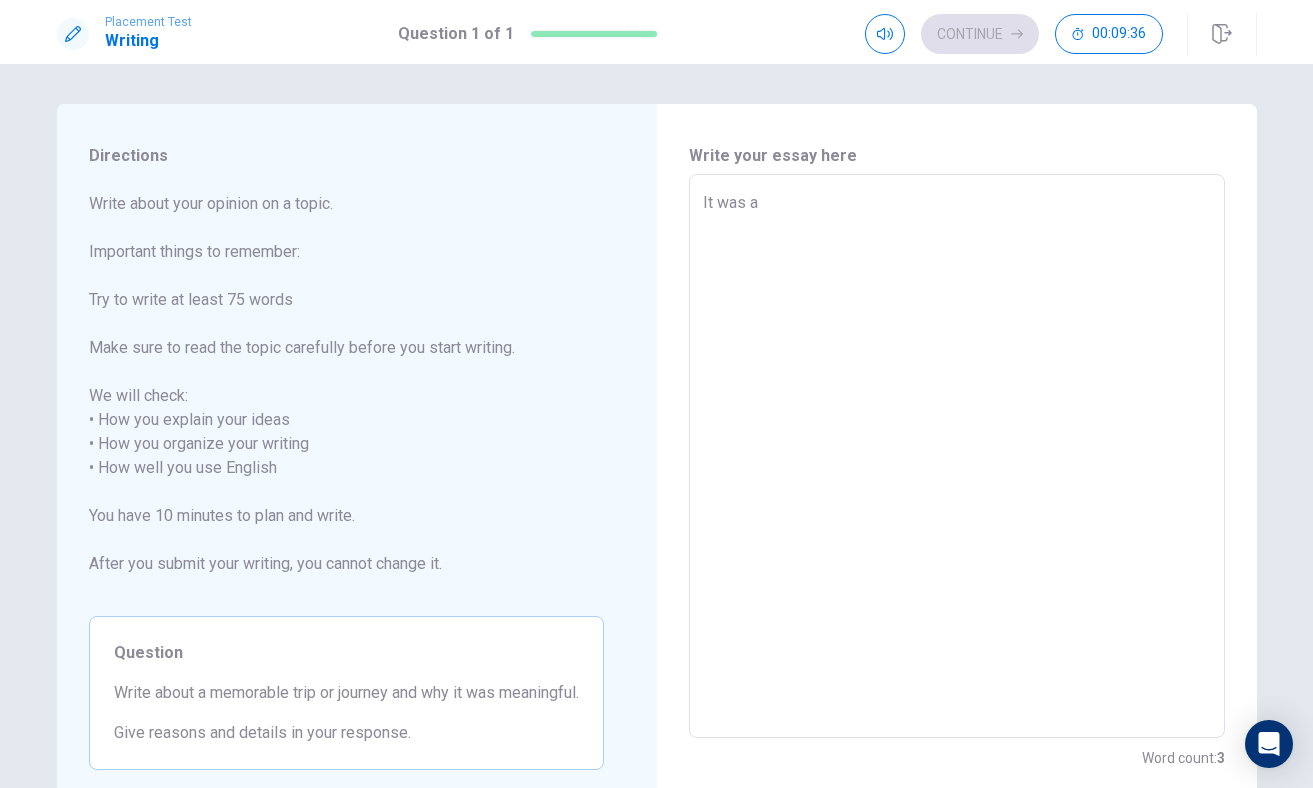 type on "It was a" 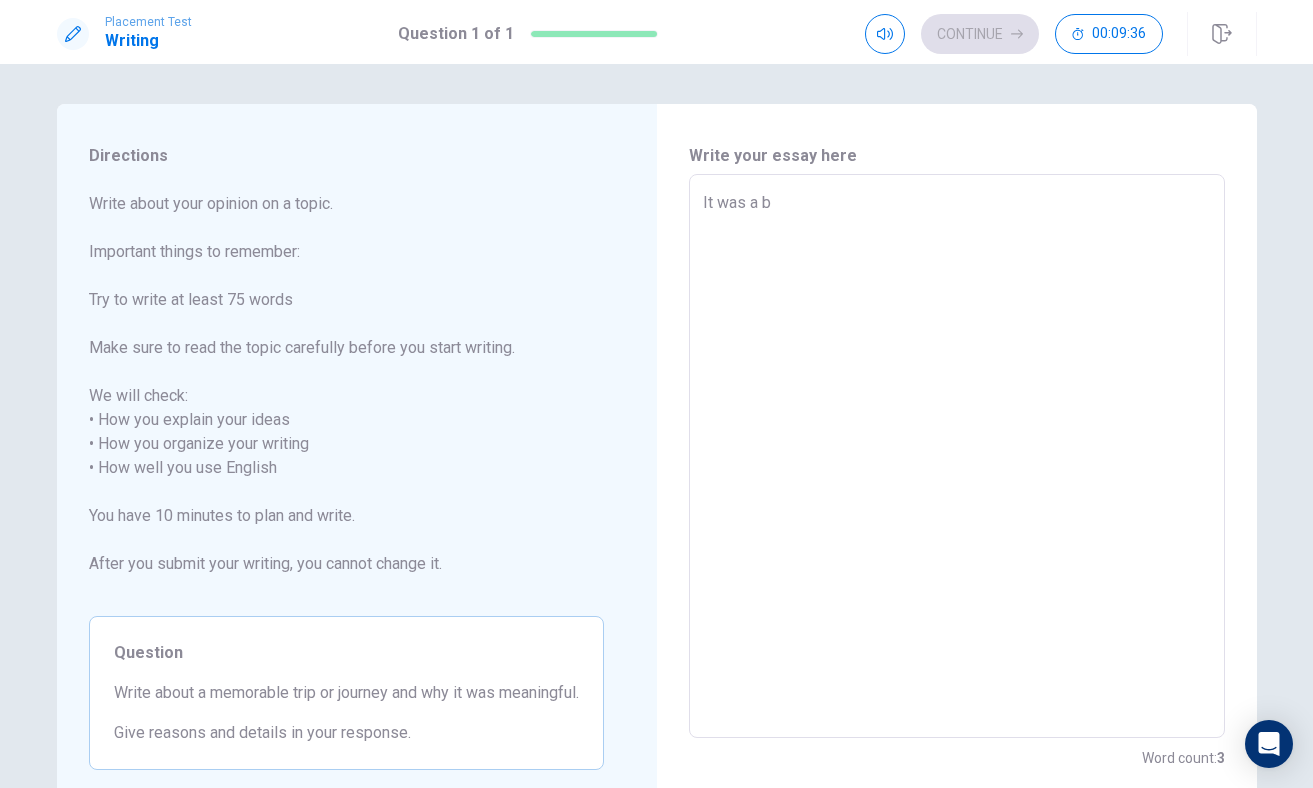 type on "x" 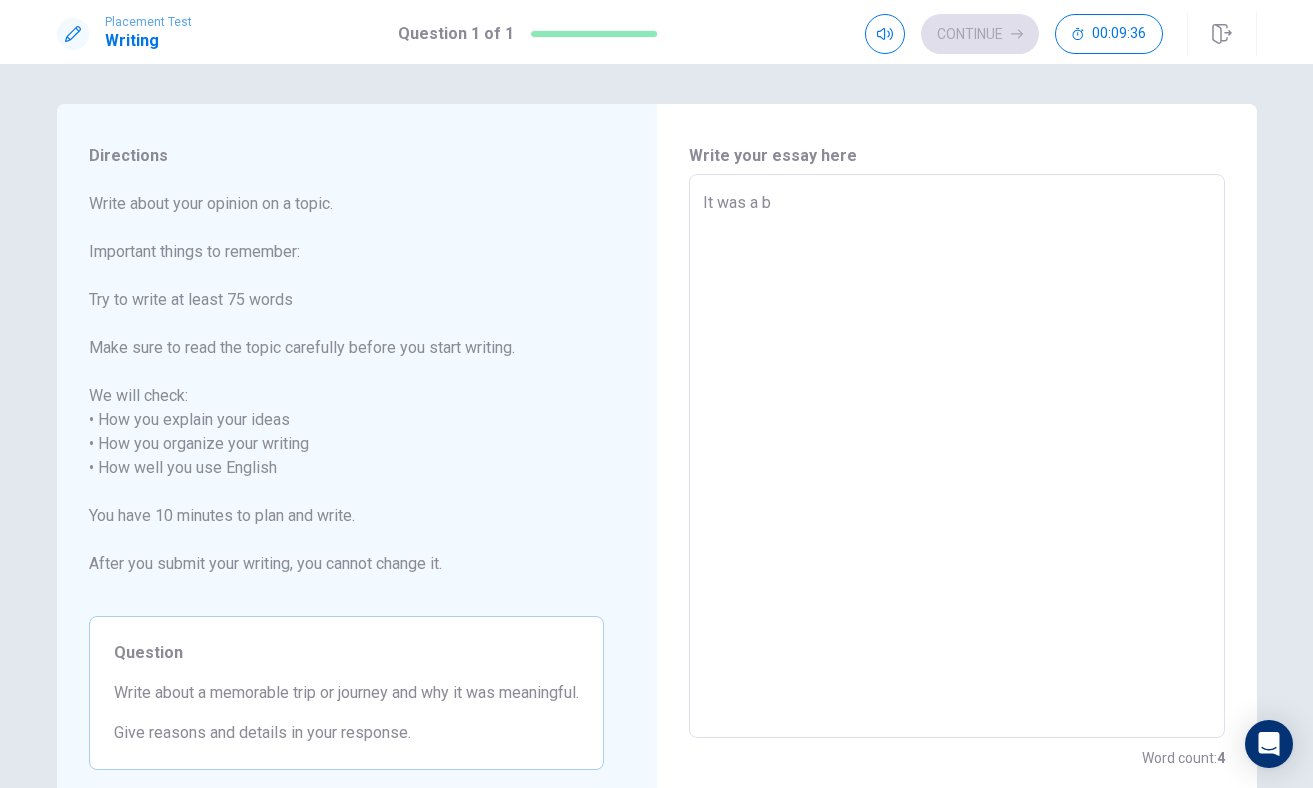 type on "It was a br" 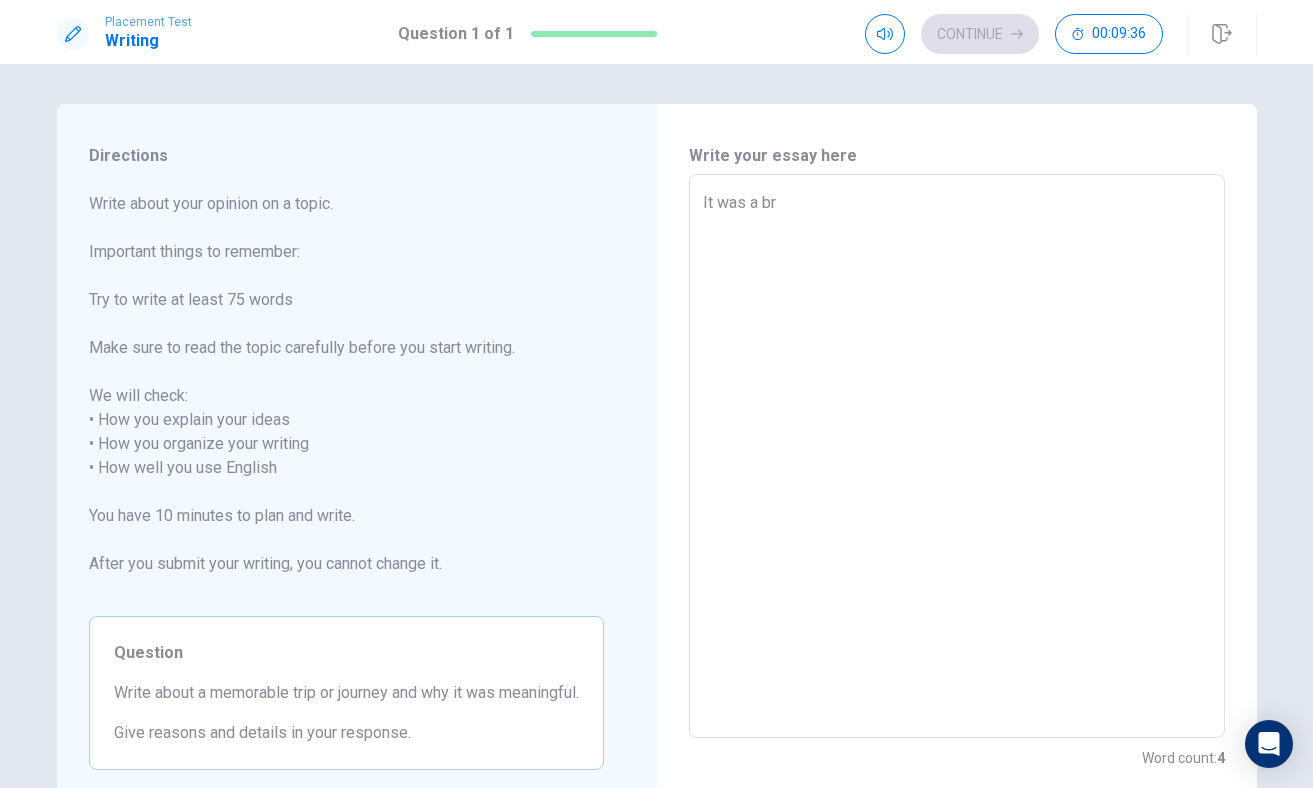 type on "x" 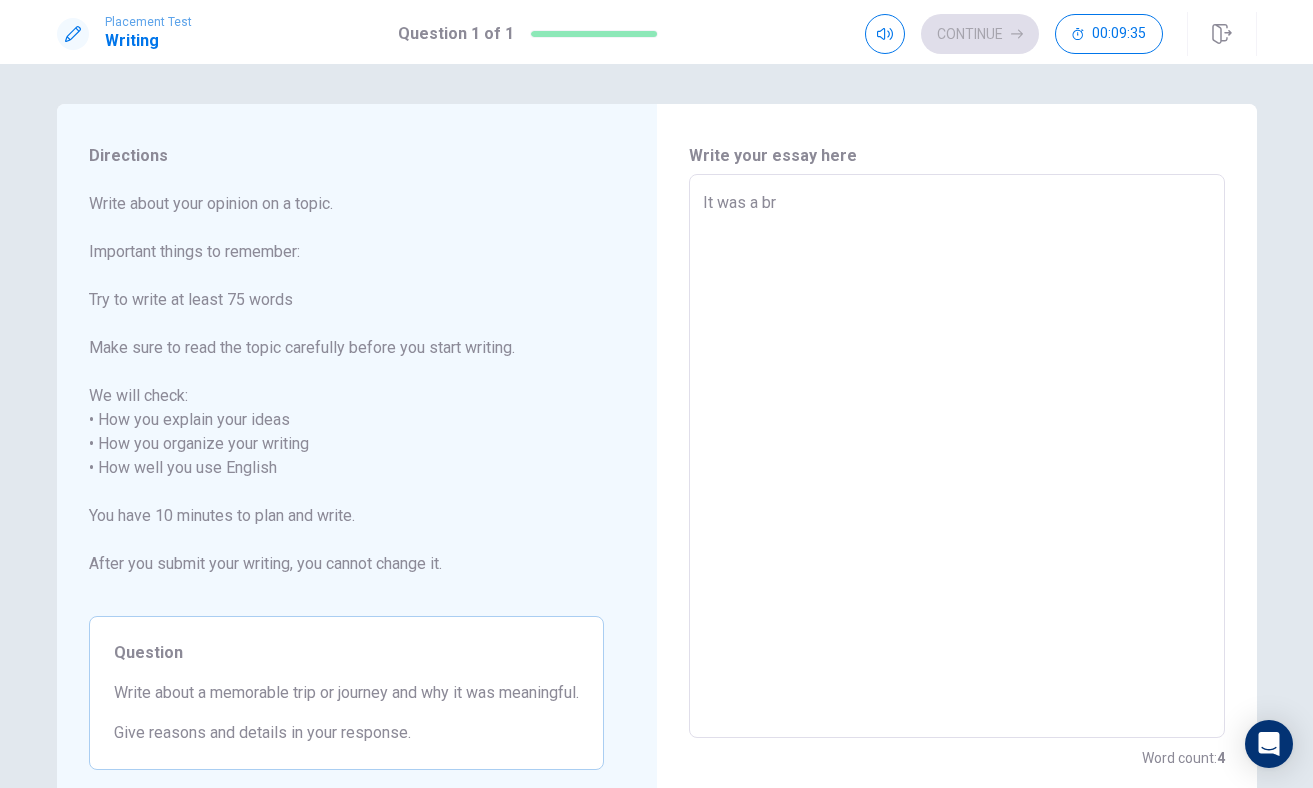 type on "It was a b" 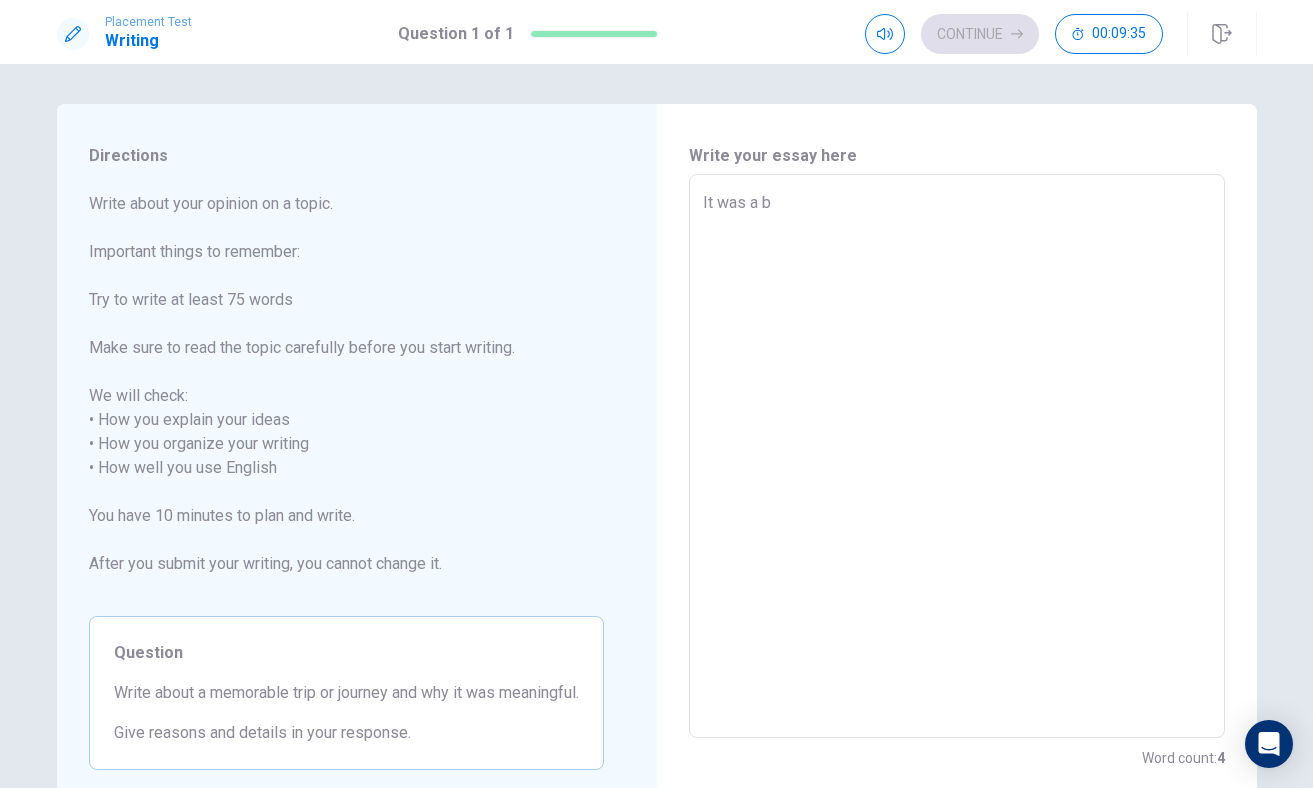type on "x" 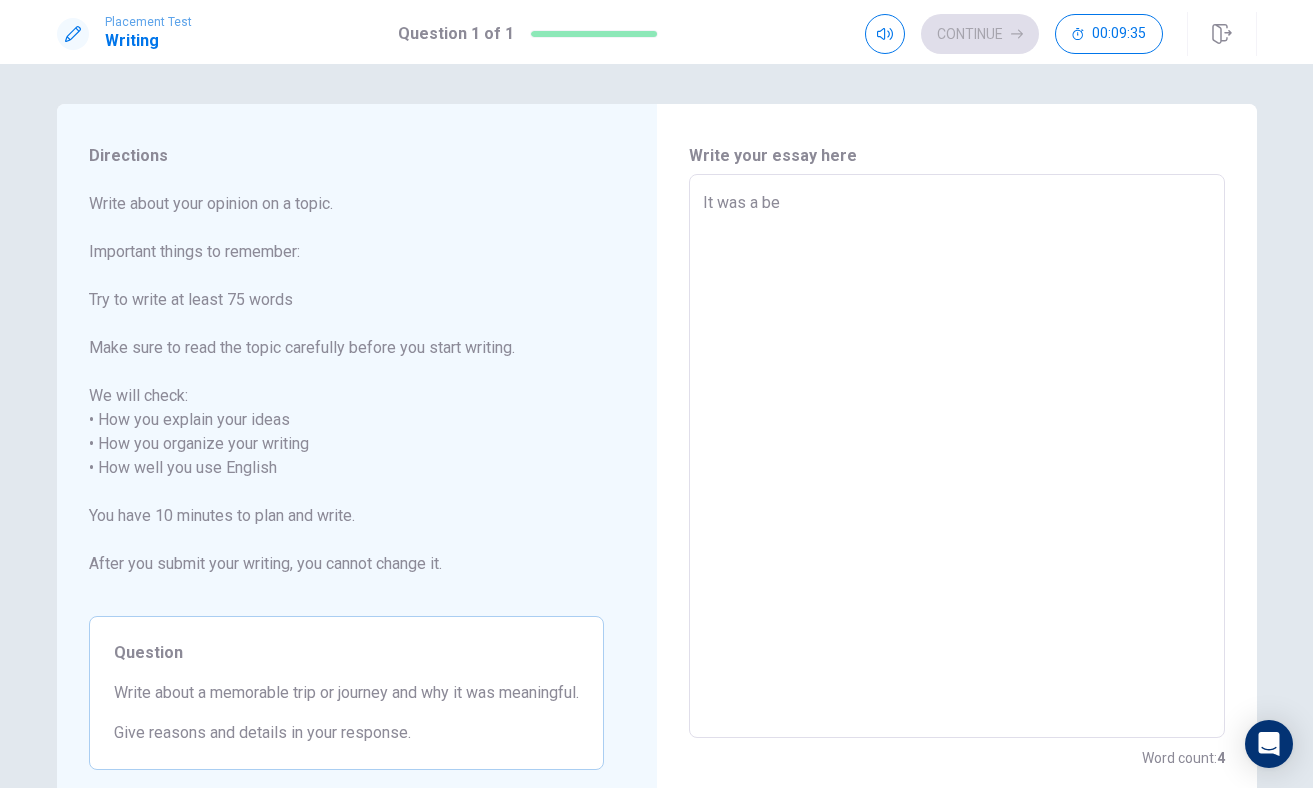 type on "x" 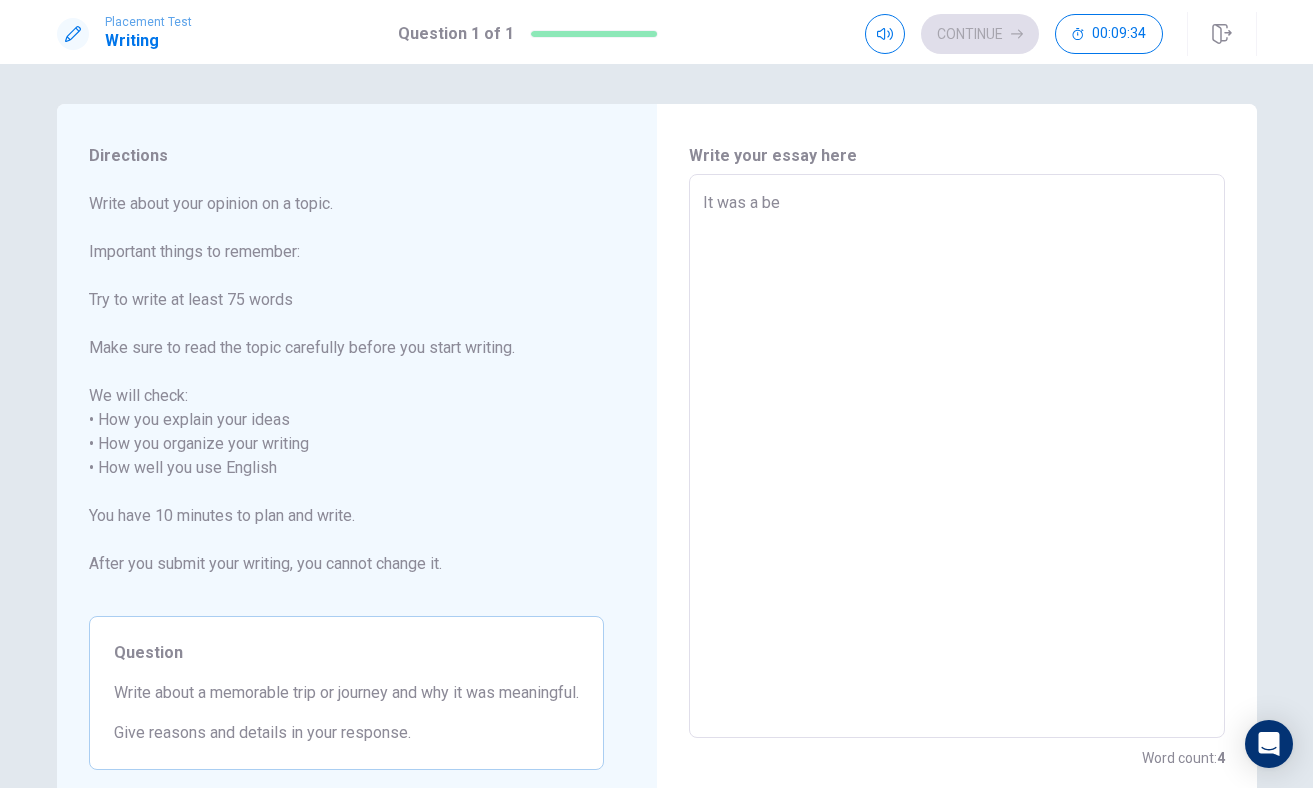 type on "It was a bea" 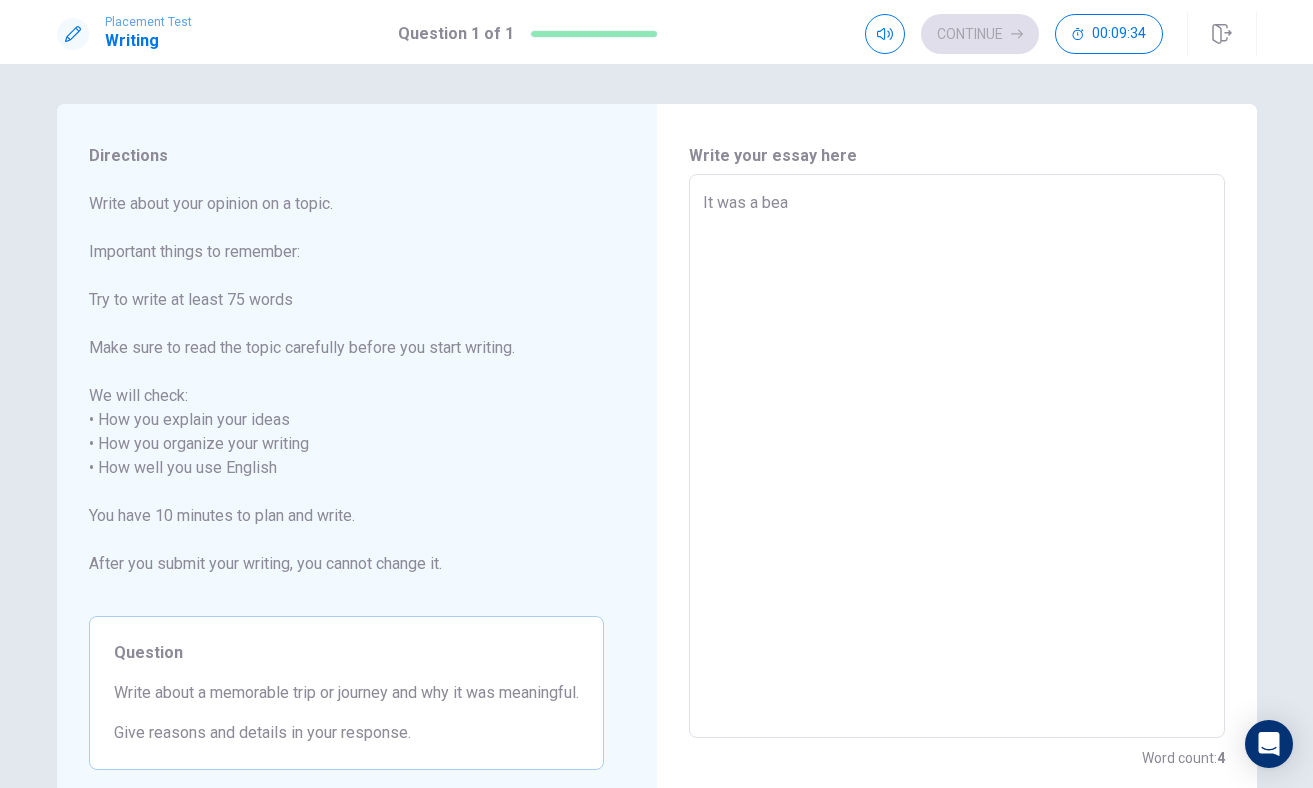 type on "x" 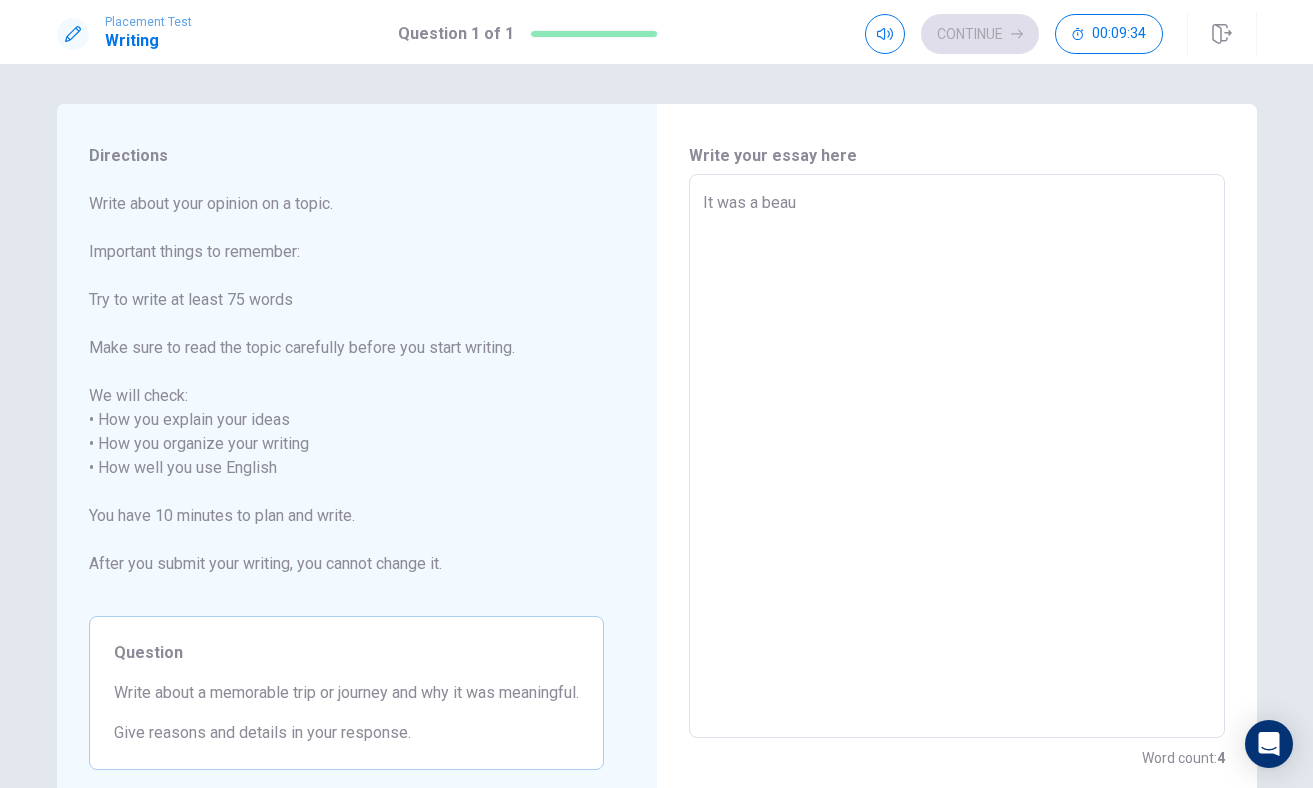 type on "x" 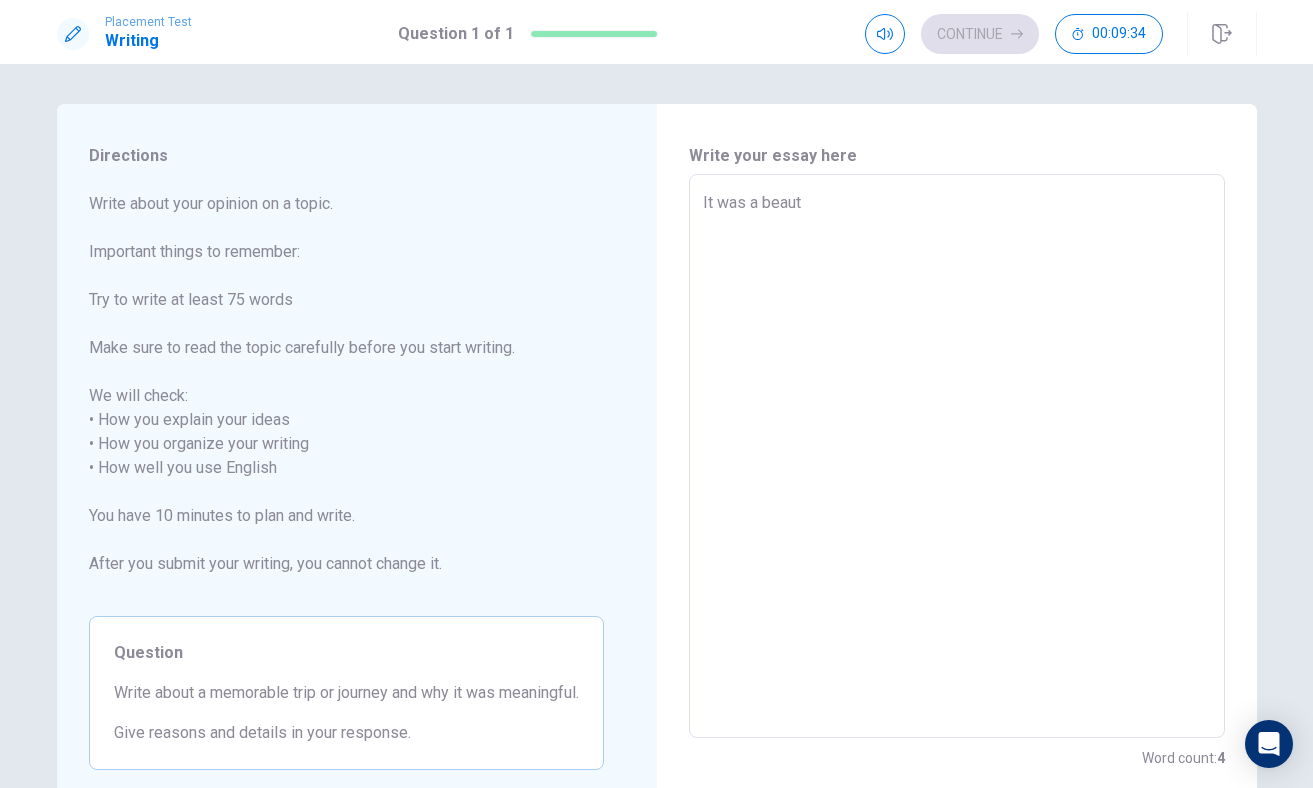 type on "x" 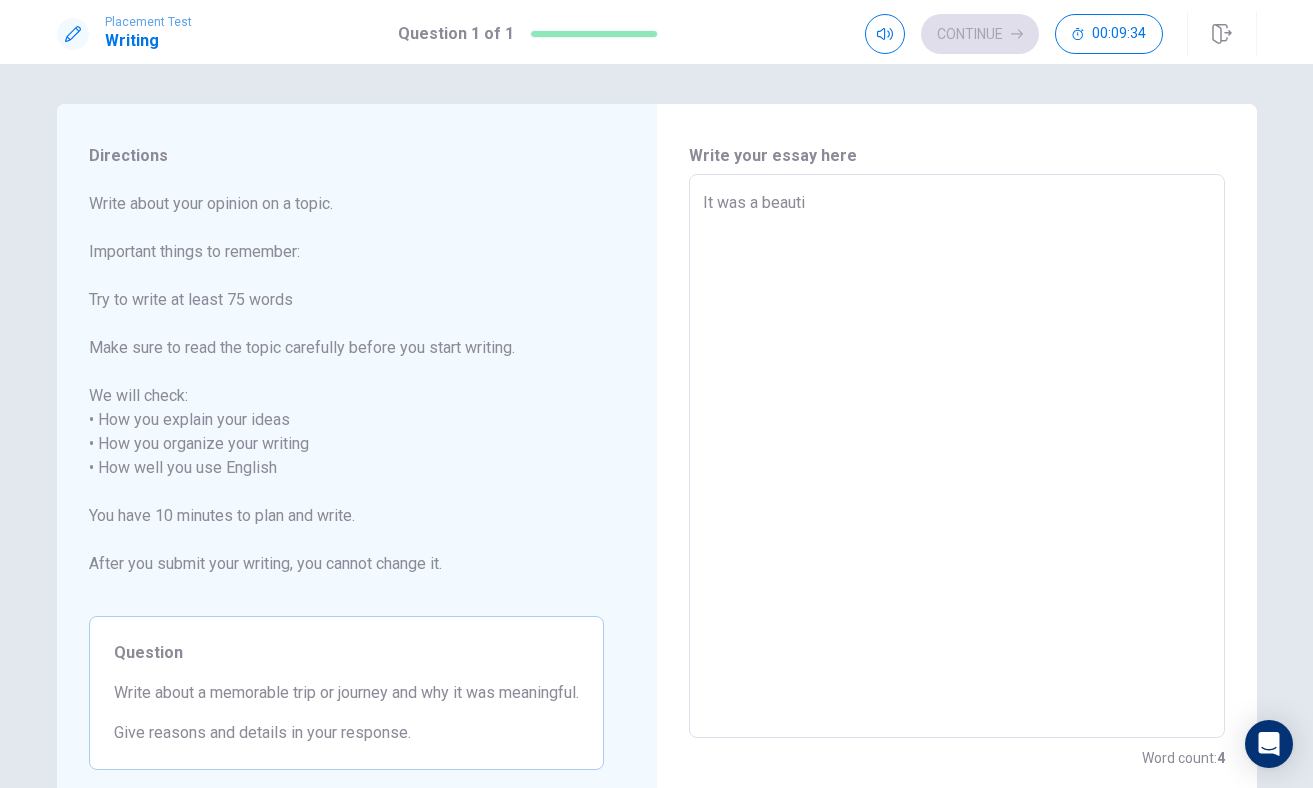 type on "x" 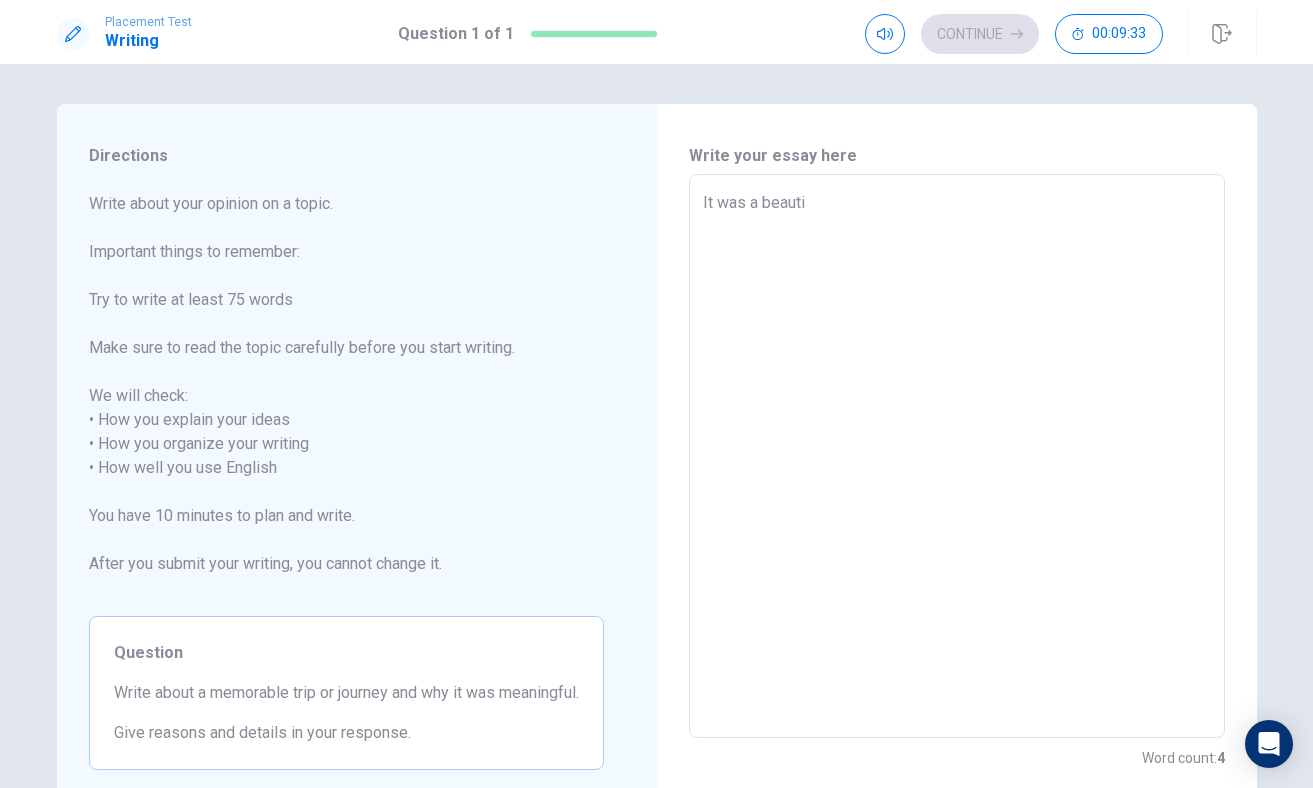 type on "It was a beautif" 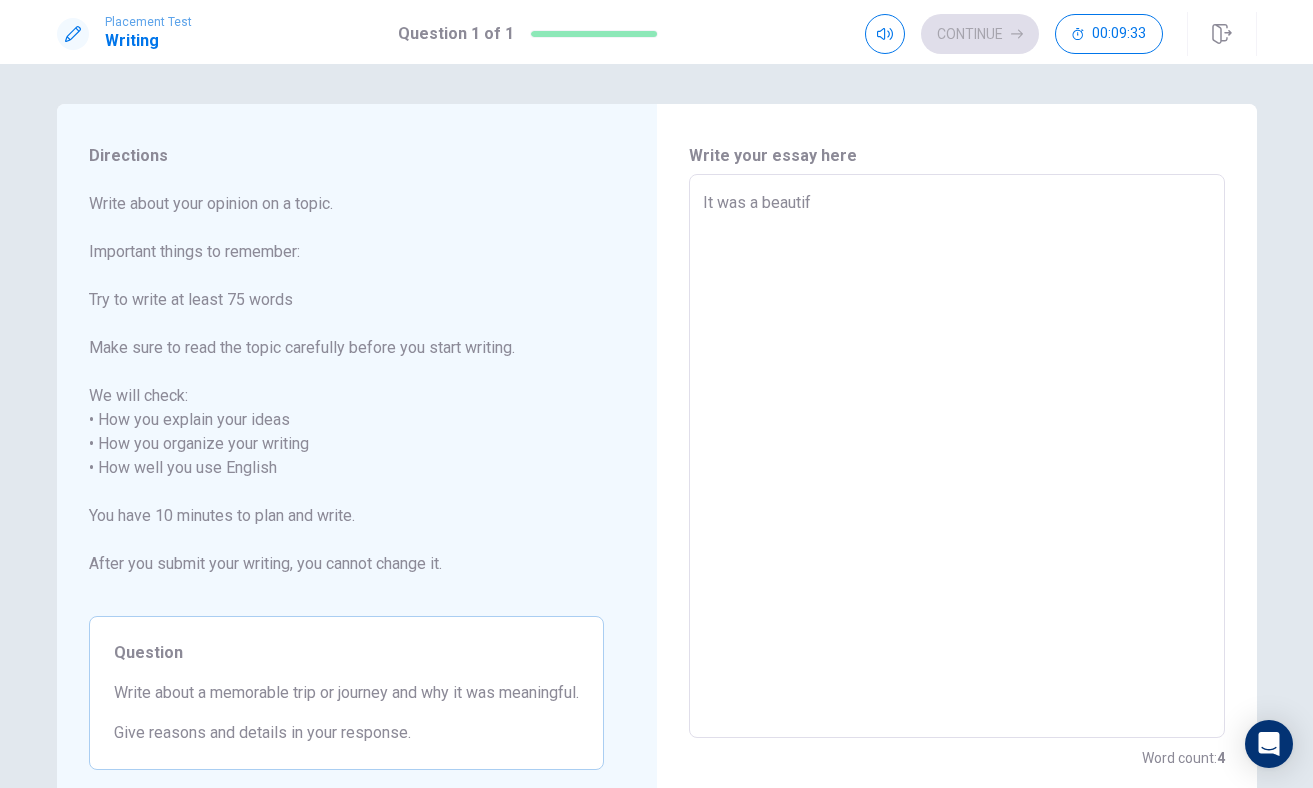 type on "x" 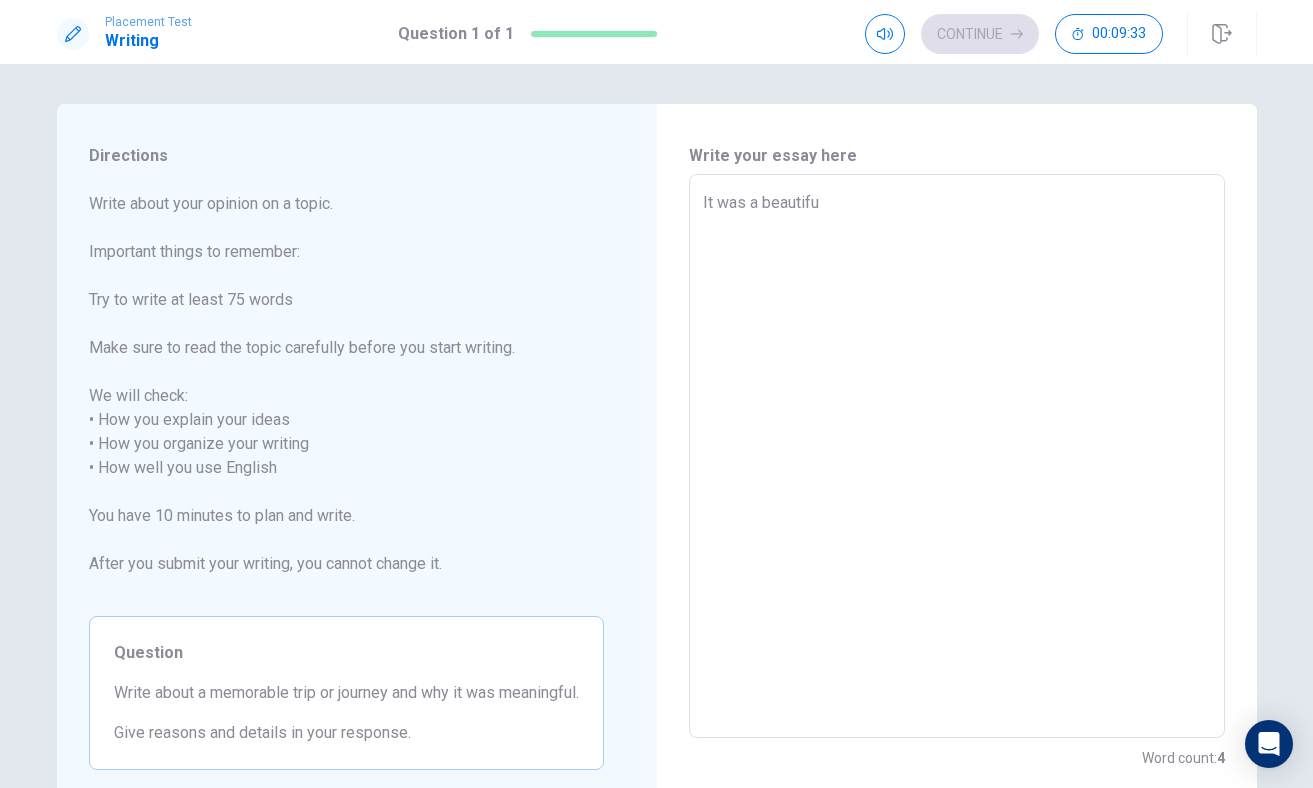 type on "x" 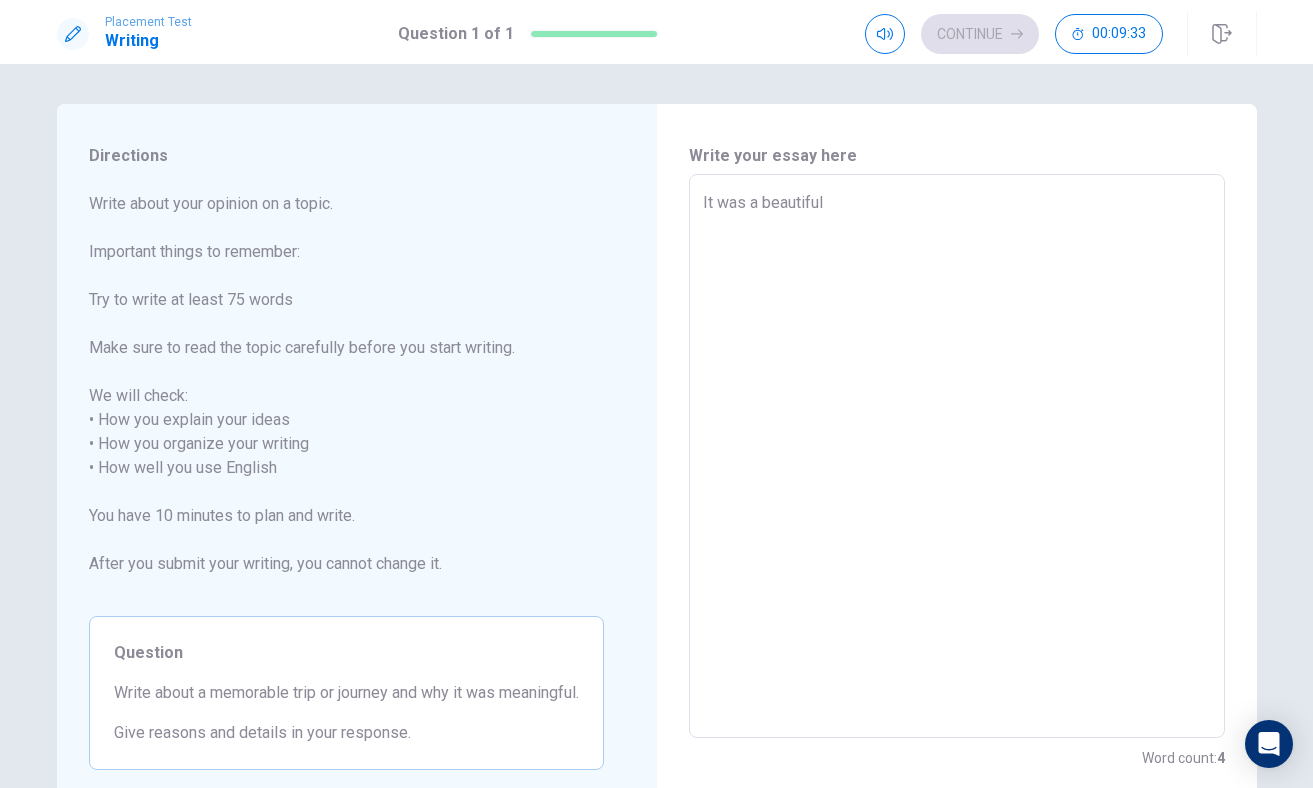 type on "x" 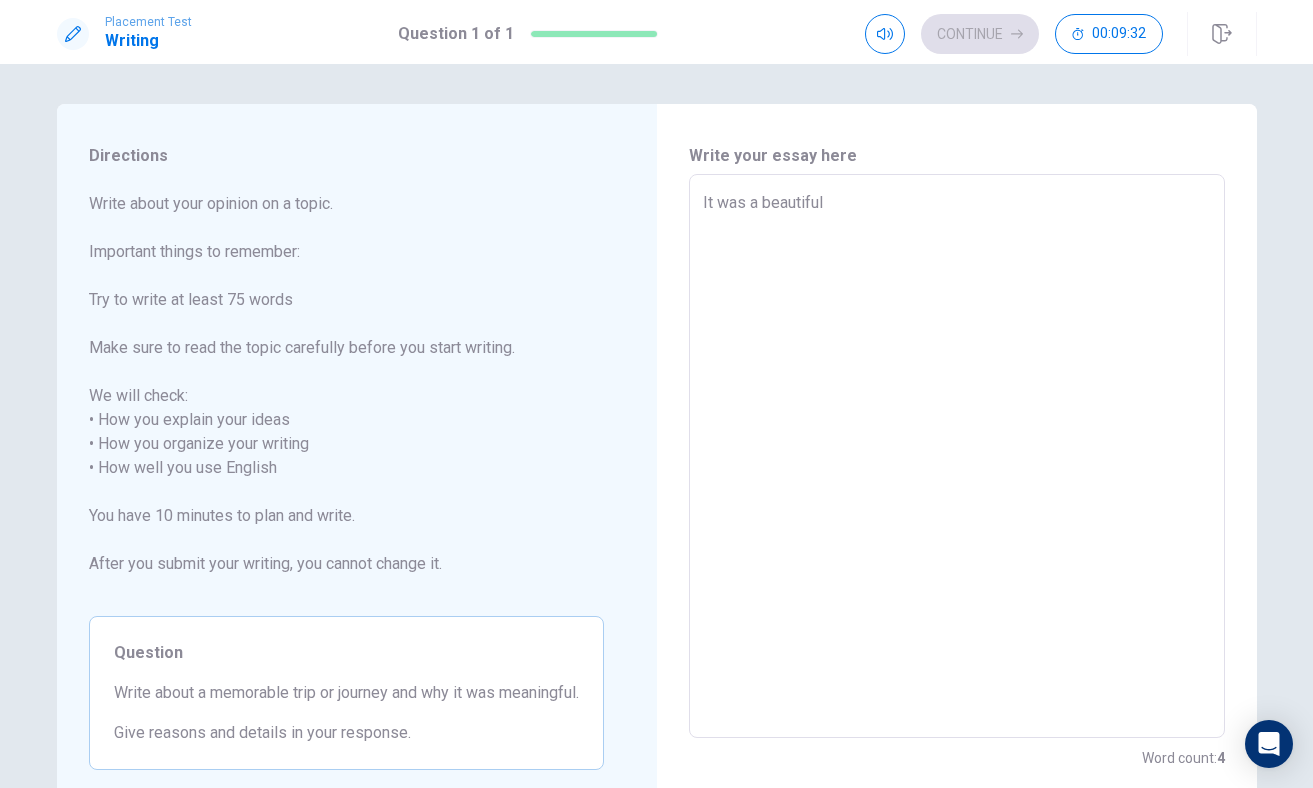 type on "x" 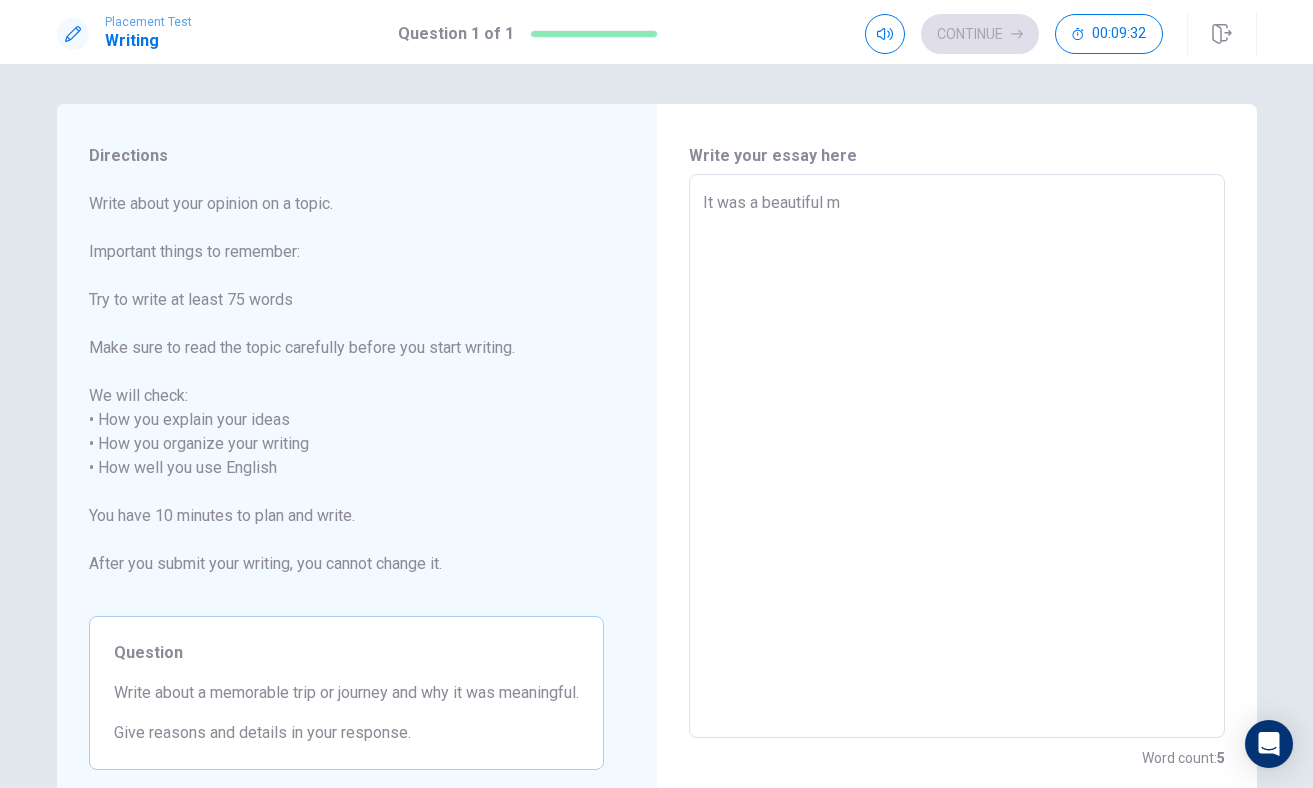 type on "x" 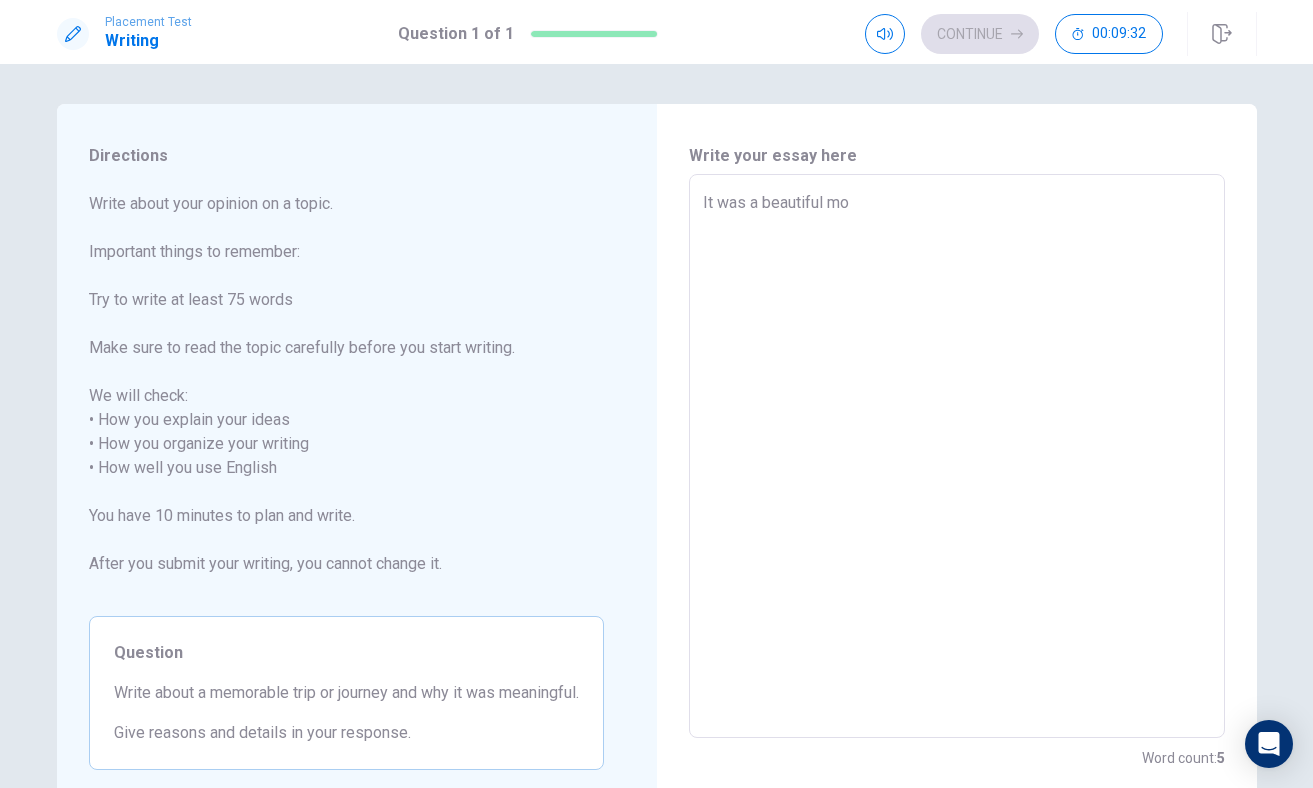 type on "x" 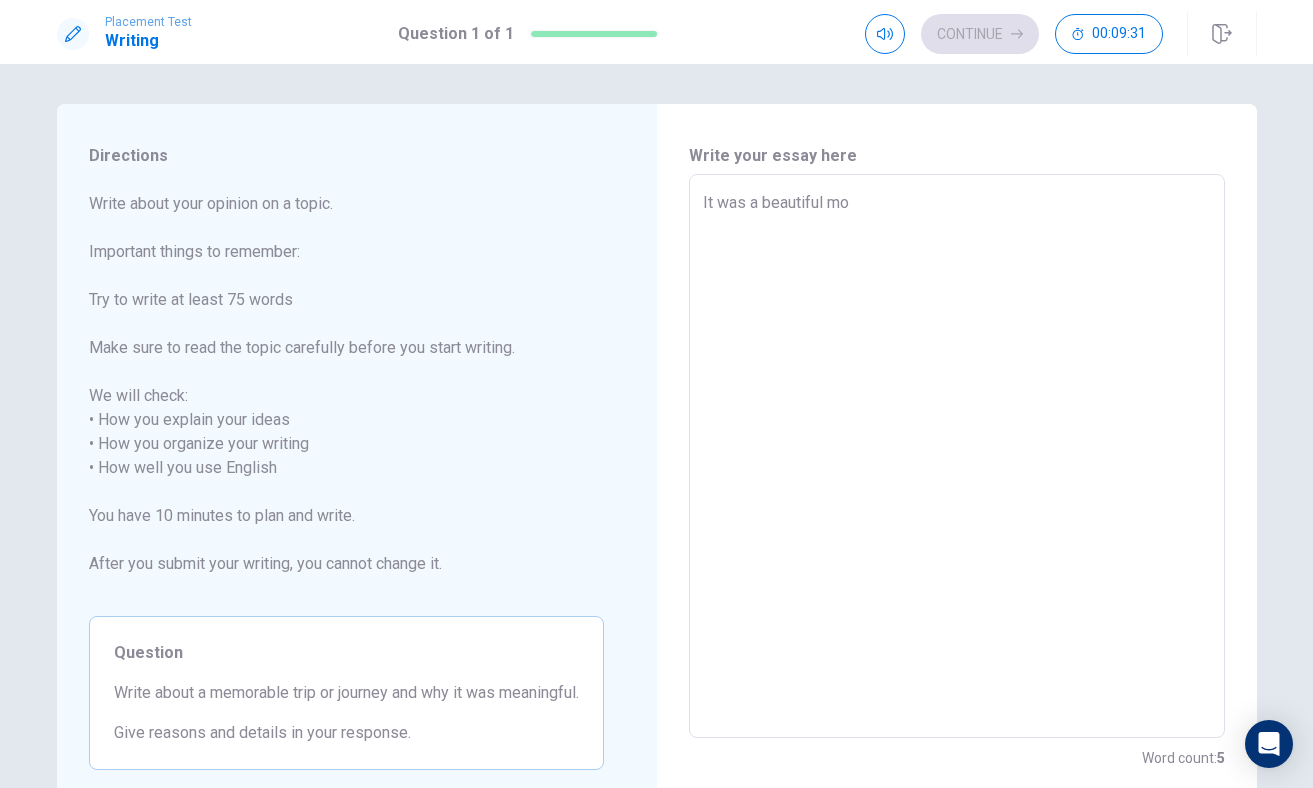 type on "It was a beautiful mor" 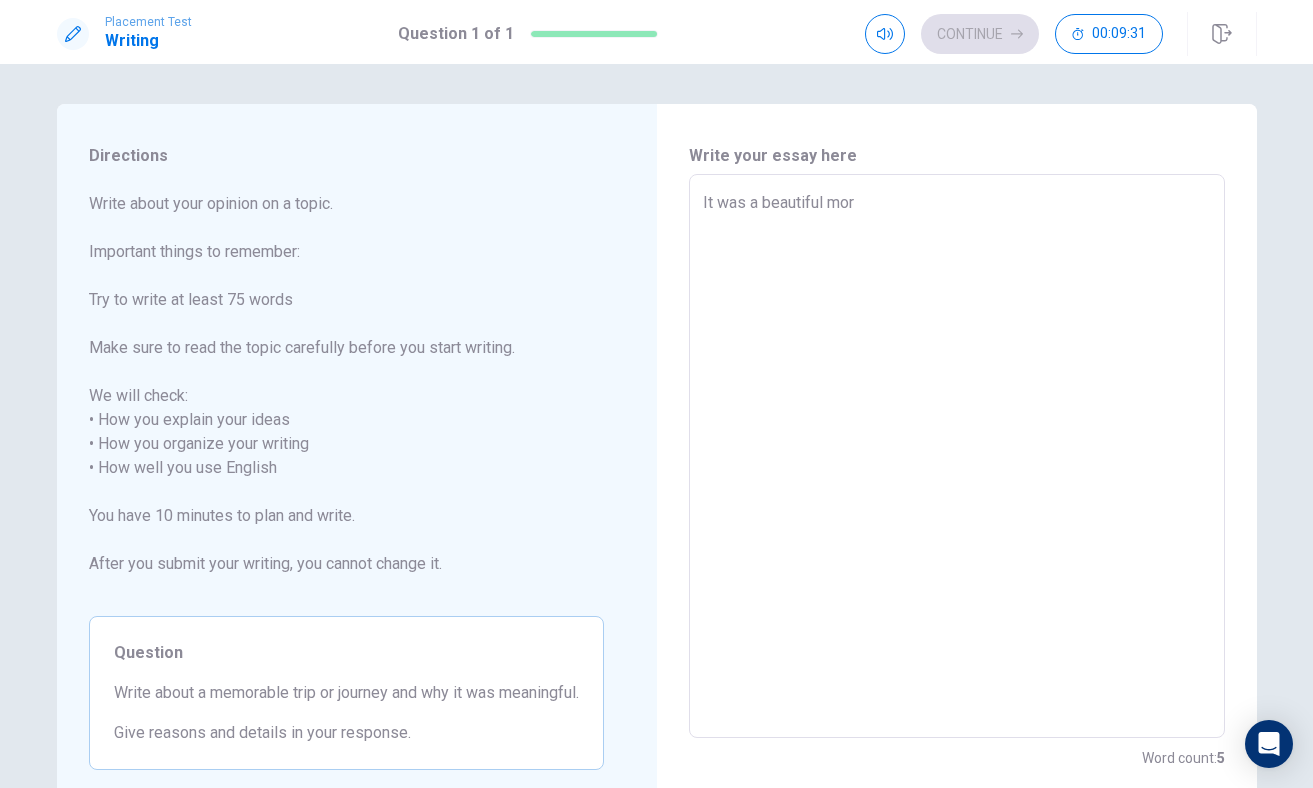 type on "x" 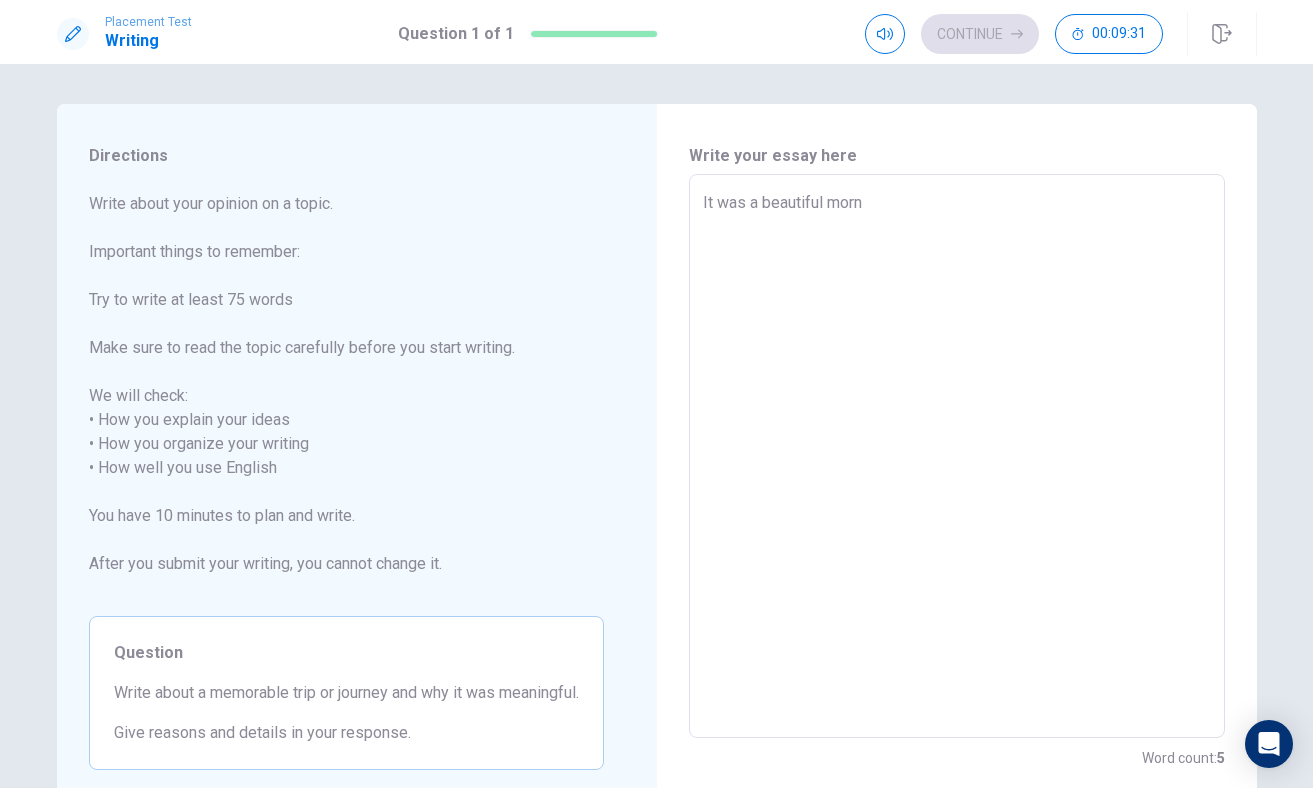 type on "x" 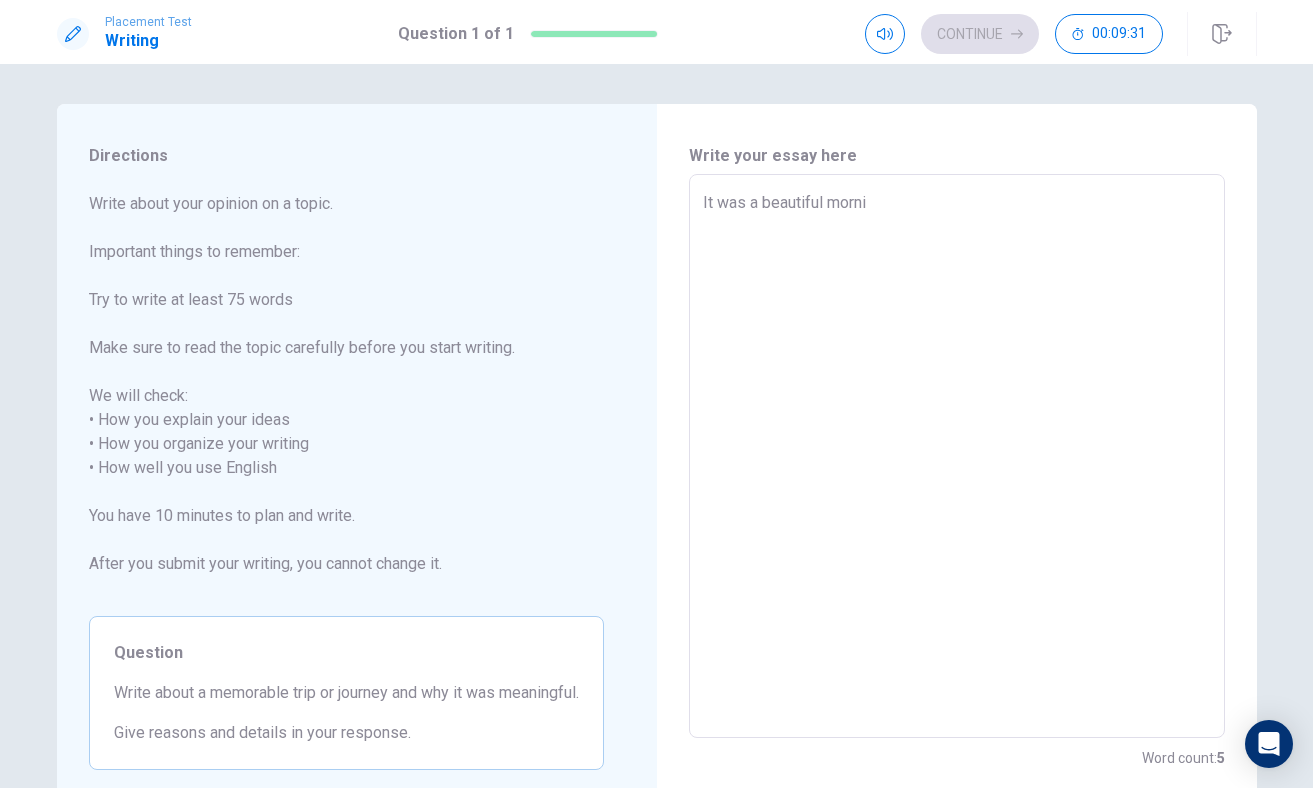 type on "x" 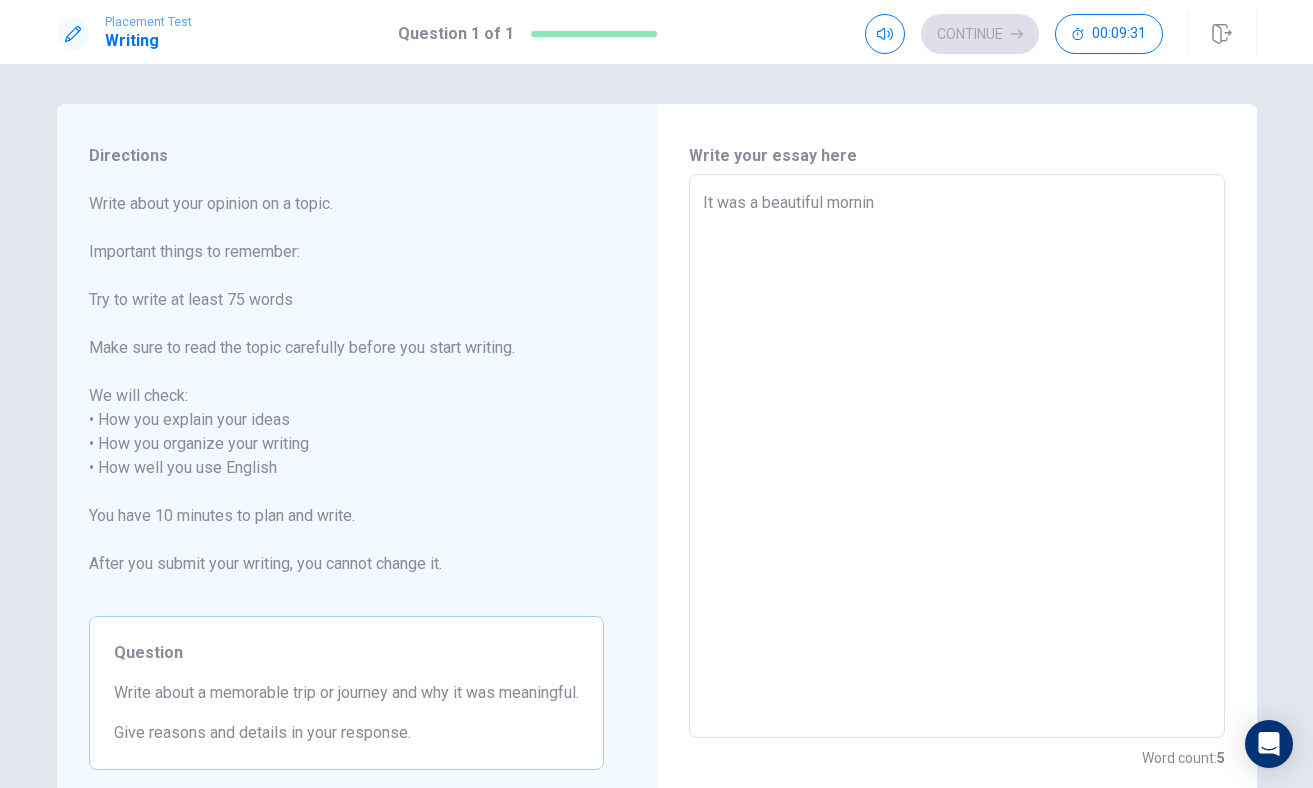 type on "x" 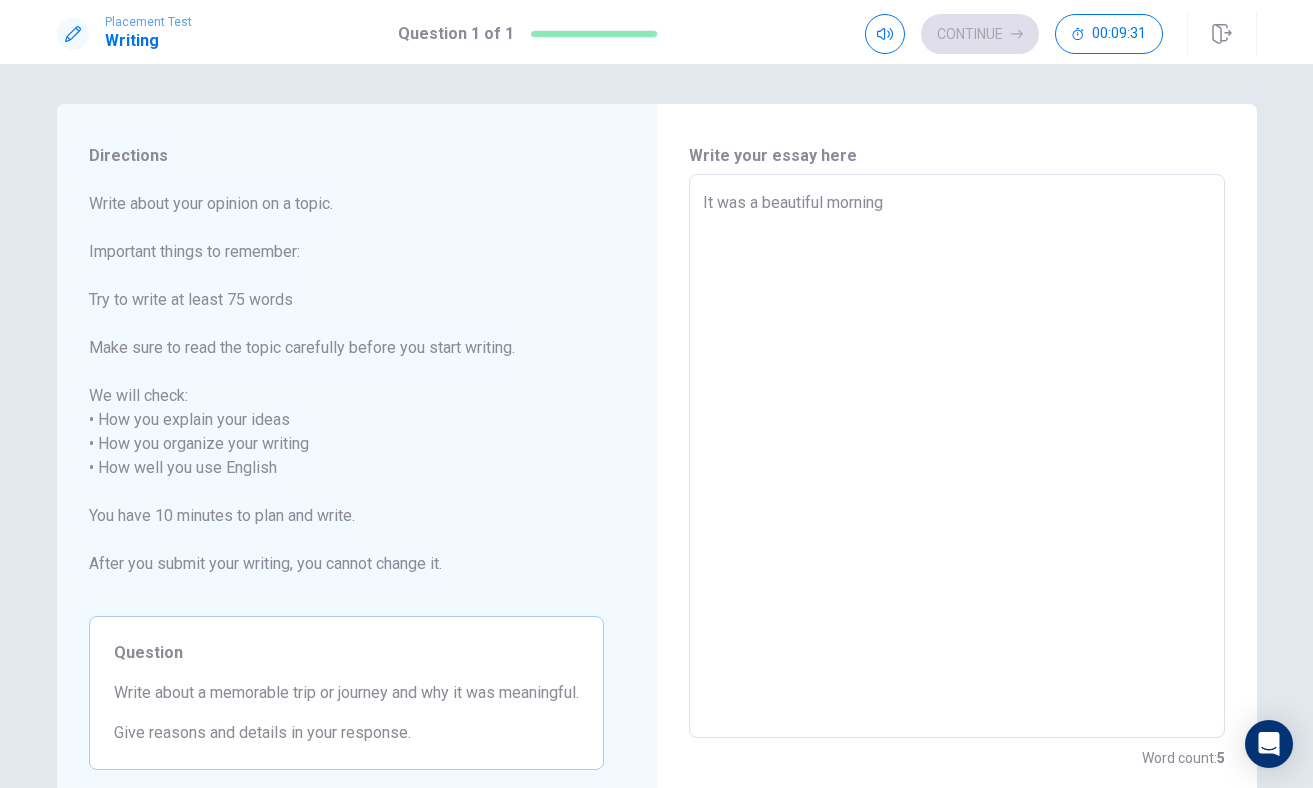 type on "x" 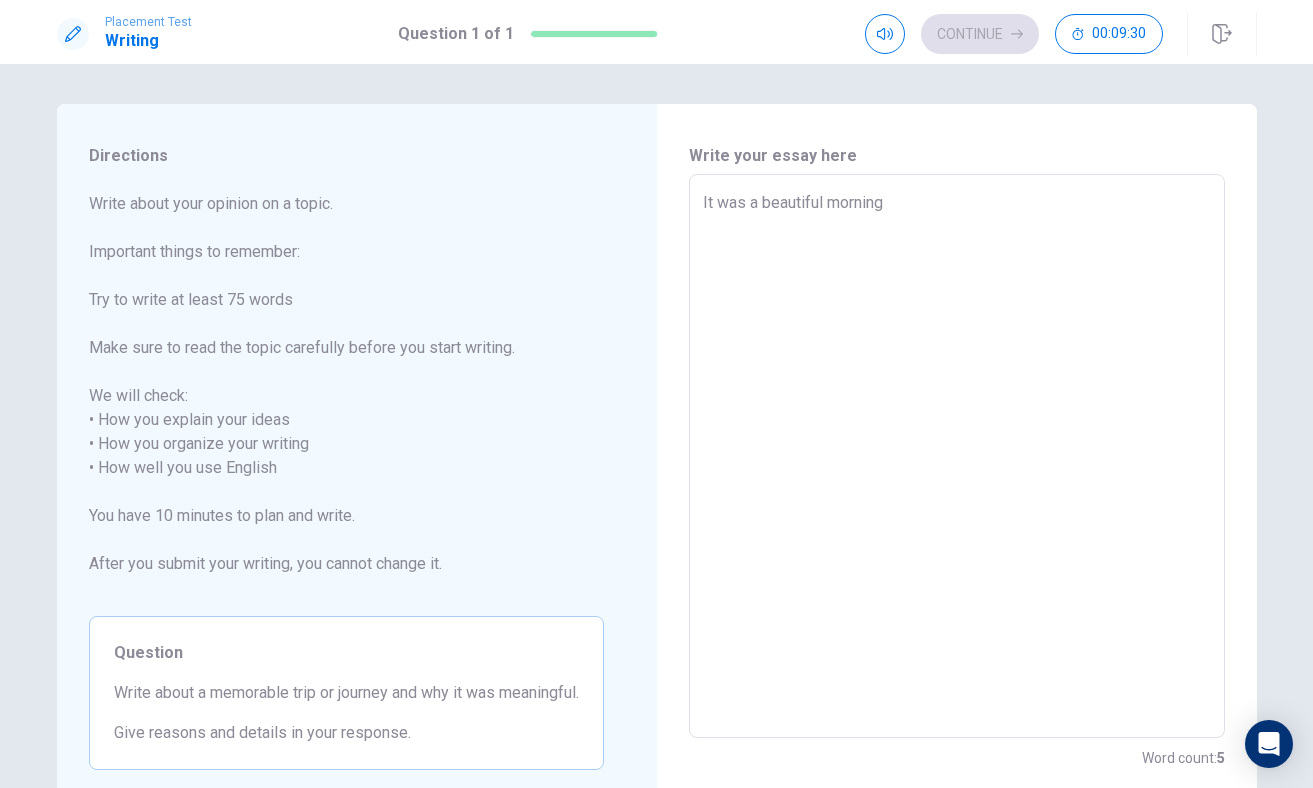 type on "It was a beautiful morning," 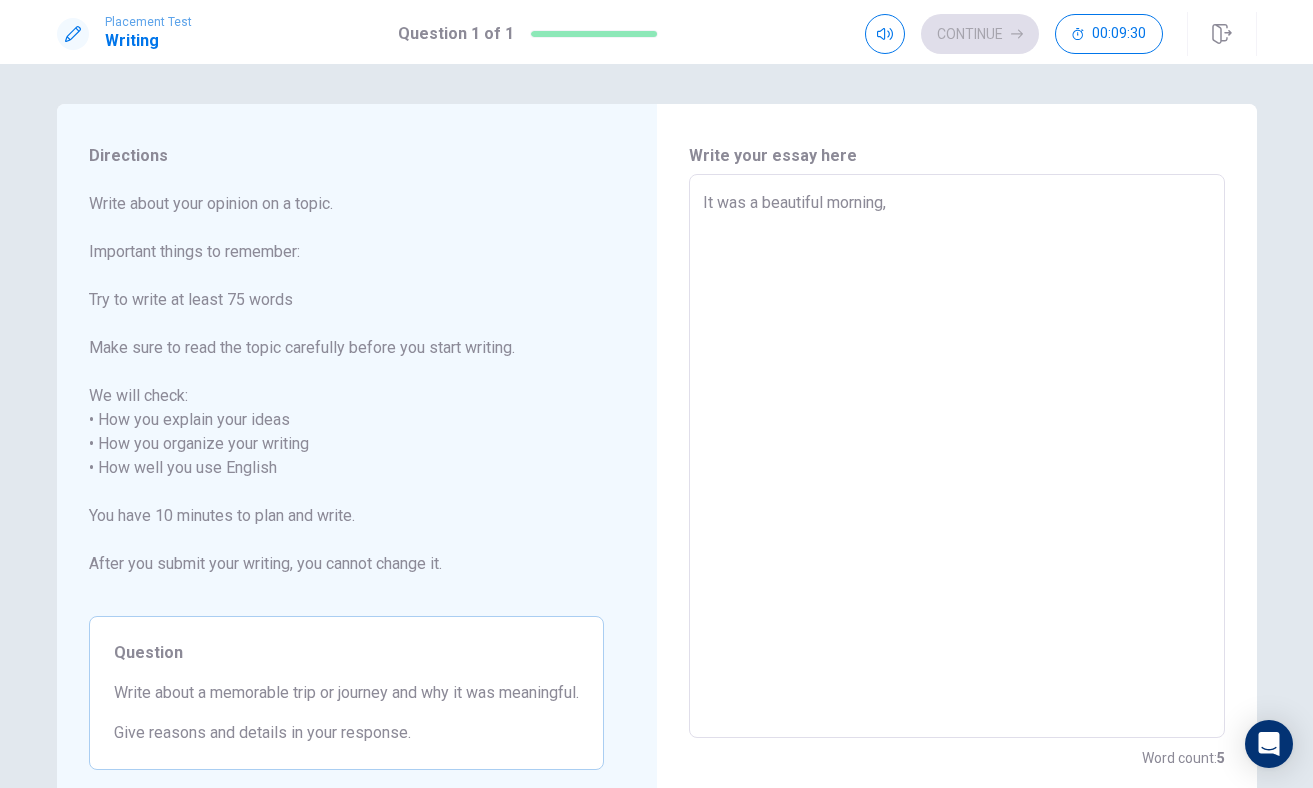 type on "x" 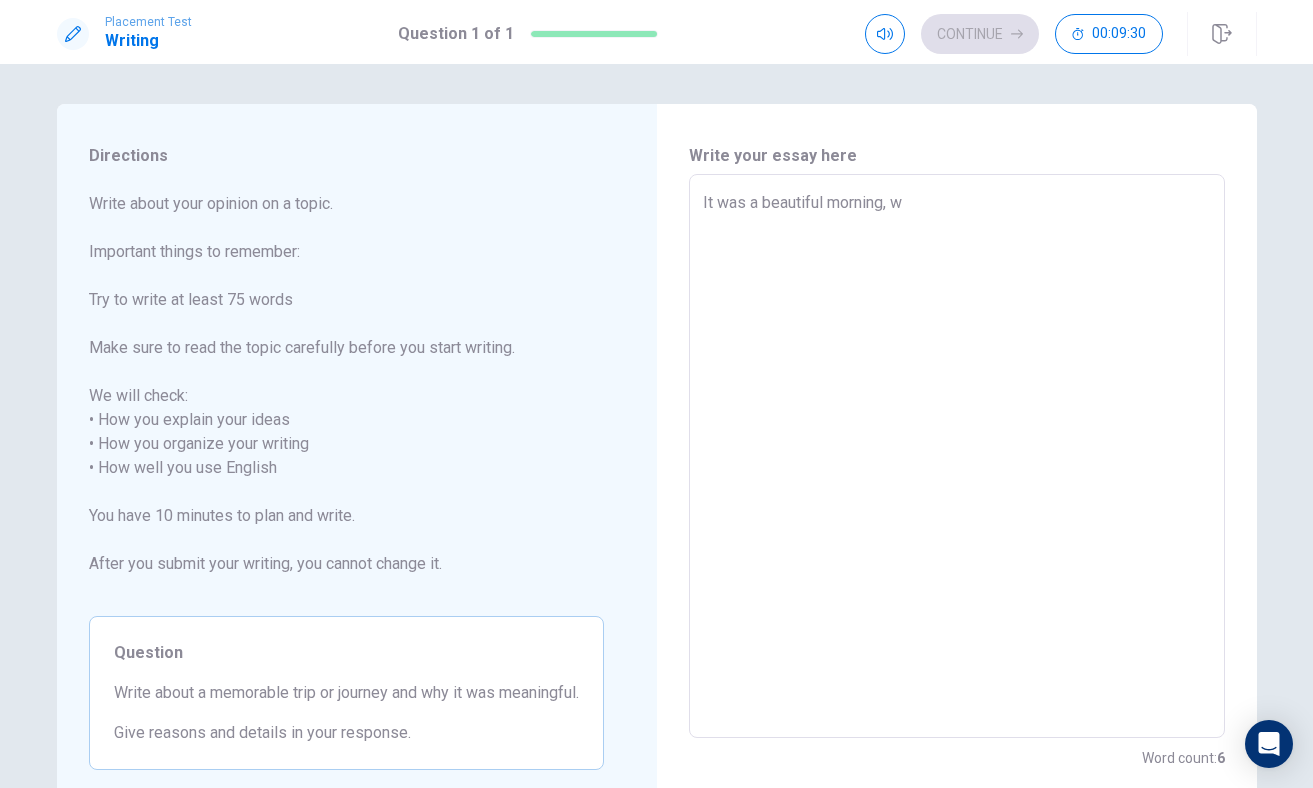 type on "x" 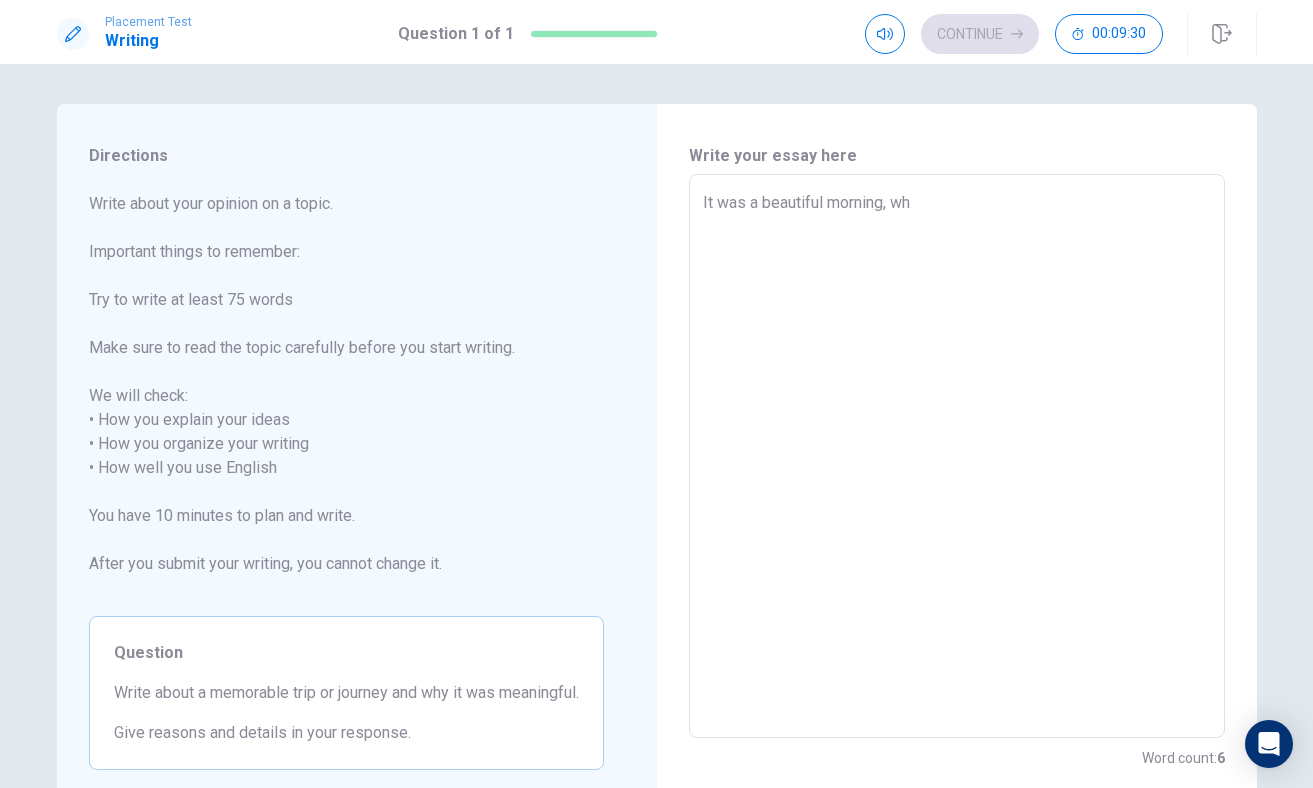type on "x" 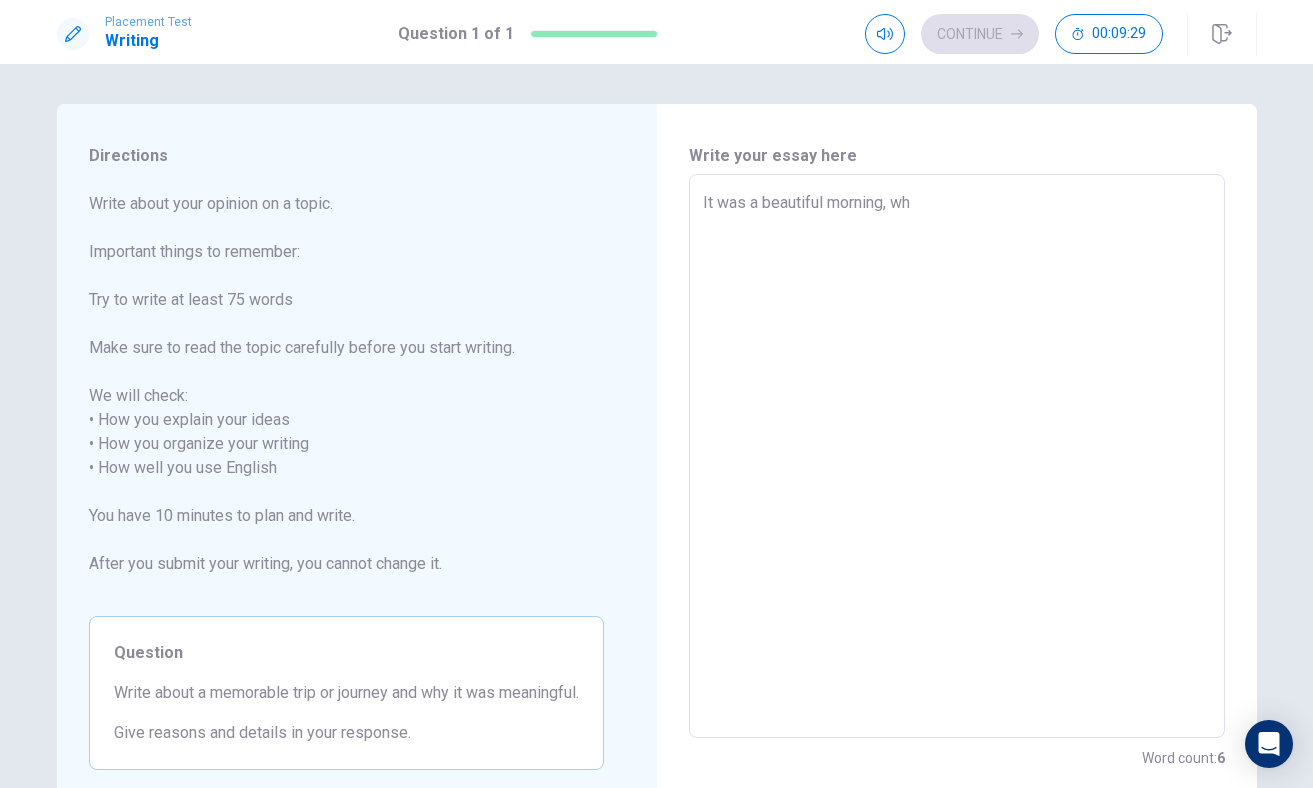 type on "It was a beautiful morning, whe" 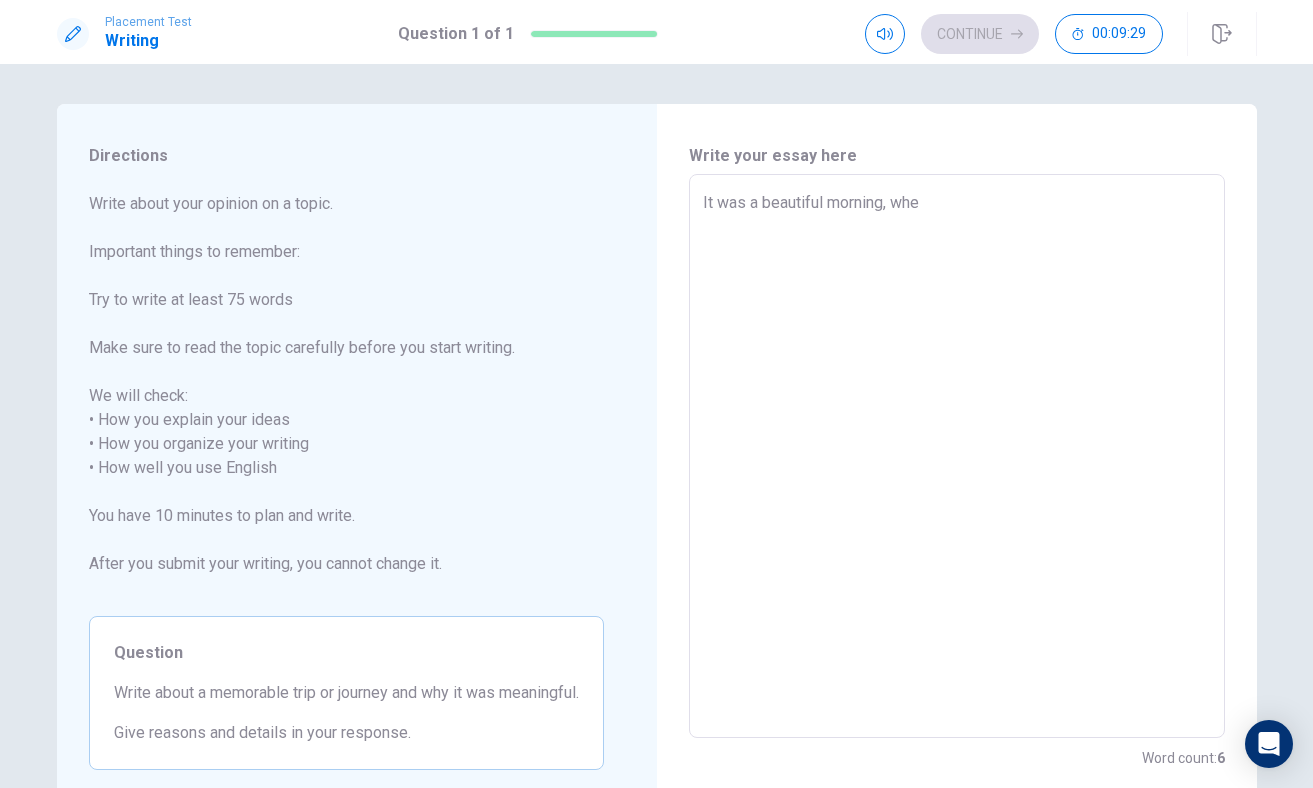 type on "It was a beautiful morning, when" 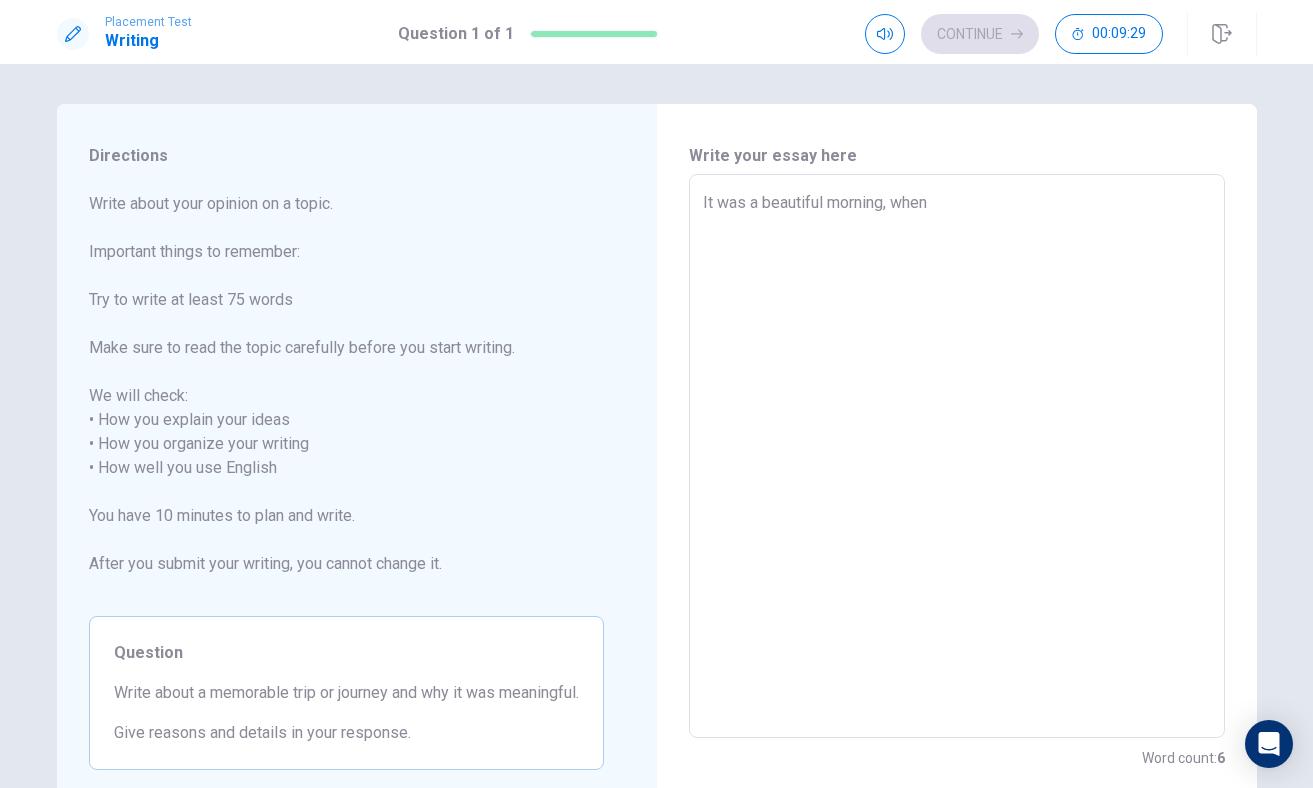 type on "x" 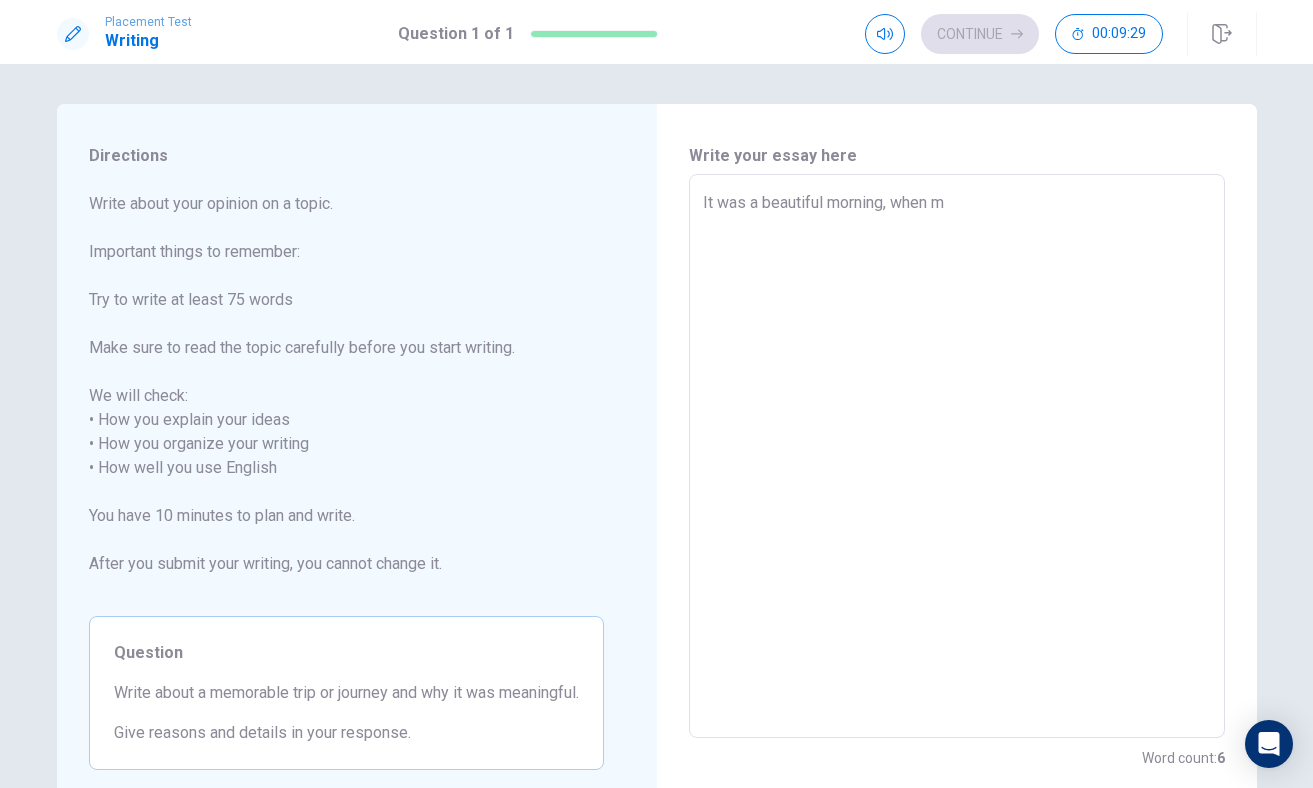 type on "x" 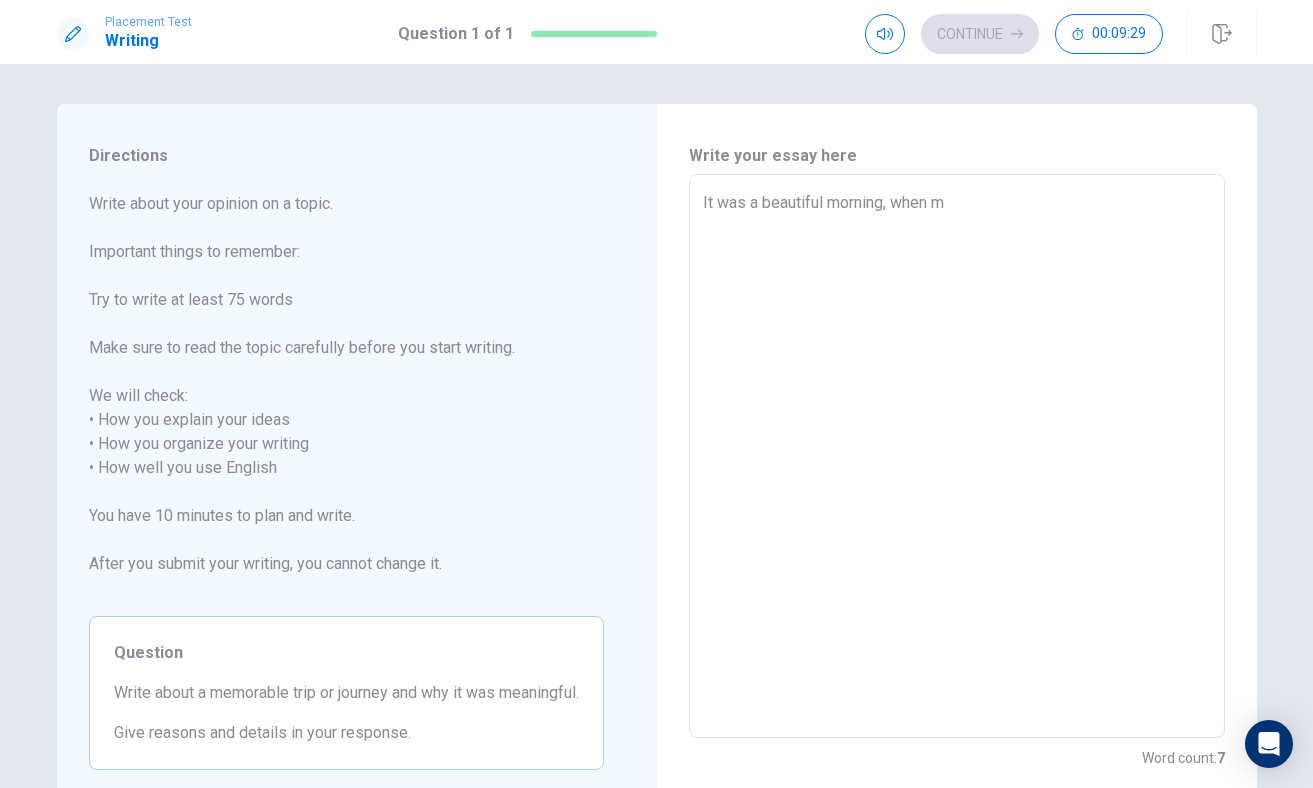 type on "It was a beautiful morning, when my" 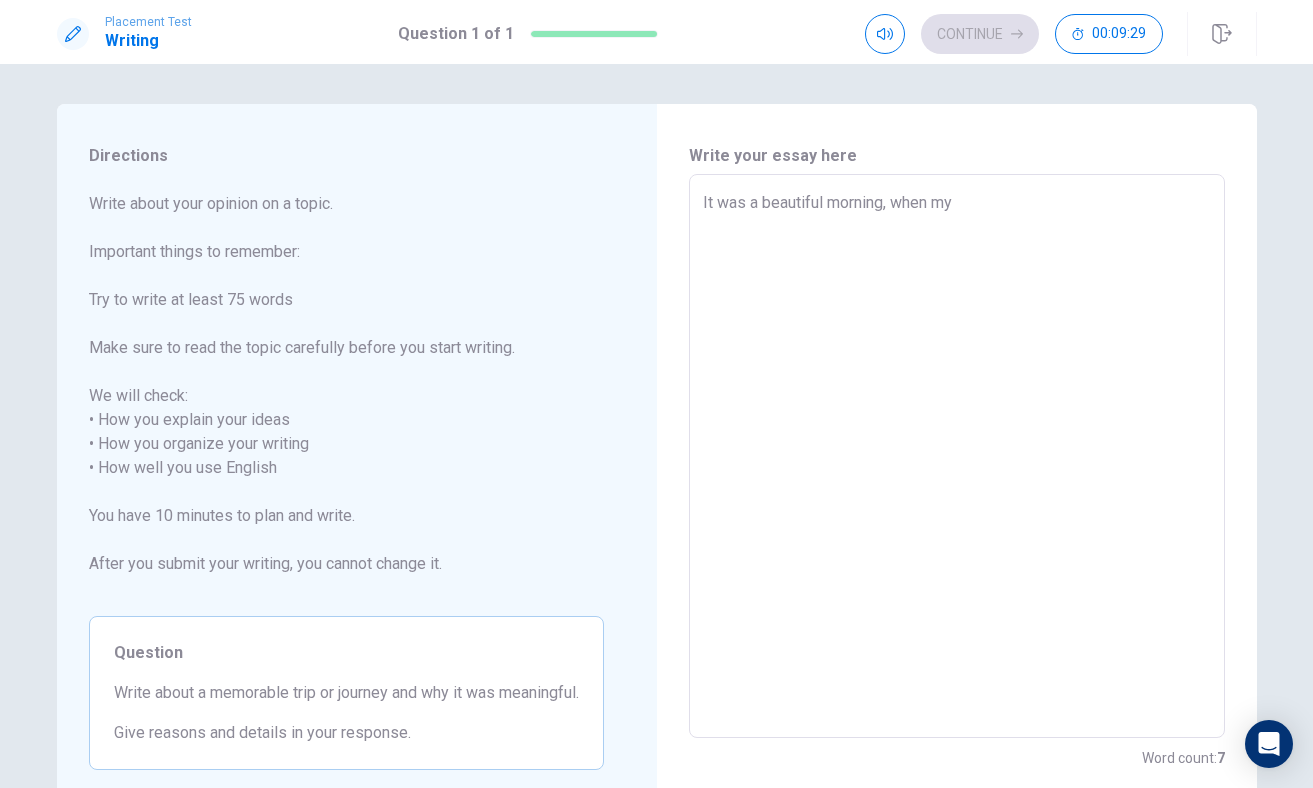 type on "x" 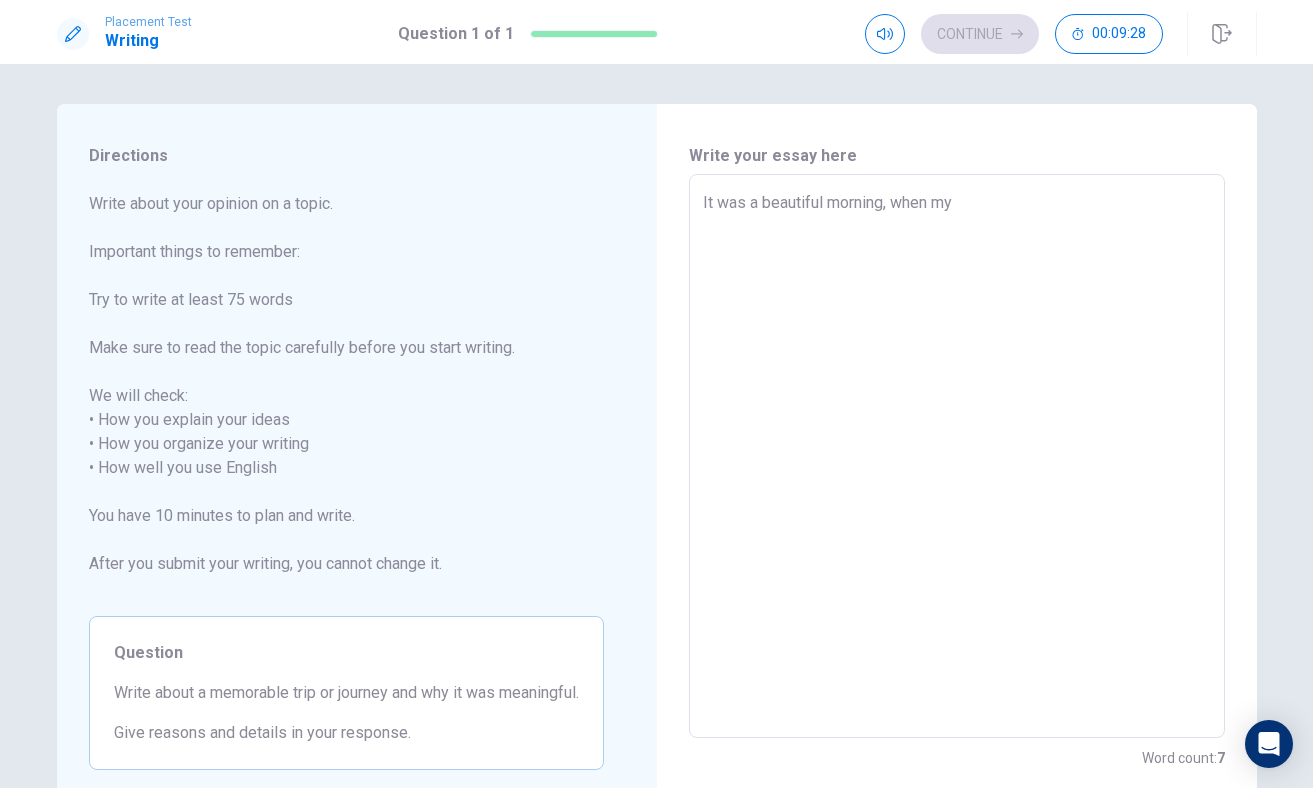 type on "It was a beautiful morning, when my" 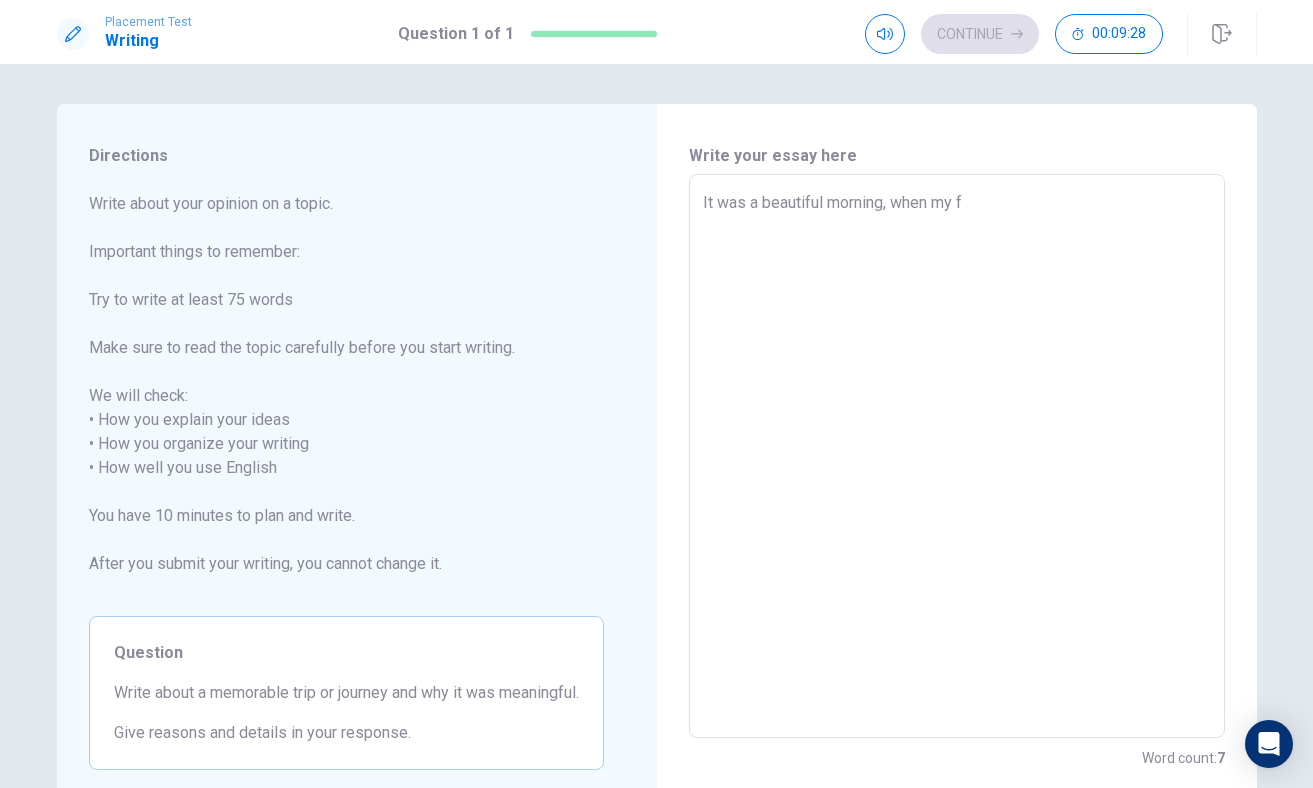 type on "x" 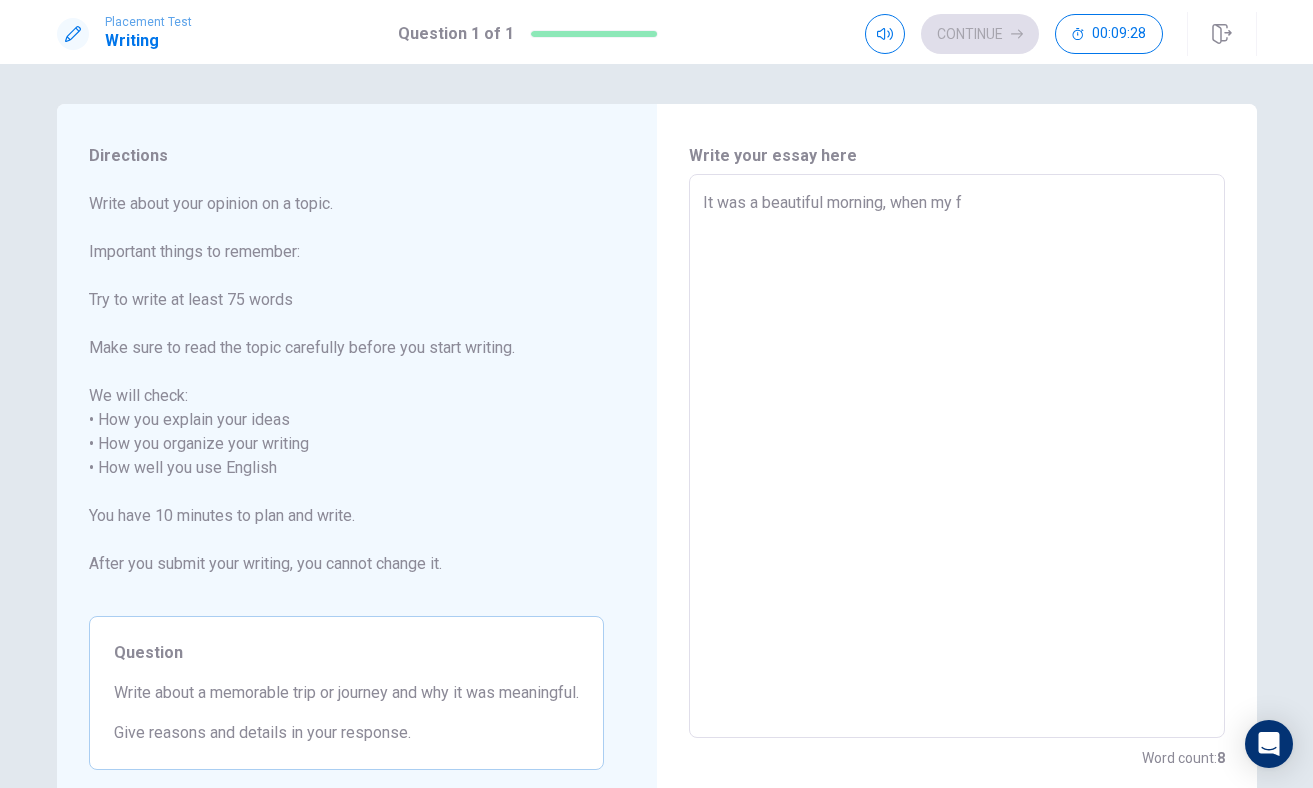type on "It was a beautiful morning, when my fa" 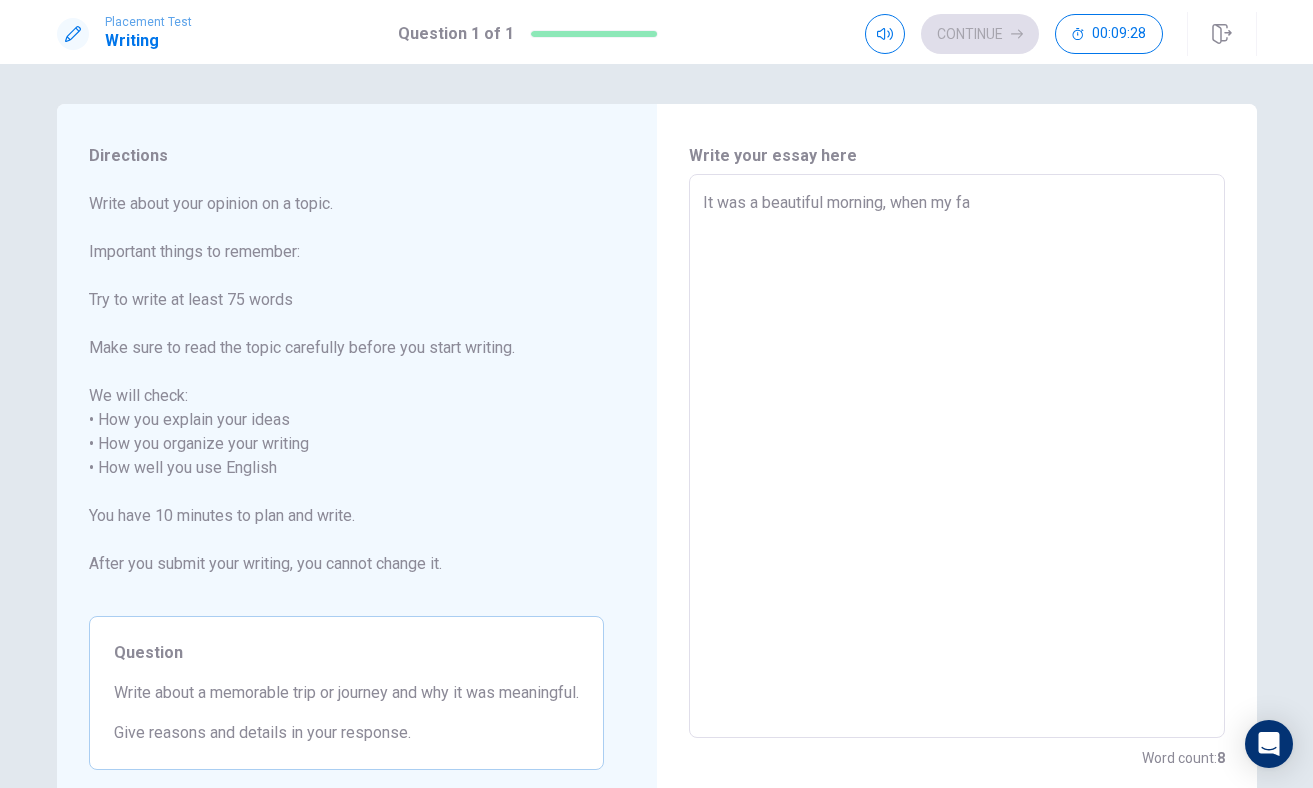 type on "x" 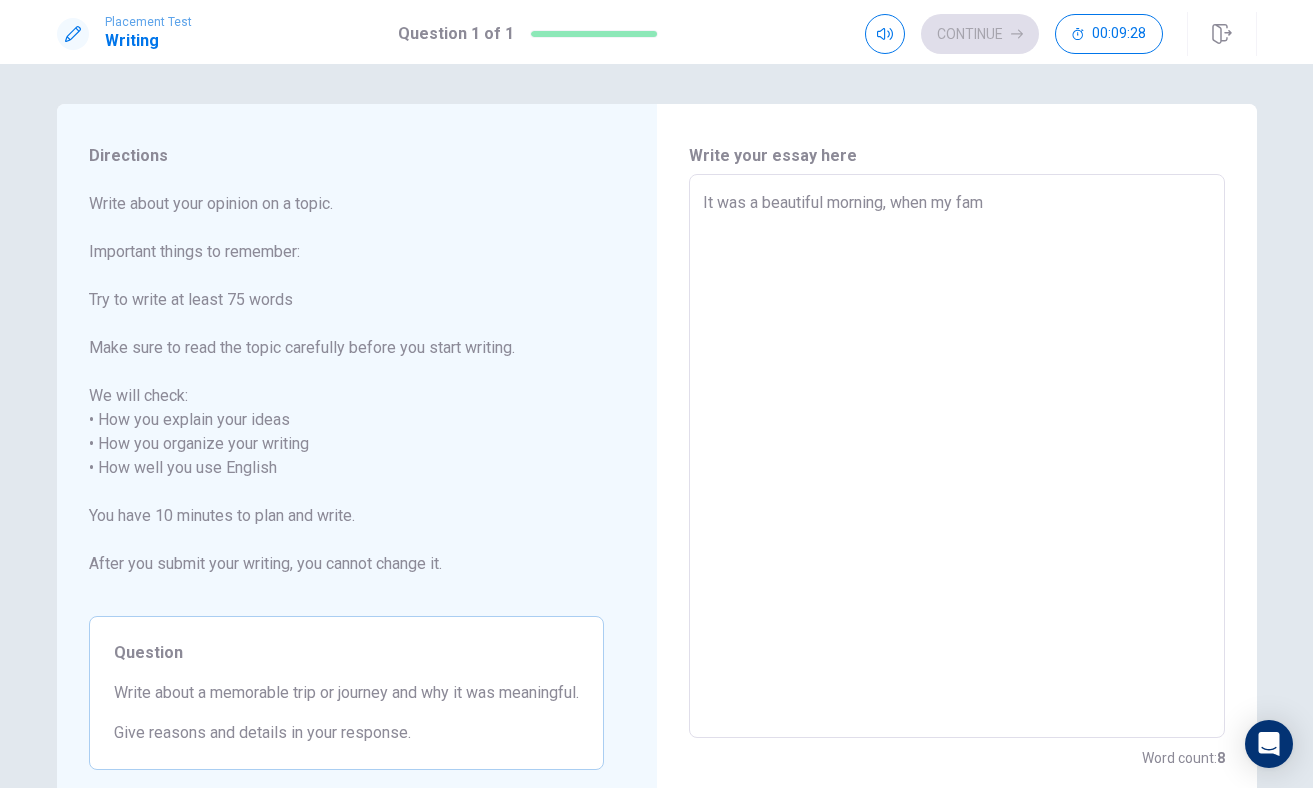 type on "x" 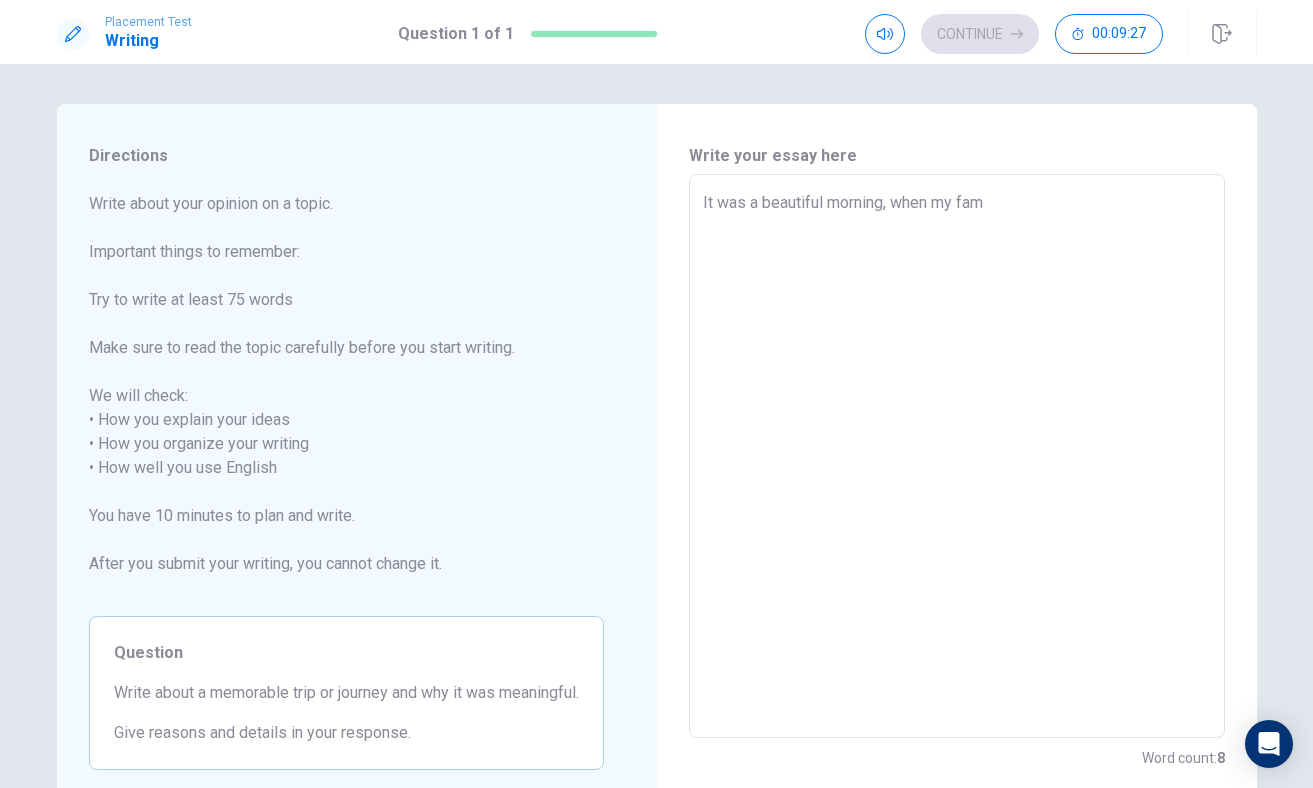 type on "It was a beautiful morning, when my fami" 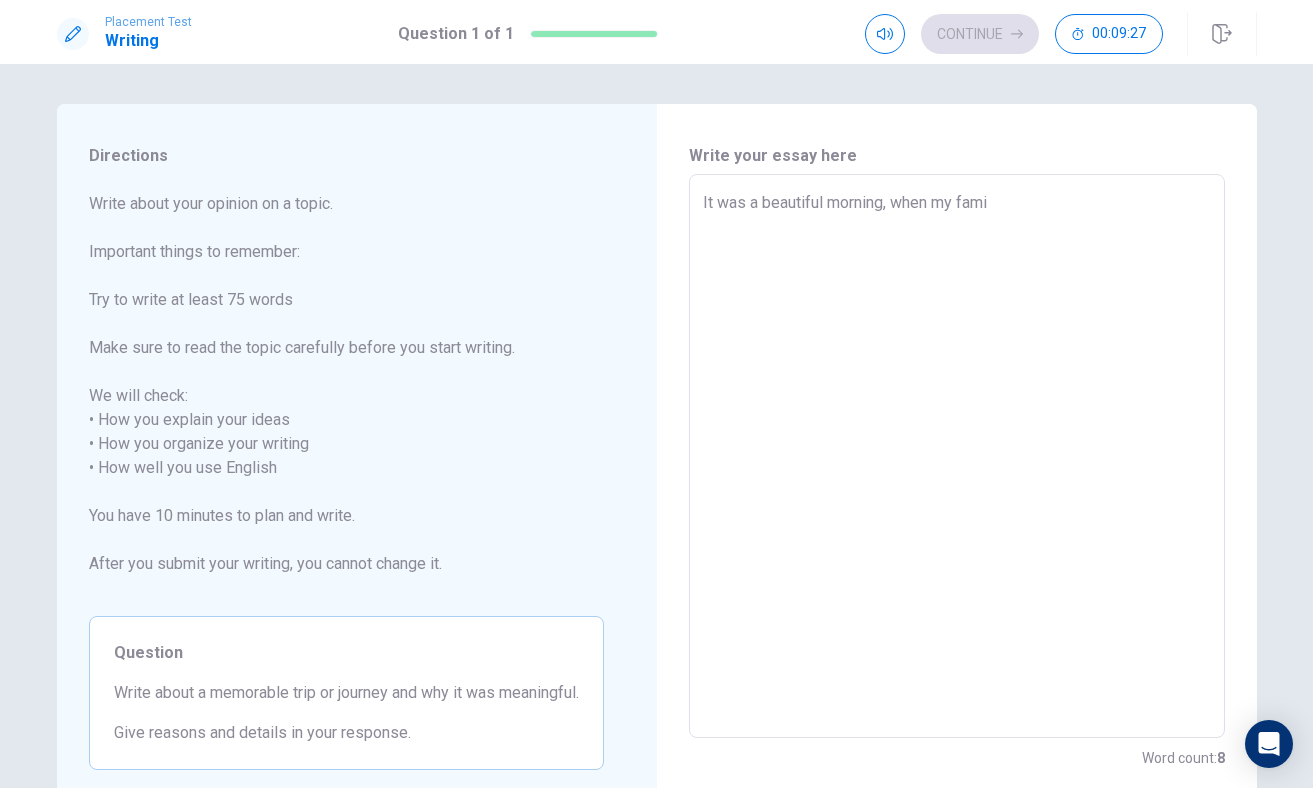 type on "x" 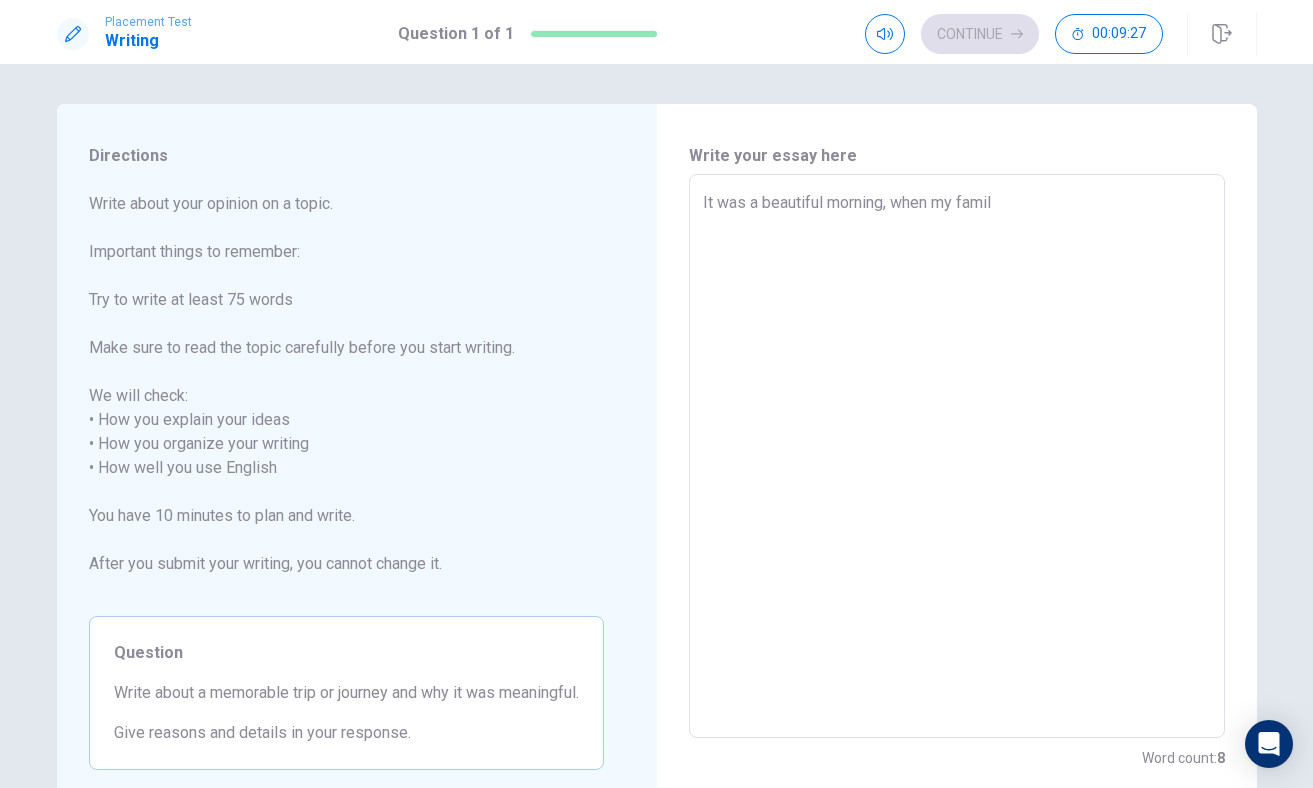 type on "x" 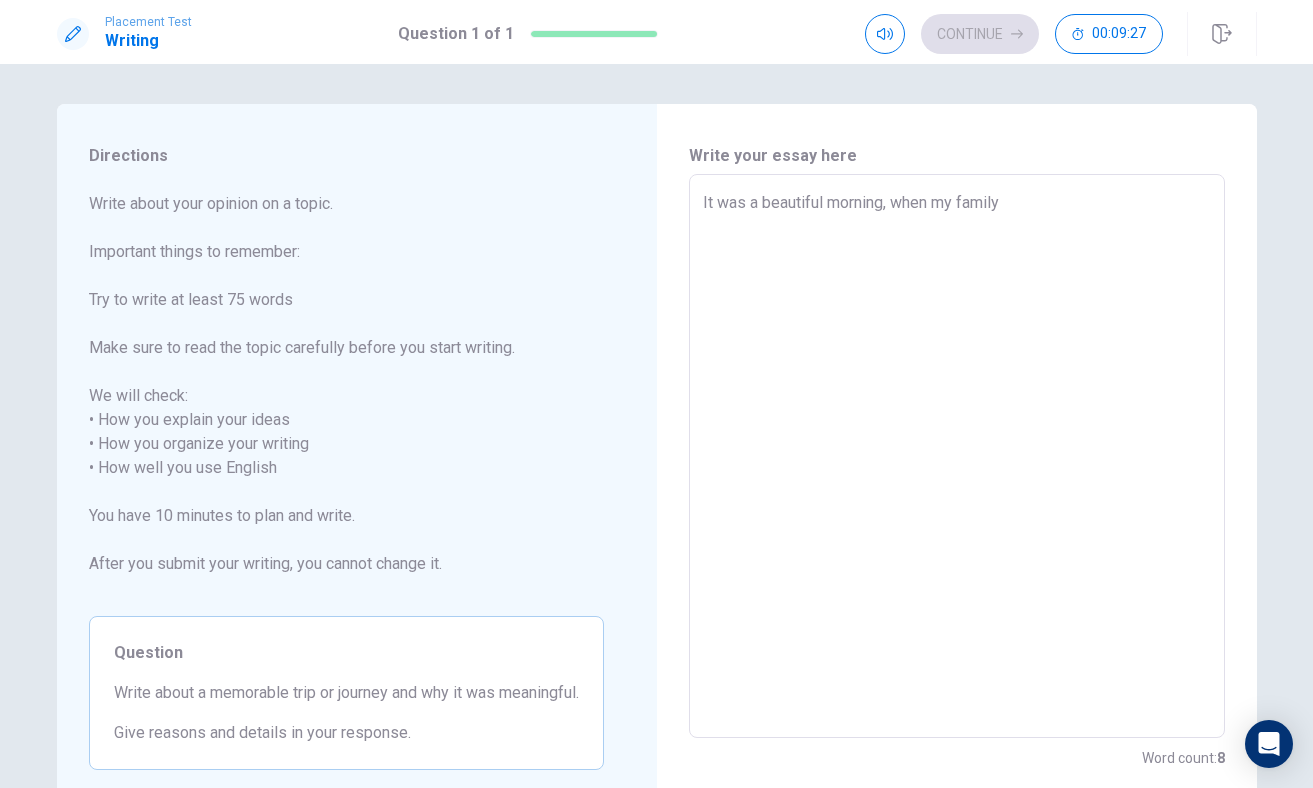 type on "x" 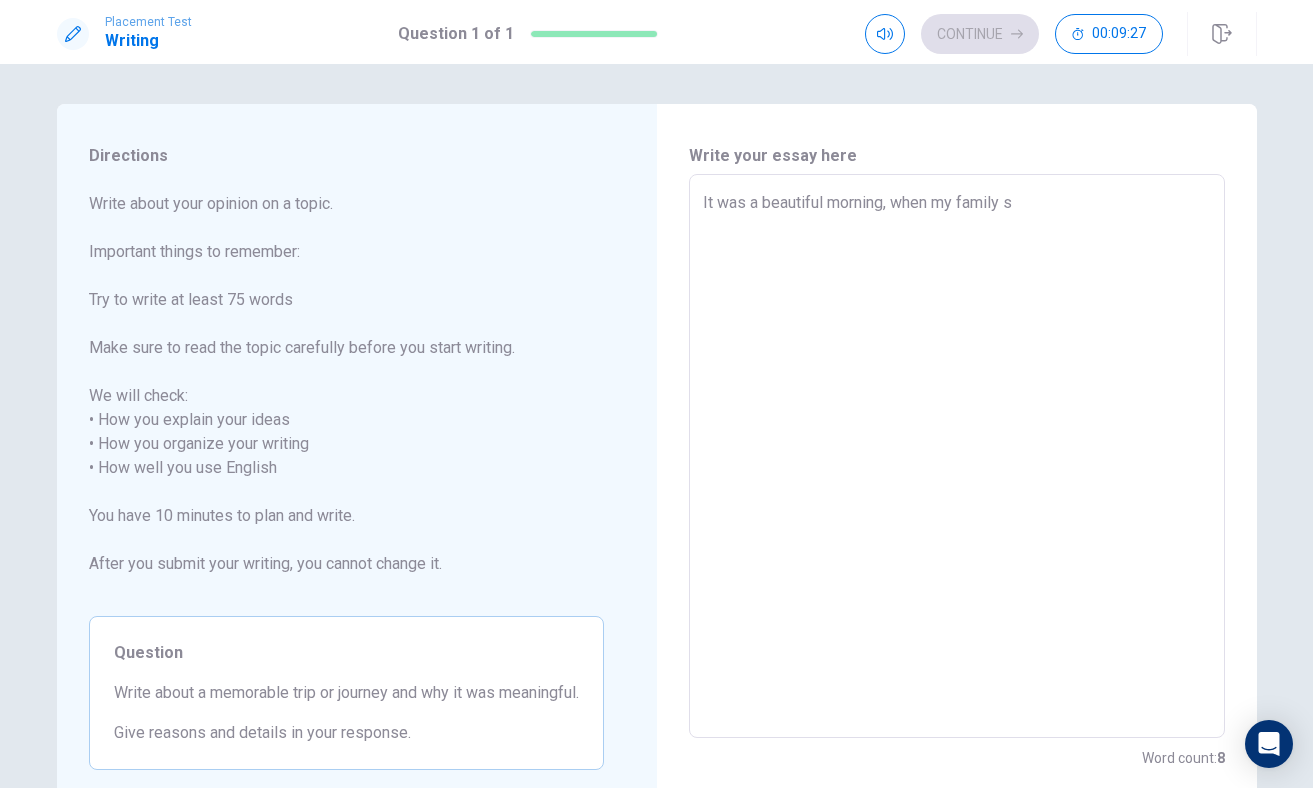 type on "x" 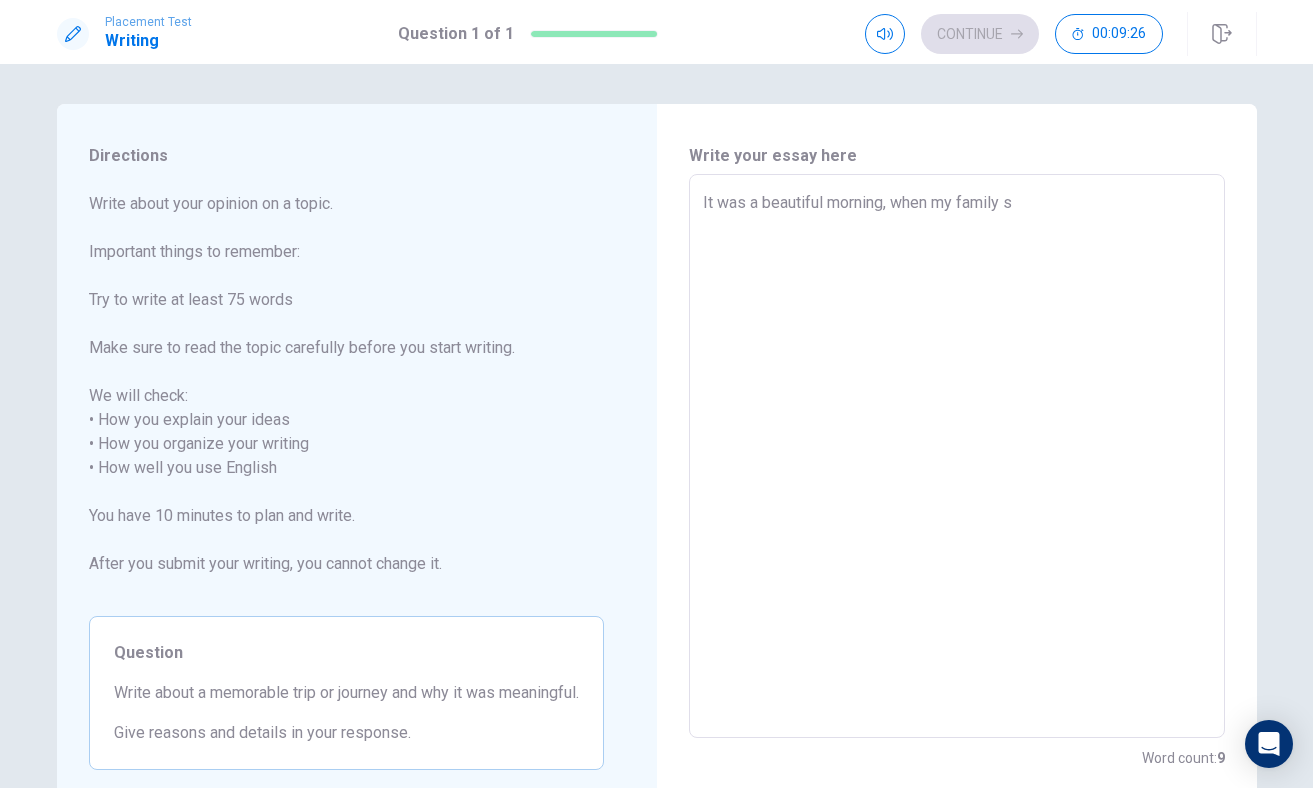 type on "It was a beautiful morning, when my family se" 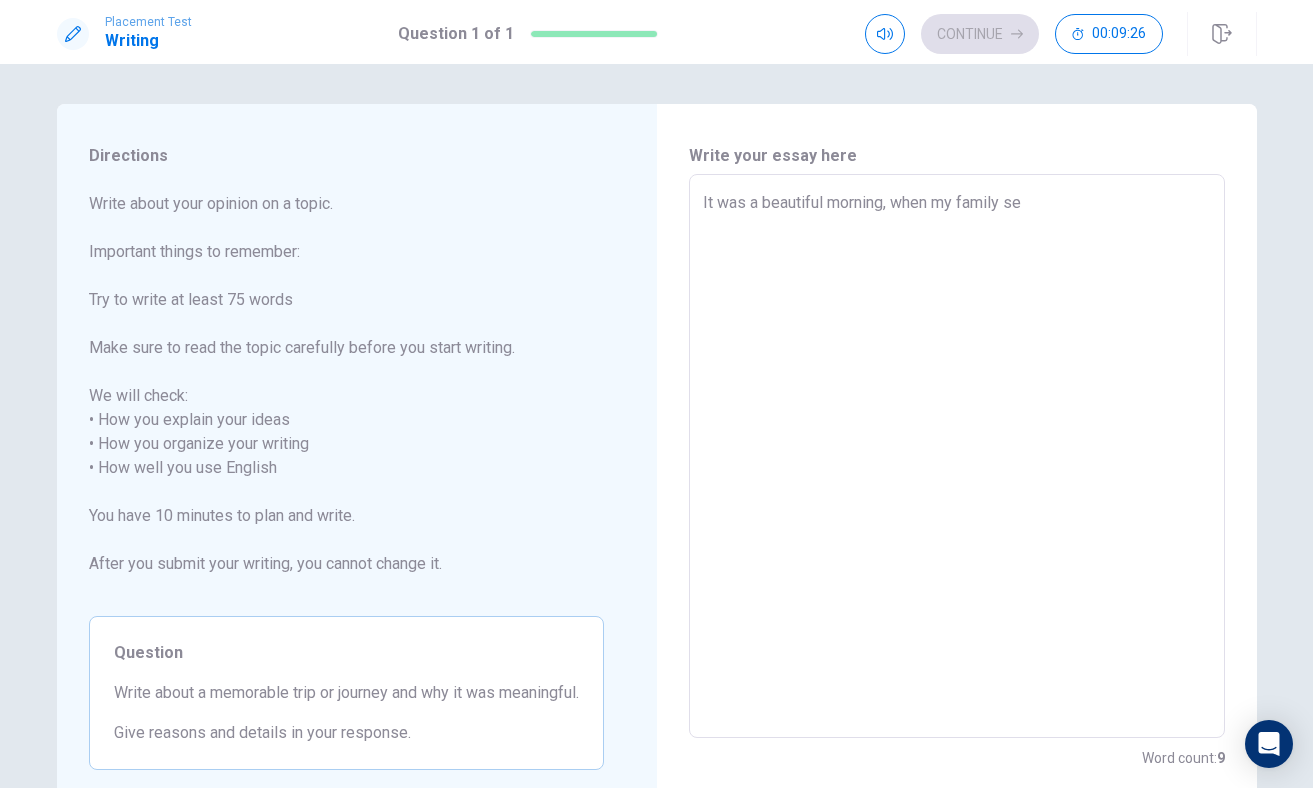 type on "x" 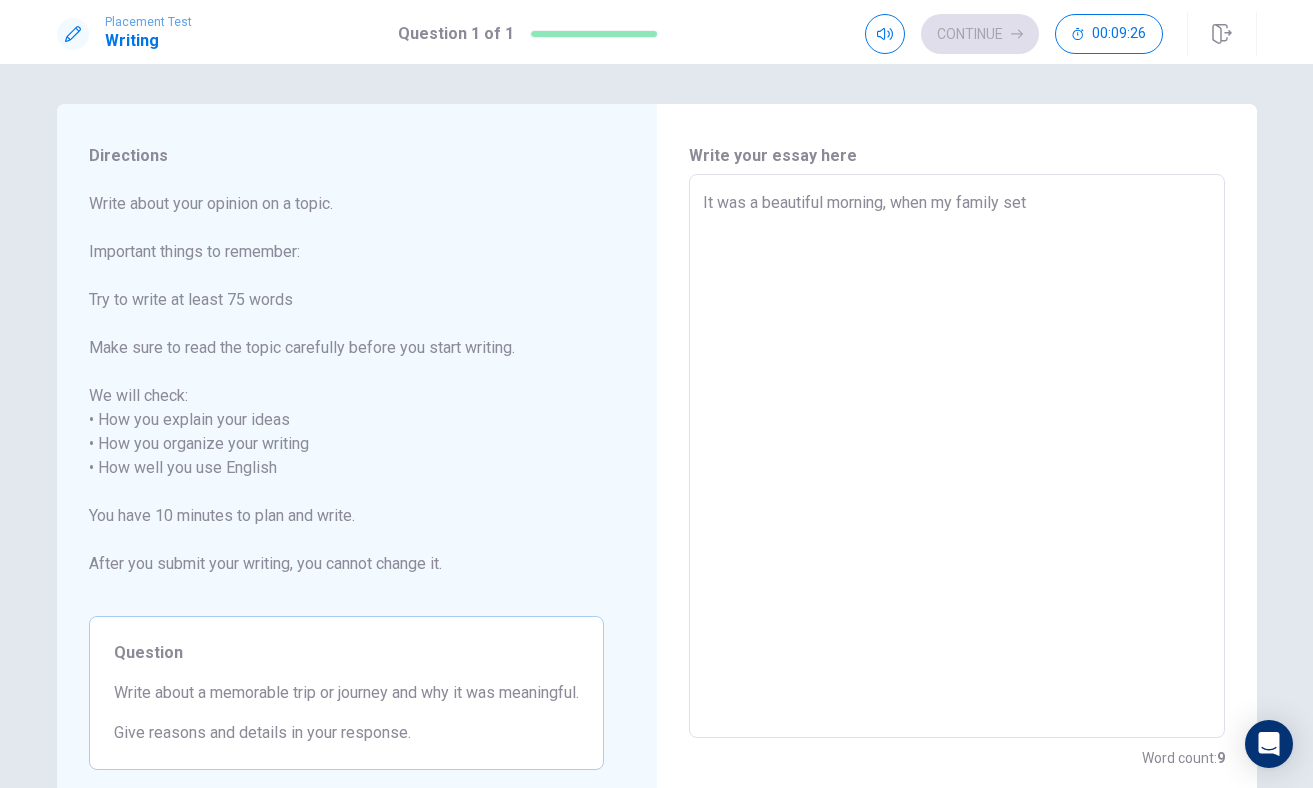 type on "x" 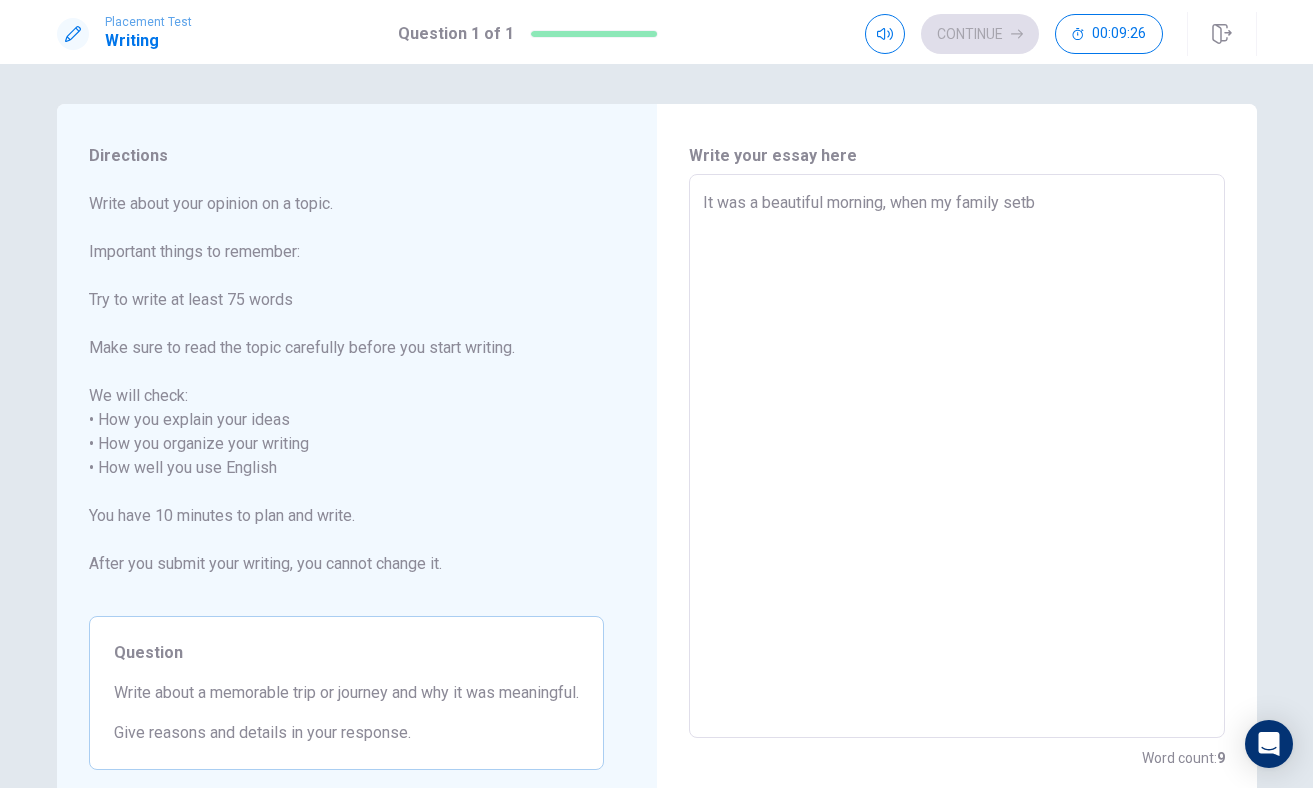 type on "It was a beautiful morning, when my family setb" 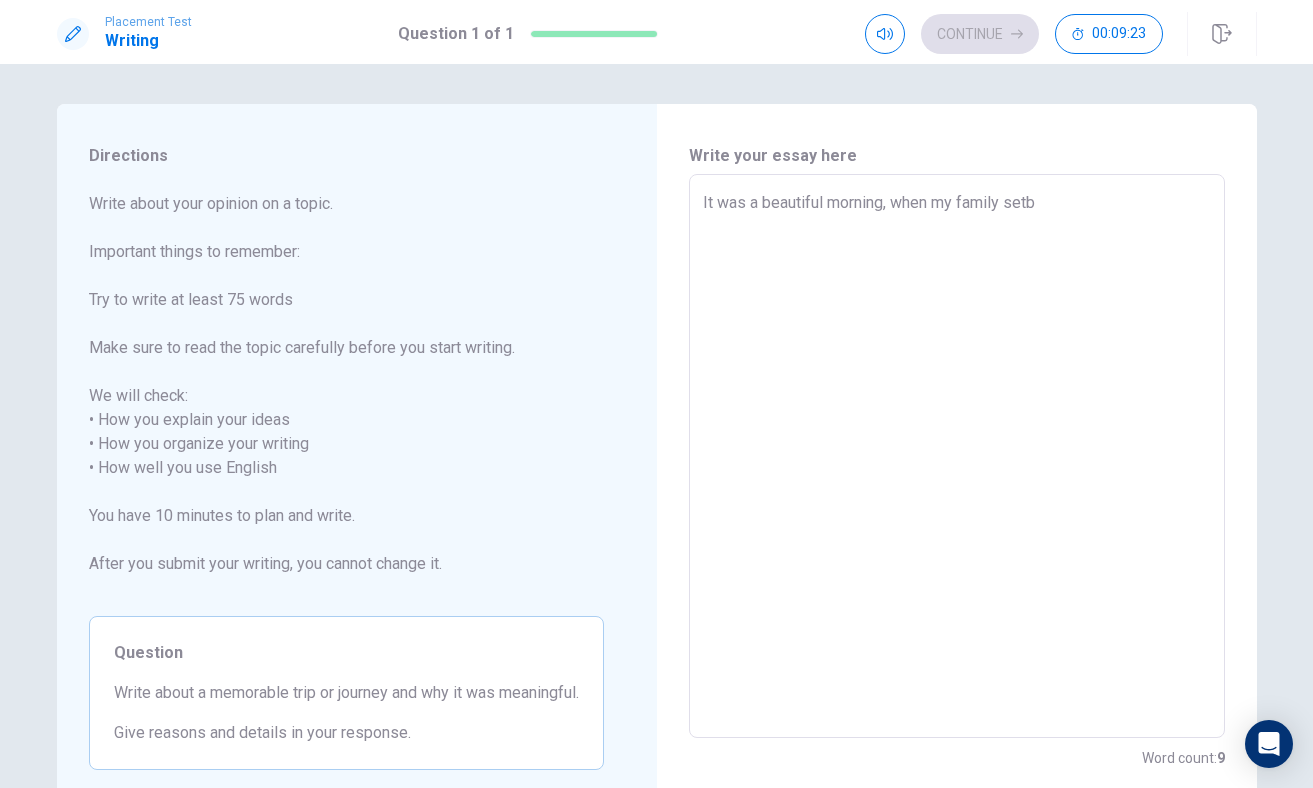 type on "x" 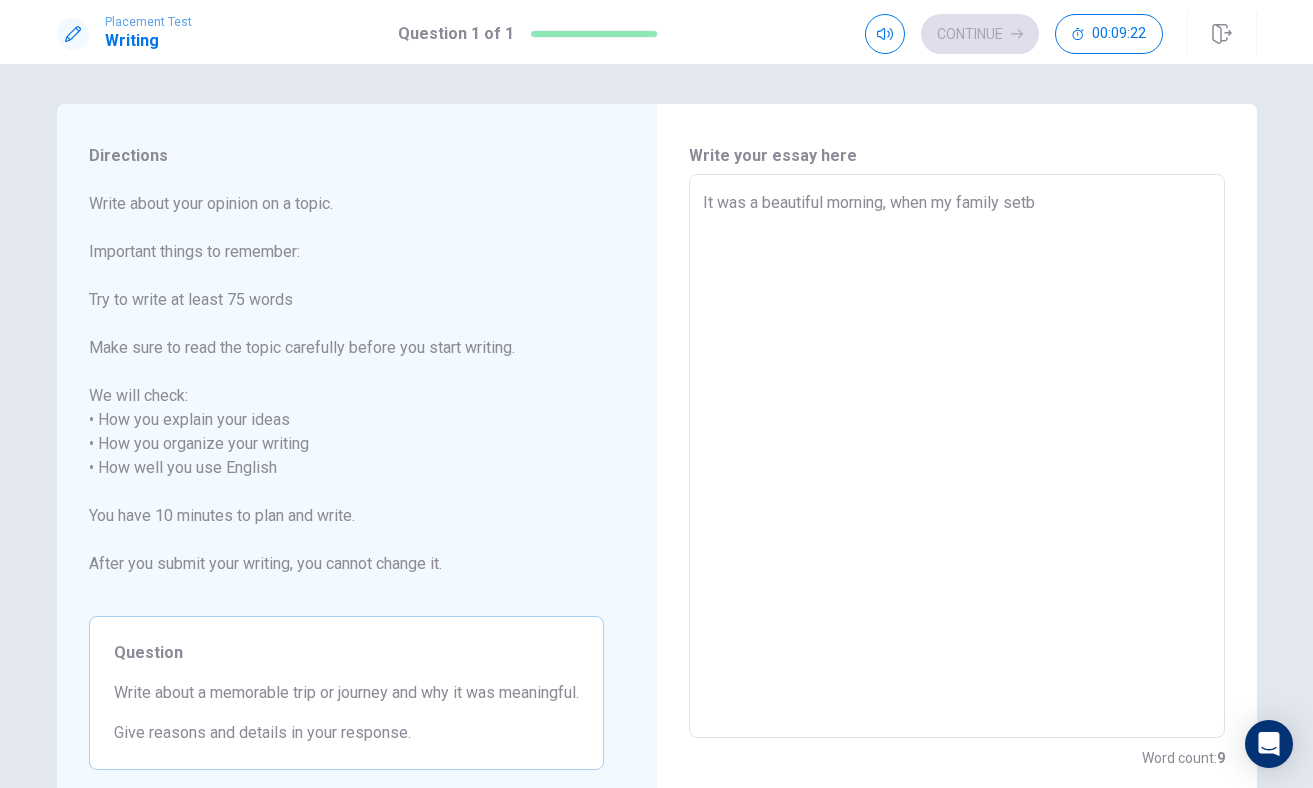 type on "It was a beautiful morning, when my family setb" 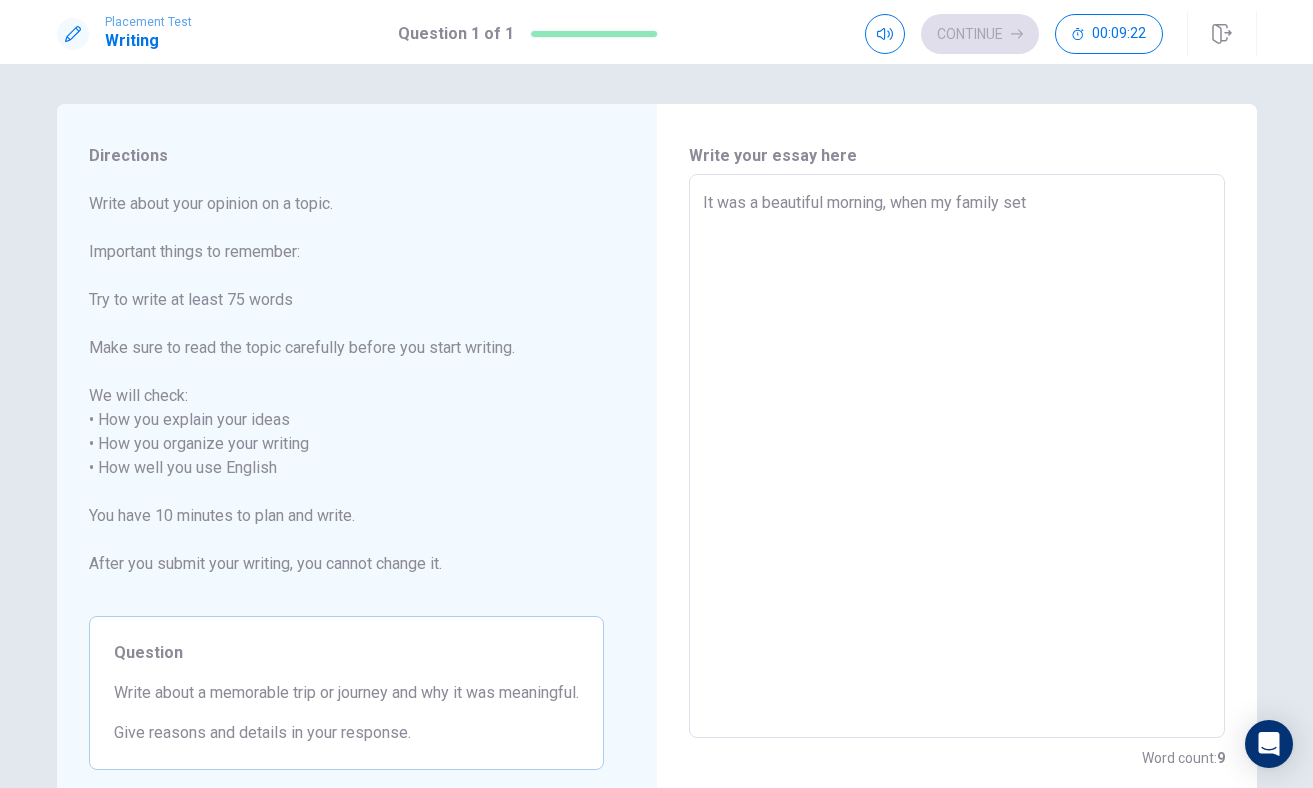 type on "x" 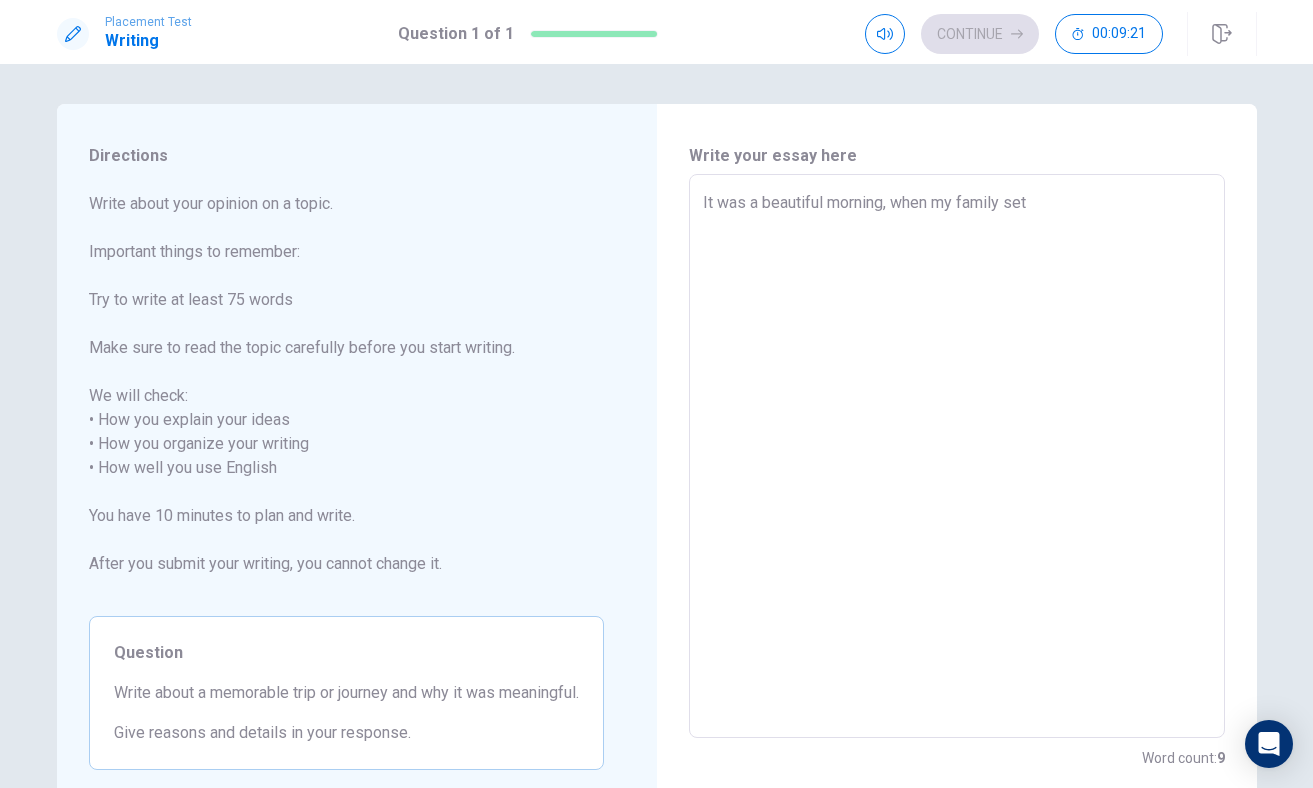type on "It was a beautiful morning, when my family set" 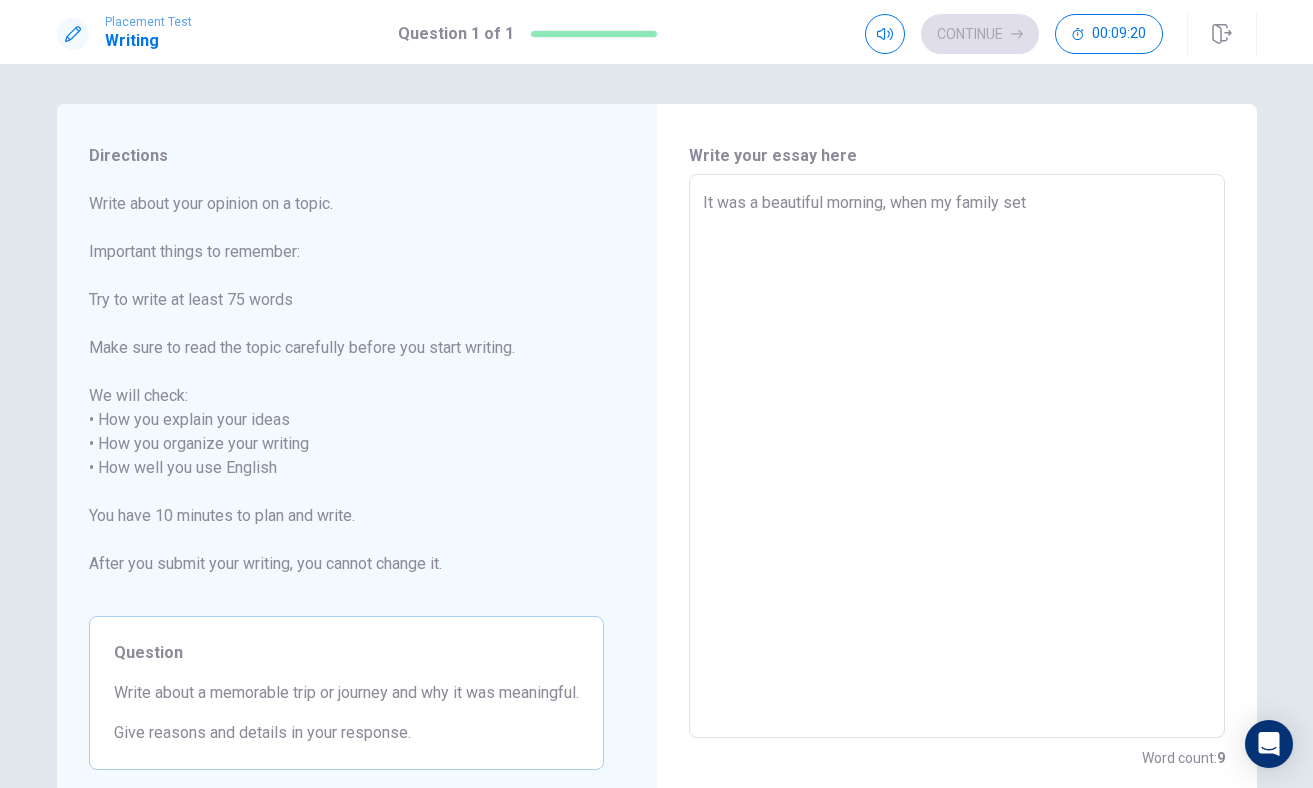 type on "x" 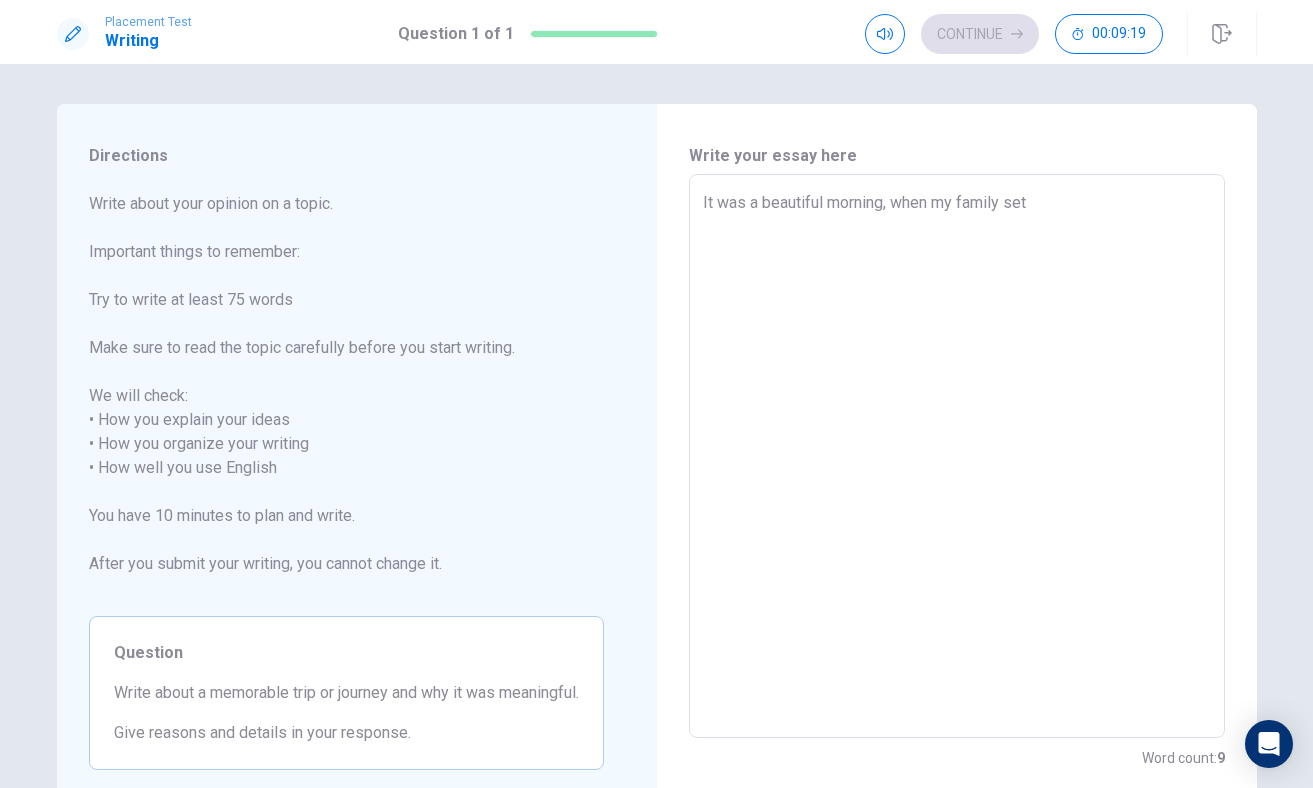 type on "It was a beautiful morning, when my family set o" 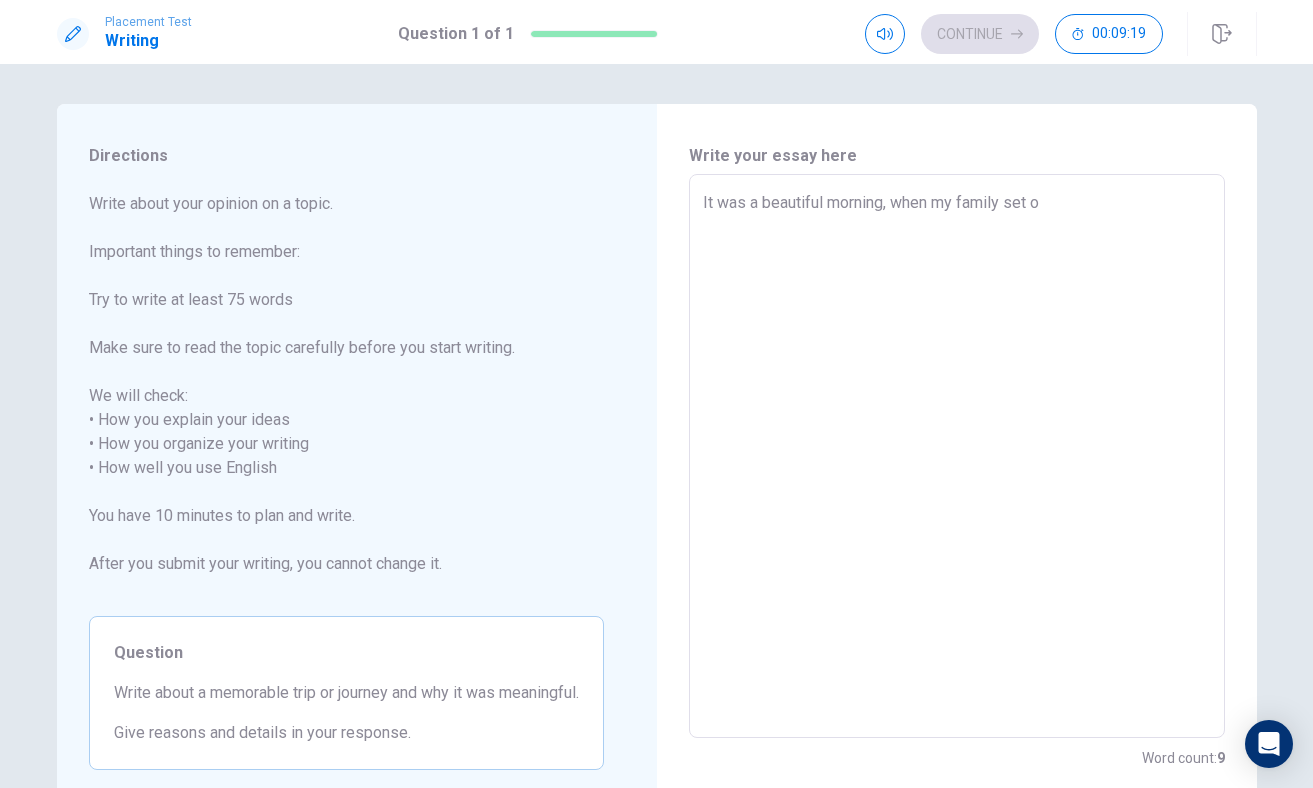 type on "x" 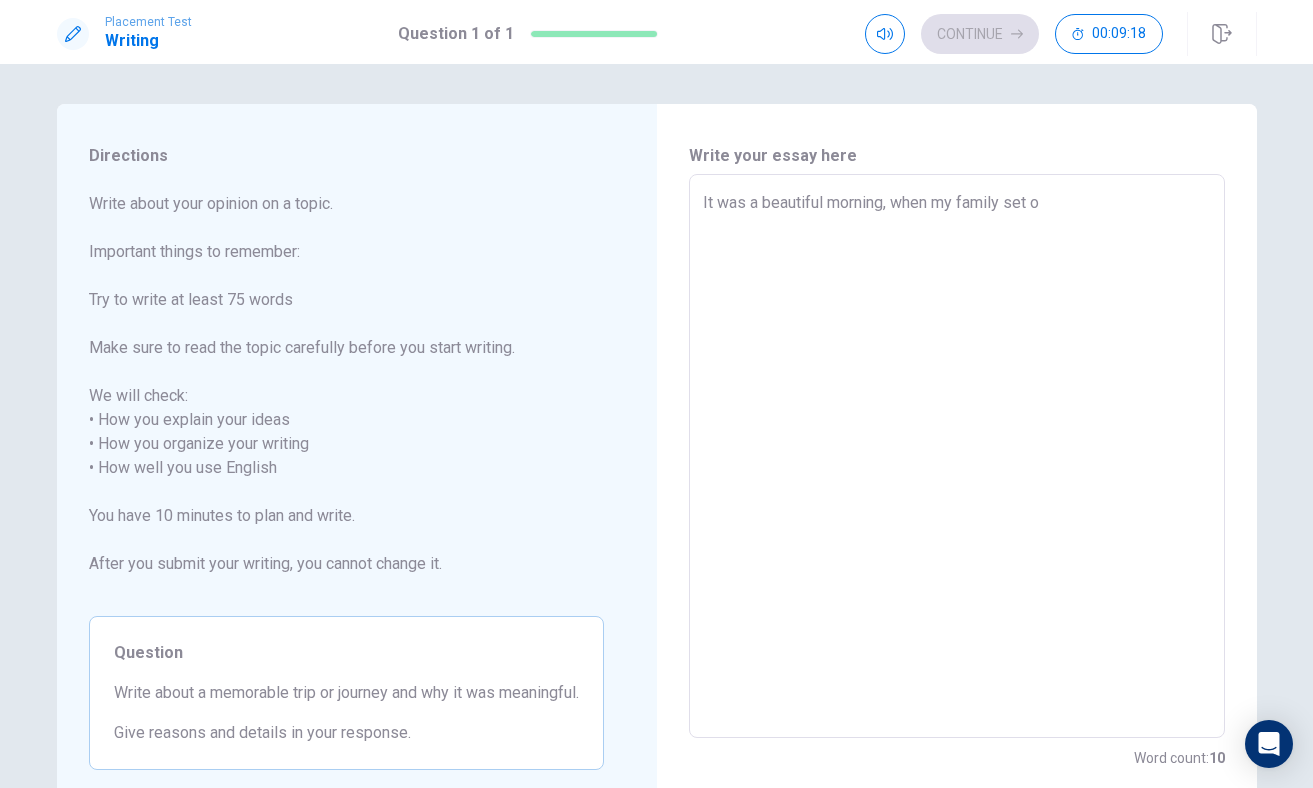 type on "It was a beautiful morning, when my family set on" 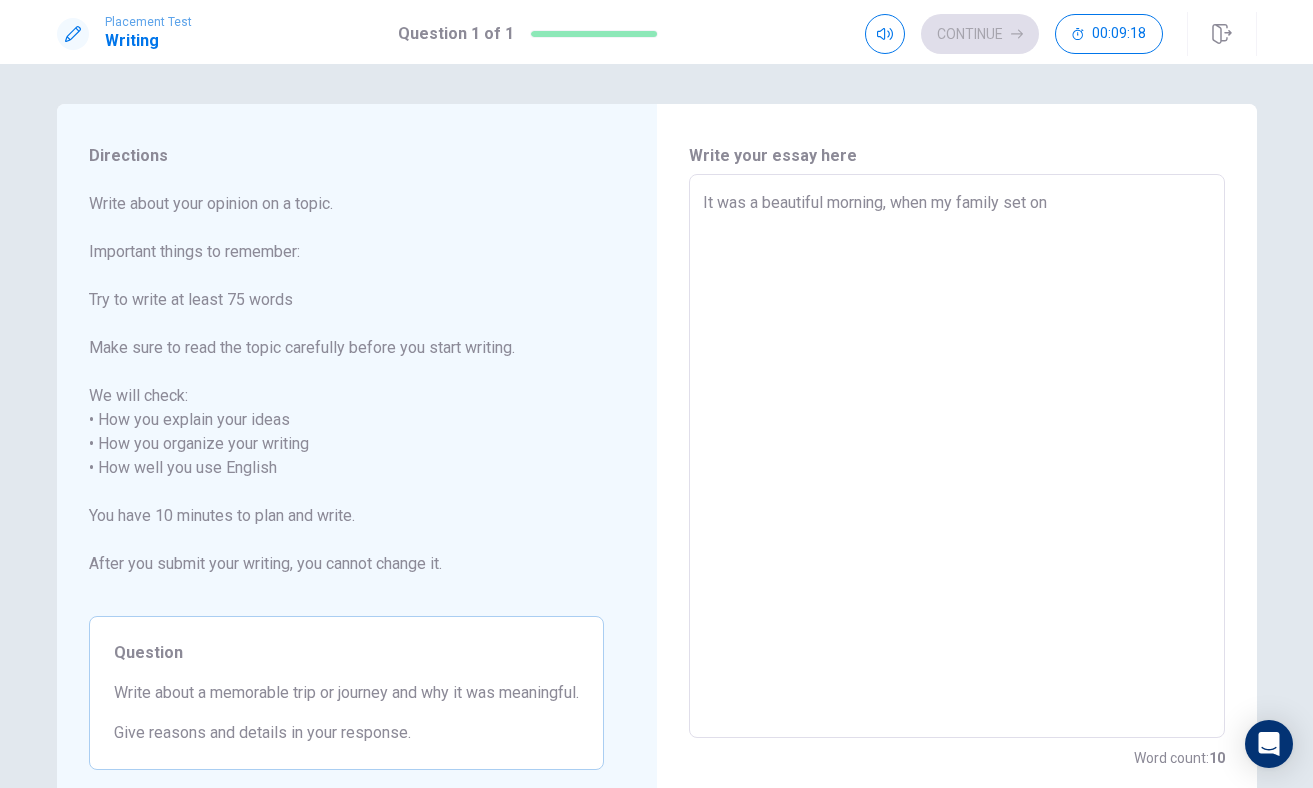 type on "x" 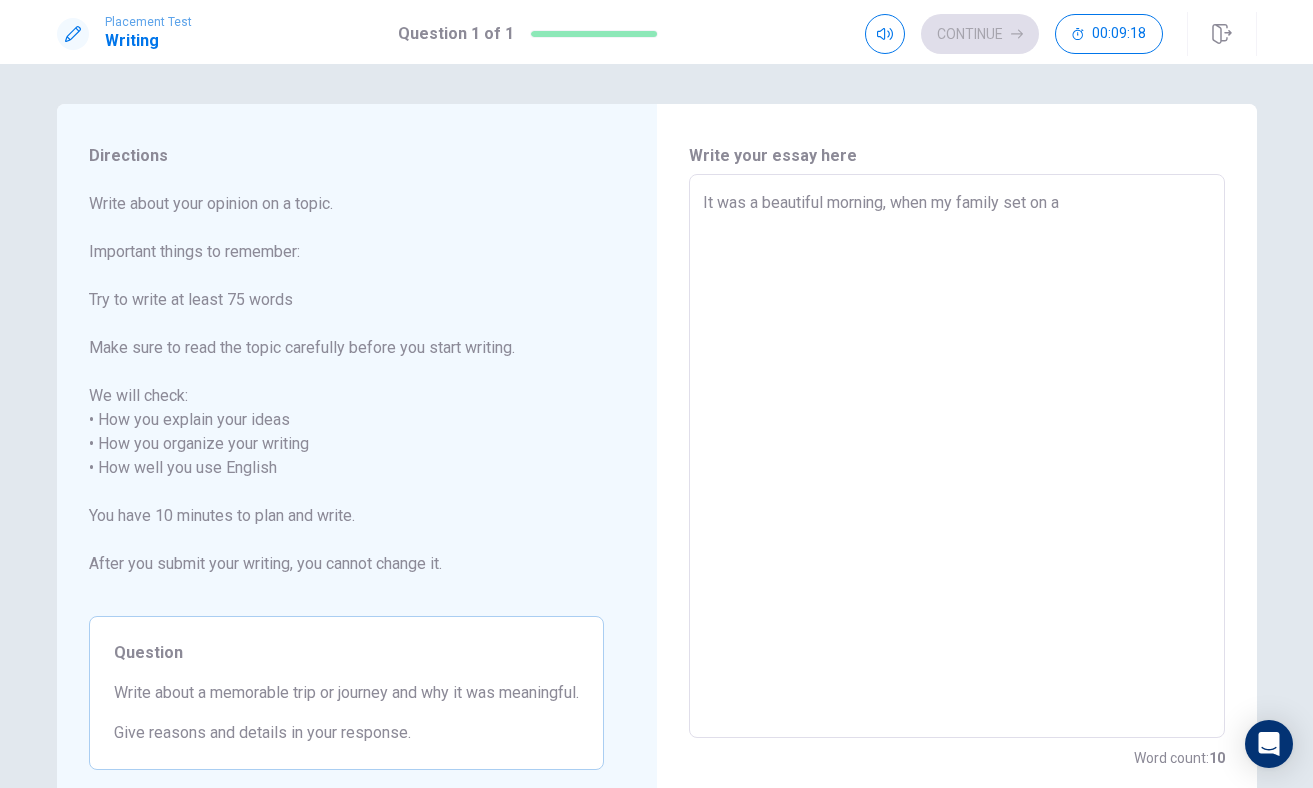 type on "x" 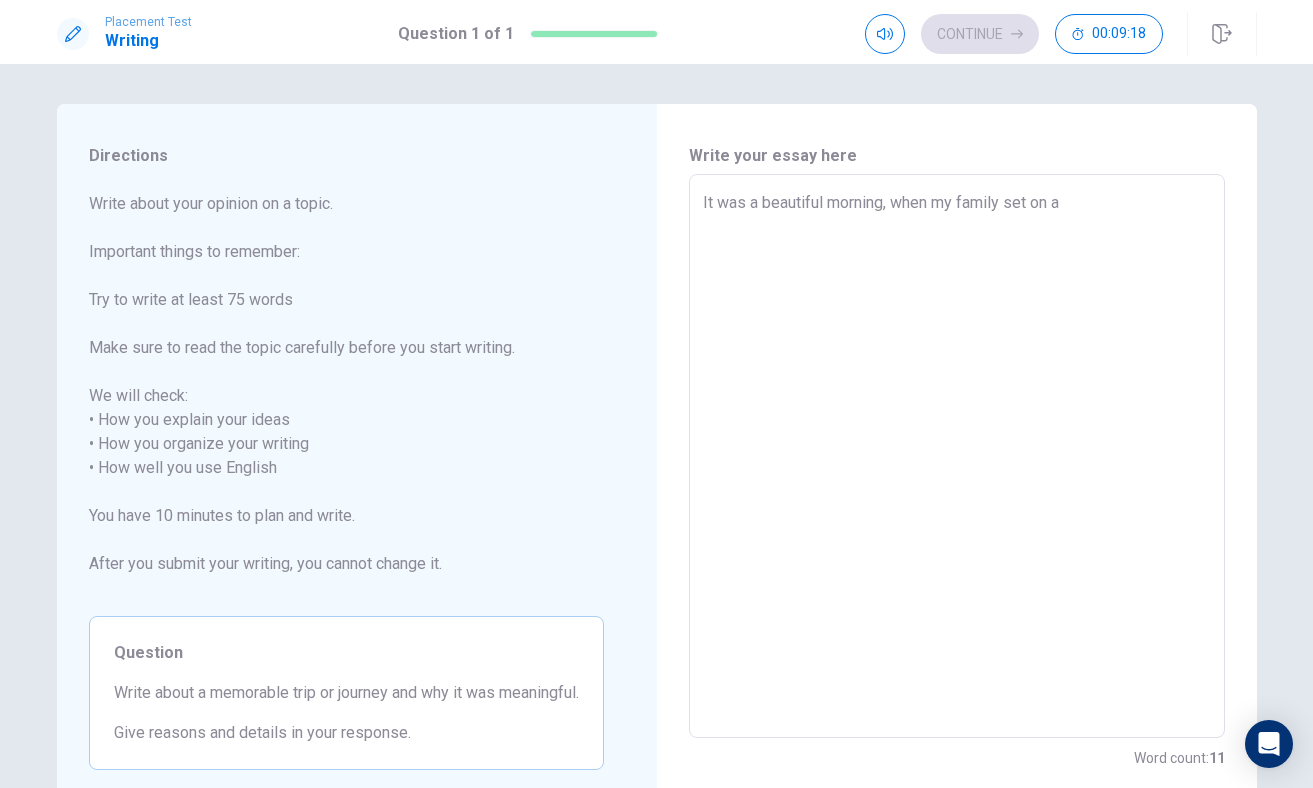type on "x" 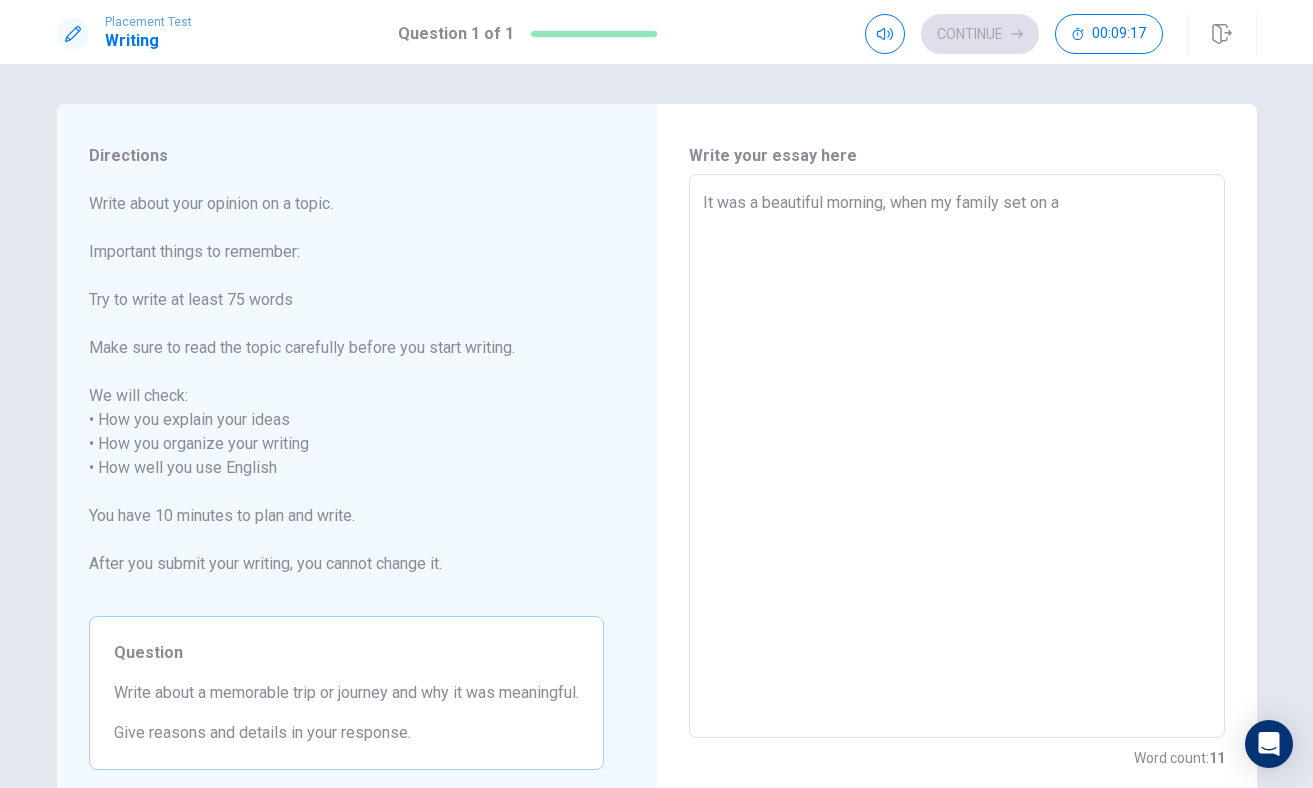 type on "It was a beautiful morning, when my family set on a t" 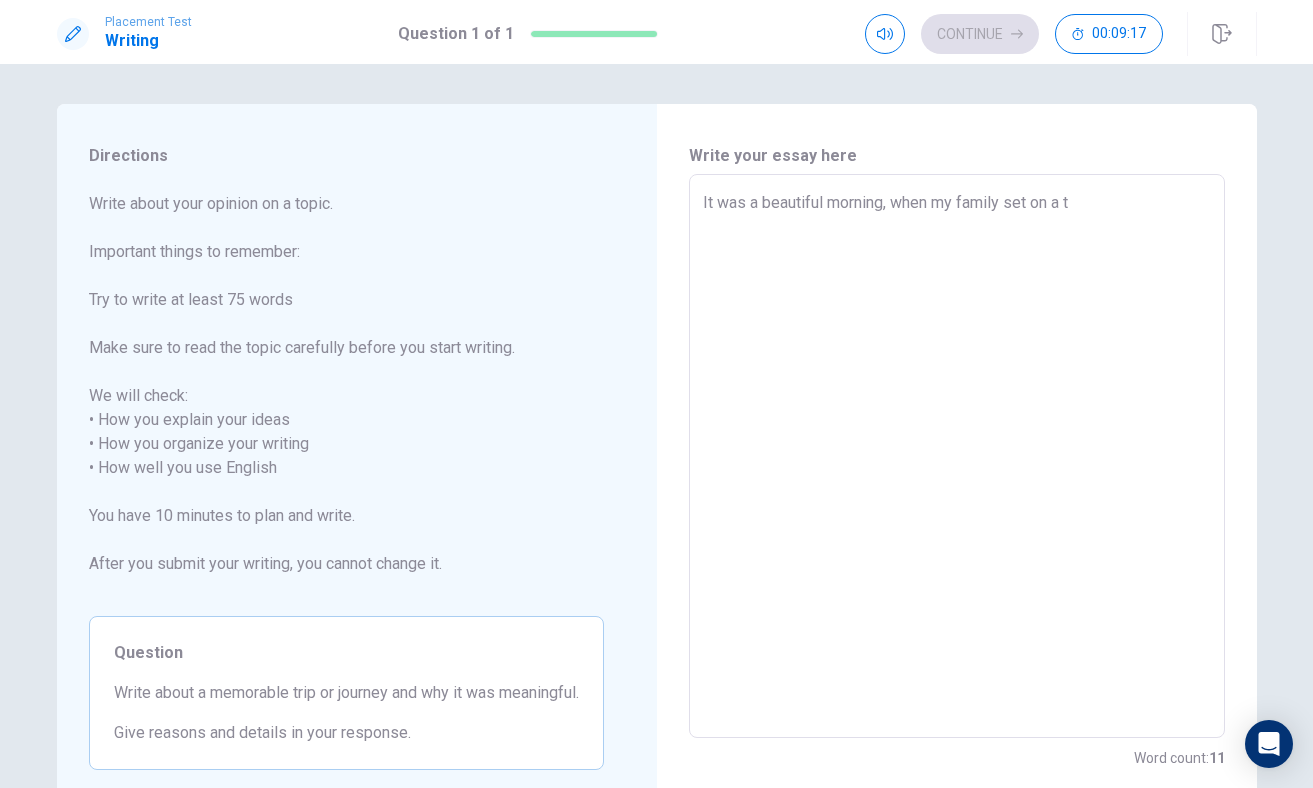 type on "x" 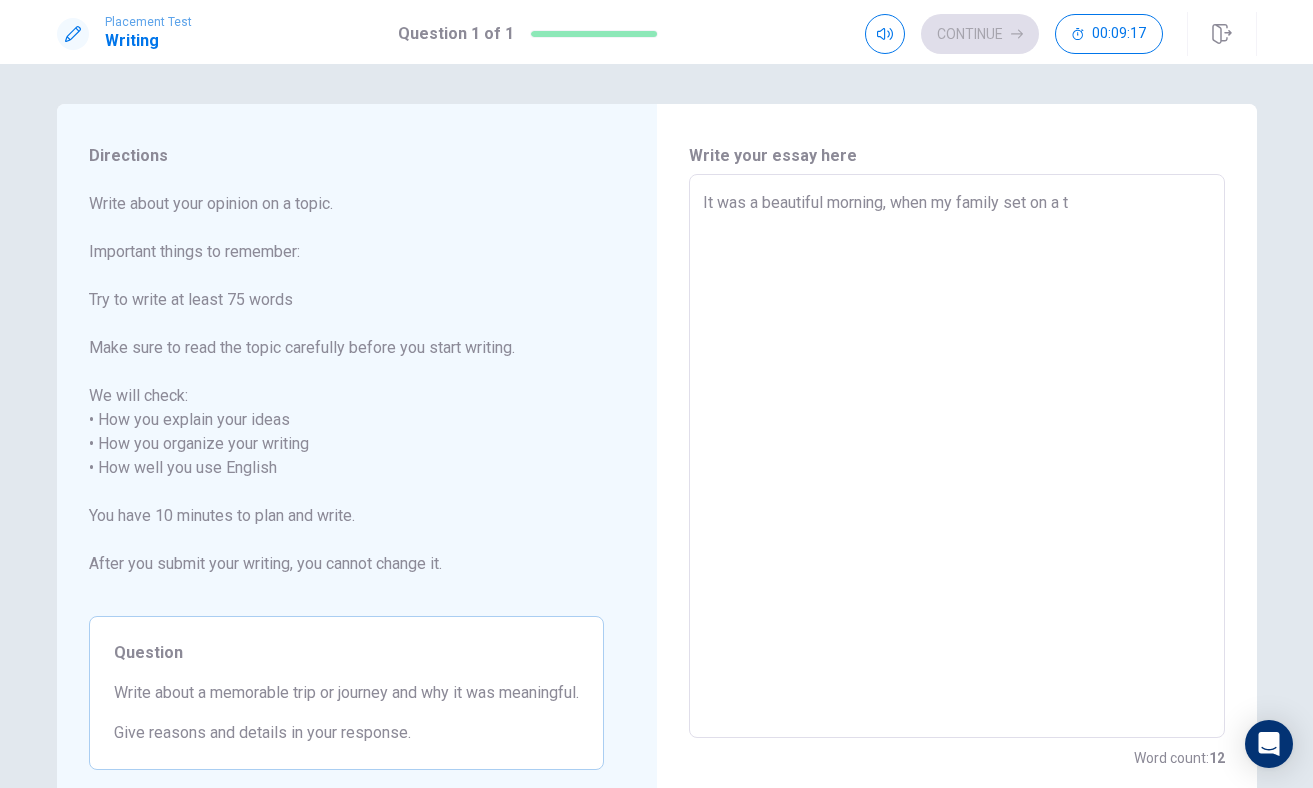 type on "It was a beautiful morning, when my family set on a tr" 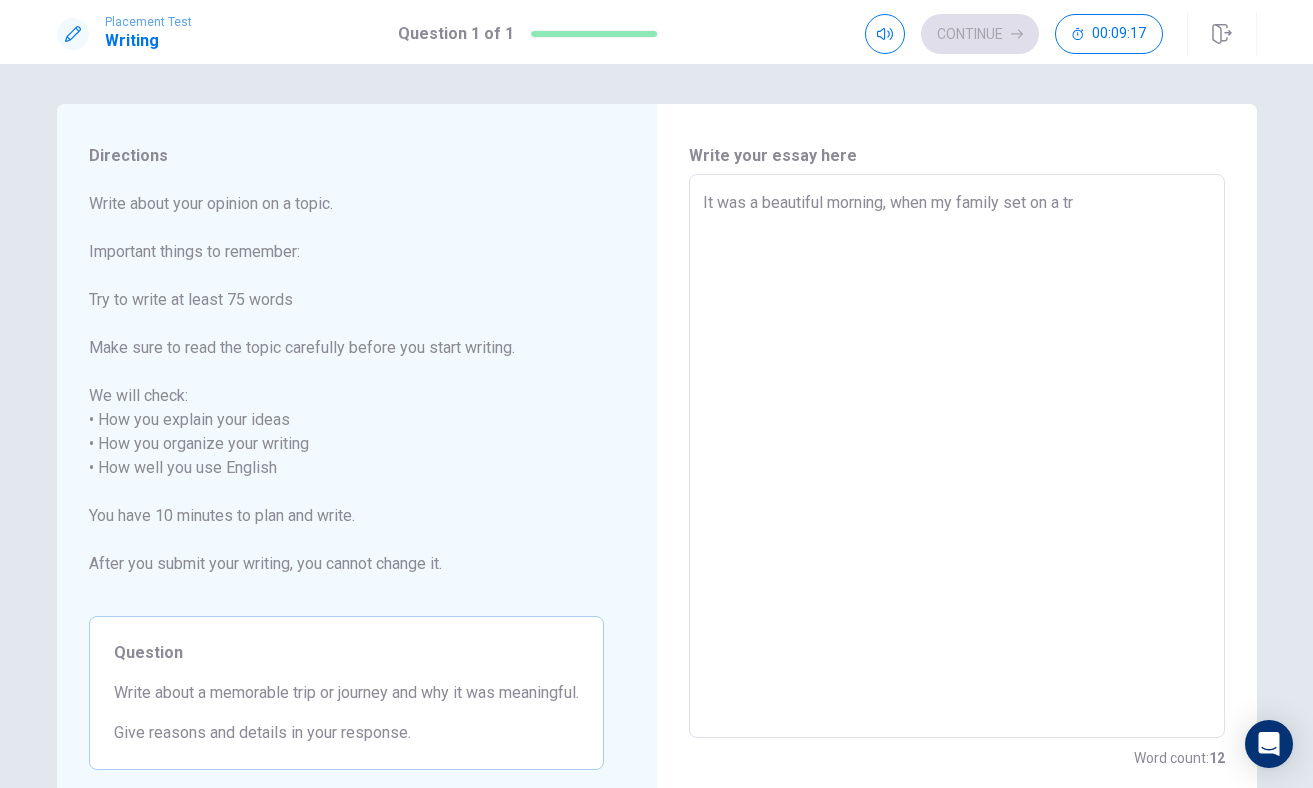 type on "x" 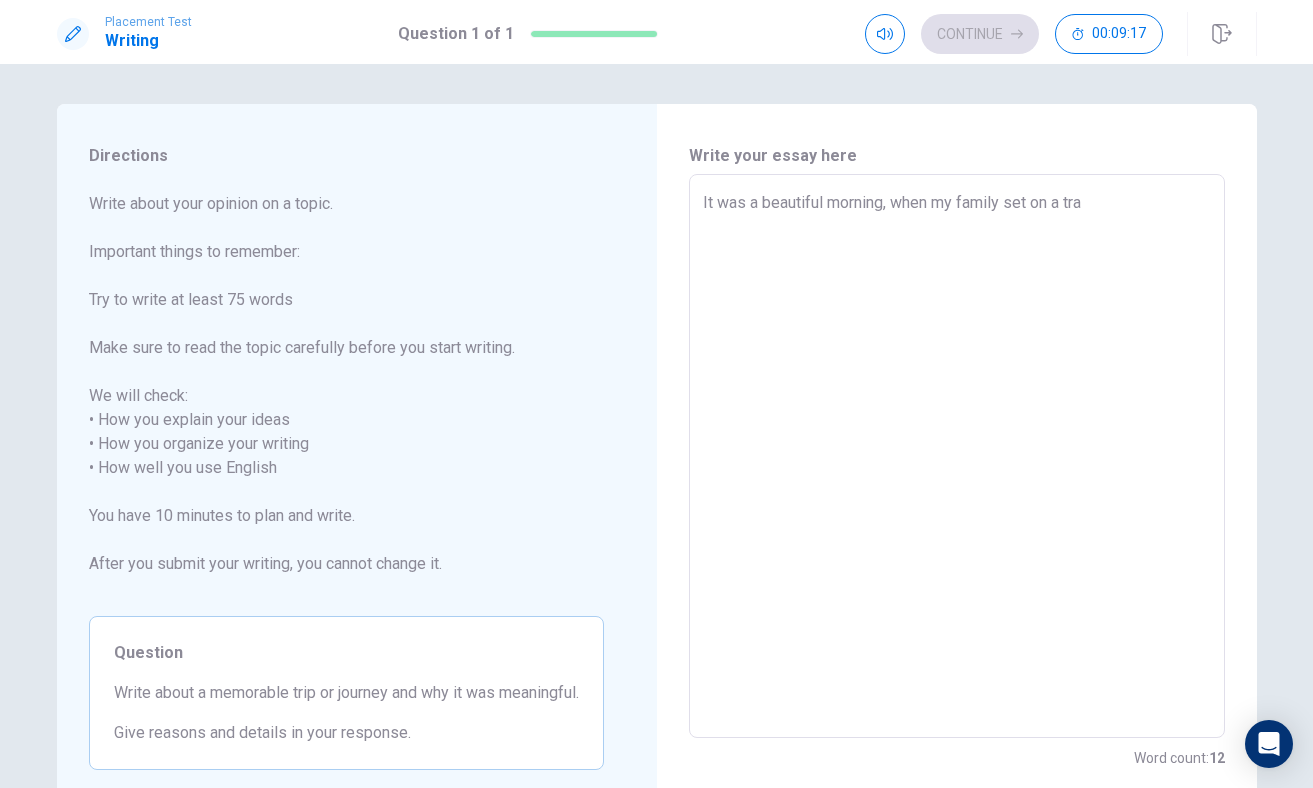 type on "x" 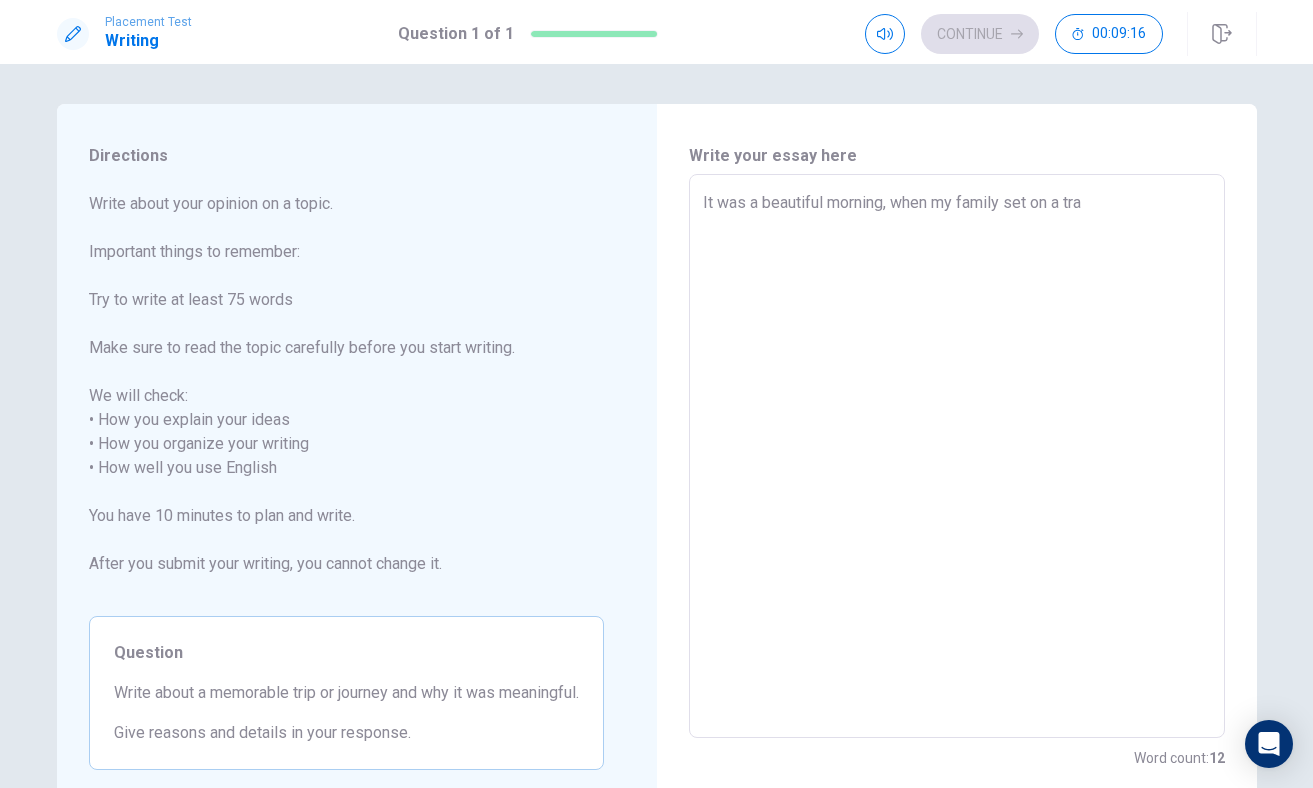 type on "It was a beautiful morning, when my family set on a trai" 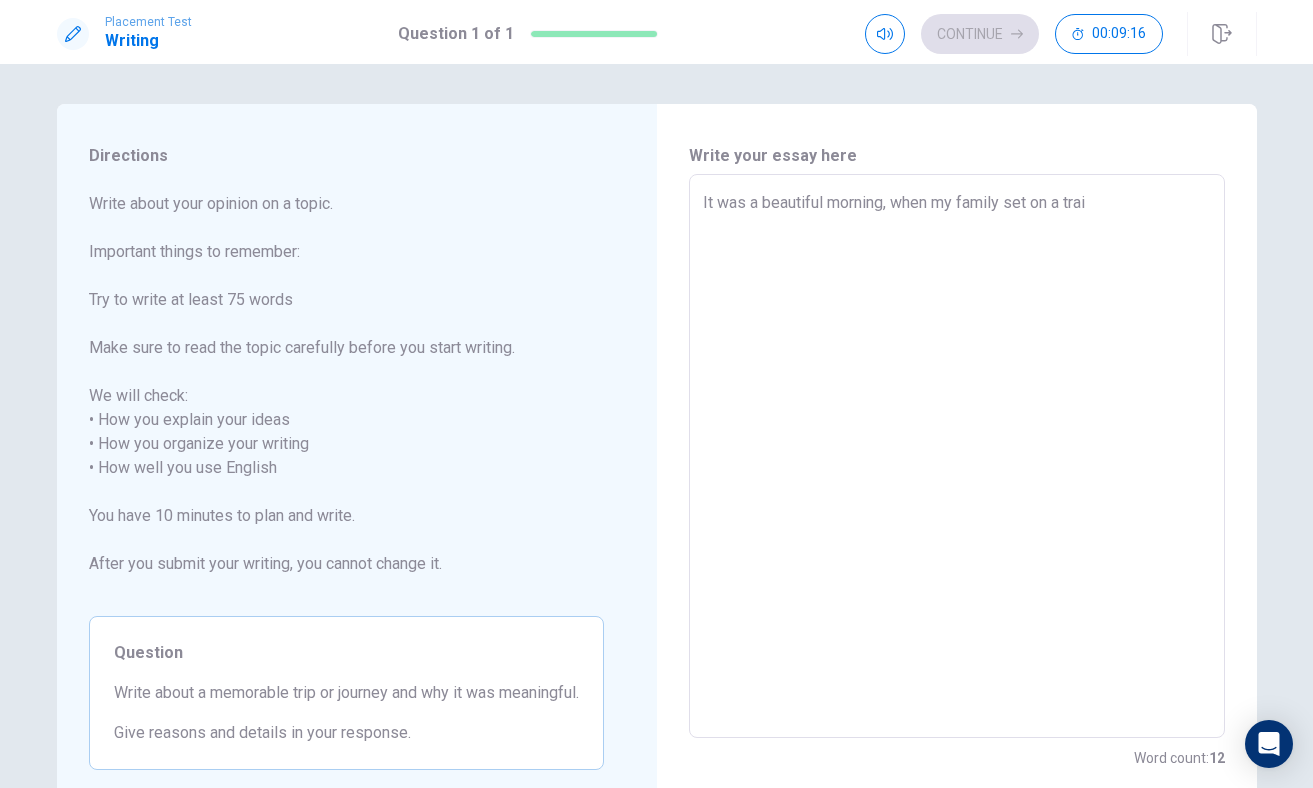 type on "x" 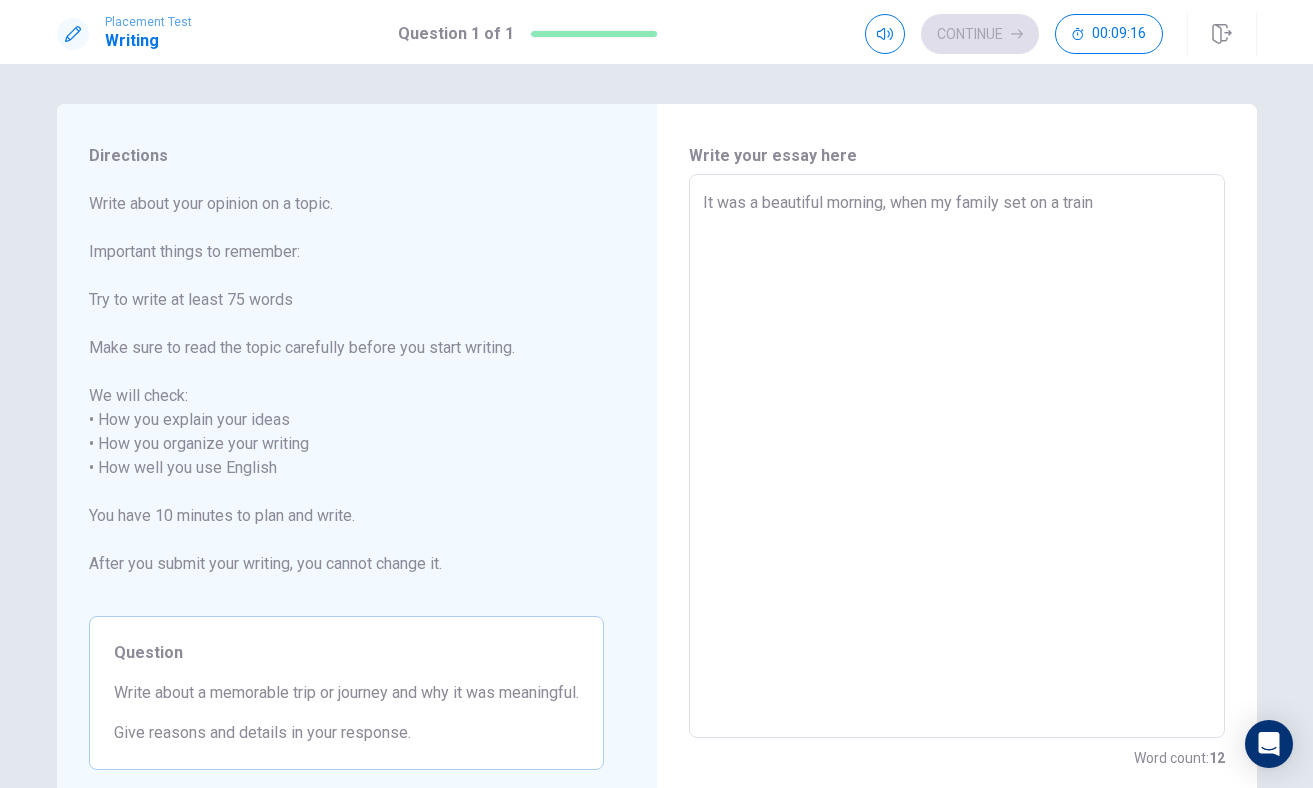 type on "x" 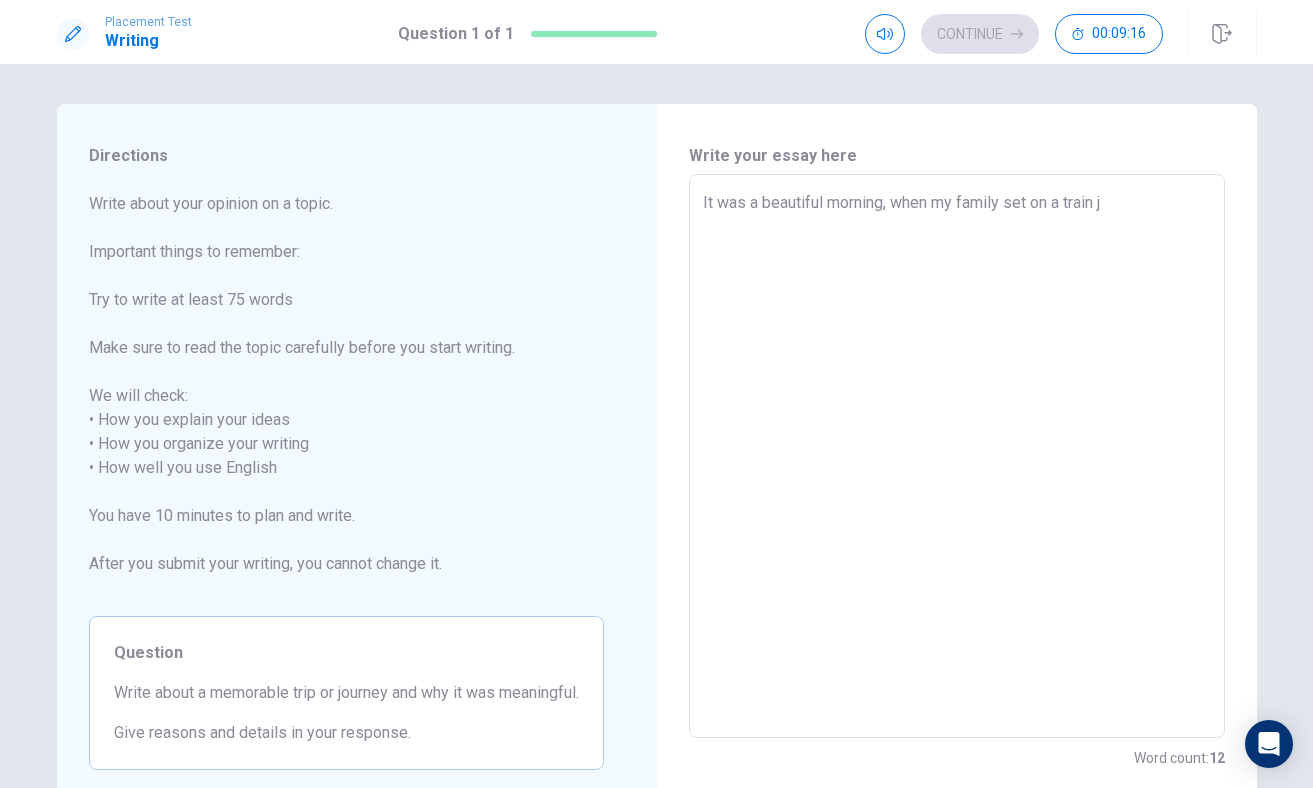 type on "x" 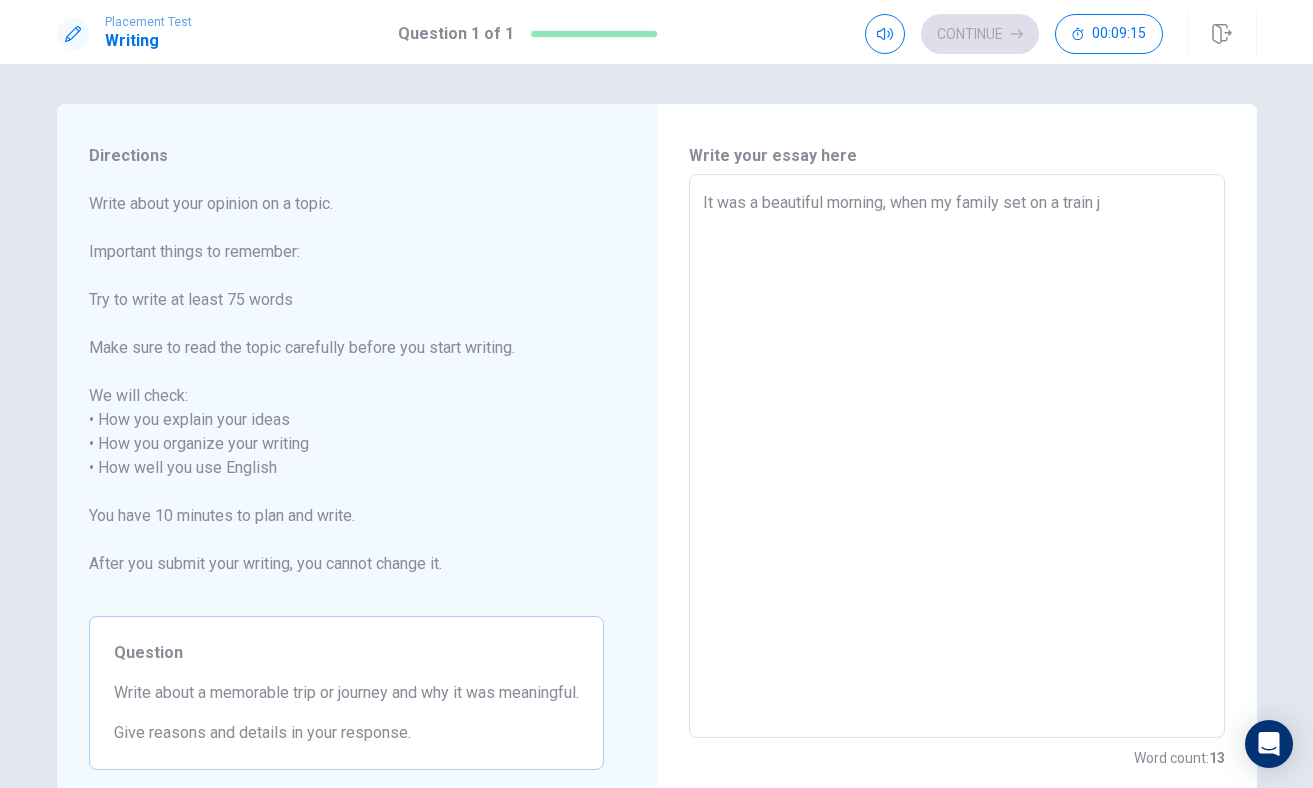 type on "It was a beautiful morning, when my family set on a train jo" 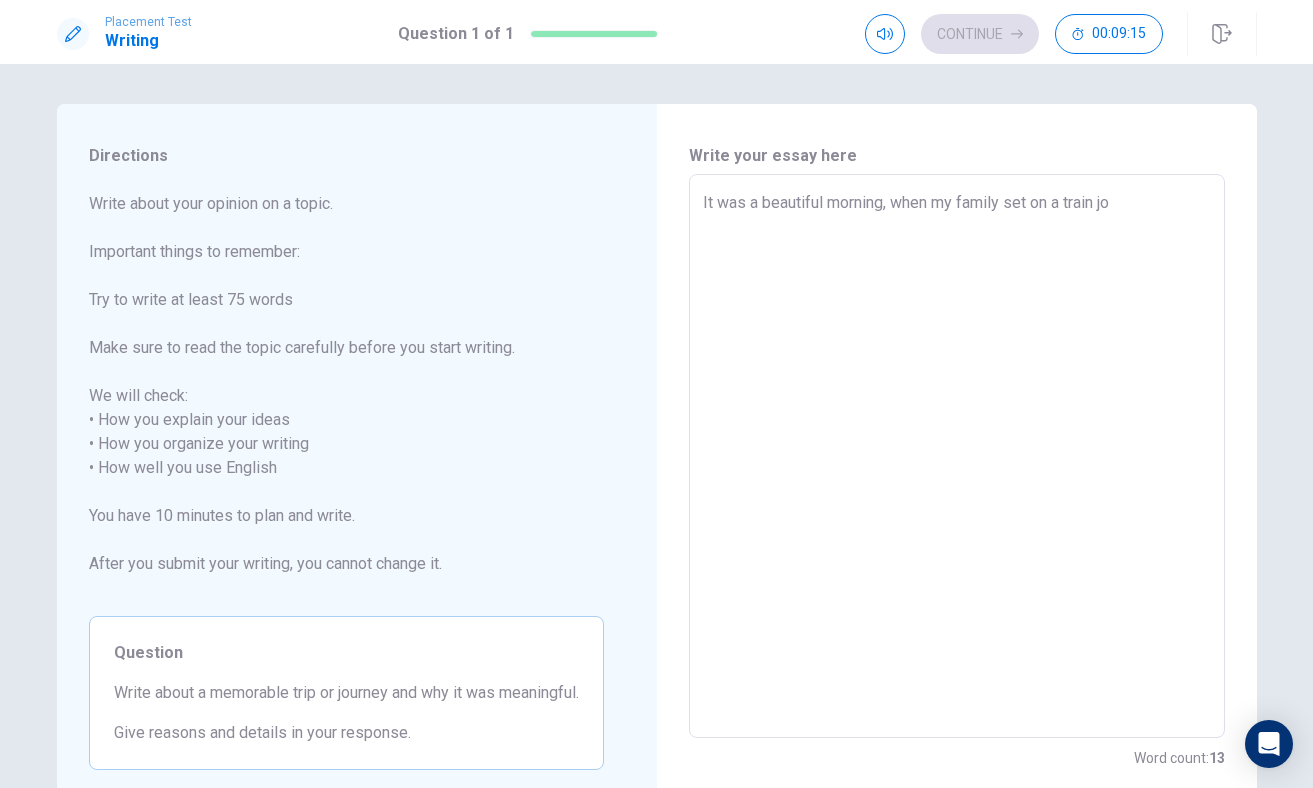 type on "x" 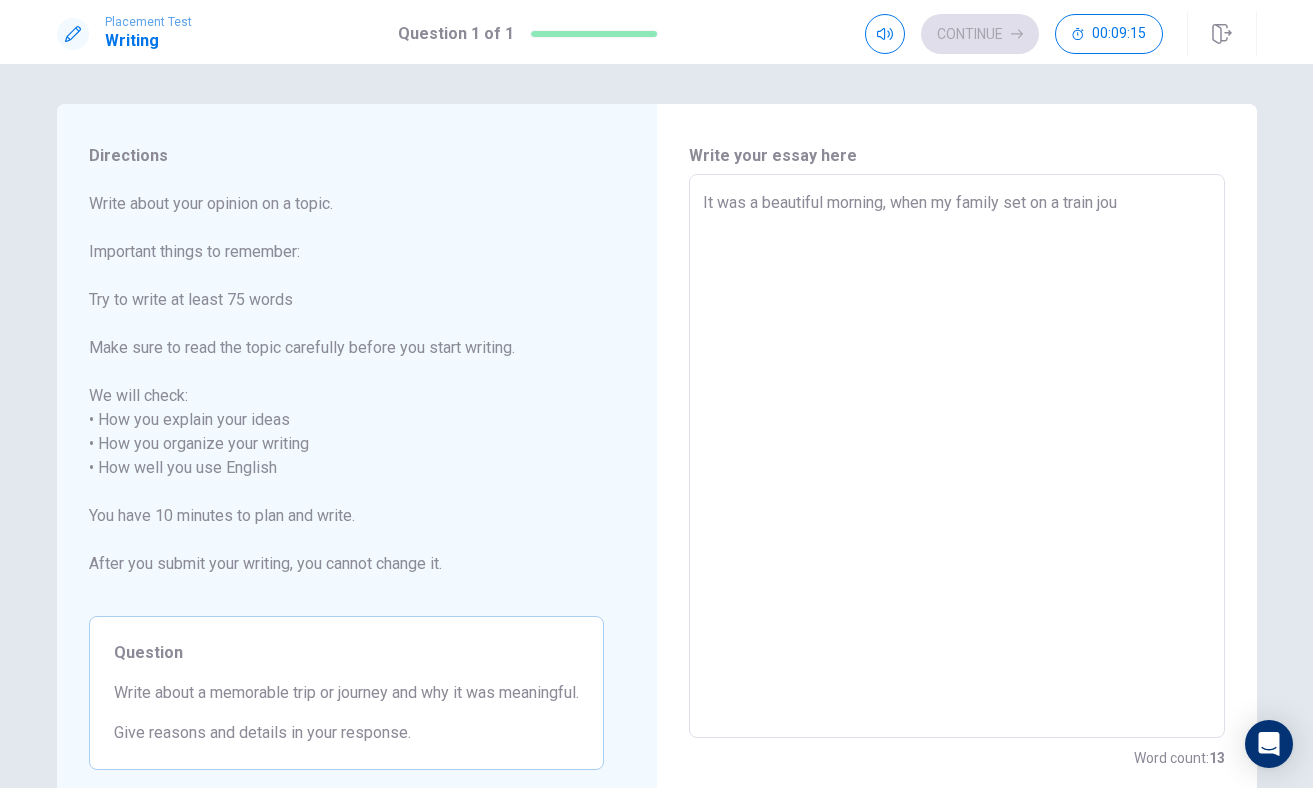 type on "x" 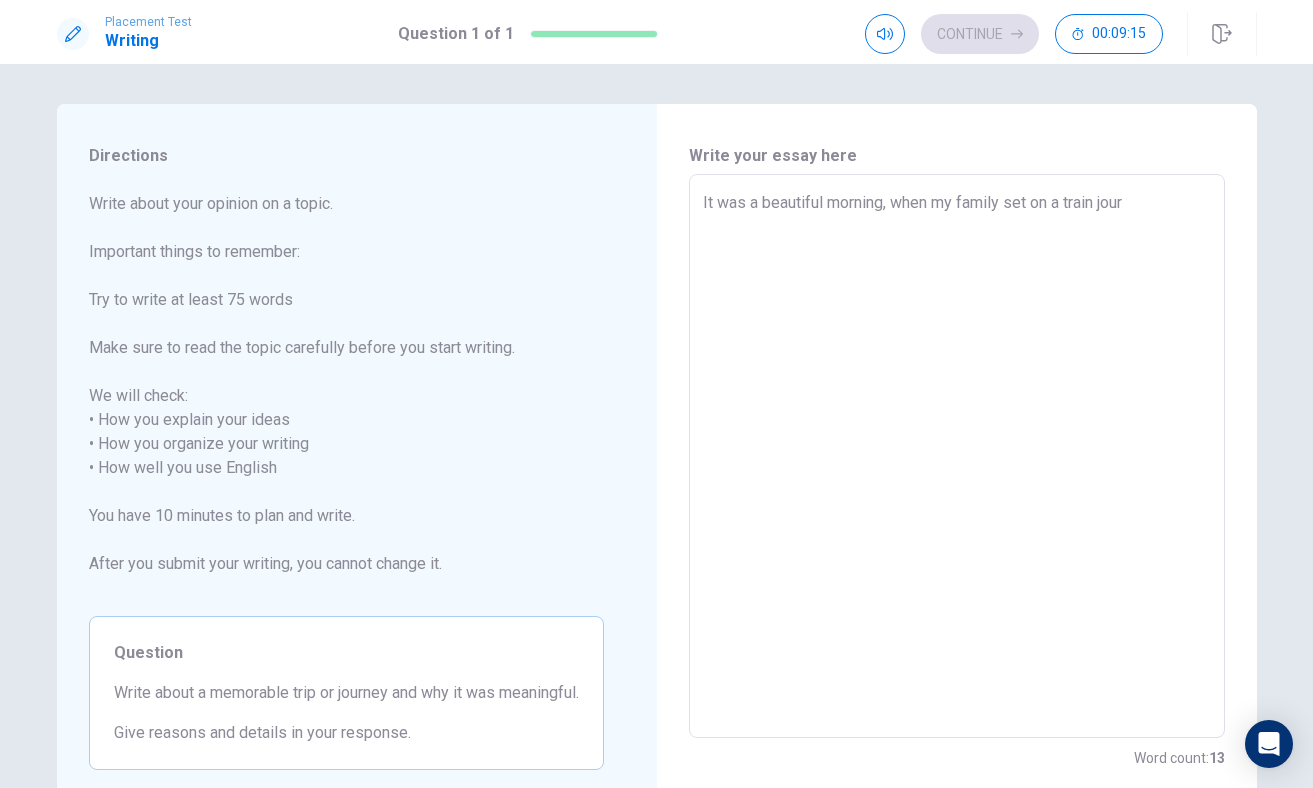 type on "x" 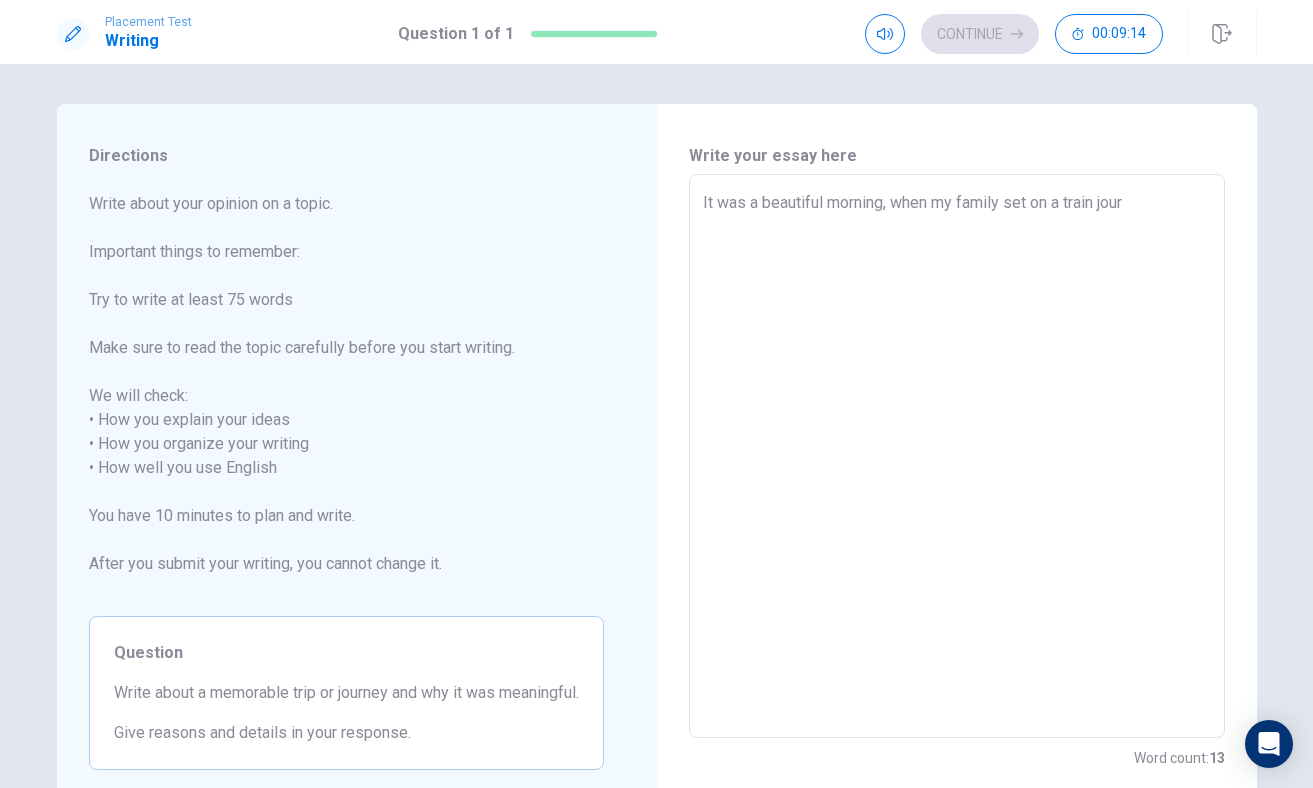 type on "It was a beautiful morning, when my family set on a train journ" 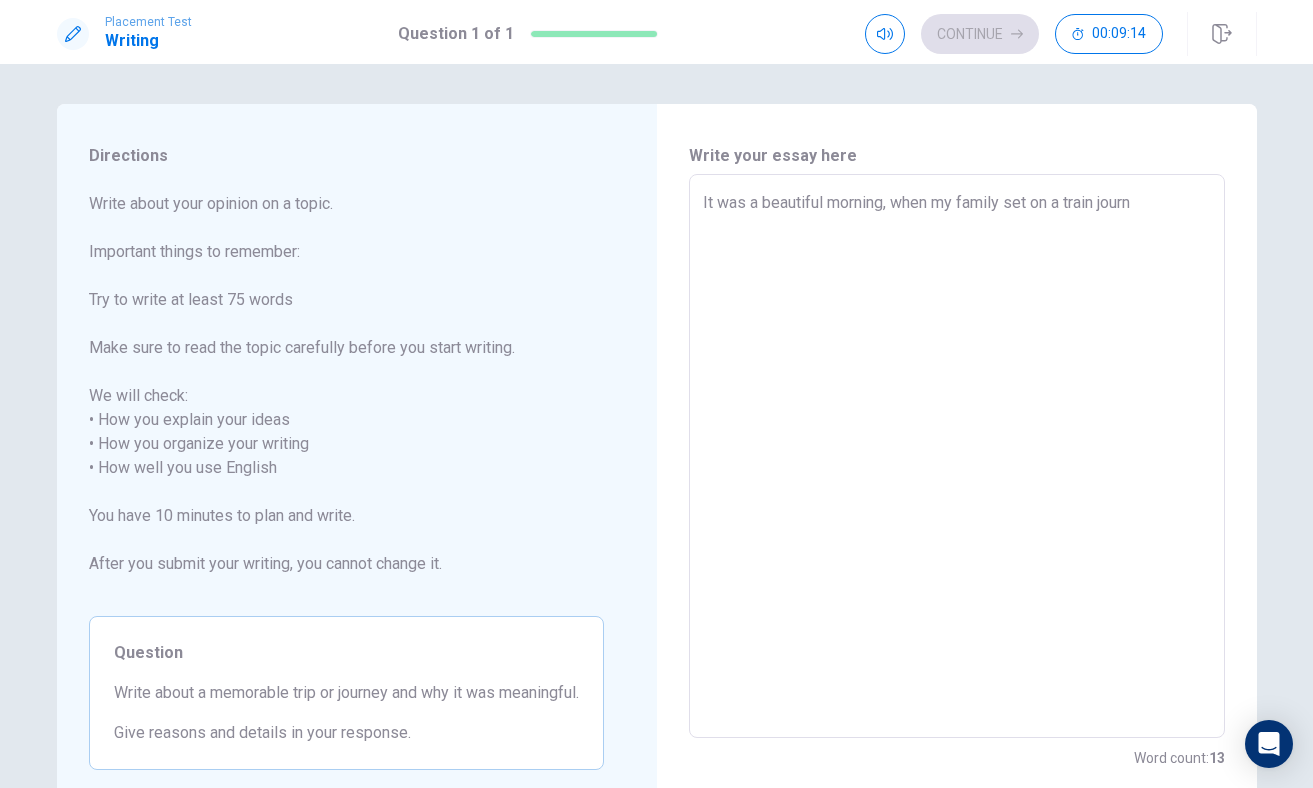 type on "x" 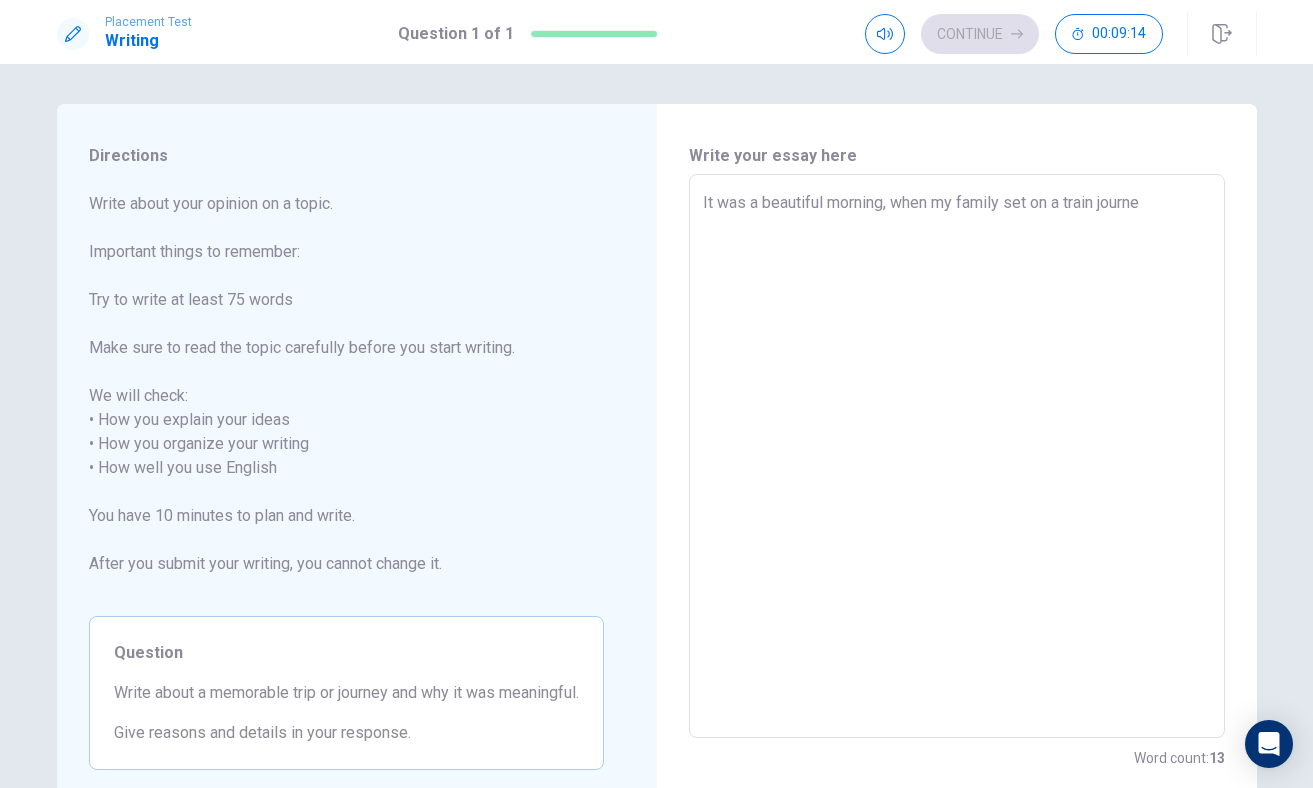 type on "x" 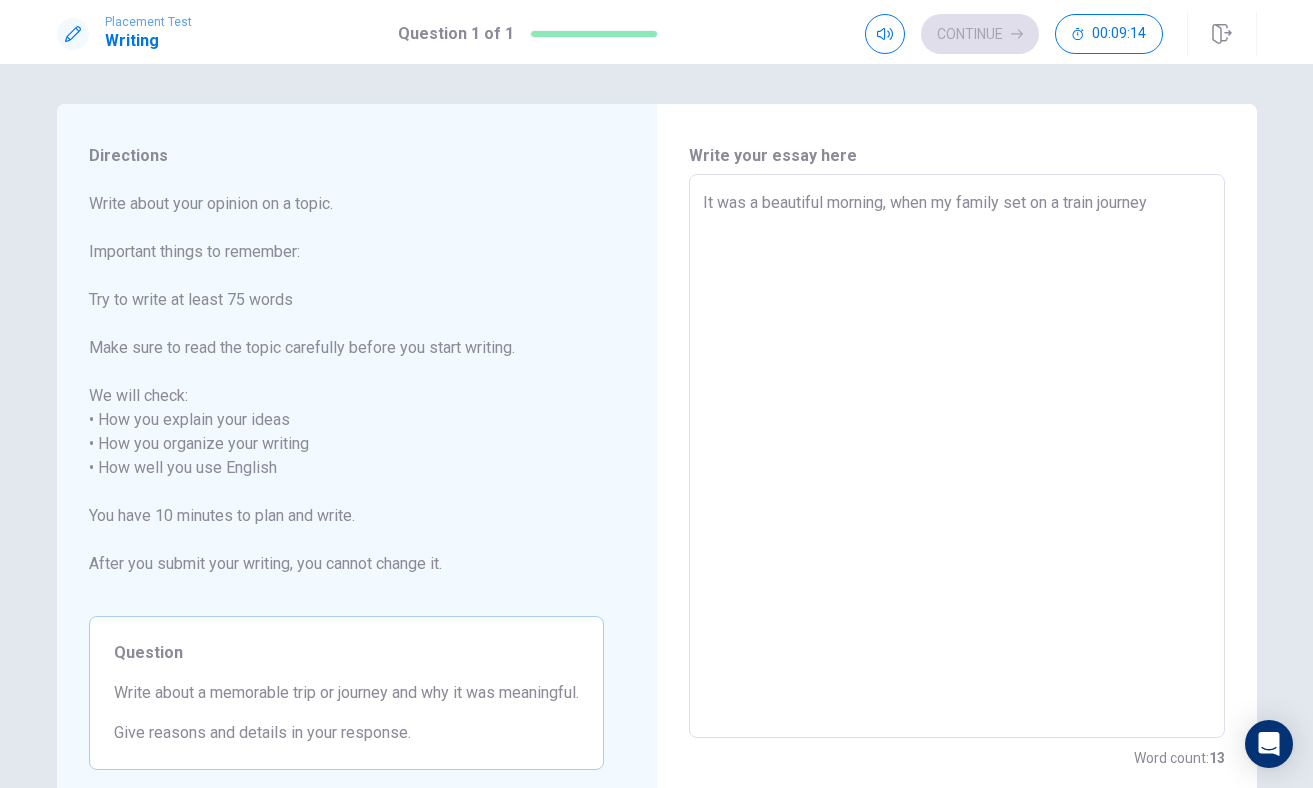type on "x" 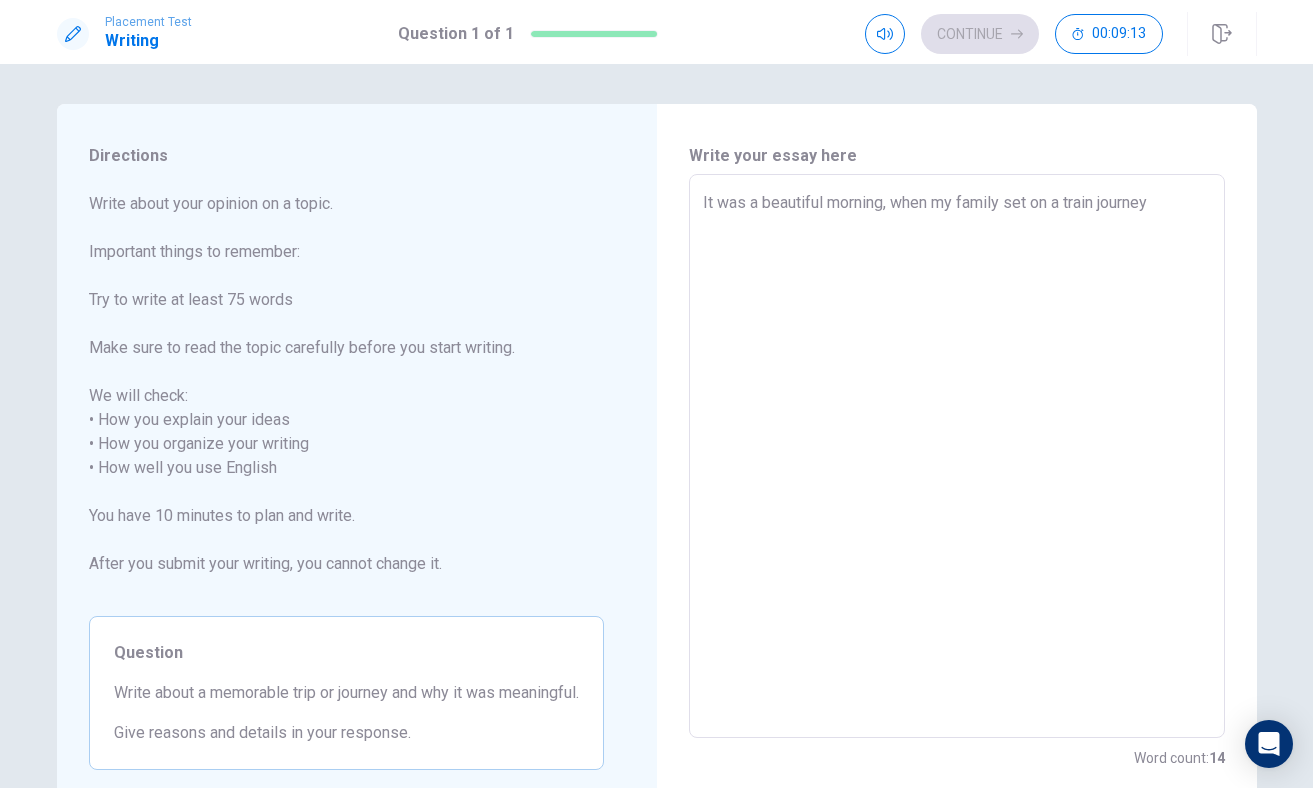 type on "It was a beautiful morning, when my family set on a train journey t" 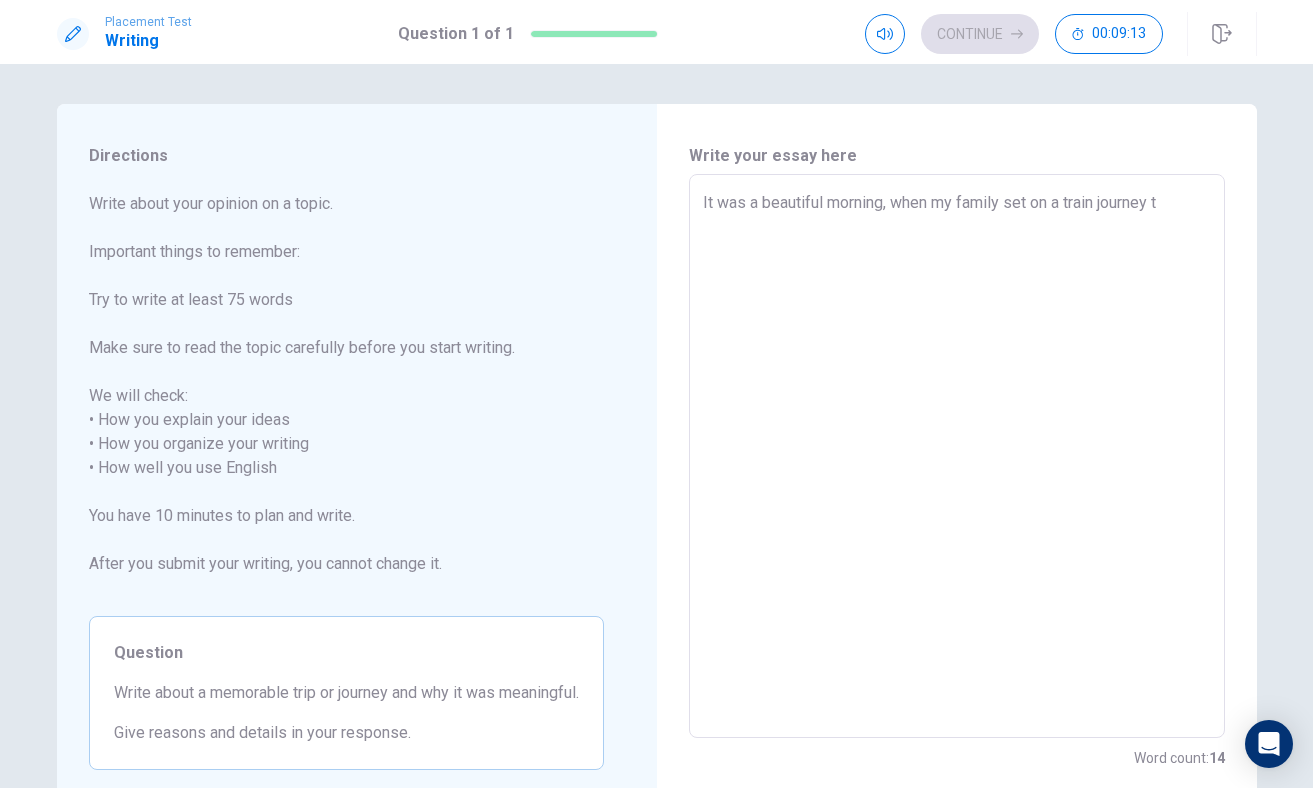 type on "x" 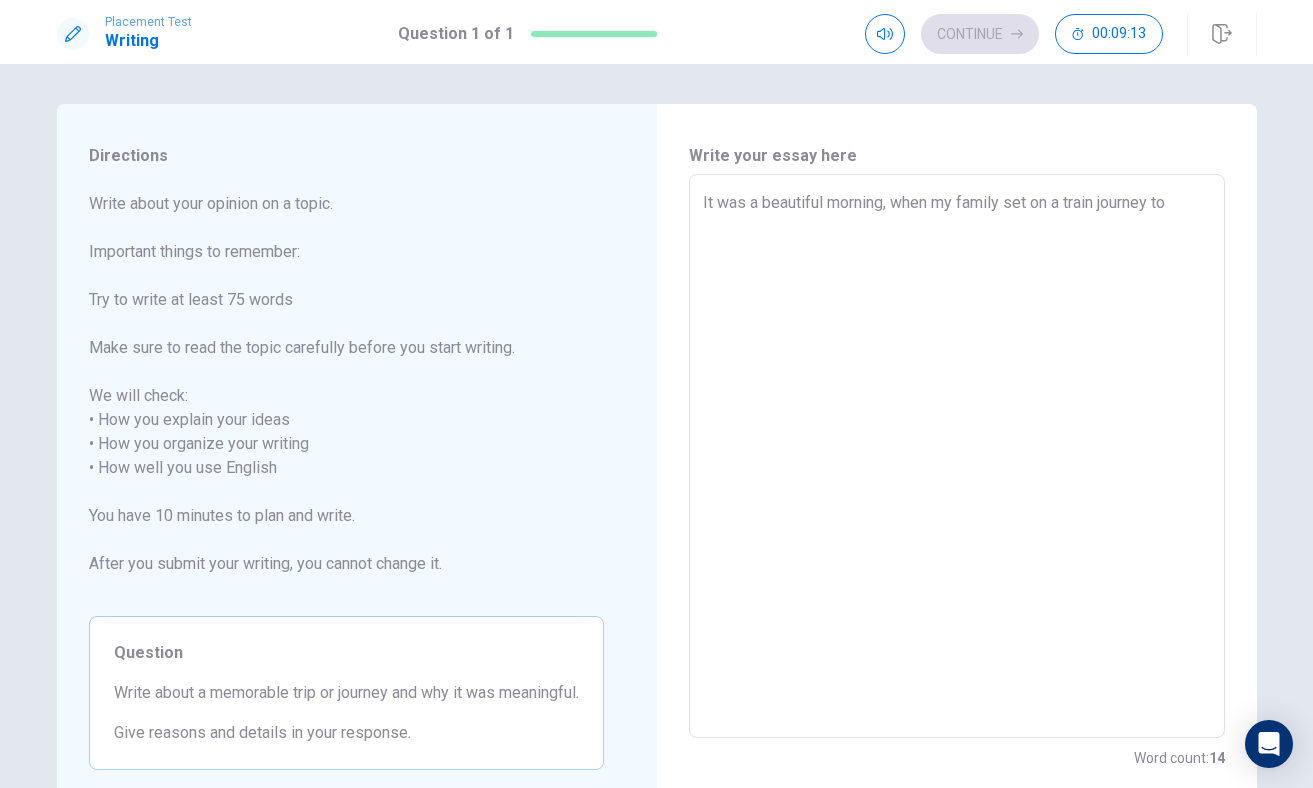 type on "x" 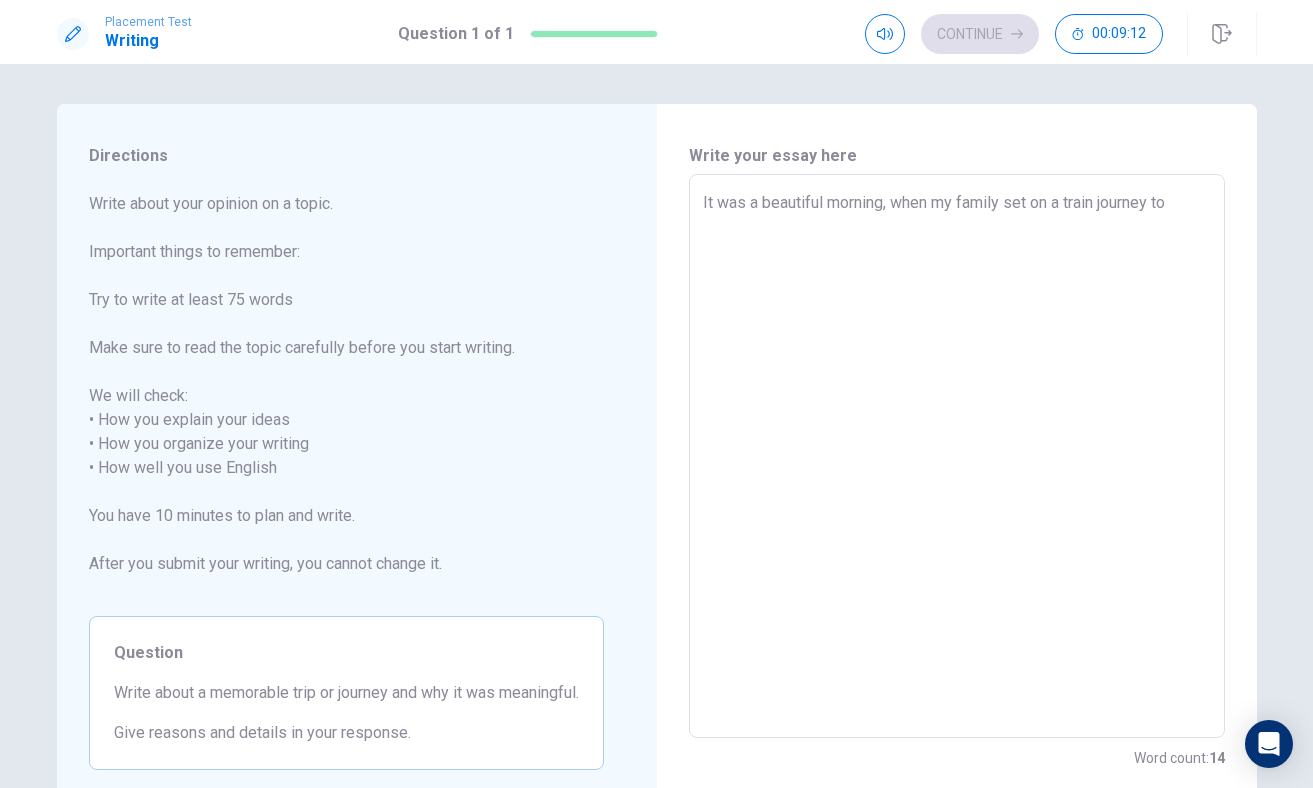 type on "It was a beautiful morning, when my family set on a train journey to" 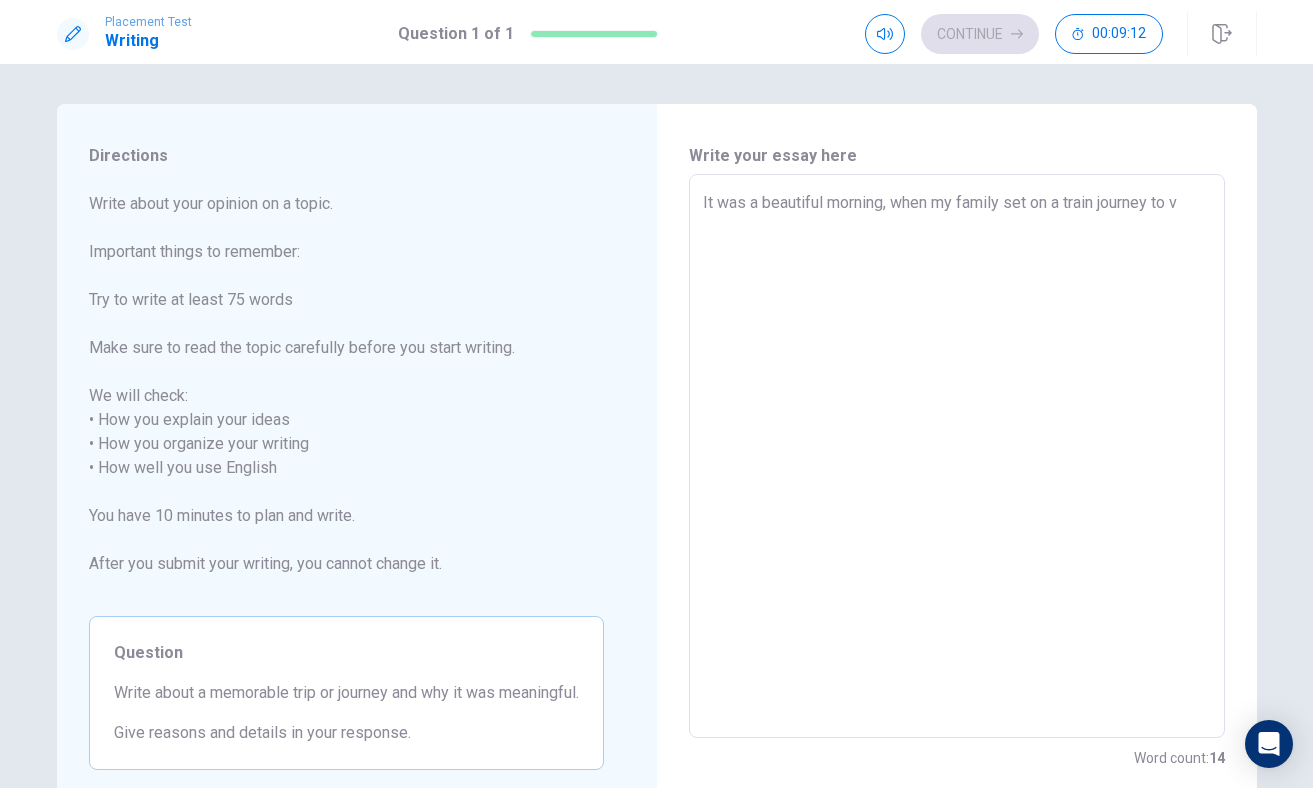 type on "x" 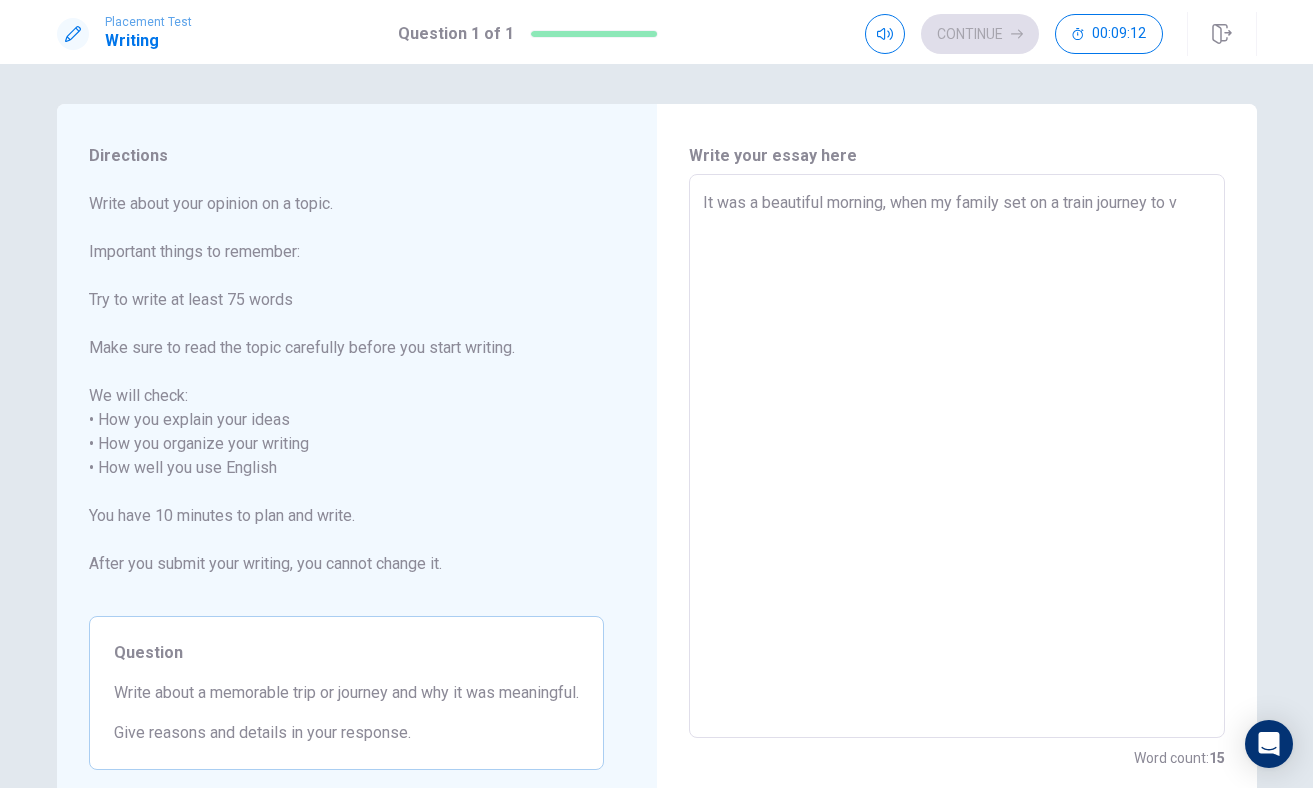 type on "It was a beautiful morning, when my family set on a train journey to vi" 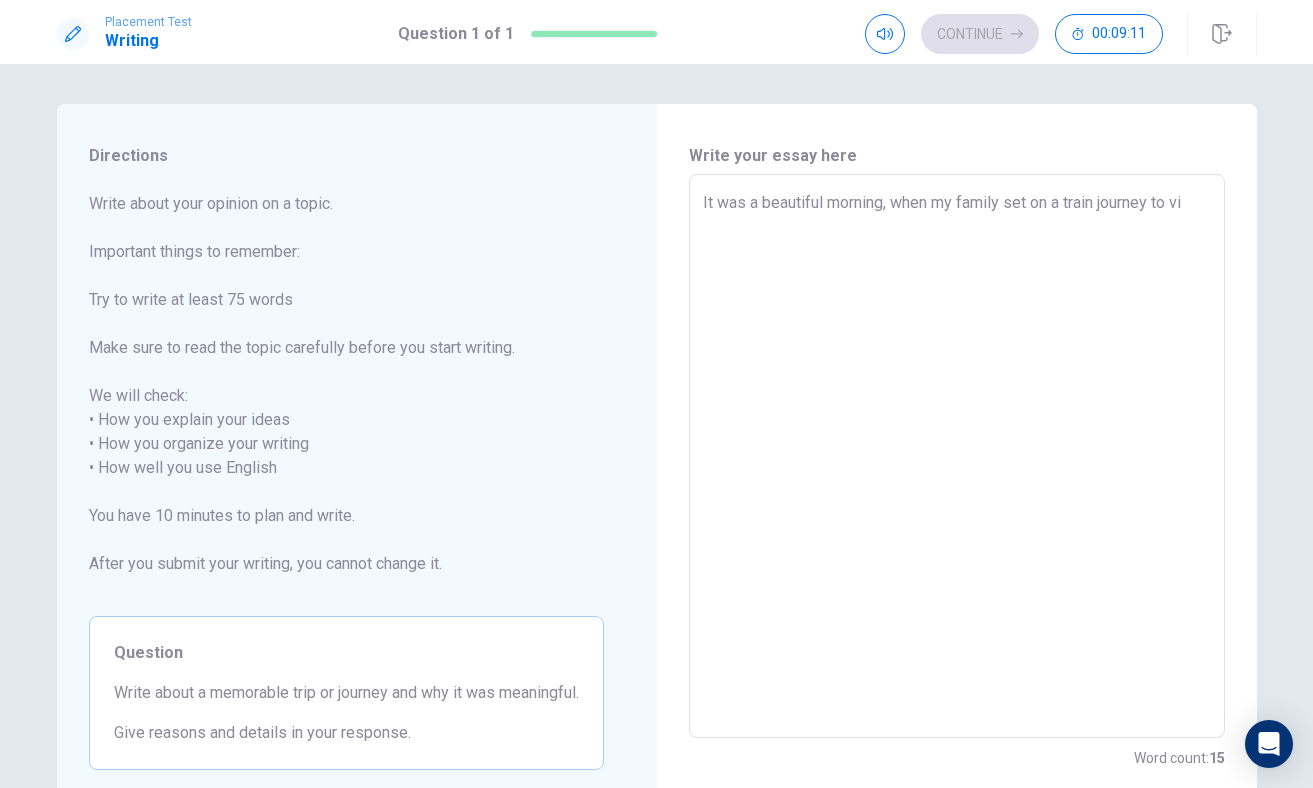 type on "x" 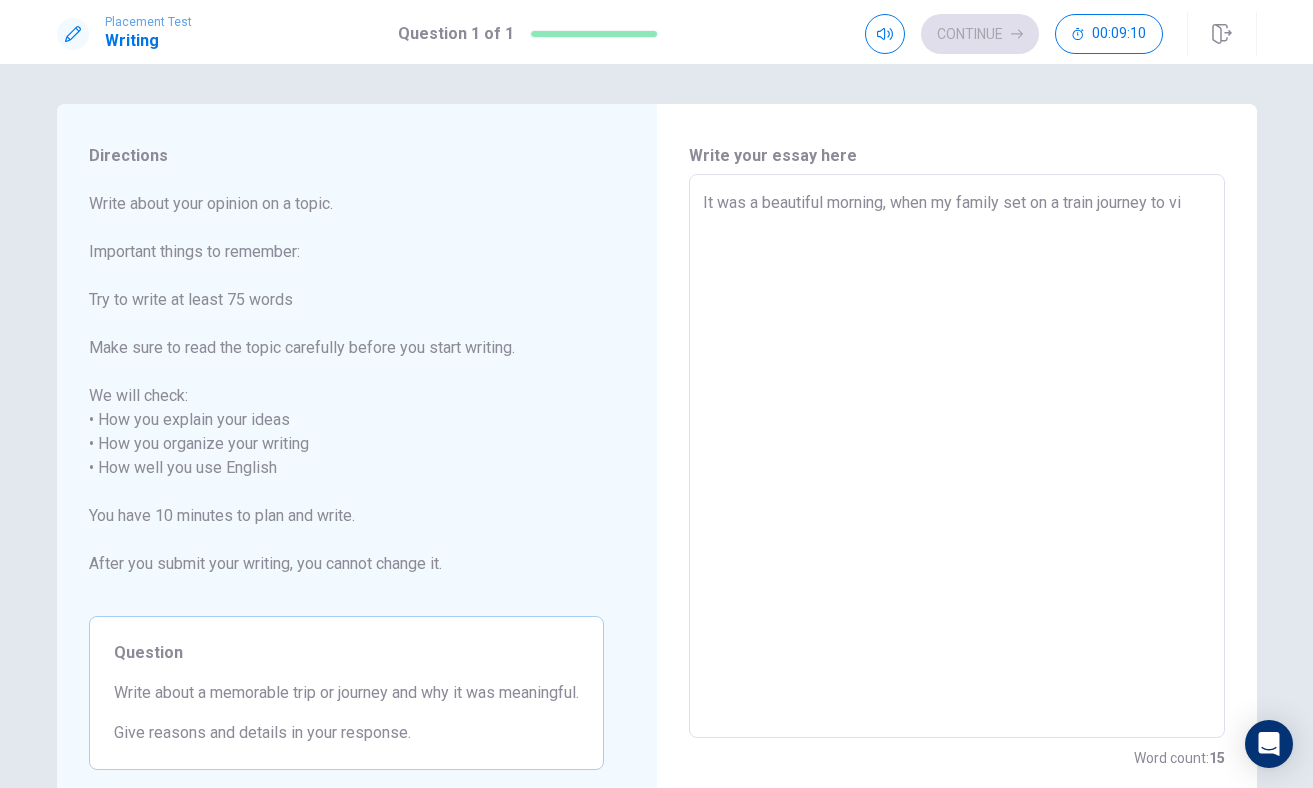 type on "It was a beautiful morning, when my family set on a train journey to vis" 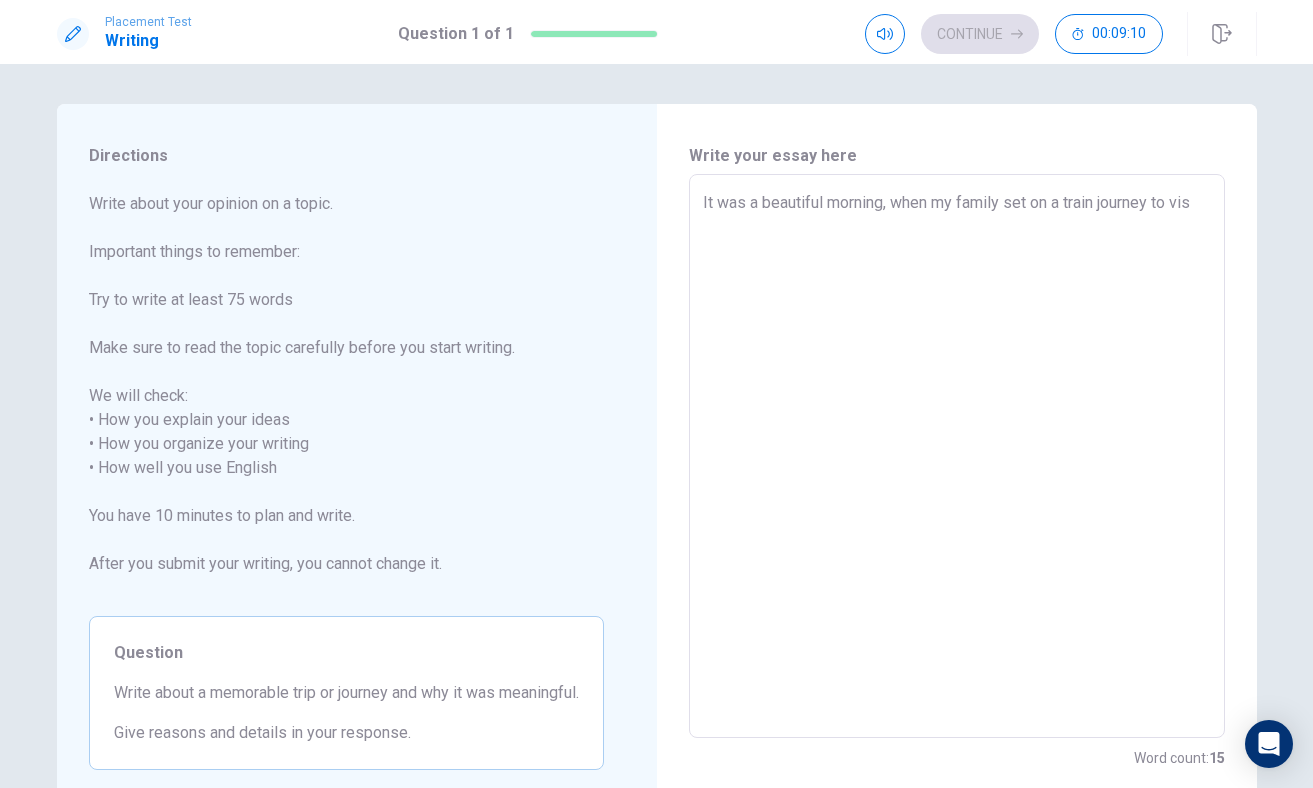 type on "x" 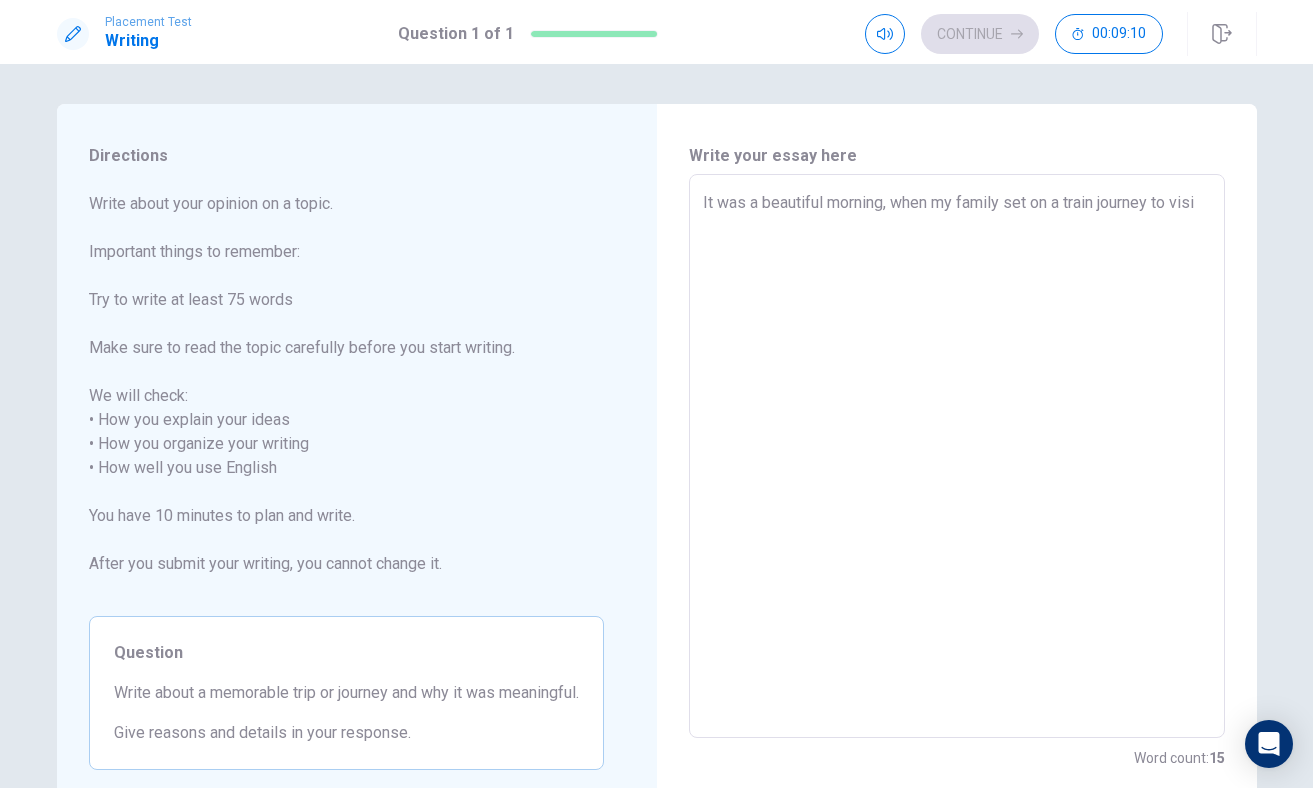 type on "x" 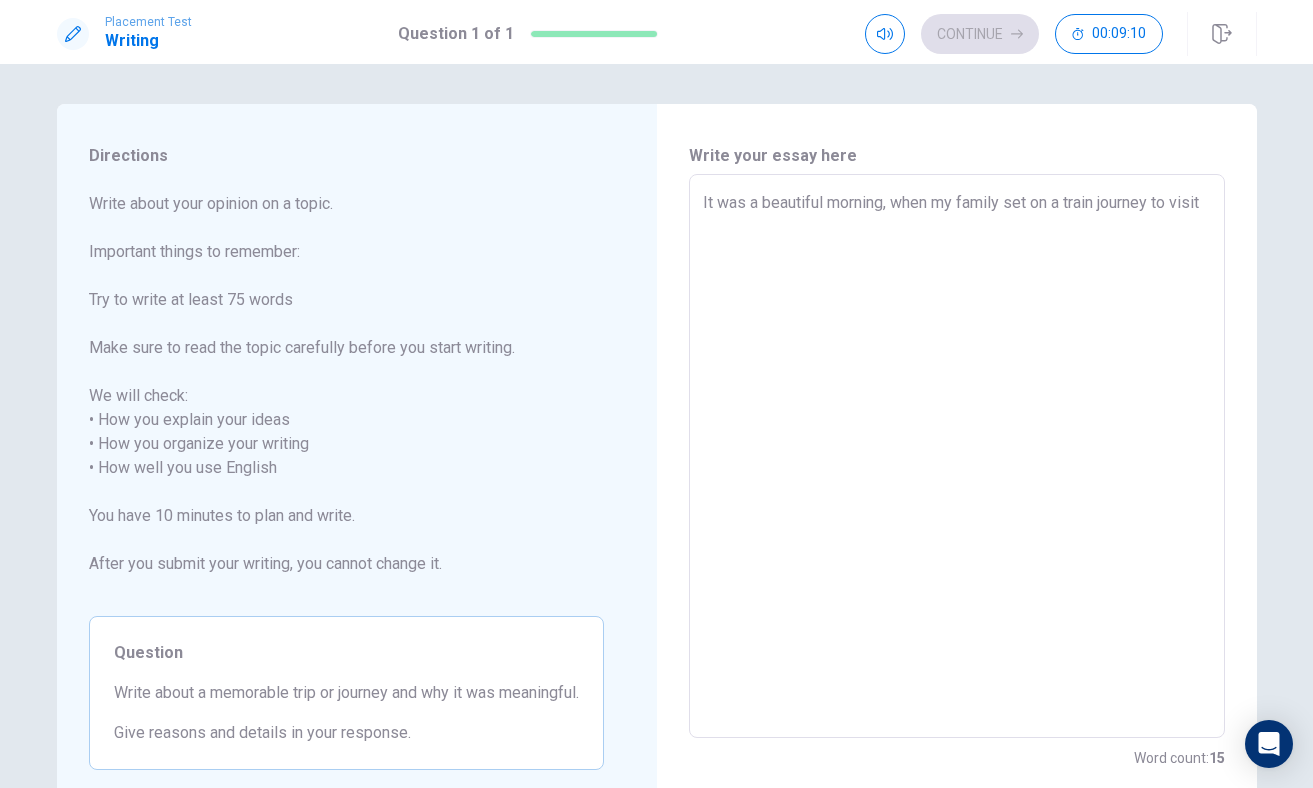 type on "x" 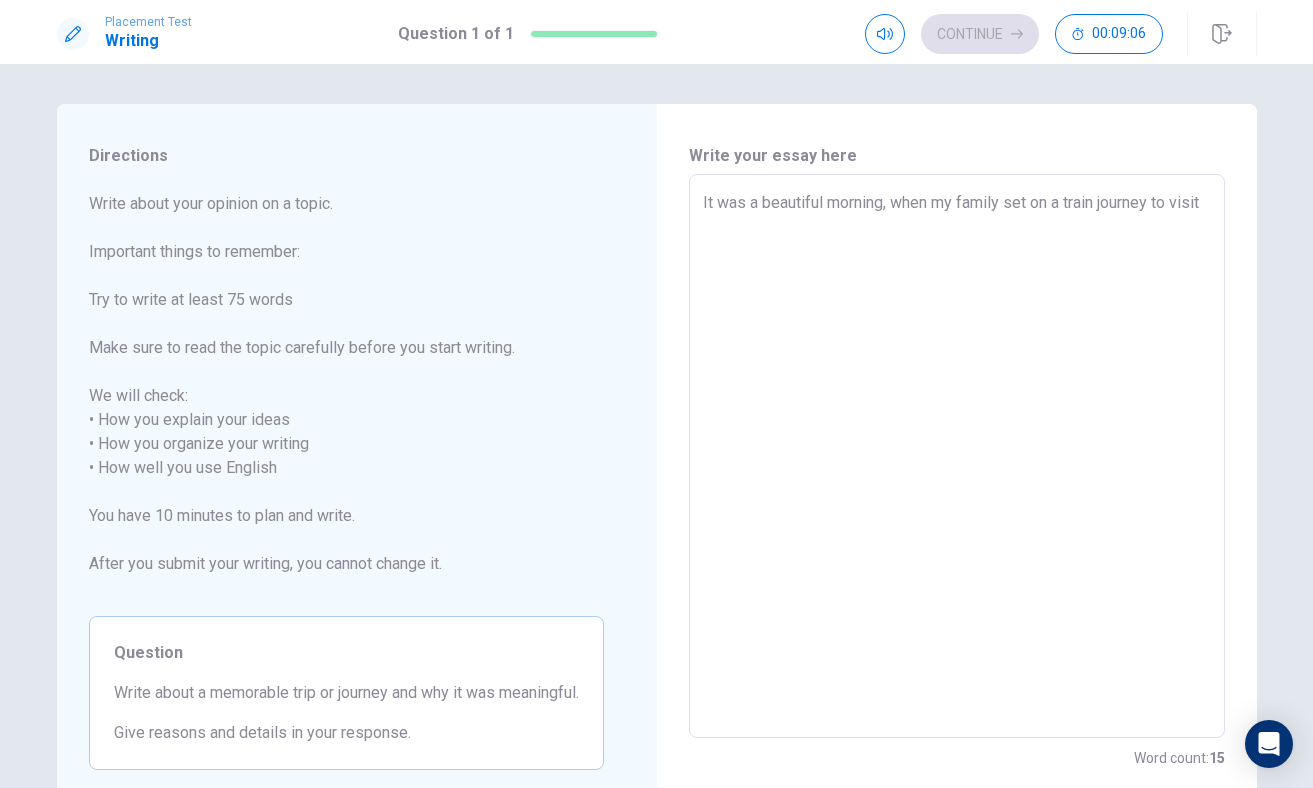 type on "x" 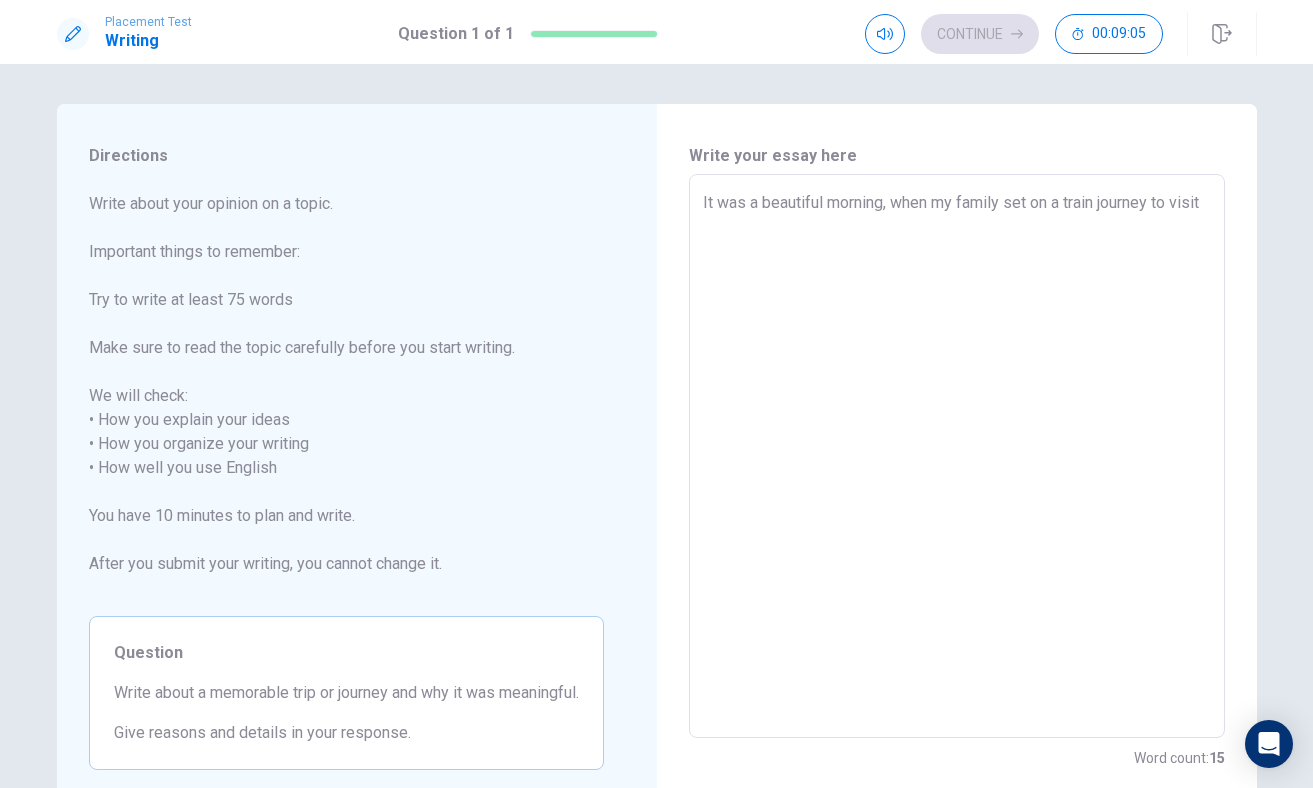 type on "It was a beautiful morning, when my family set on a train journey to visit m" 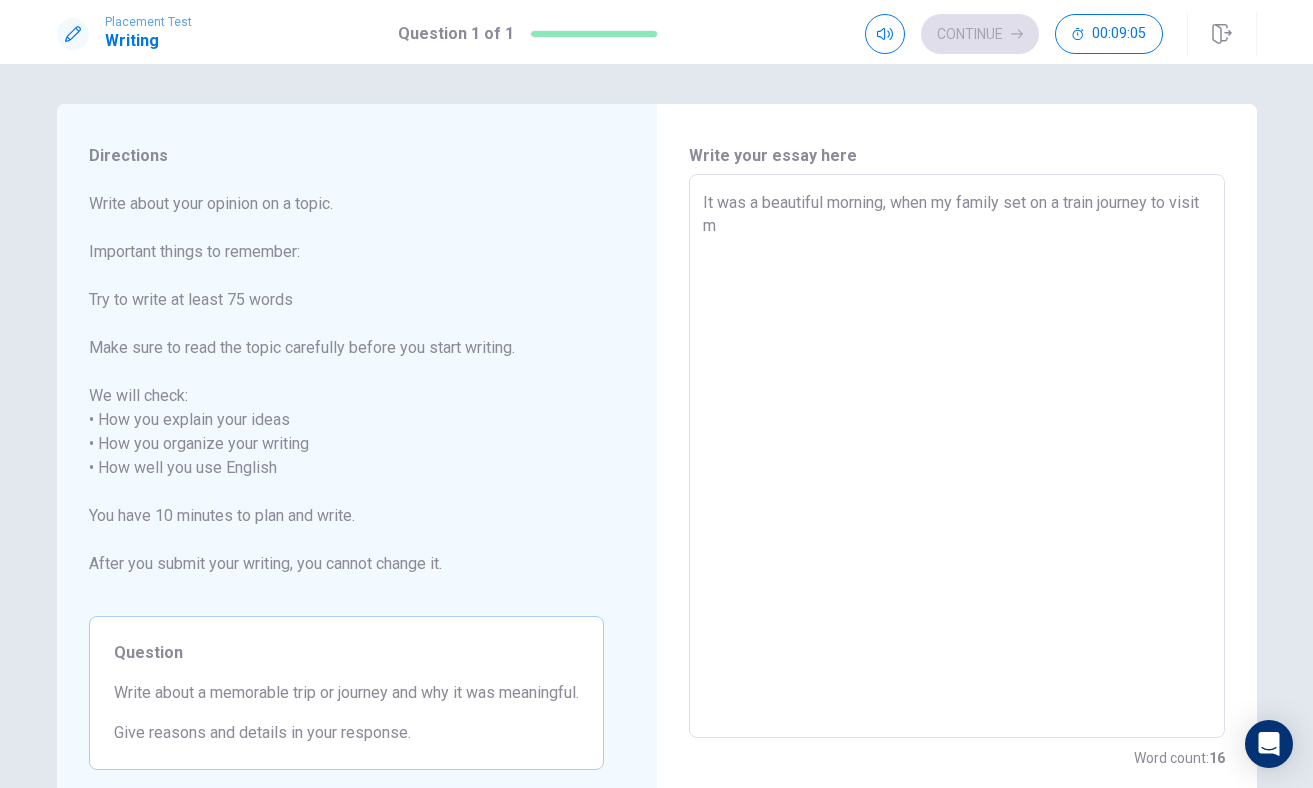 type on "x" 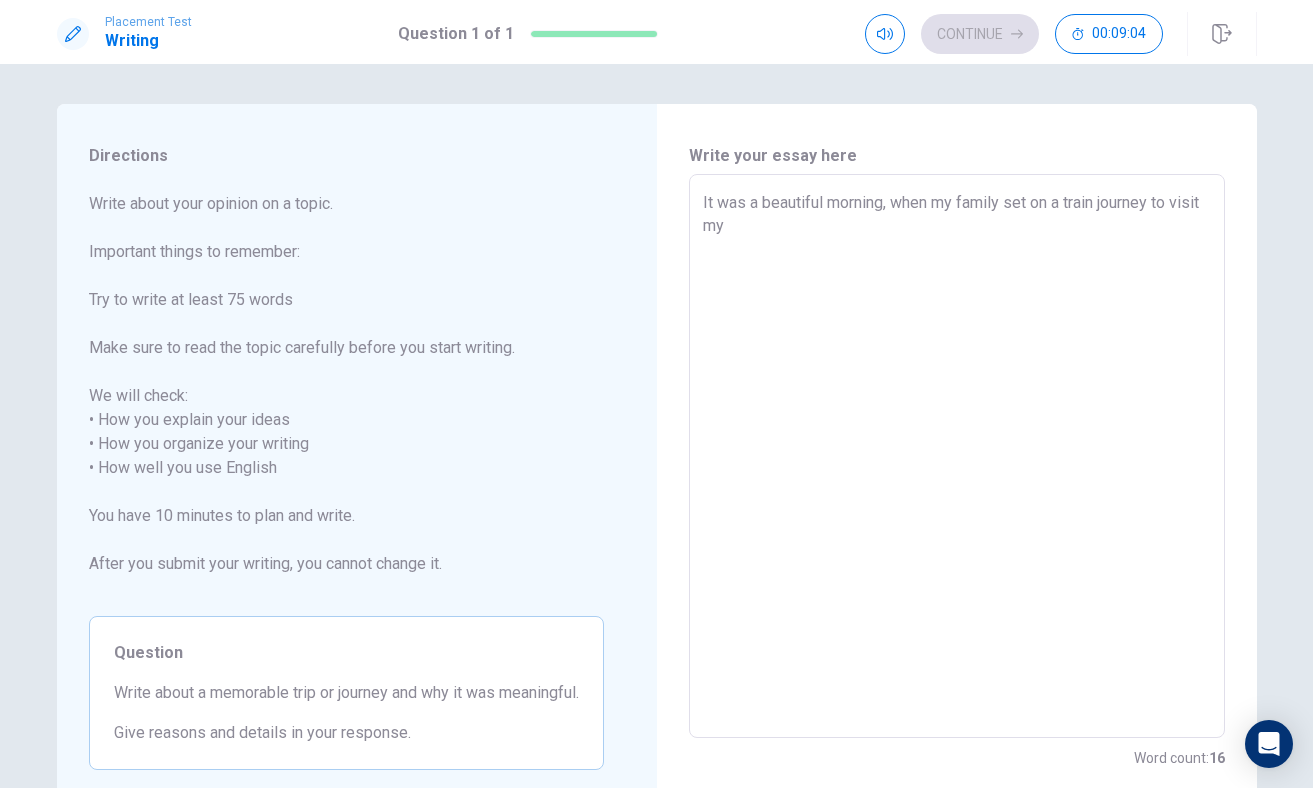 type on "x" 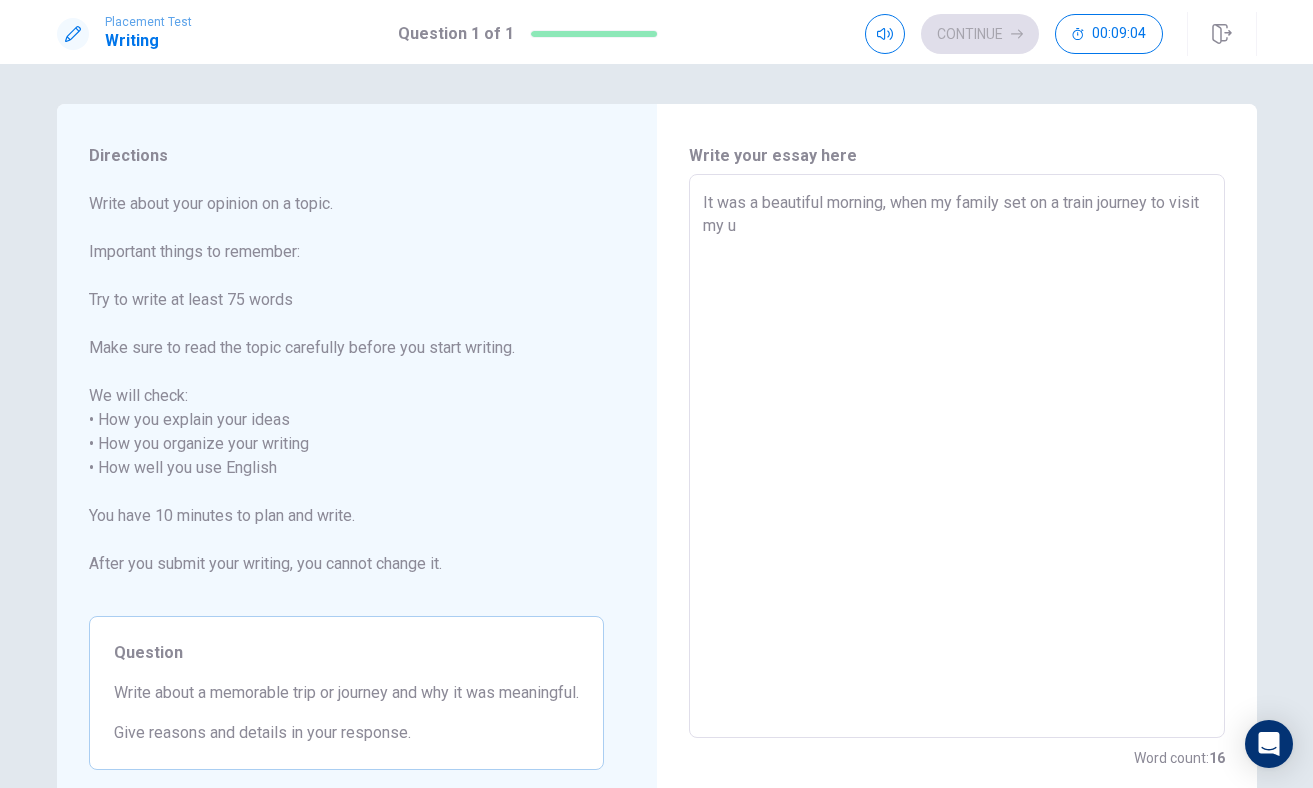 type on "x" 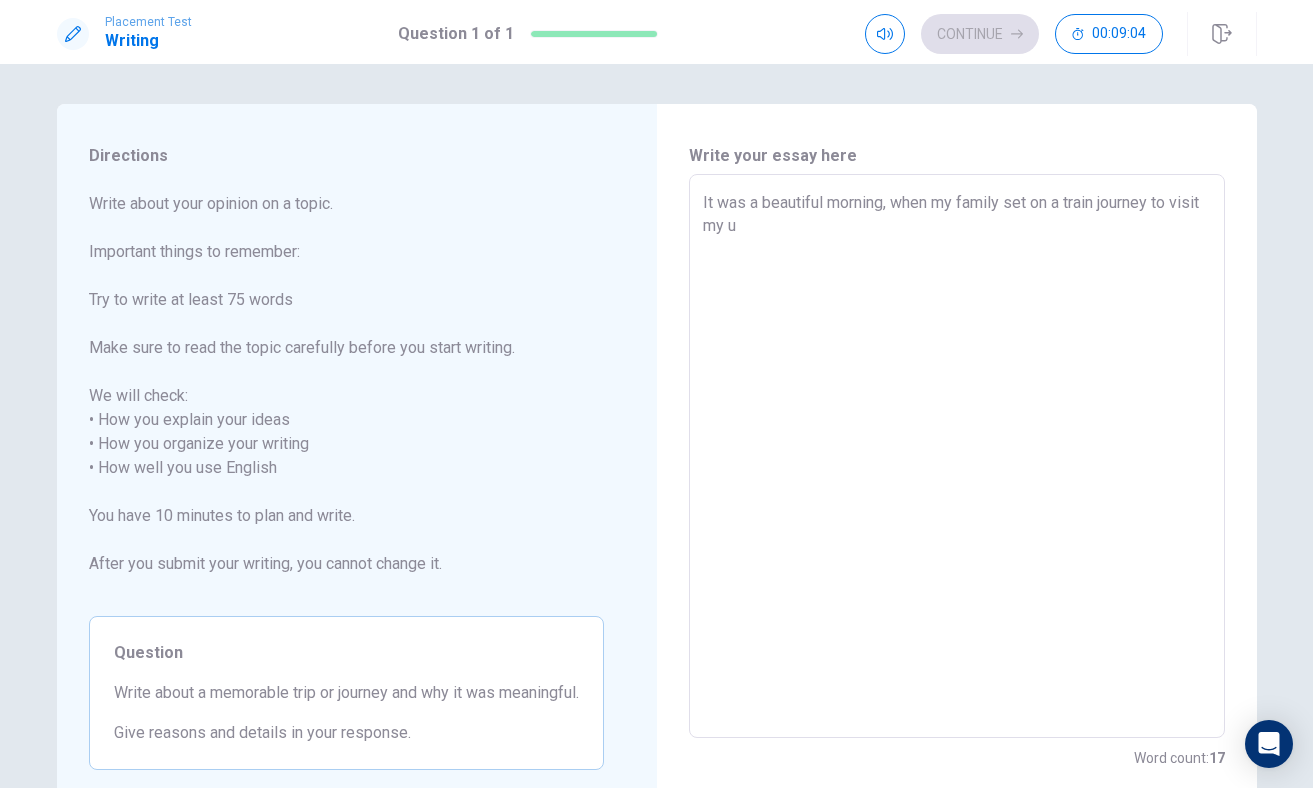 type on "It was a beautiful morning, when my family set on a train journey to visit my un" 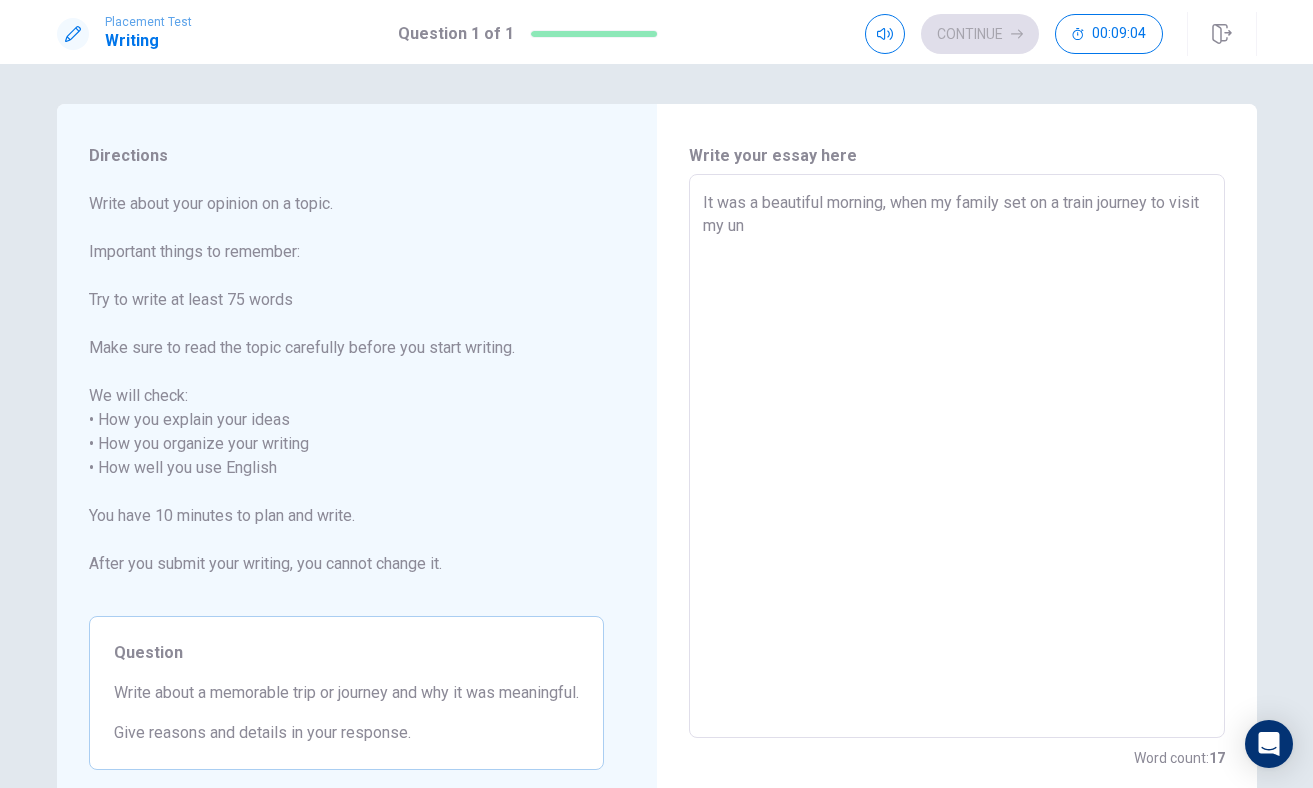 type on "x" 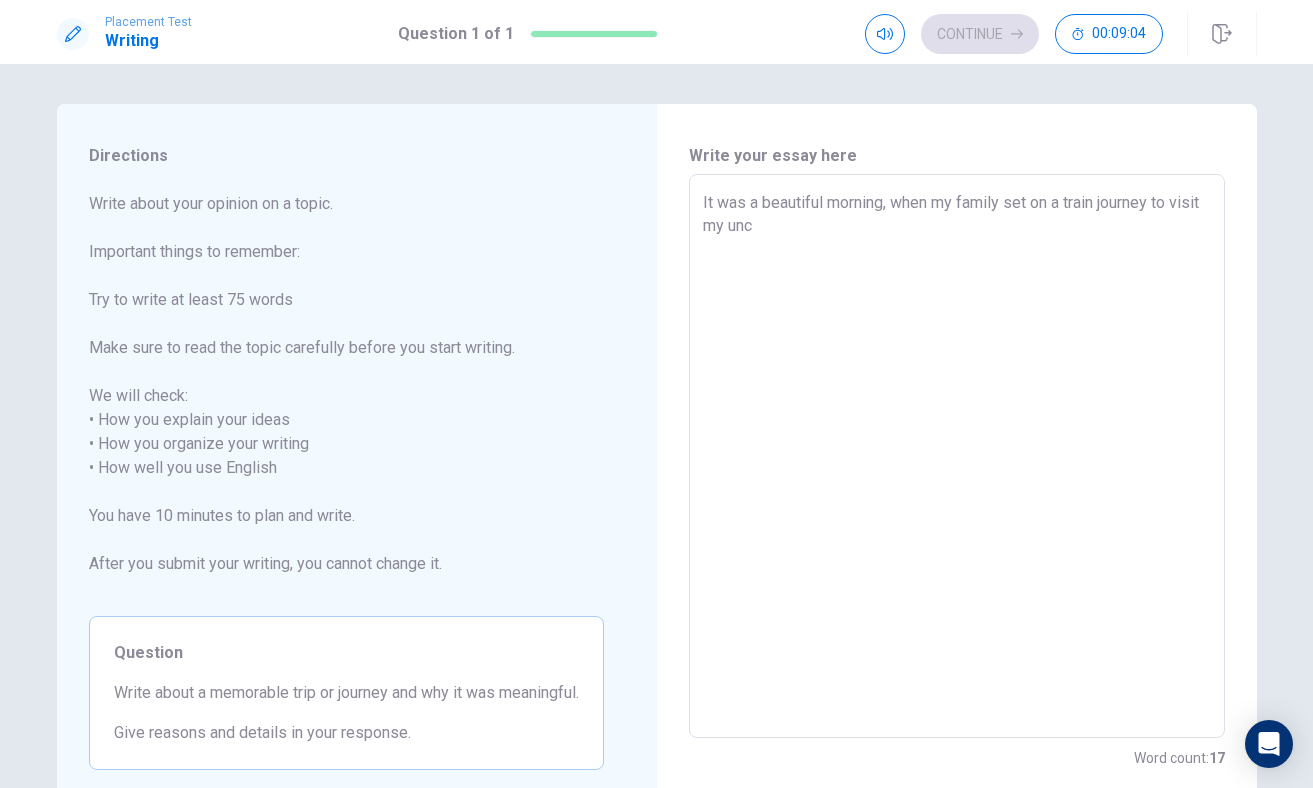 type on "x" 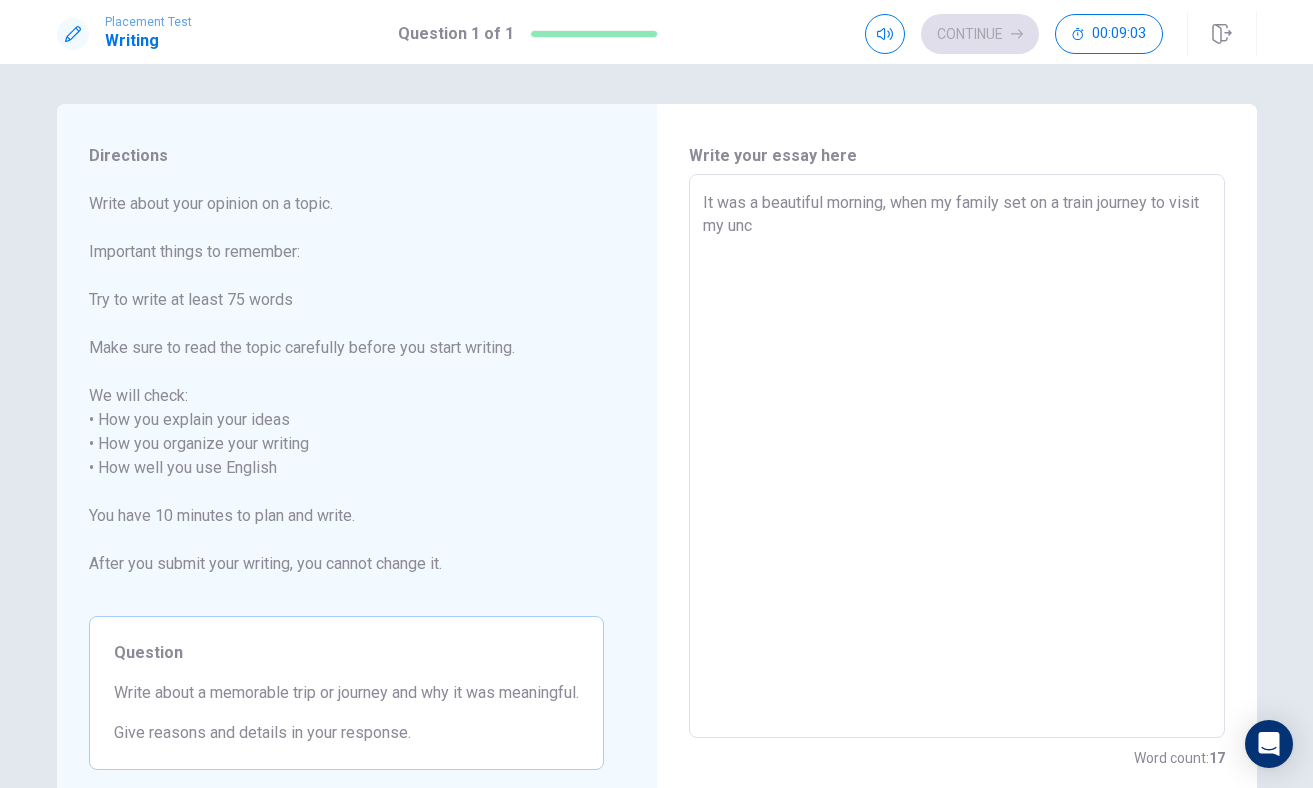 type on "It was a beautiful morning, when my family set on a train journey to visit my uncl" 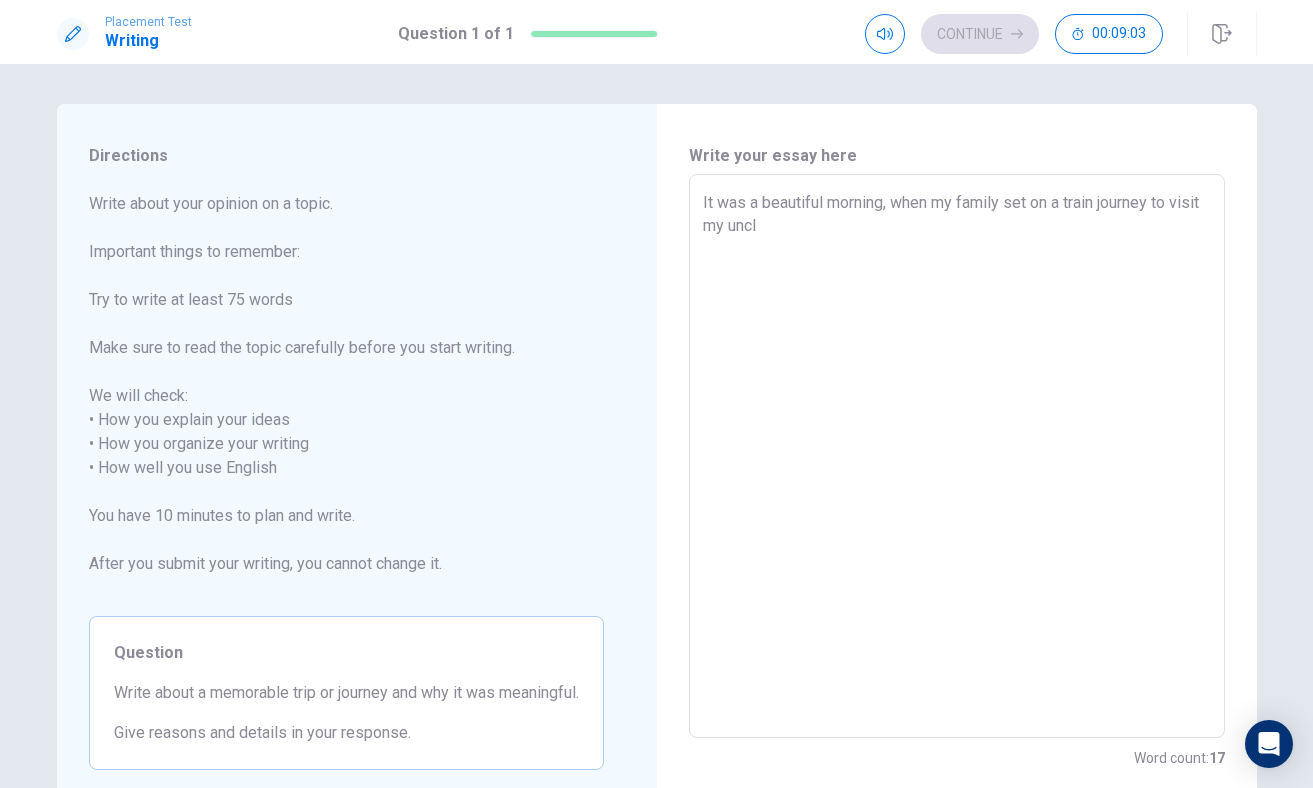 type on "x" 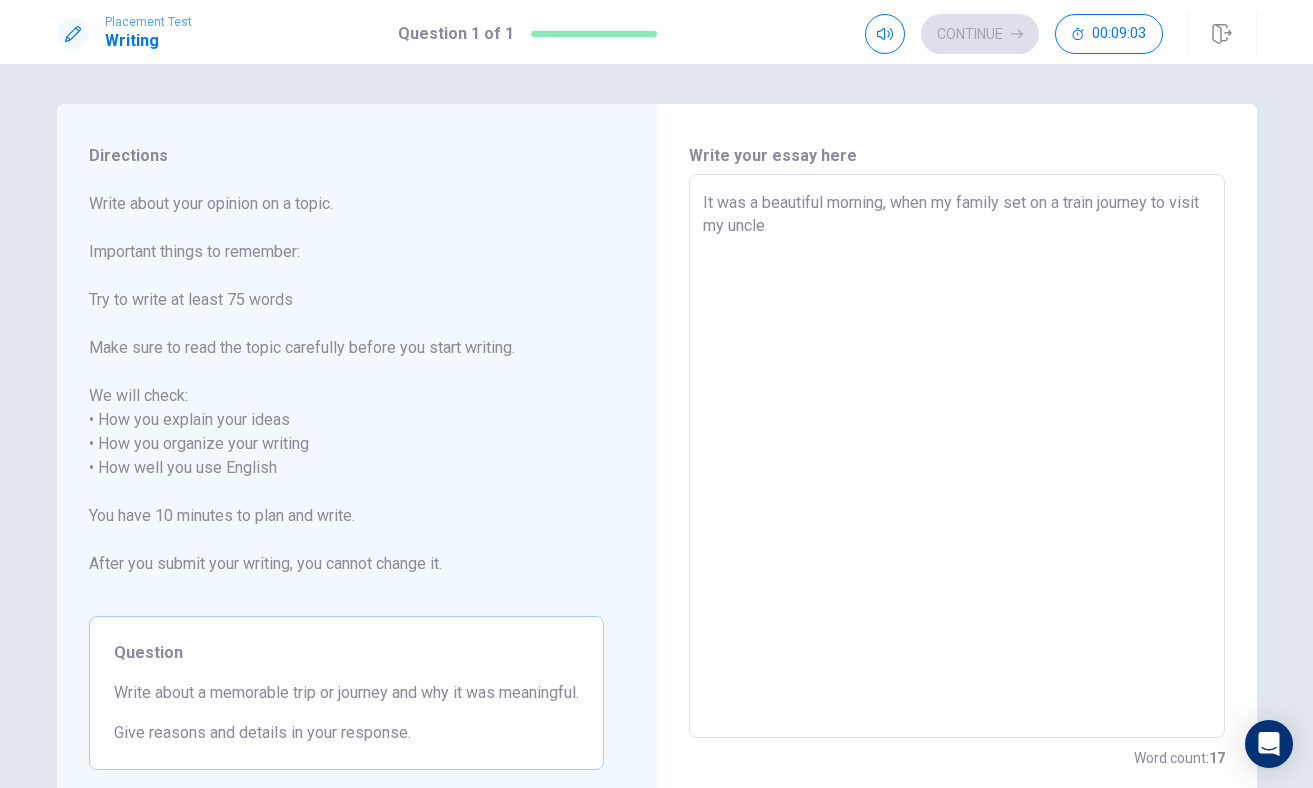 type on "x" 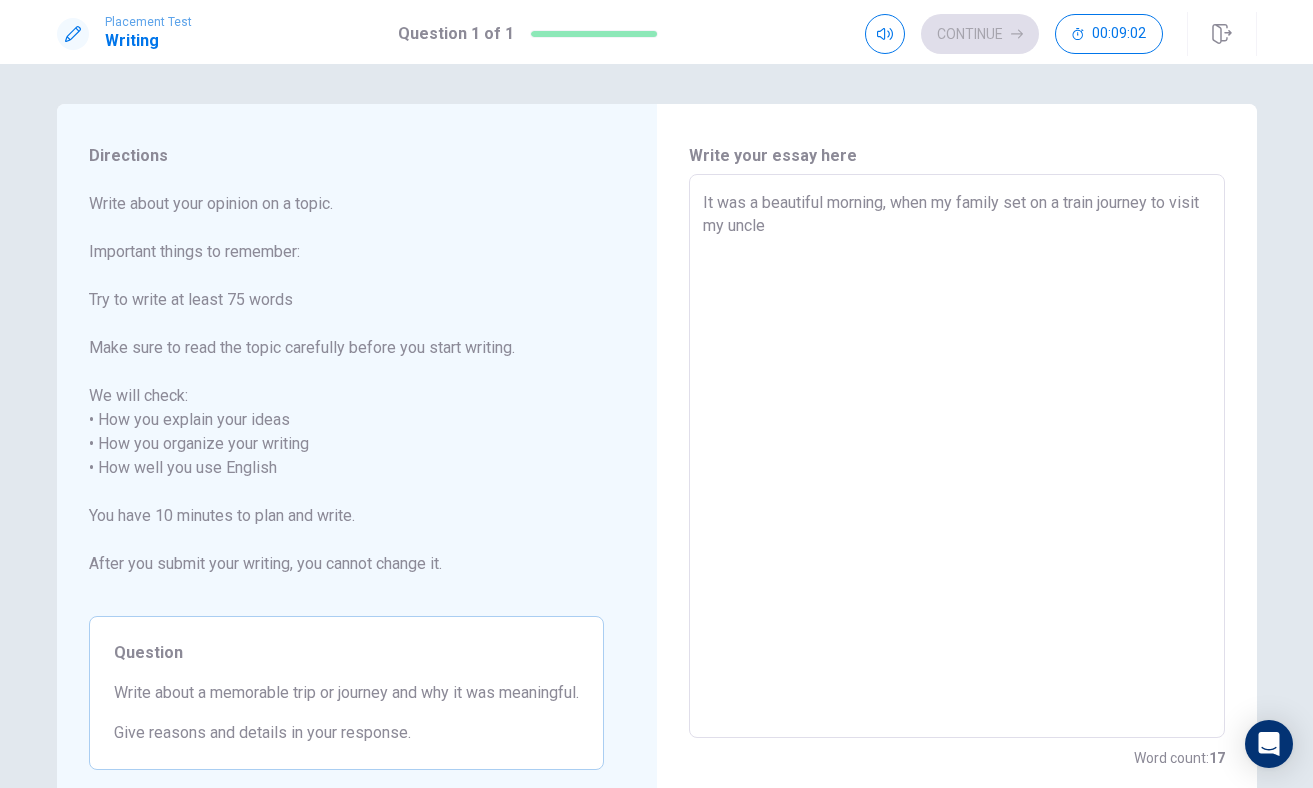 type on "It was a beautiful morning, when my family set on a train journey to visit my uncle" 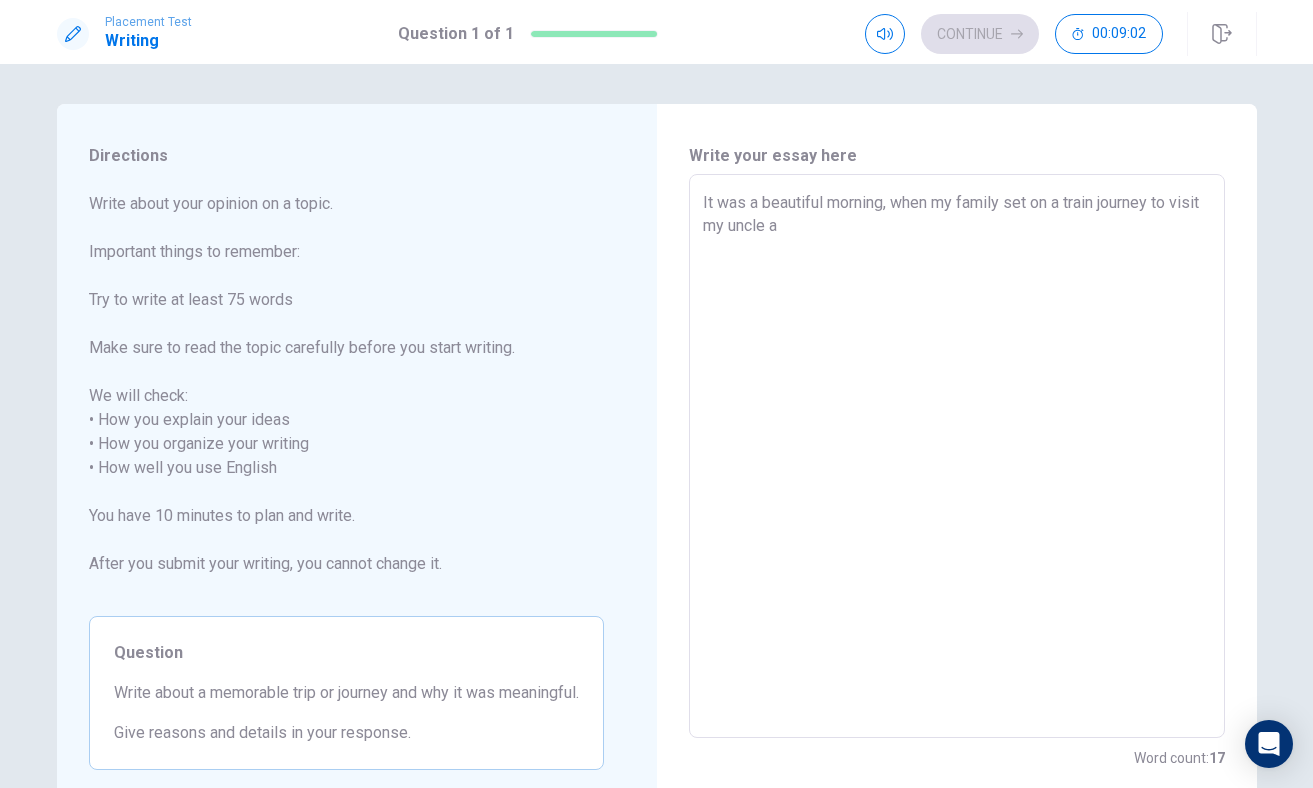 type on "x" 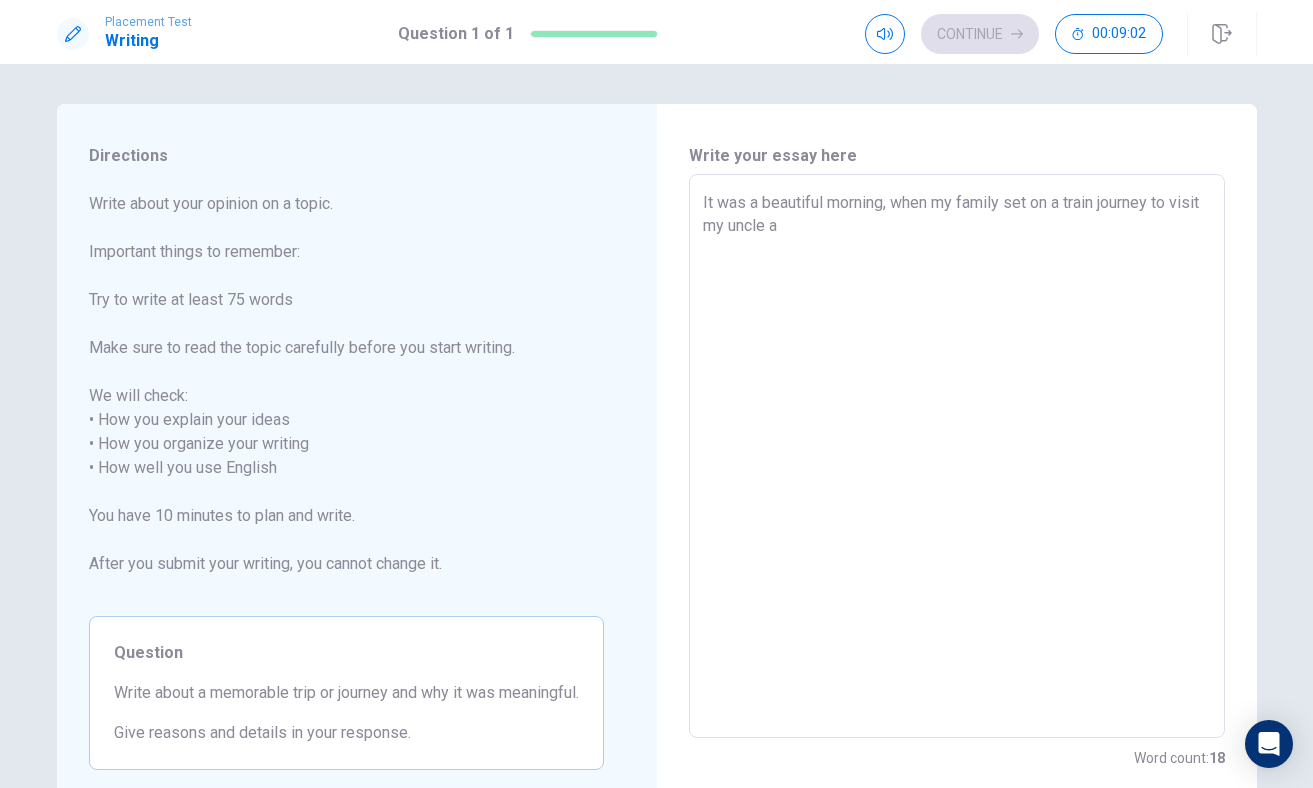 type on "It was a beautiful morning, when my family set on a train journey to visit my uncle an" 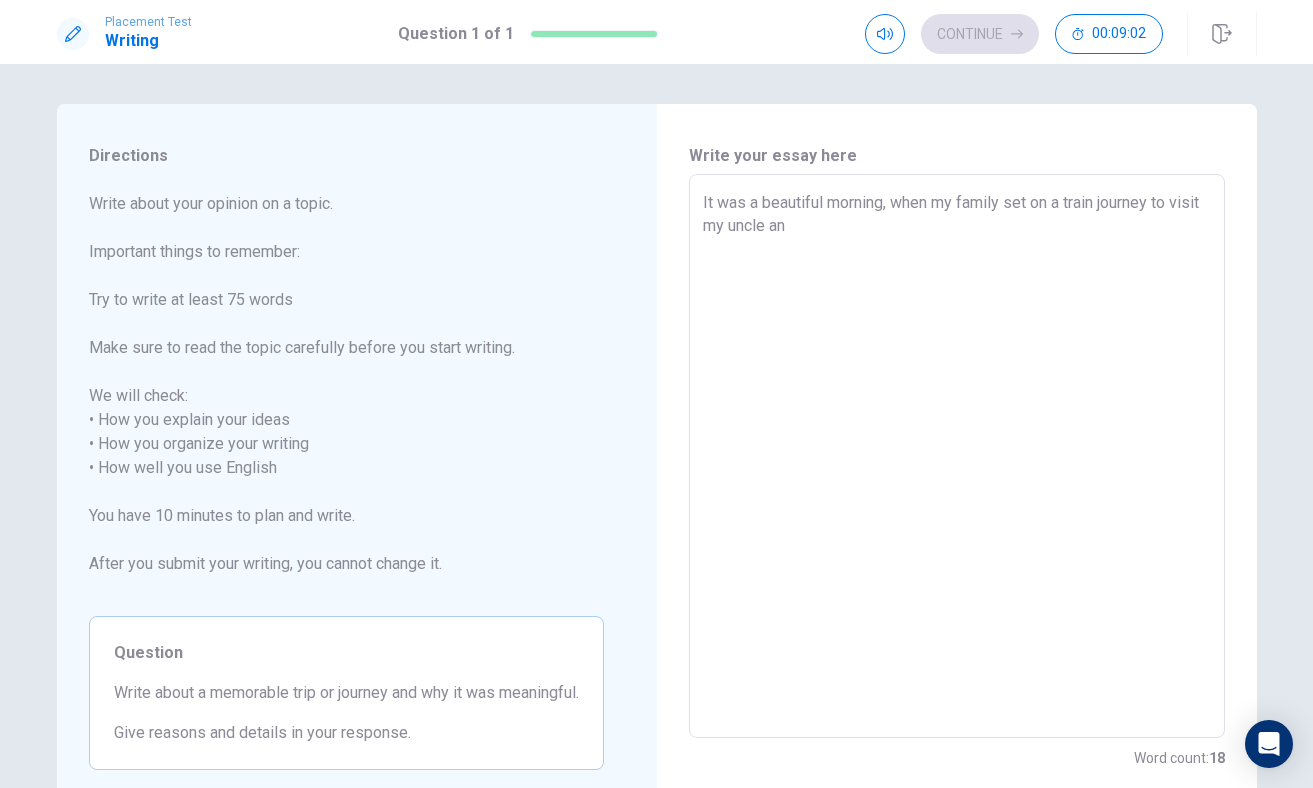 type on "x" 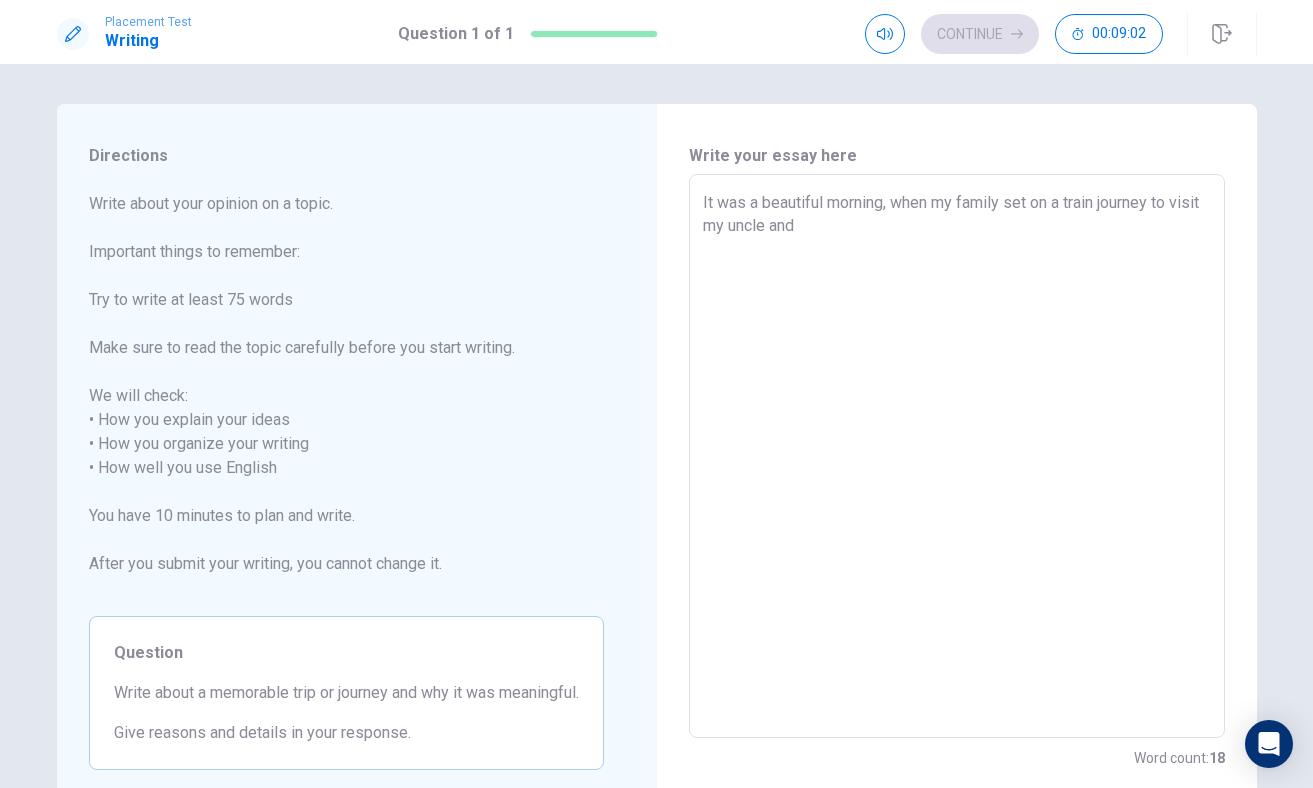type on "x" 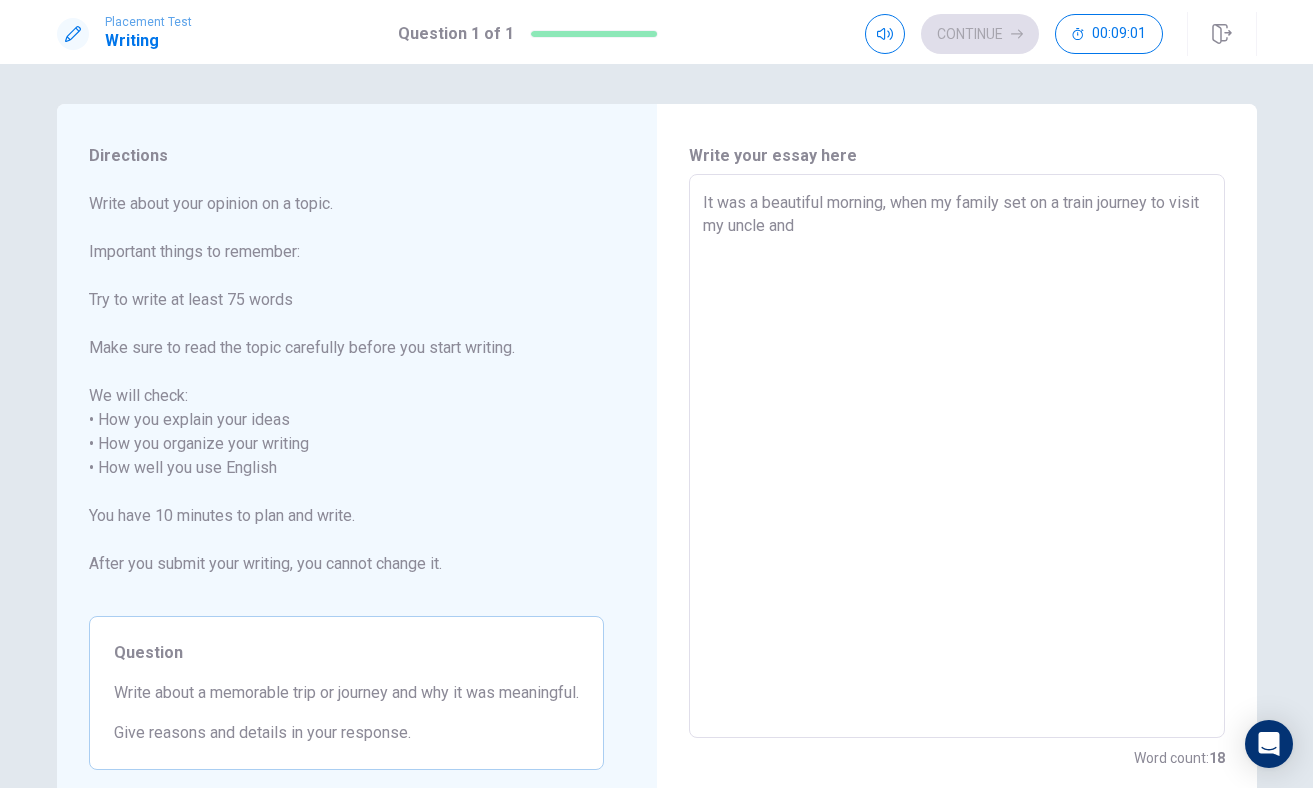 type on "It was a beautiful morning, when my family set on a train journey to visit my uncle and h" 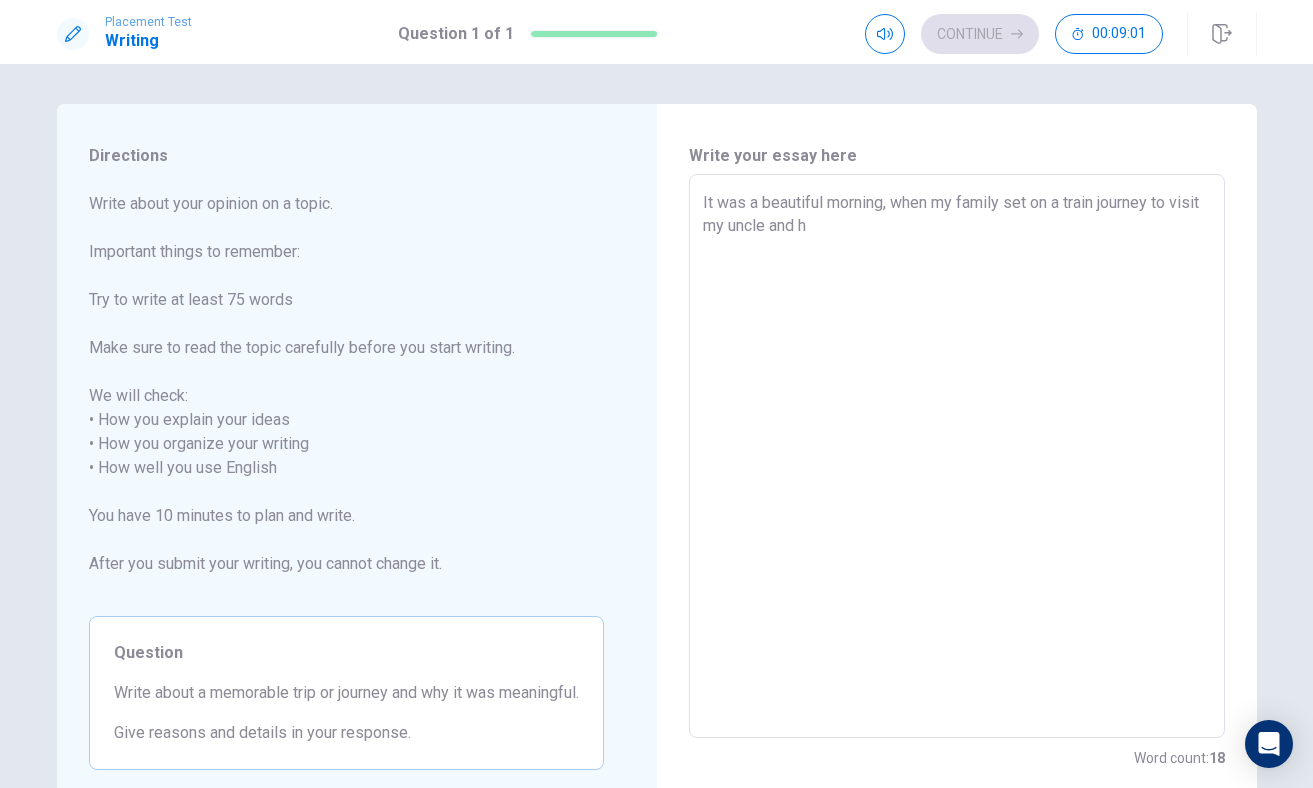 type 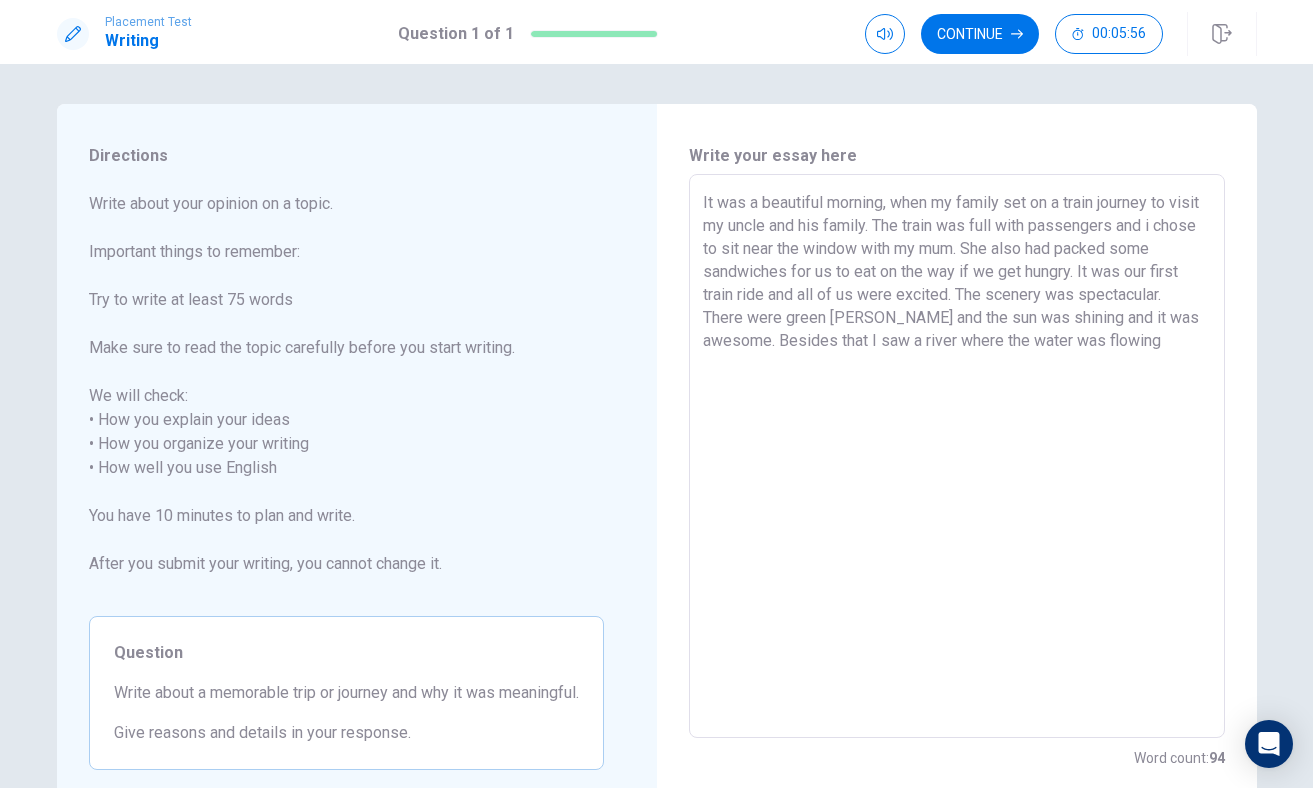 click on "It was a beautiful morning, when my family set on a train journey to visit my uncle and his family. The train was full with passengers and i chose to sit near the window with my mum. She also had packed some sandwiches for us to eat on the way if we get hungry. It was our first train ride and all of us were excited. The scenery was spectacular. There were green [PERSON_NAME] and the sun was shining and it was awesome. Besides that I saw a river where the water was flowing  x ​" at bounding box center [957, 456] 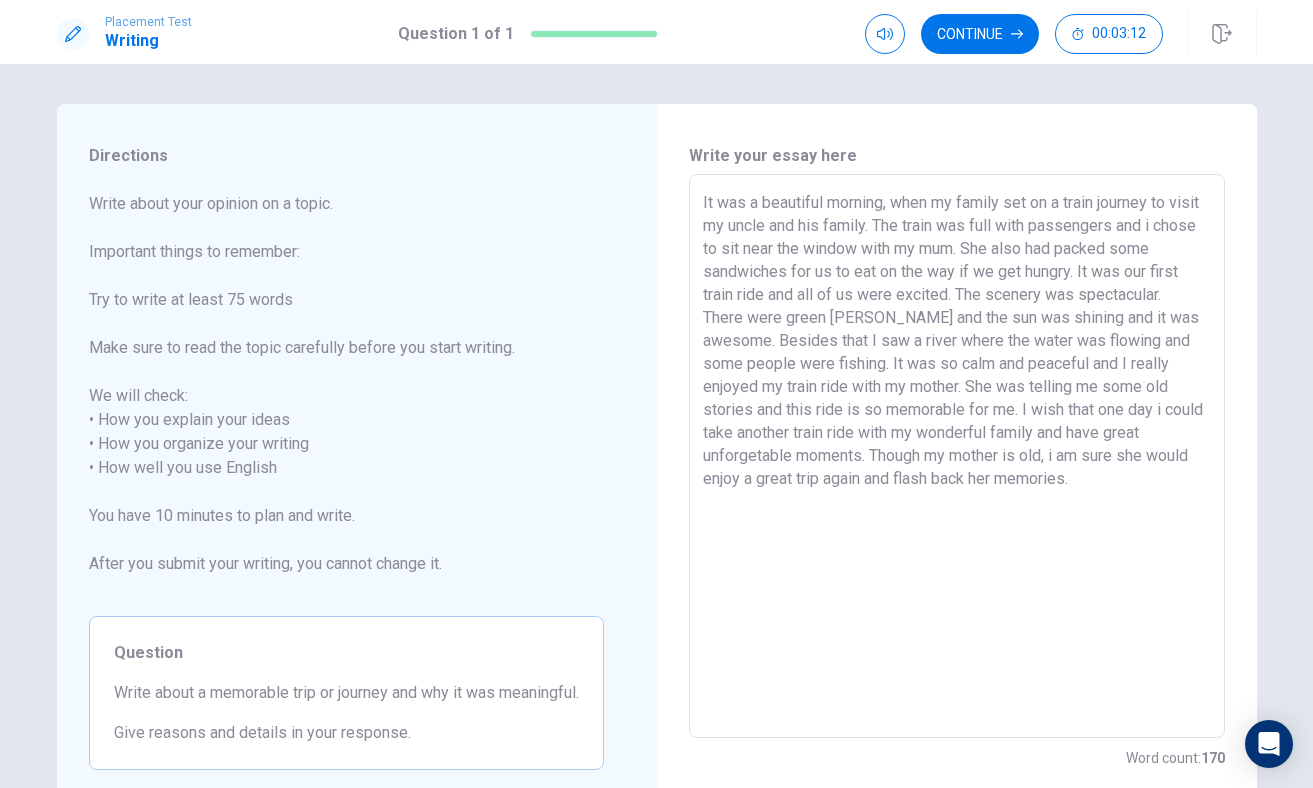 click on "It was a beautiful morning, when my family set on a train journey to visit my uncle and his family. The train was full with passengers and i chose to sit near the window with my mum. She also had packed some sandwiches for us to eat on the way if we get hungry. It was our first train ride and all of us were excited. The scenery was spectacular. There were green [PERSON_NAME] and the sun was shining and it was awesome. Besides that I saw a river where the water was flowing and some people were fishing. It was so calm and peaceful and I really enjoyed my train ride with my mother. She was telling me some old stories and this ride is so memorable for me. I wish that one day i could take another train ride with my wonderful family and have great unforgetable moments. Though my mother is old, i am sure she would enjoy a great trip again and flash back her memories." at bounding box center [957, 456] 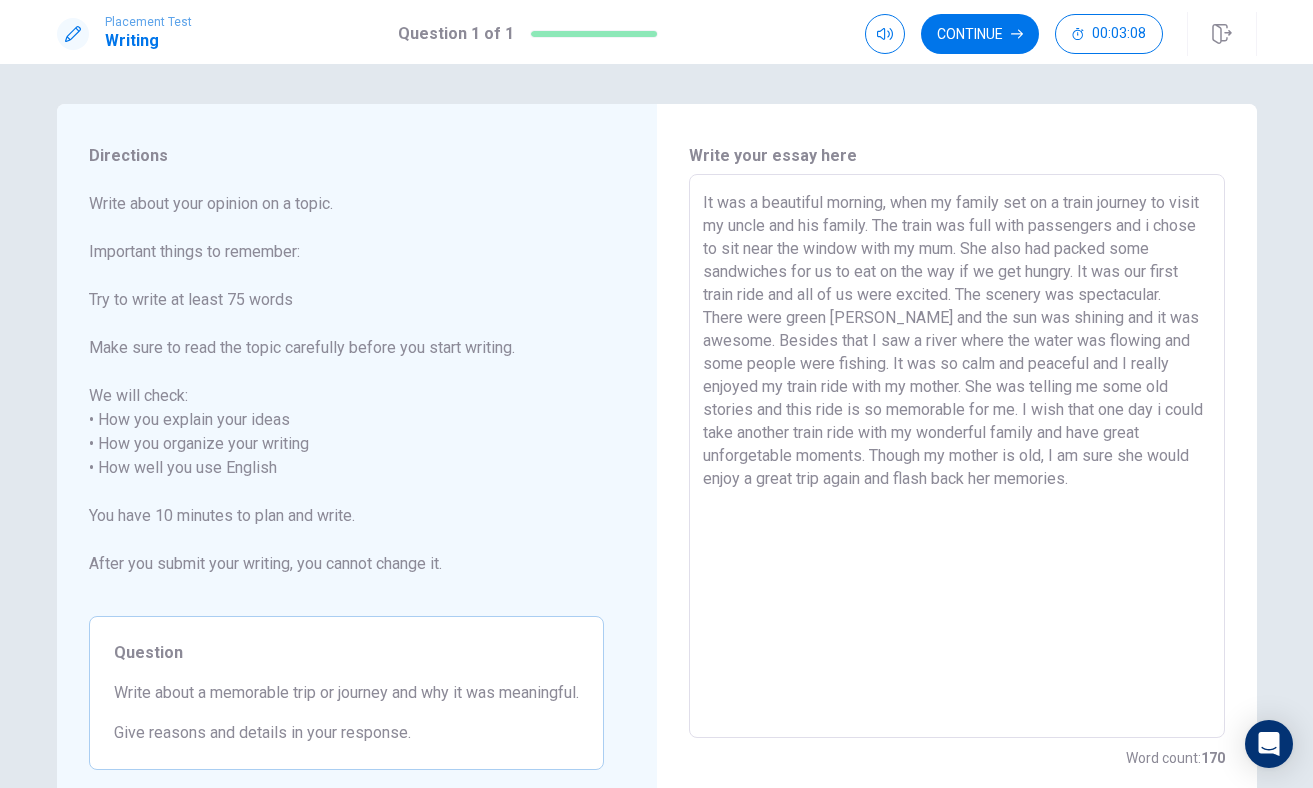 click on "It was a beautiful morning, when my family set on a train journey to visit my uncle and his family. The train was full with passengers and i chose to sit near the window with my mum. She also had packed some sandwiches for us to eat on the way if we get hungry. It was our first train ride and all of us were excited. The scenery was spectacular. There were green [PERSON_NAME] and the sun was shining and it was awesome. Besides that I saw a river where the water was flowing and some people were fishing. It was so calm and peaceful and I really enjoyed my train ride with my mother. She was telling me some old stories and this ride is so memorable for me. I wish that one day i could take another train ride with my wonderful family and have great unforgetable moments. Though my mother is old, I am sure she would enjoy a great trip again and flash back her memories." at bounding box center [957, 456] 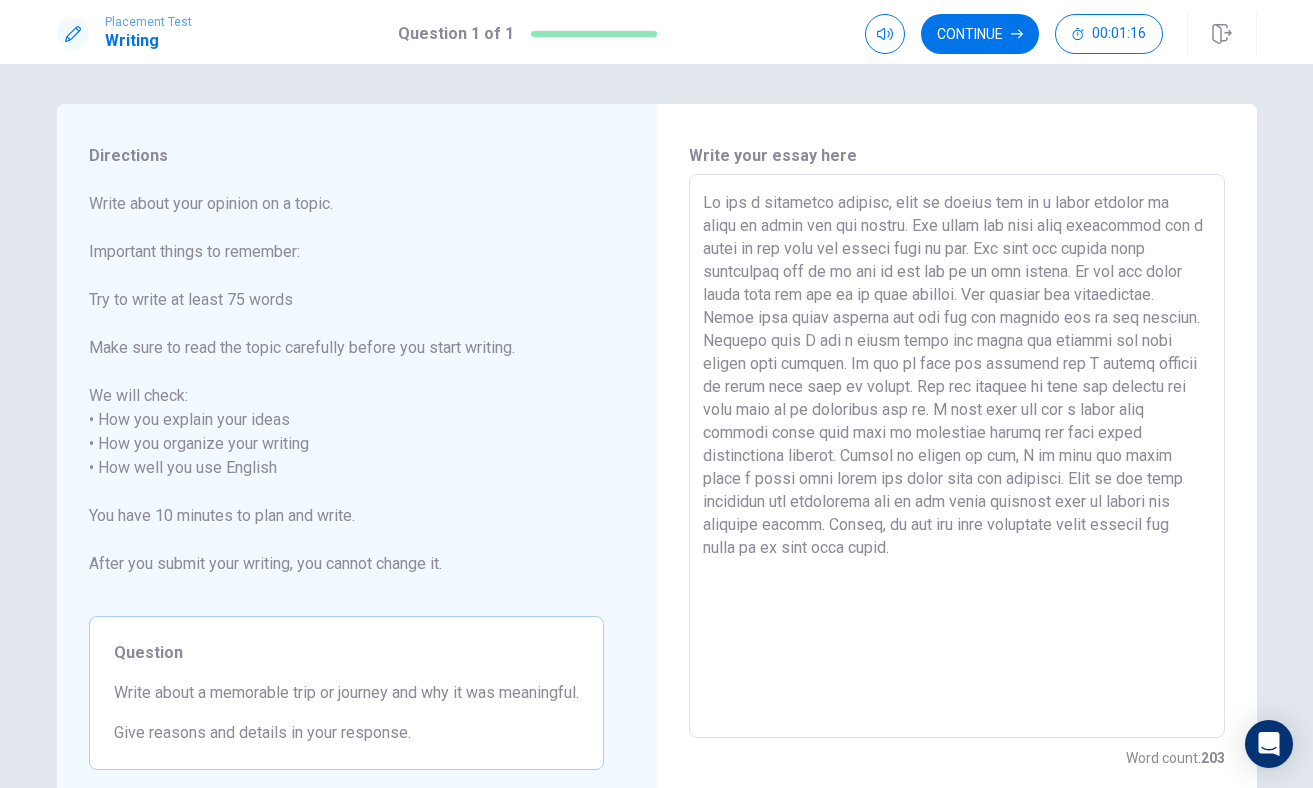 click at bounding box center [957, 456] 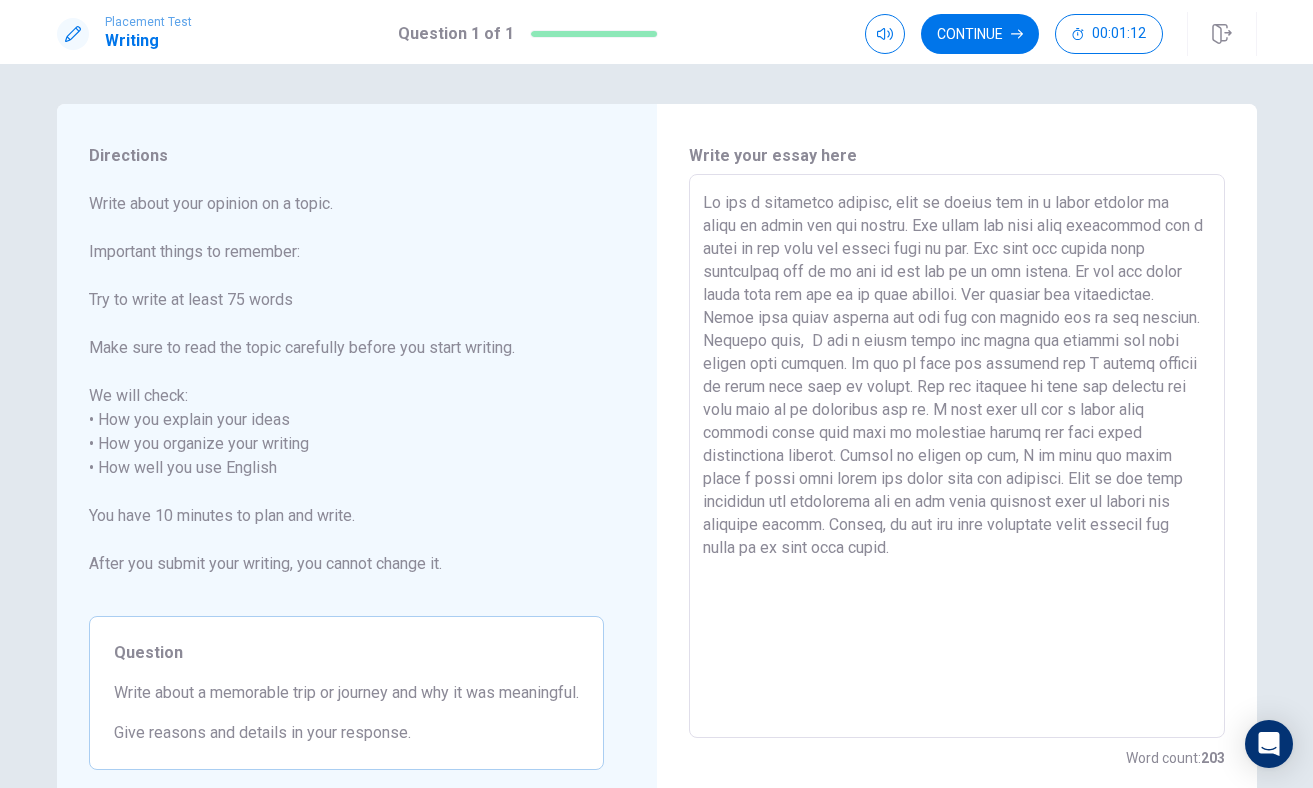 click at bounding box center (957, 456) 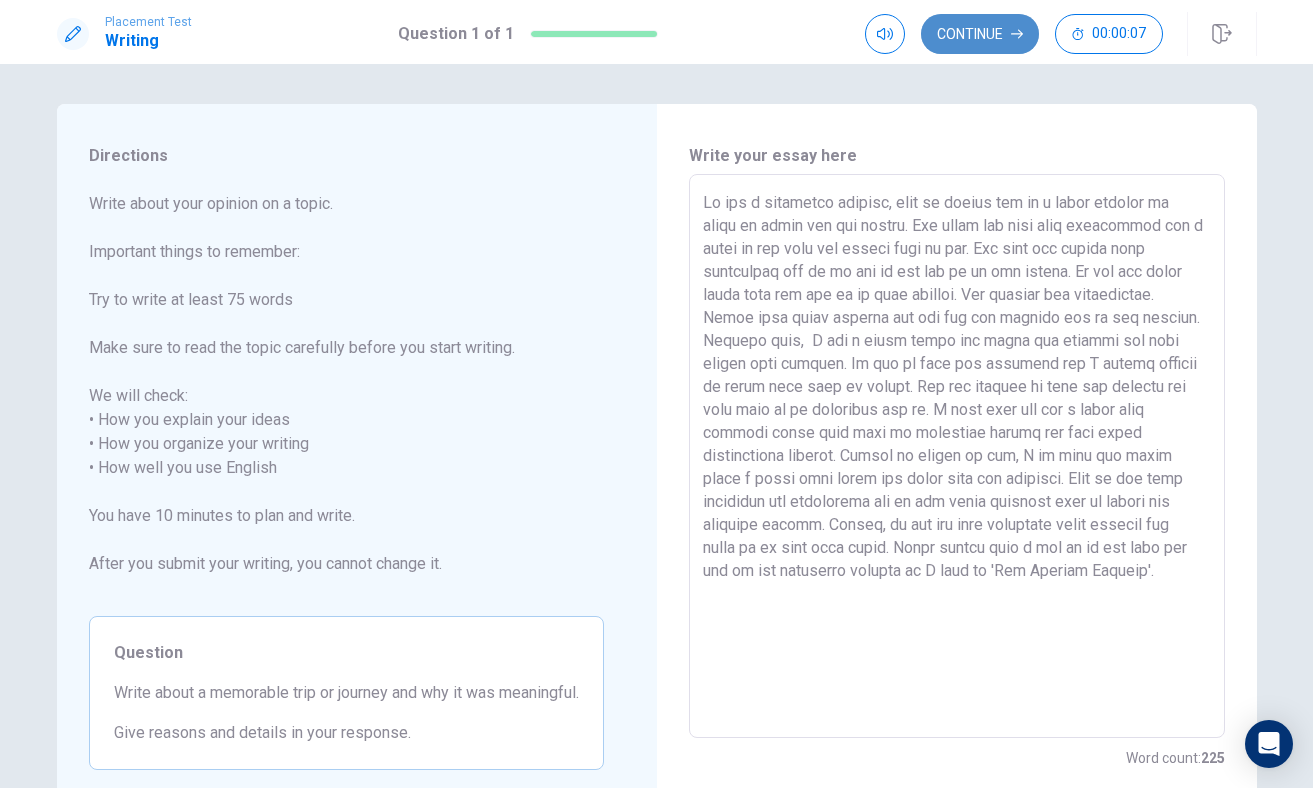 click on "Continue" at bounding box center (980, 34) 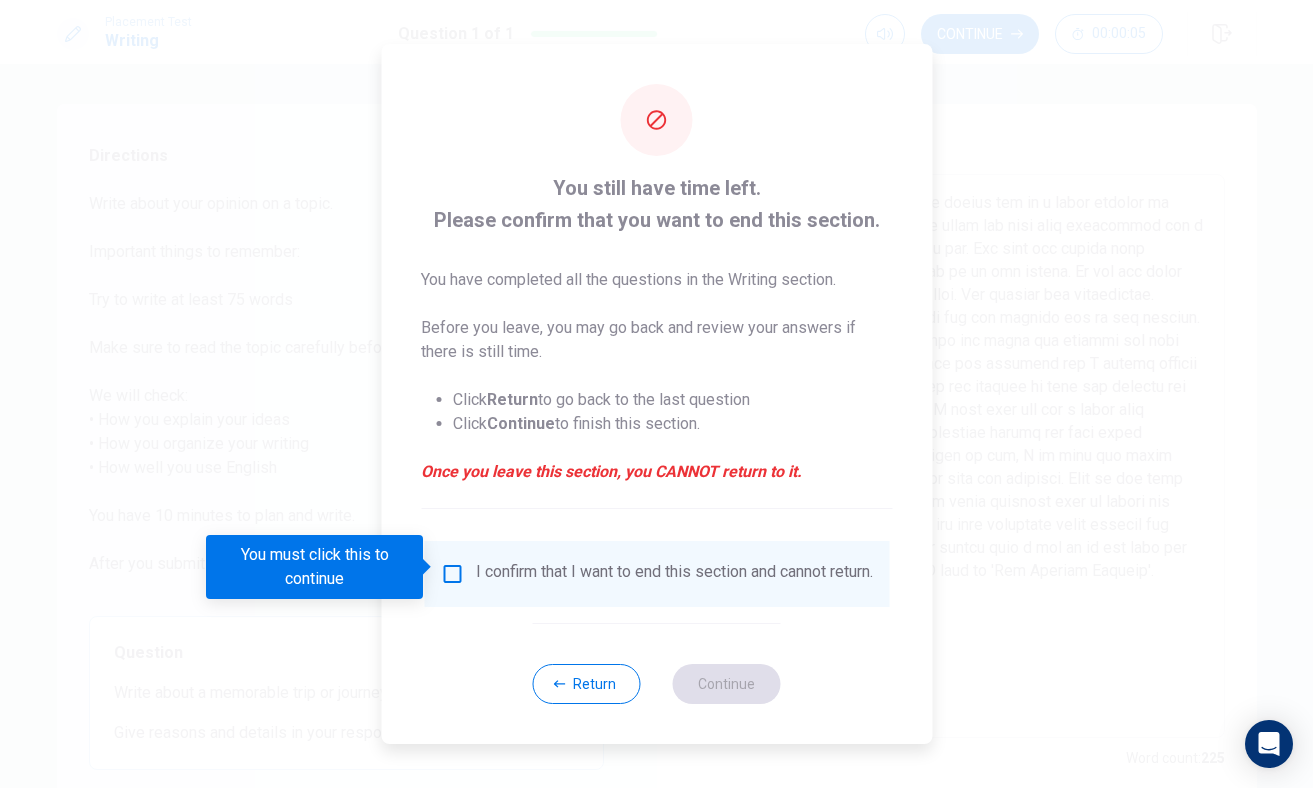 click at bounding box center (452, 574) 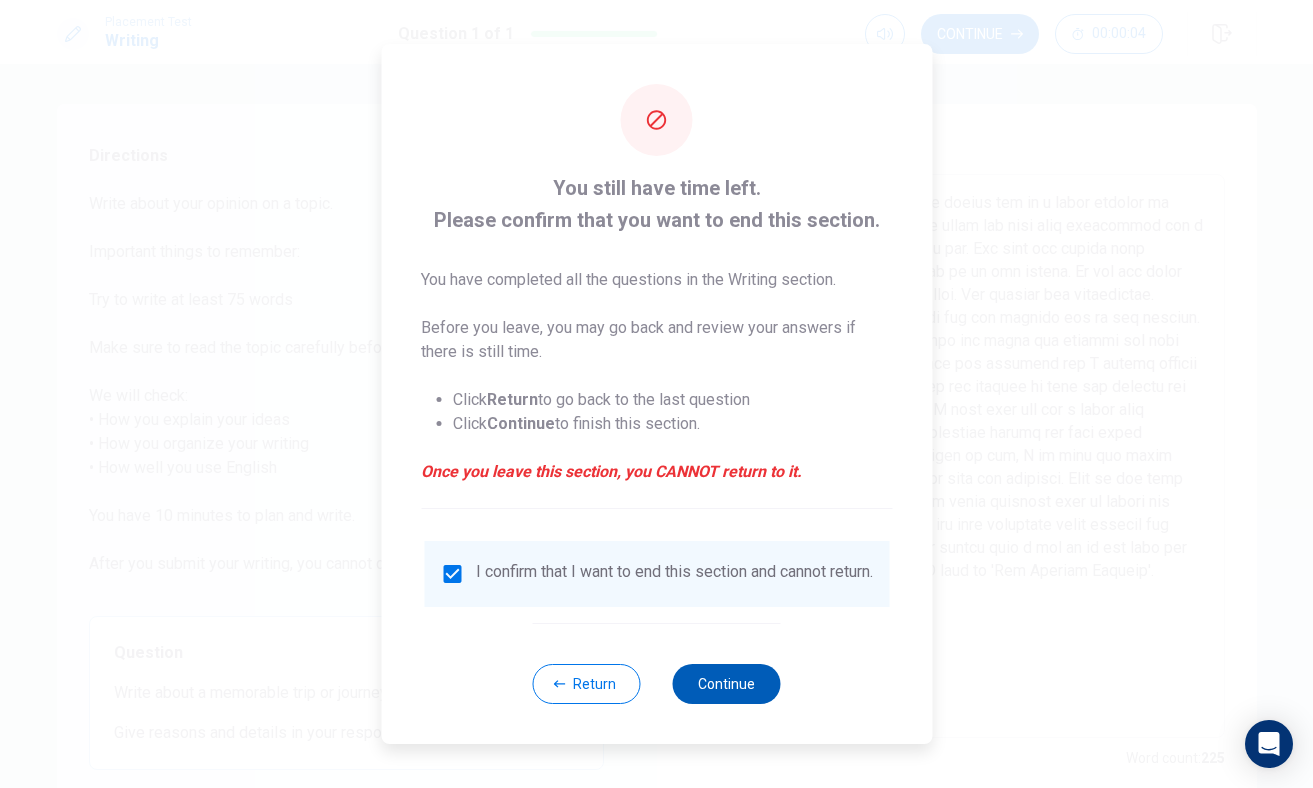 click on "Continue" at bounding box center (727, 684) 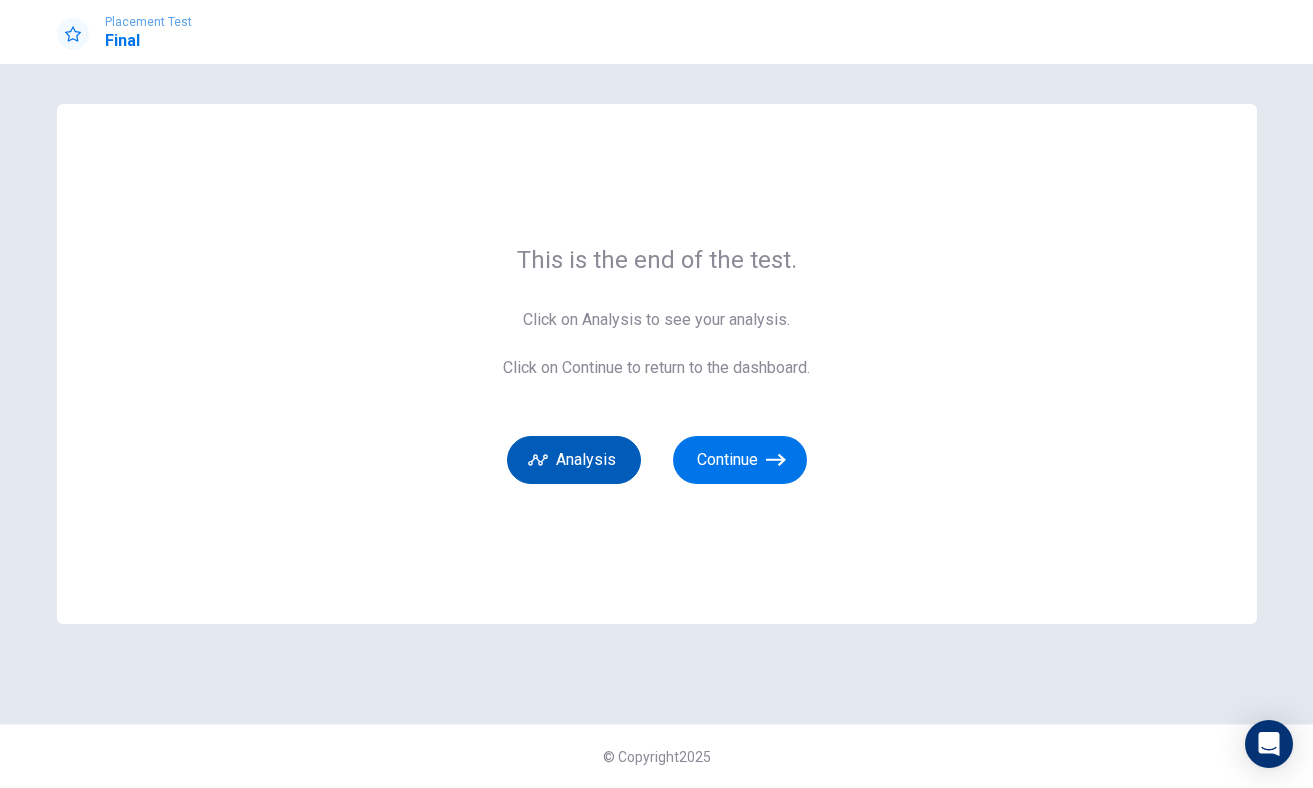 click on "Analysis" at bounding box center [574, 460] 